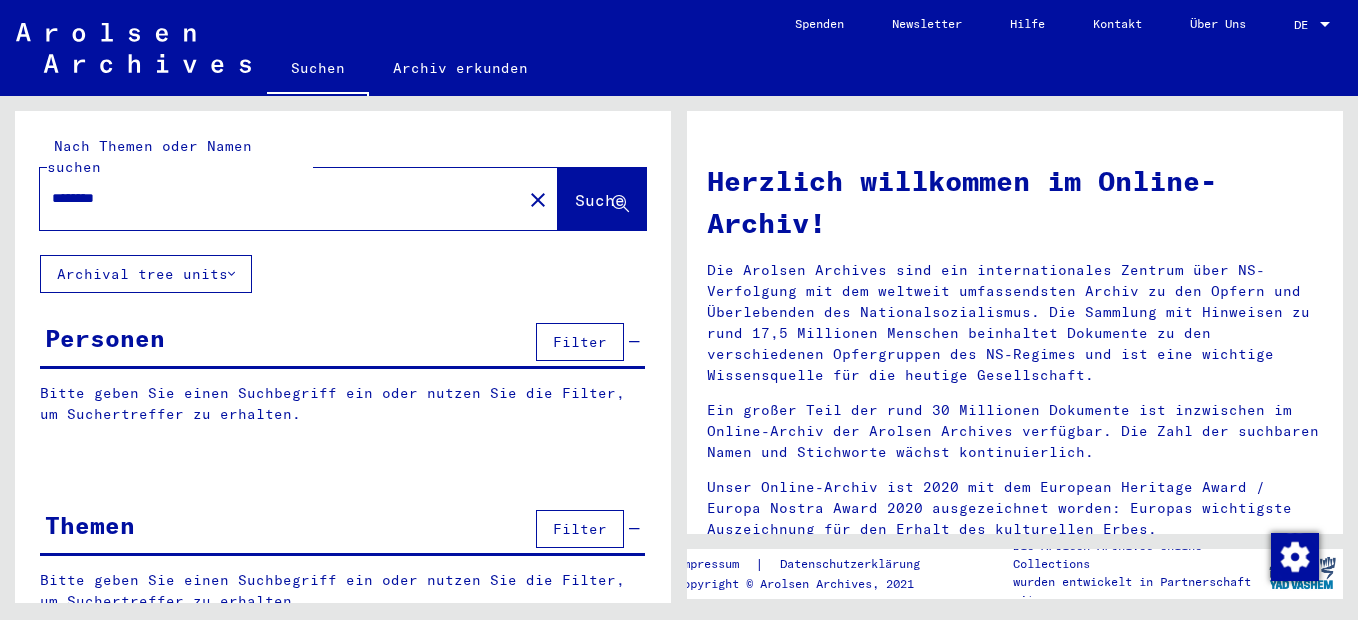 scroll, scrollTop: 0, scrollLeft: 0, axis: both 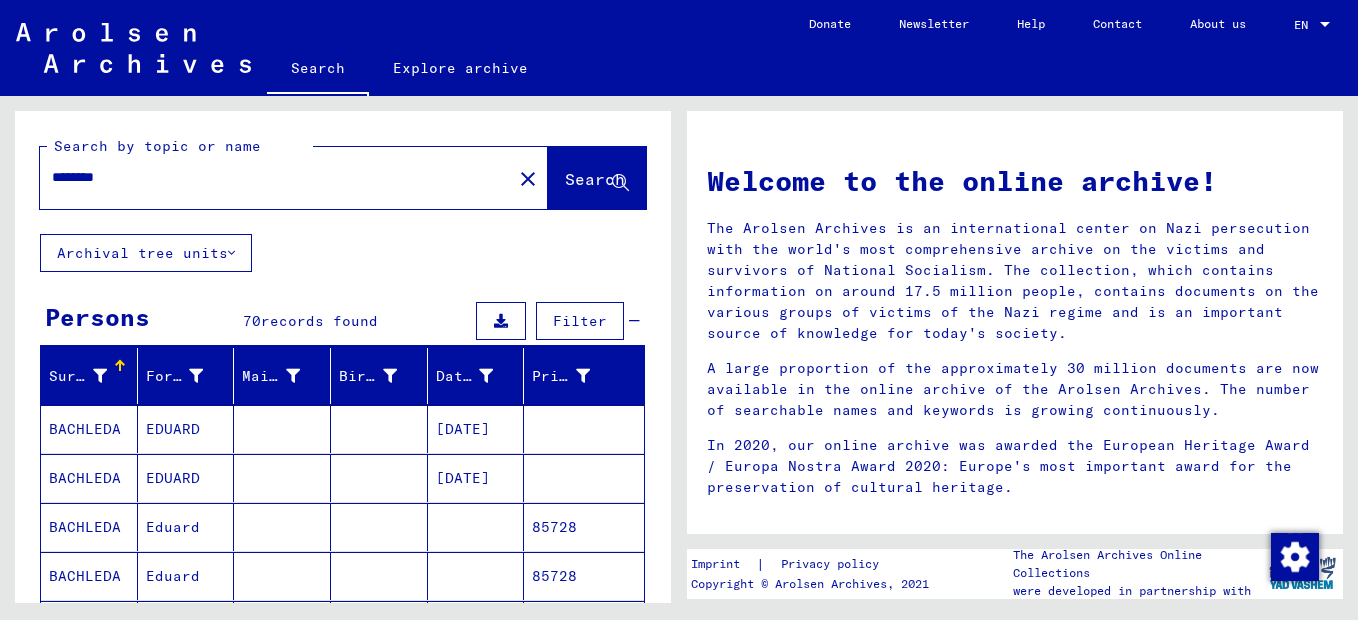 click on "BACHLEDA" at bounding box center [89, 478] 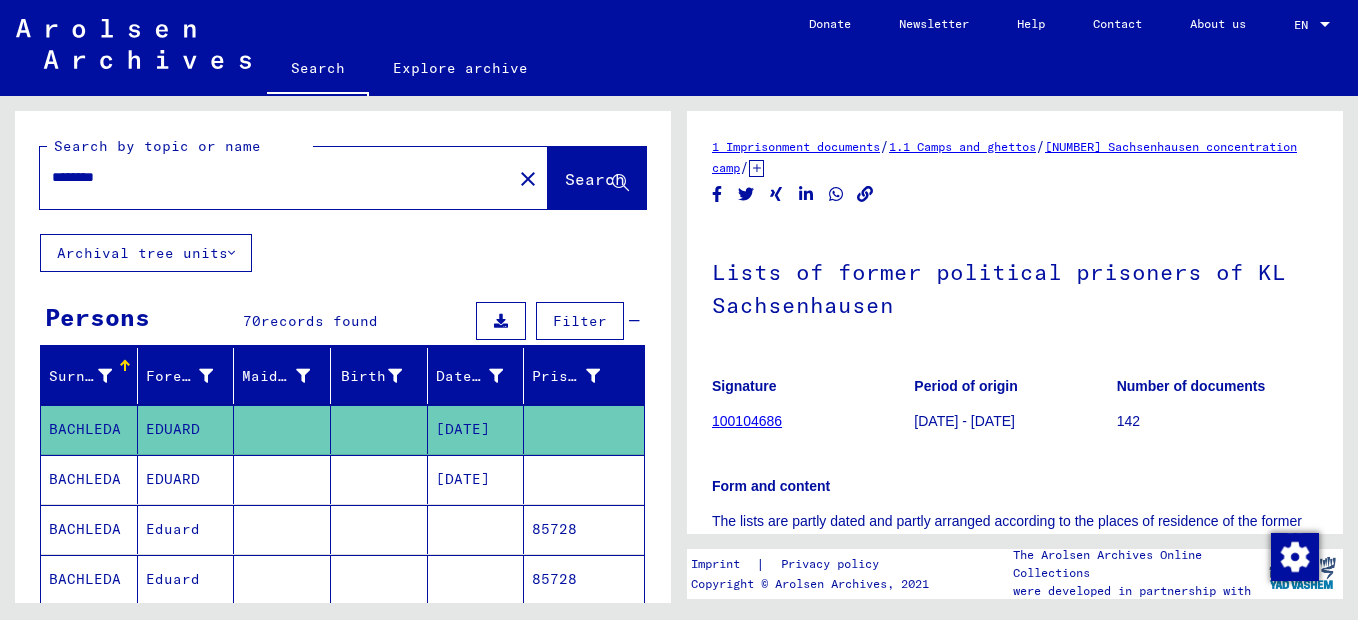 scroll, scrollTop: 0, scrollLeft: 0, axis: both 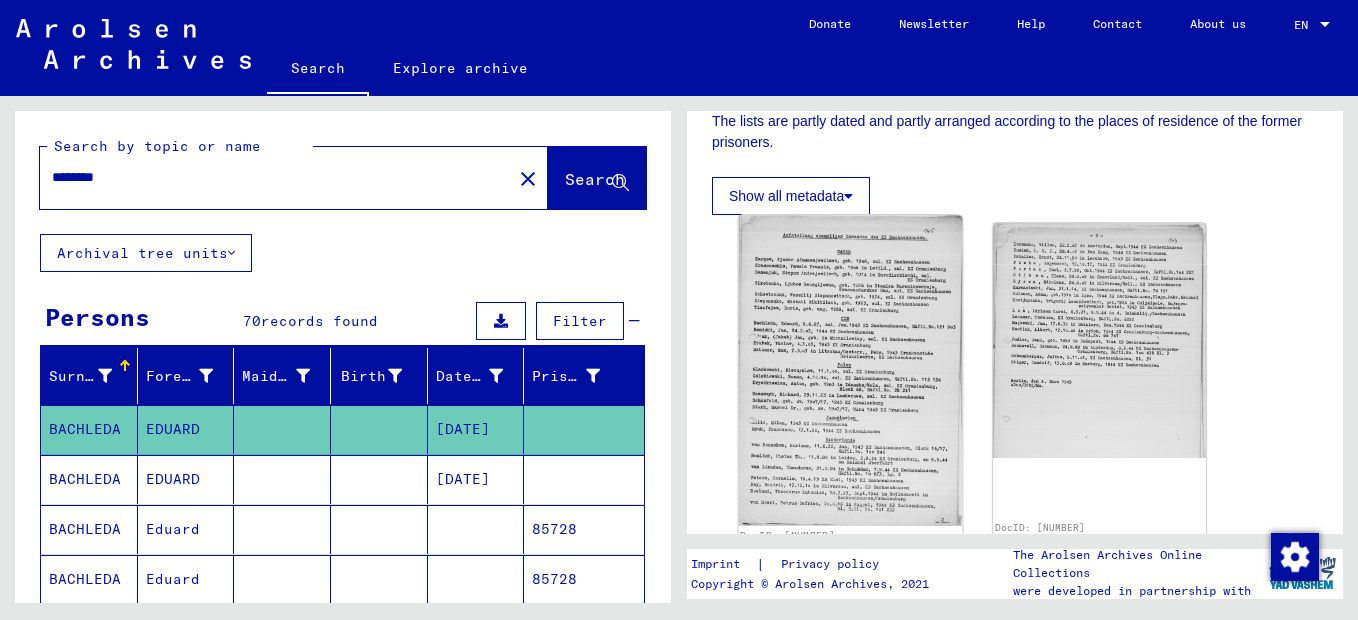 click 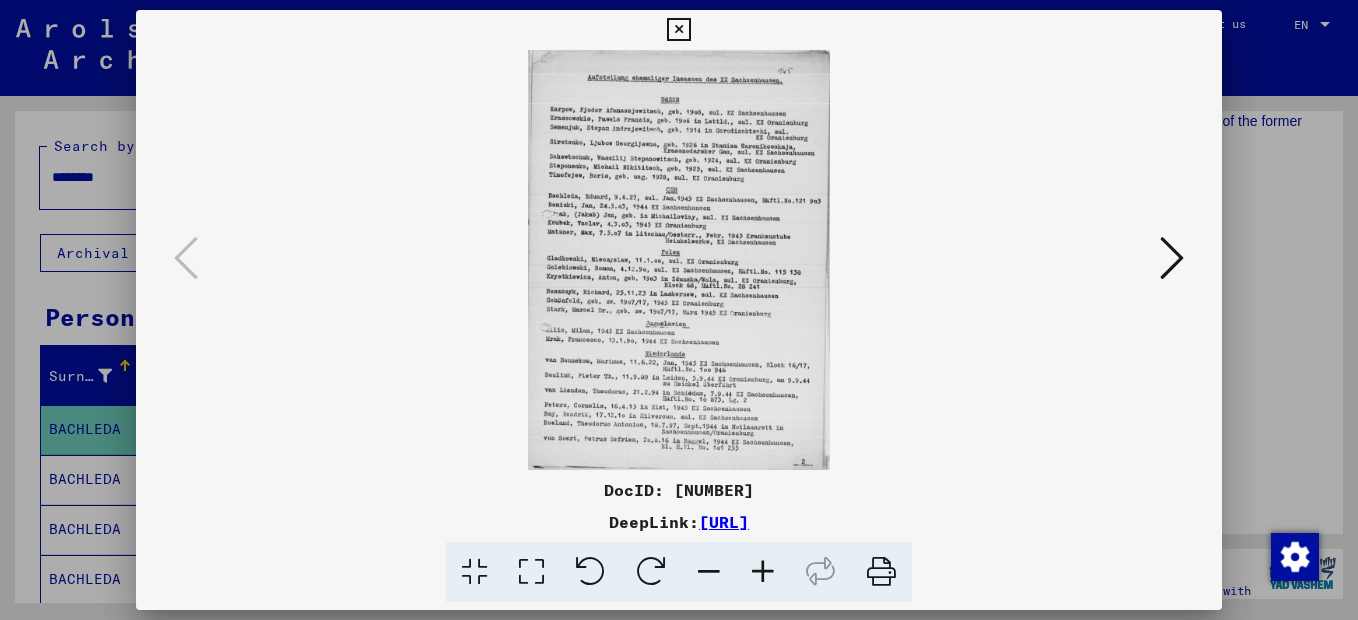 click at bounding box center [763, 572] 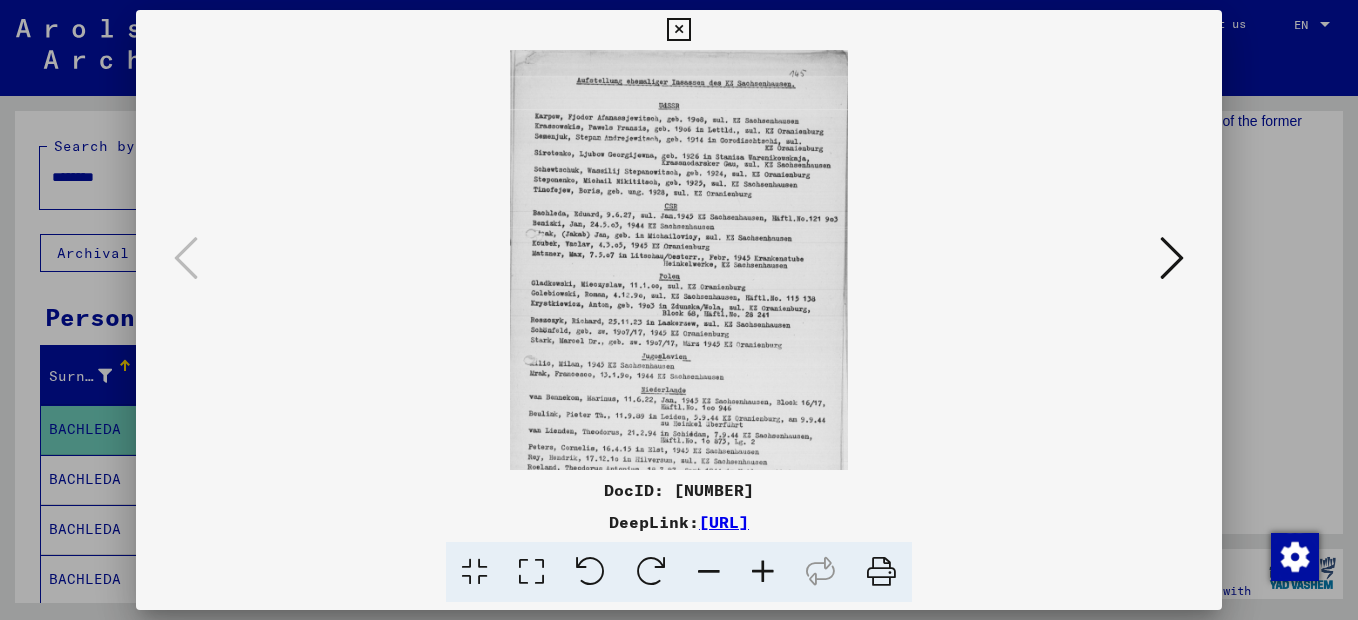 click at bounding box center (763, 572) 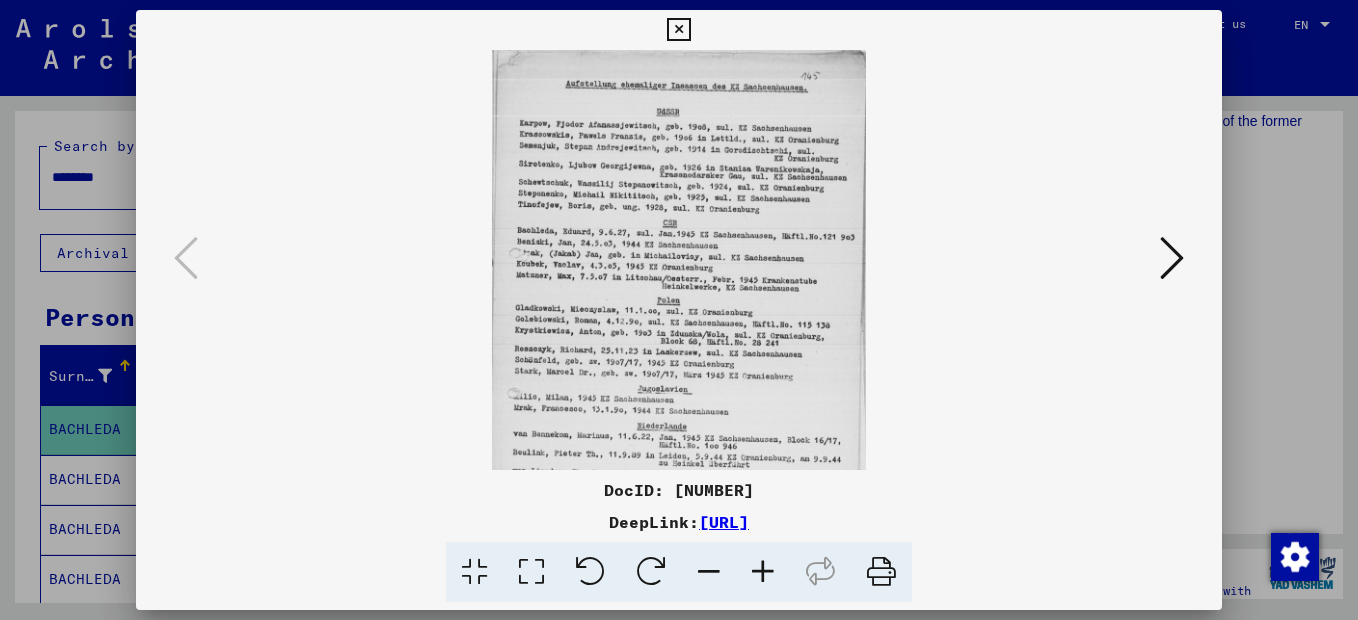 click at bounding box center (763, 572) 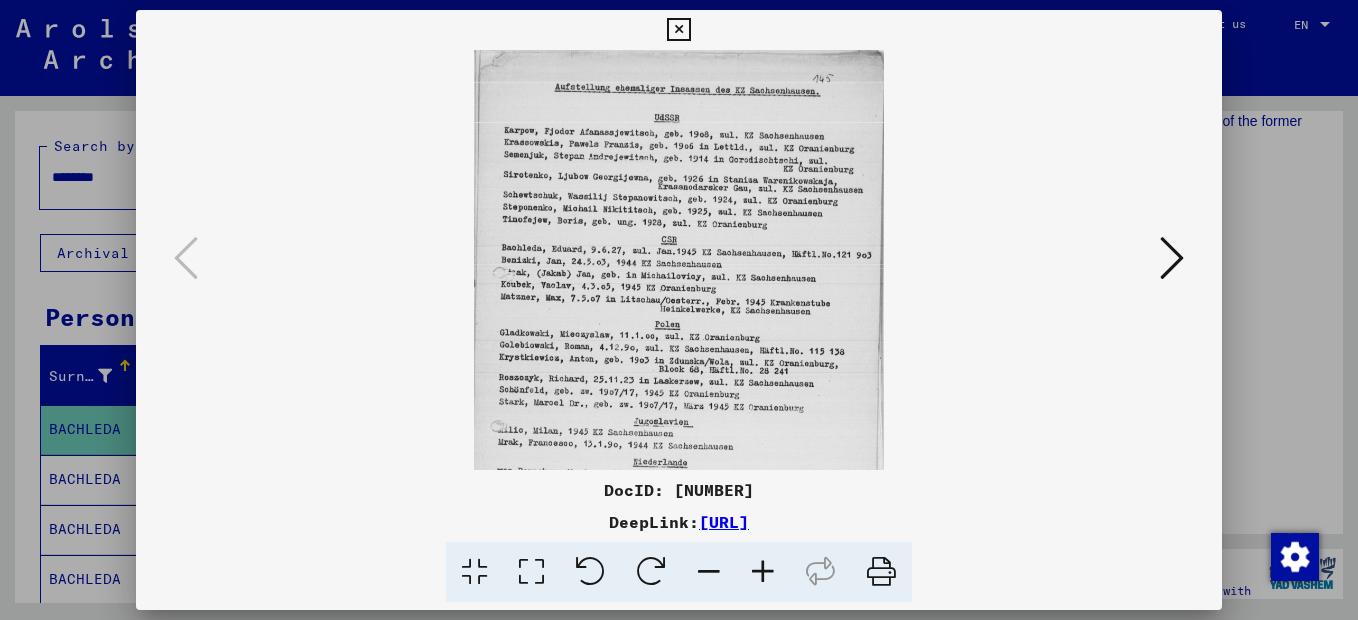 click at bounding box center (763, 572) 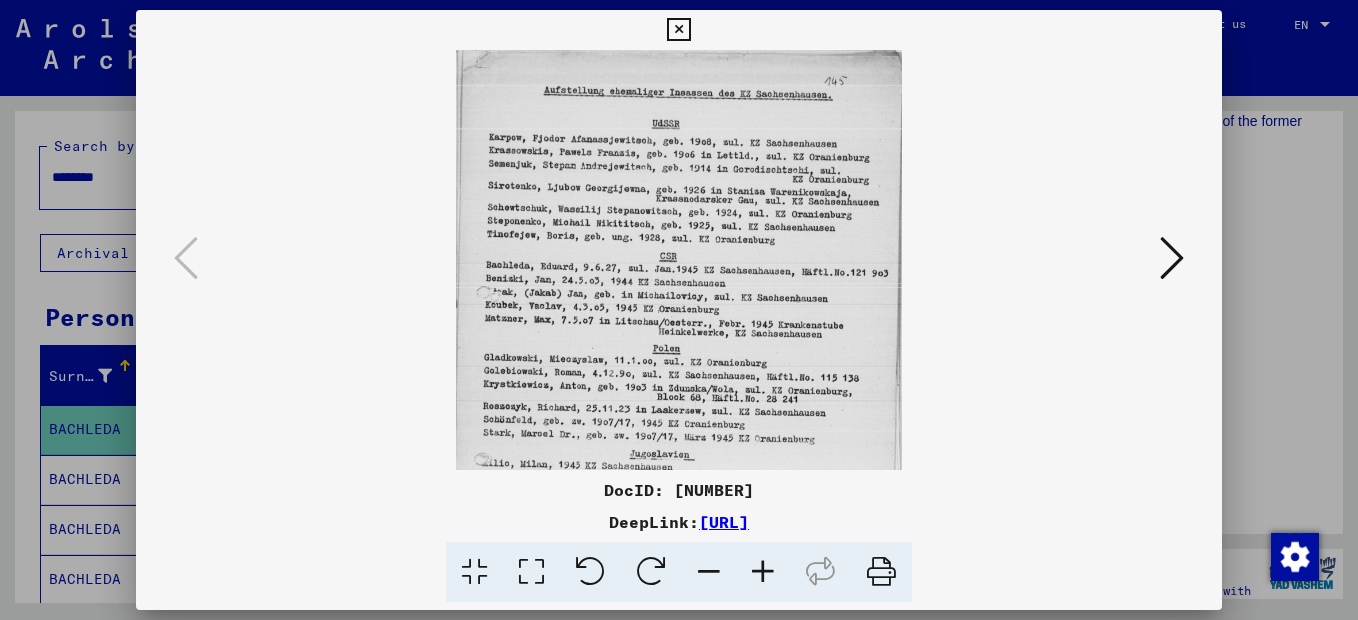 click at bounding box center [763, 572] 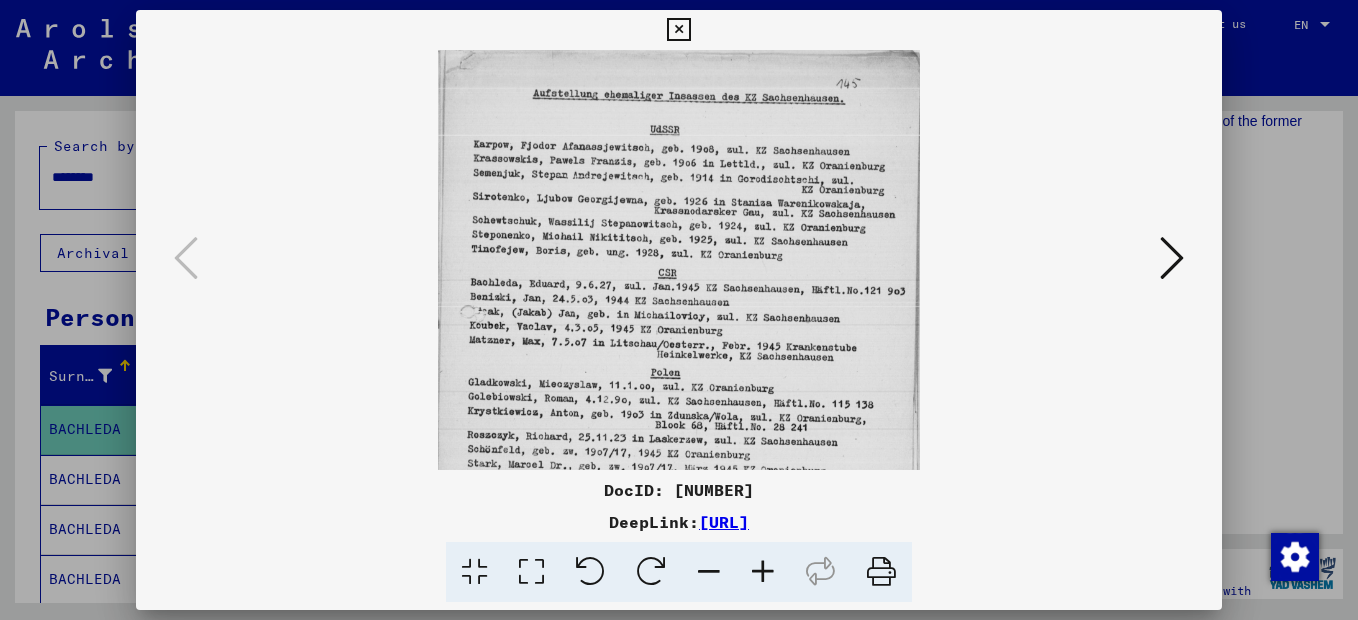 click at bounding box center [763, 572] 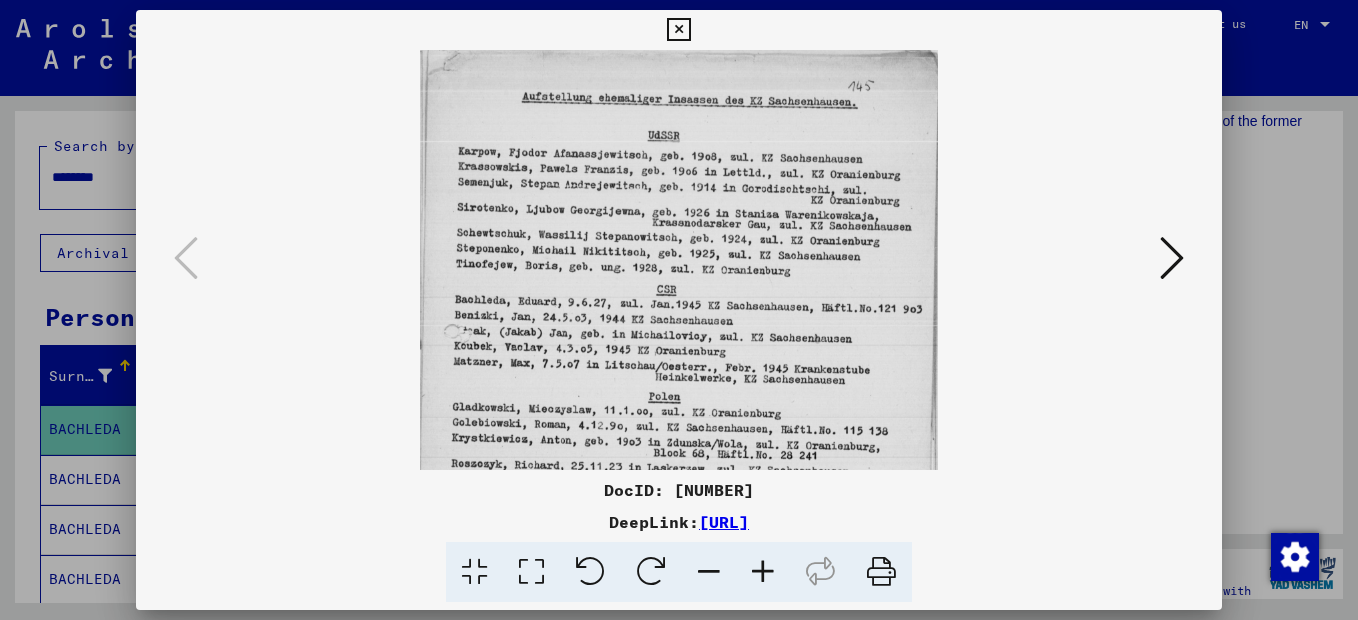 click at bounding box center [763, 572] 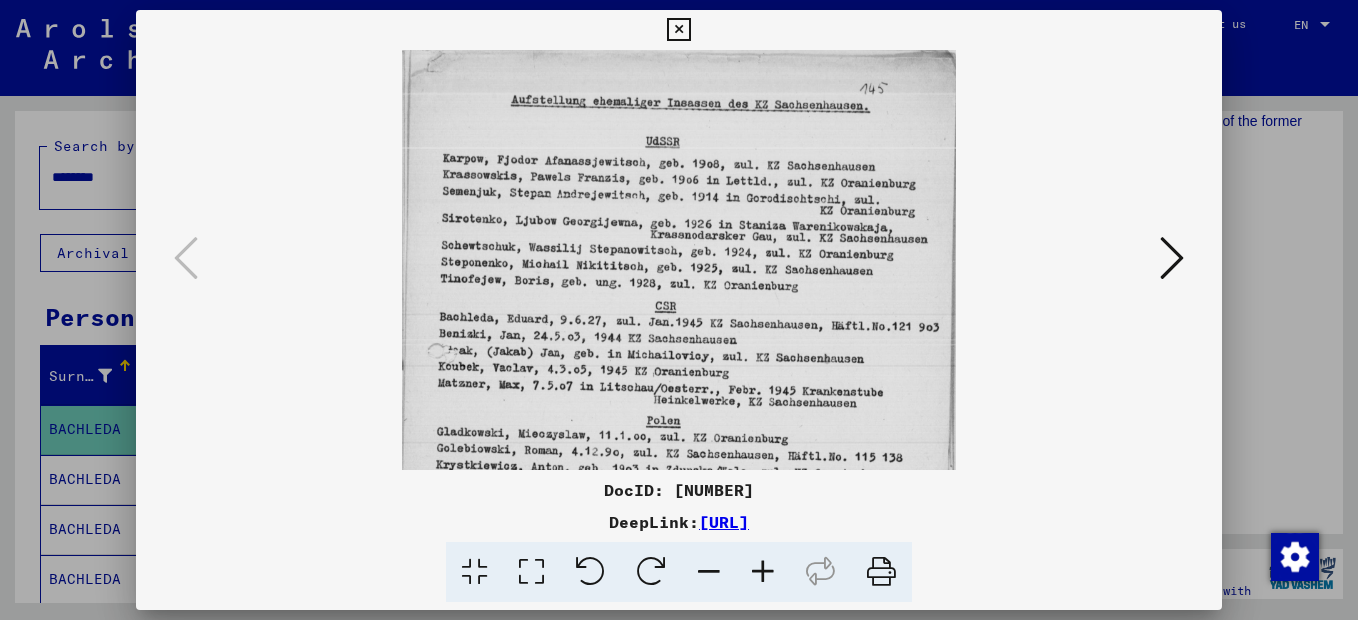 click at bounding box center (763, 572) 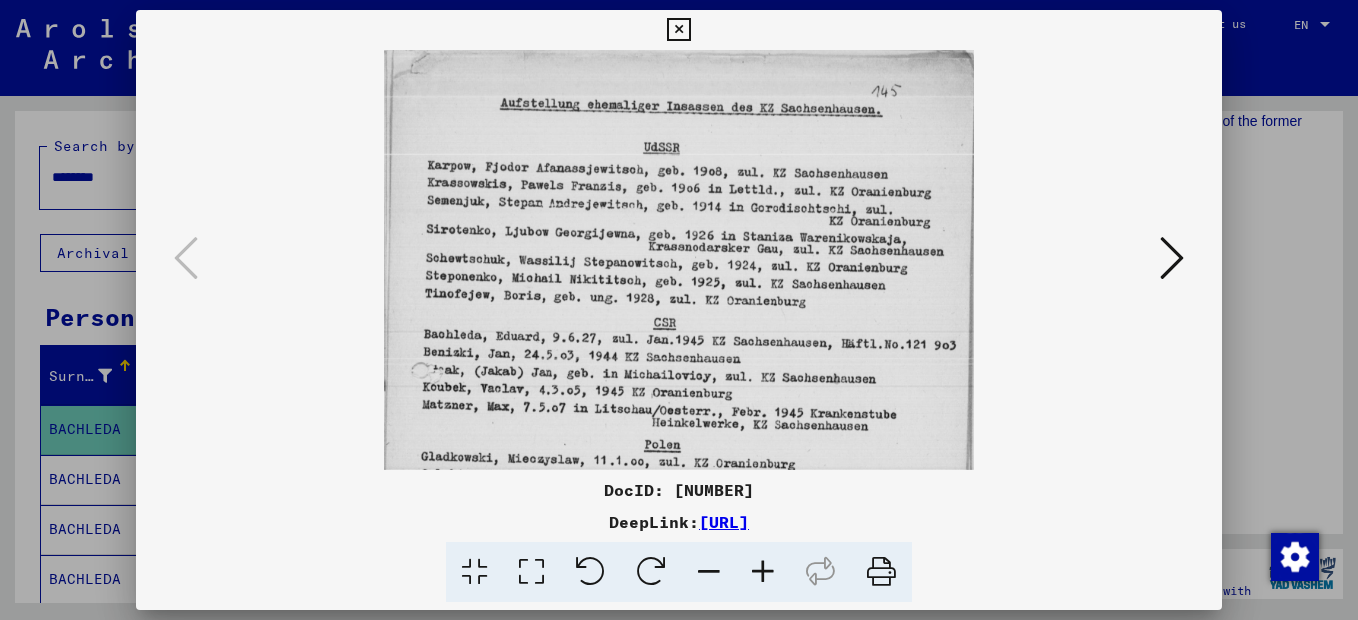 click at bounding box center [763, 572] 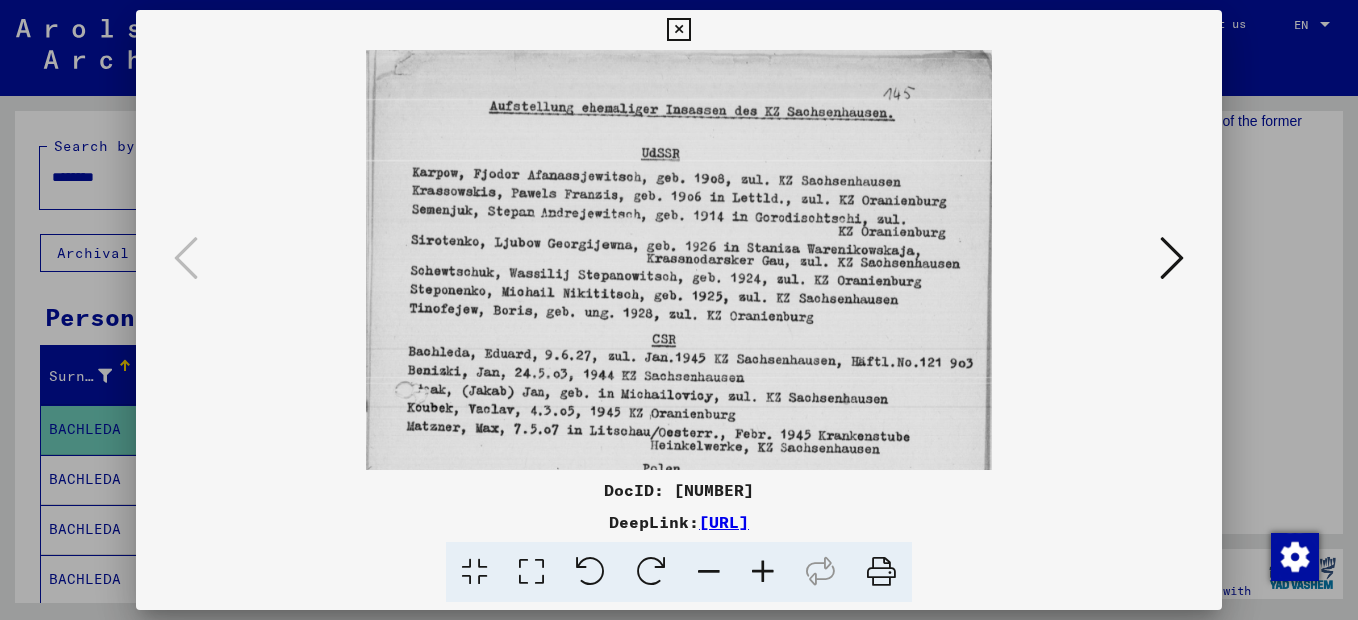click at bounding box center (763, 572) 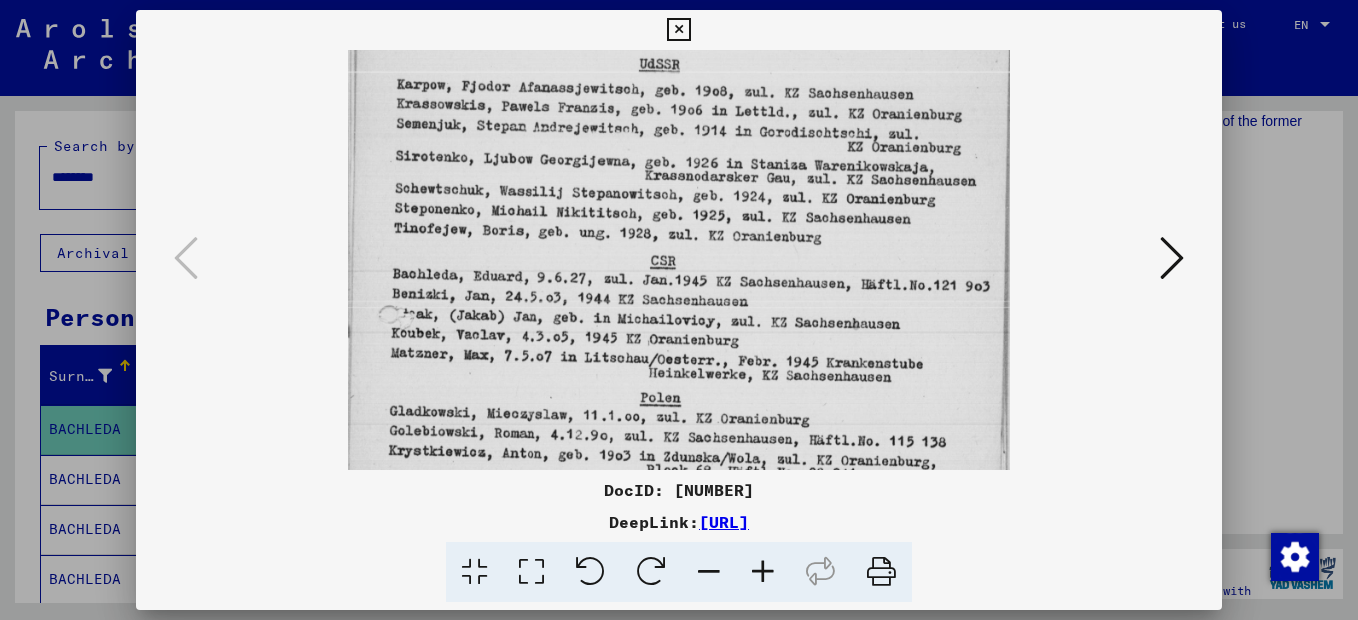 scroll, scrollTop: 99, scrollLeft: 0, axis: vertical 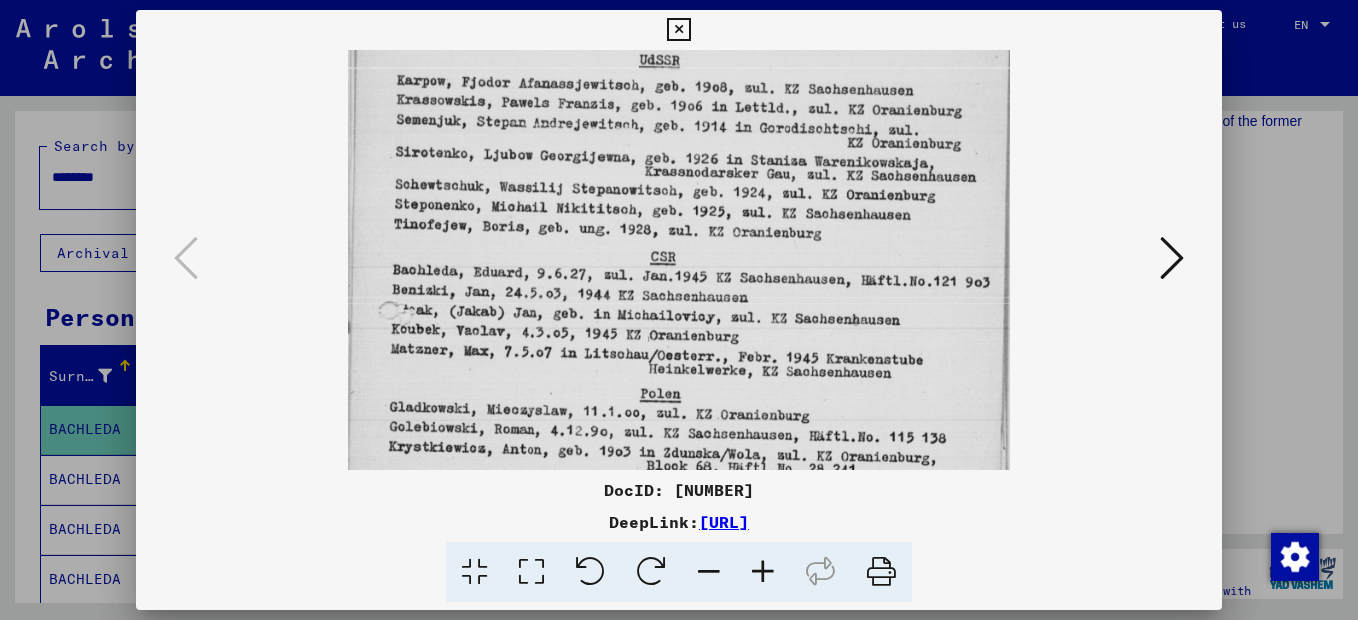 drag, startPoint x: 735, startPoint y: 407, endPoint x: 739, endPoint y: 308, distance: 99.08077 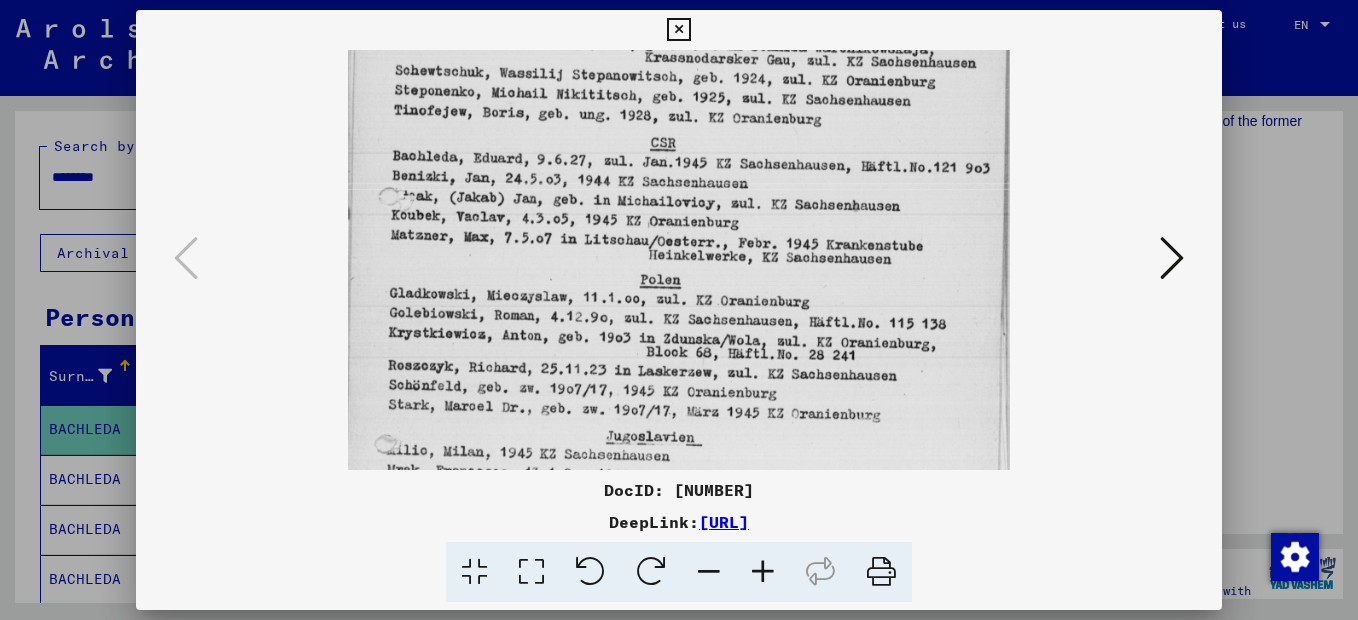 drag, startPoint x: 731, startPoint y: 384, endPoint x: 726, endPoint y: 270, distance: 114.1096 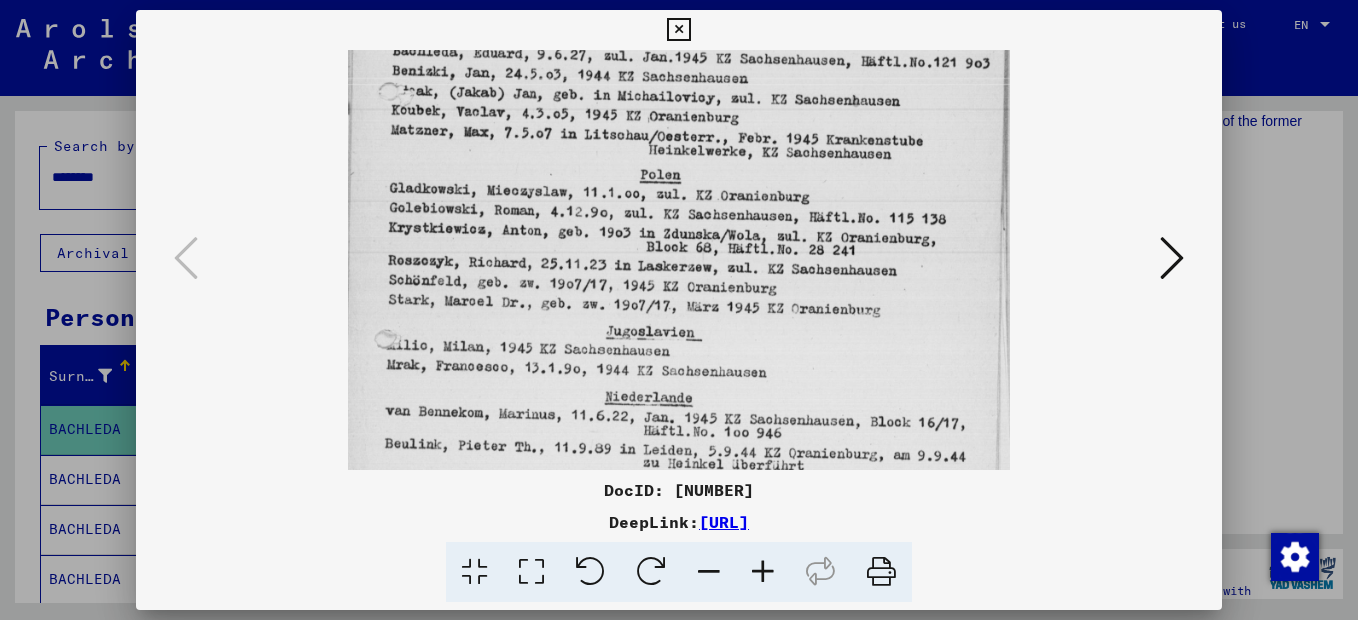 drag, startPoint x: 719, startPoint y: 382, endPoint x: 708, endPoint y: 281, distance: 101.597244 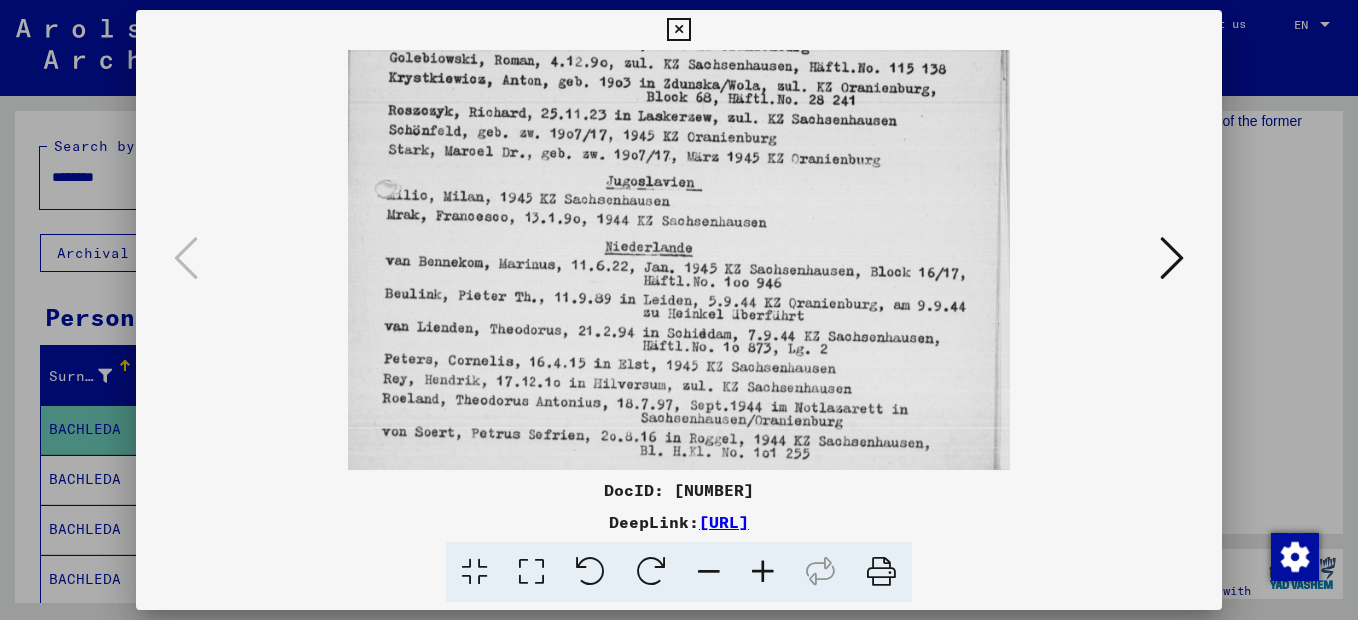 drag, startPoint x: 676, startPoint y: 400, endPoint x: 674, endPoint y: 250, distance: 150.01334 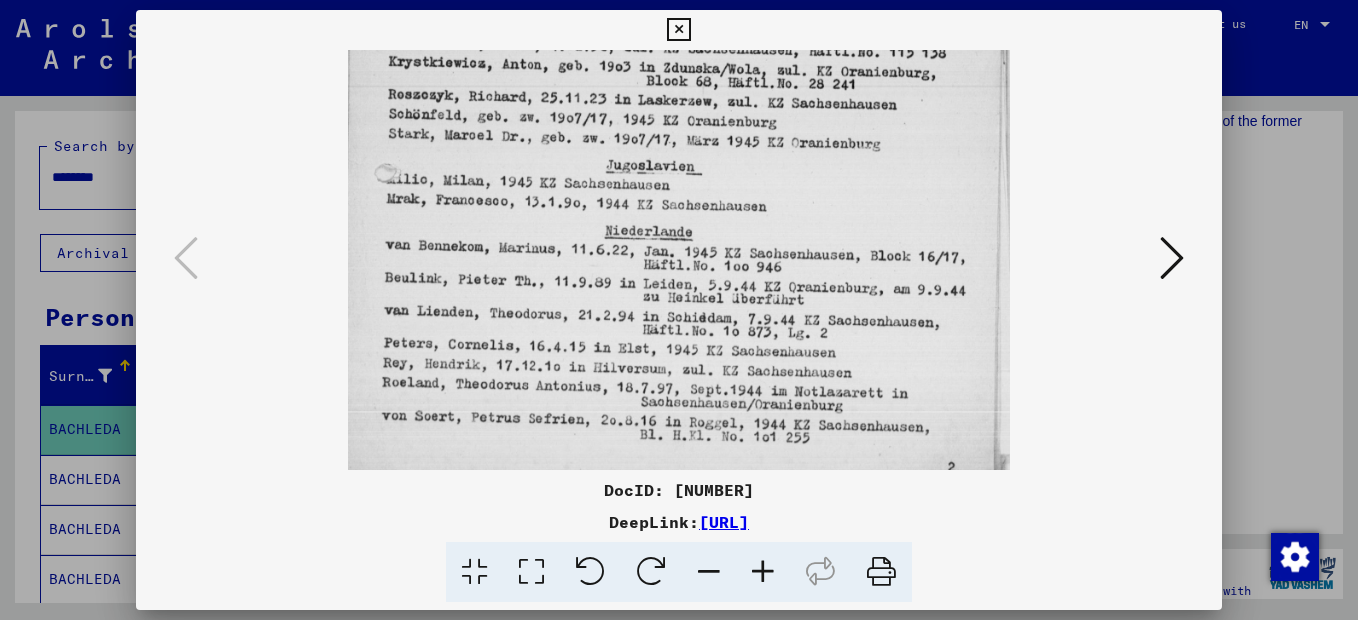 scroll, scrollTop: 500, scrollLeft: 0, axis: vertical 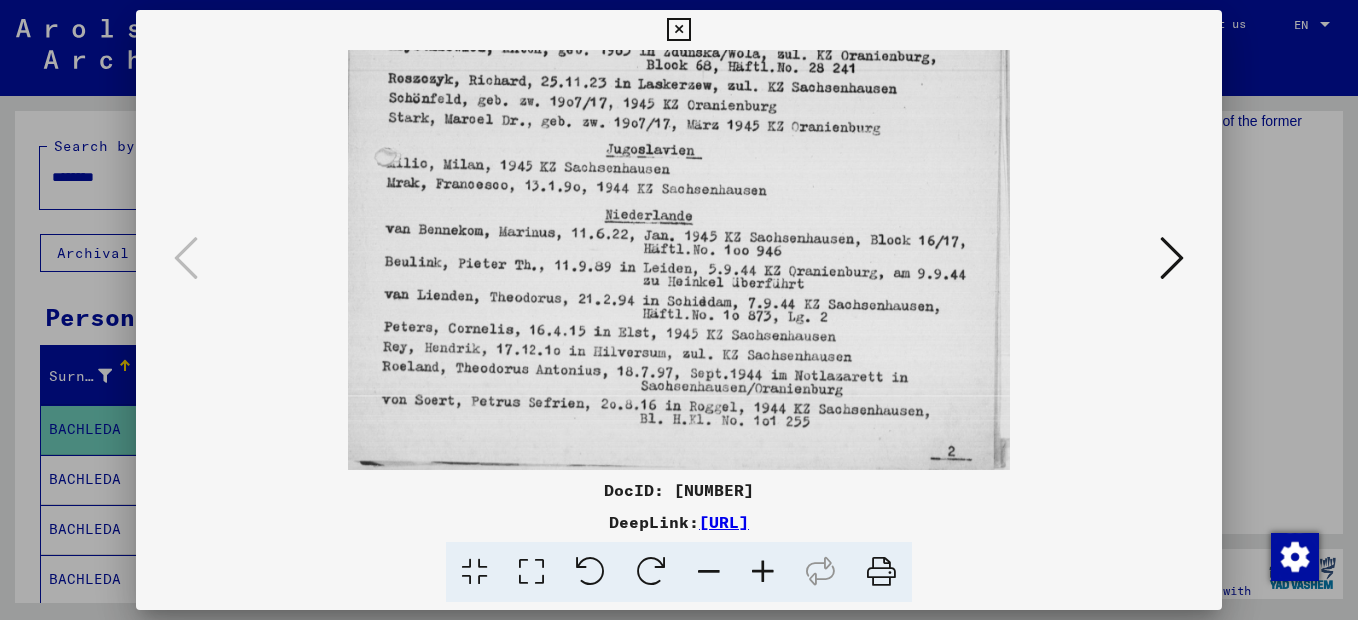 drag, startPoint x: 657, startPoint y: 384, endPoint x: 652, endPoint y: 313, distance: 71.17584 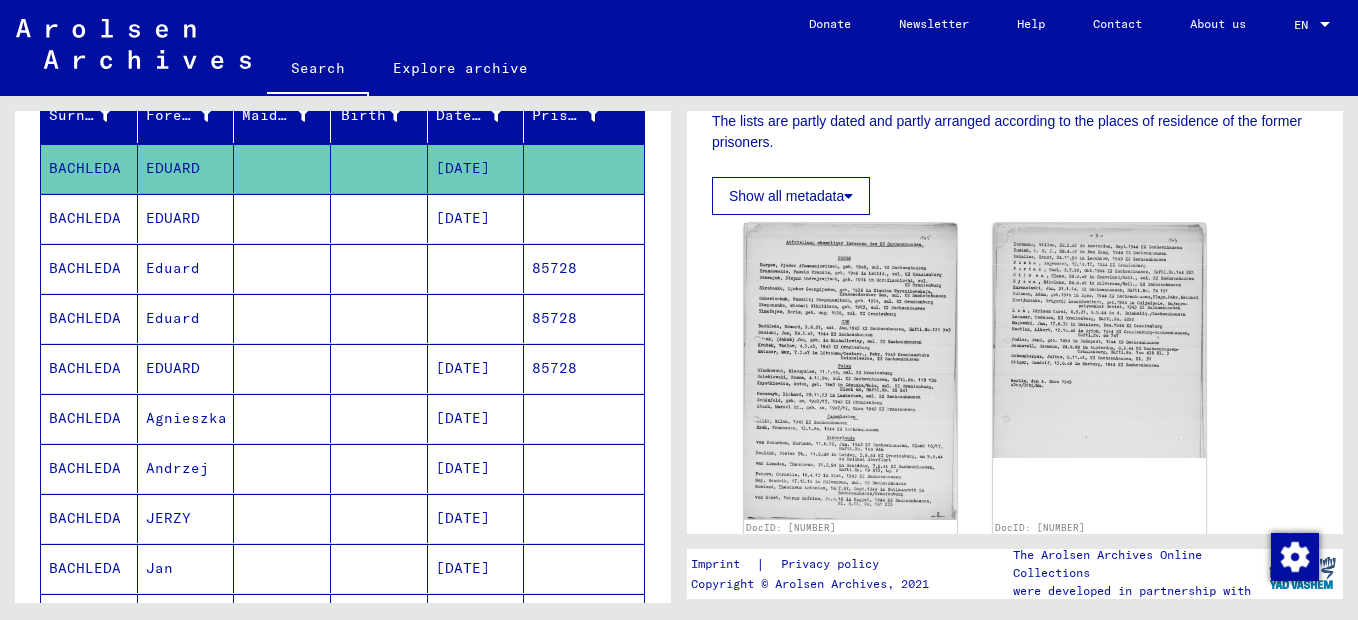 scroll, scrollTop: 300, scrollLeft: 0, axis: vertical 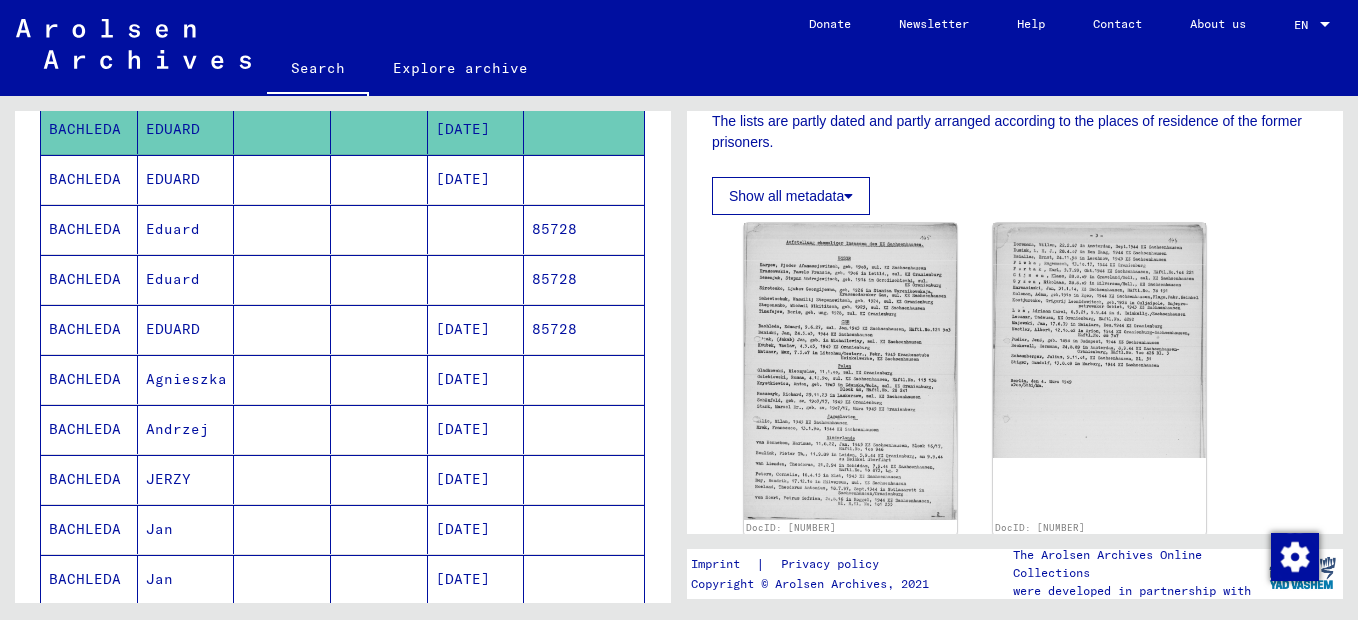 click on "BACHLEDA" at bounding box center (89, 429) 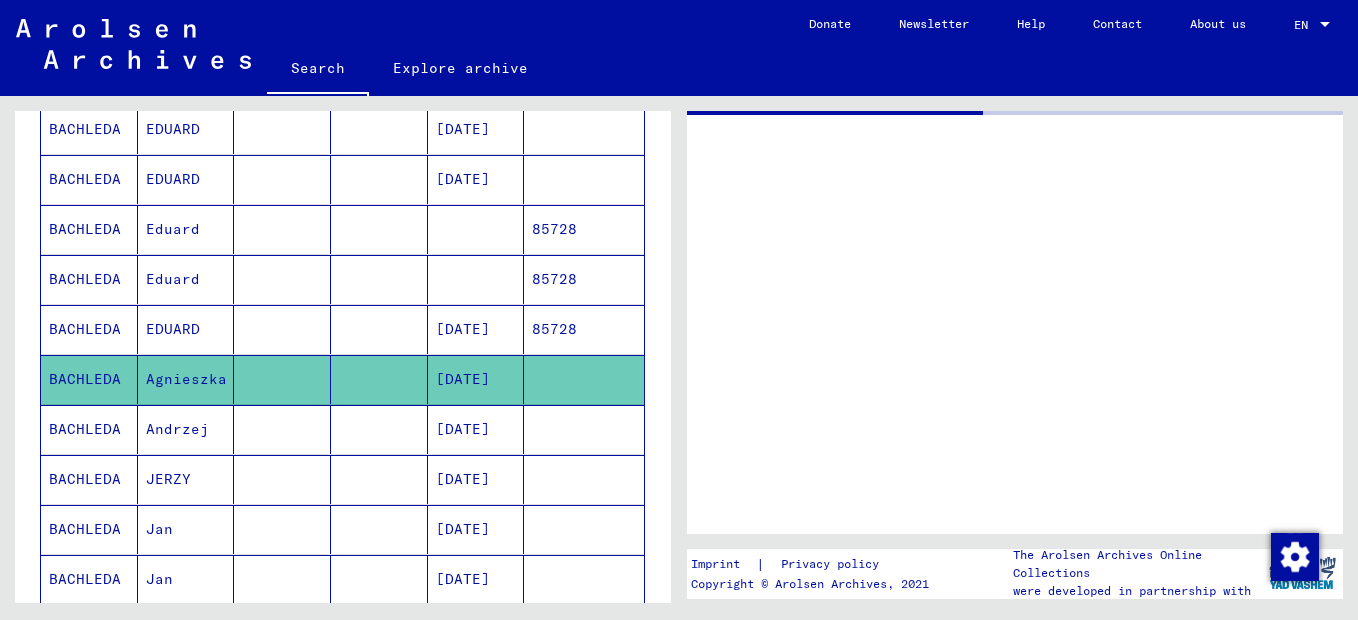 scroll, scrollTop: 0, scrollLeft: 0, axis: both 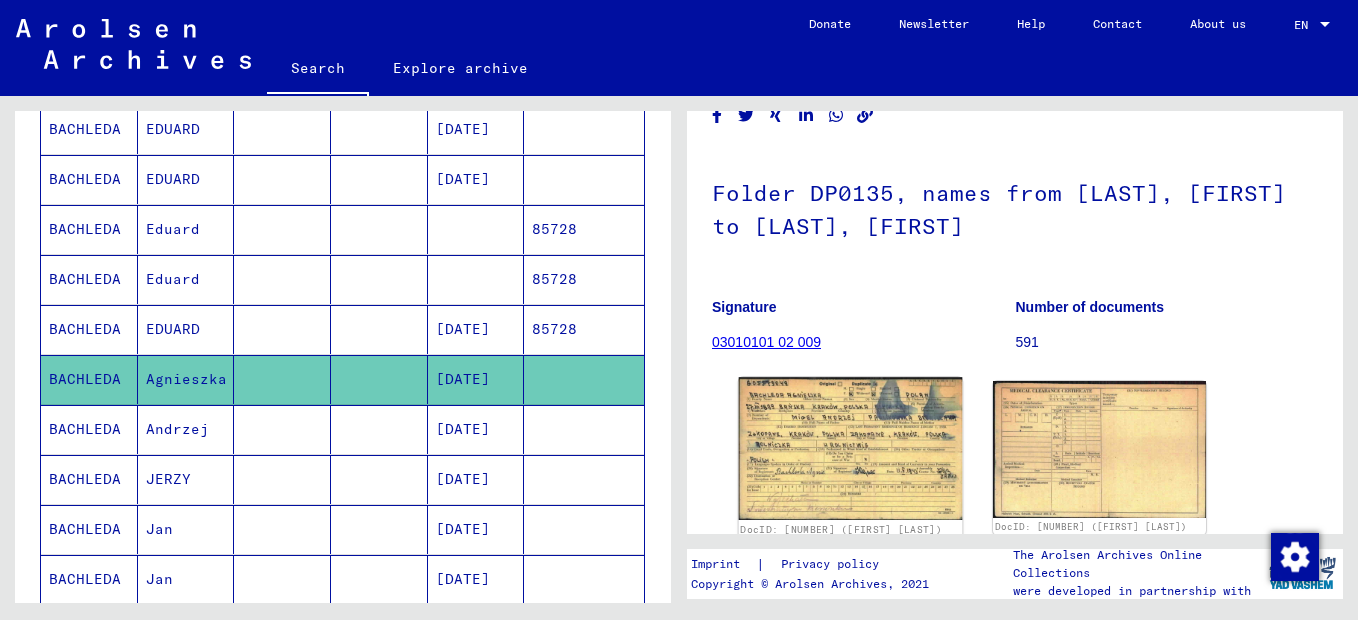 click 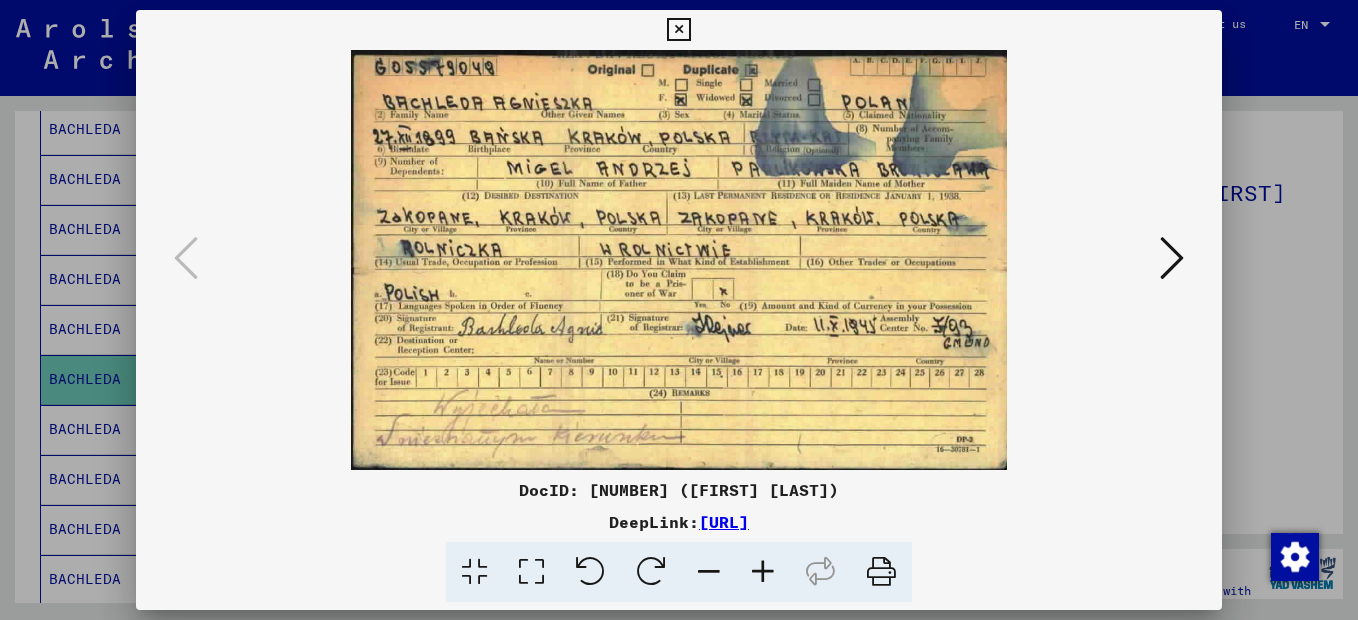 click at bounding box center (763, 572) 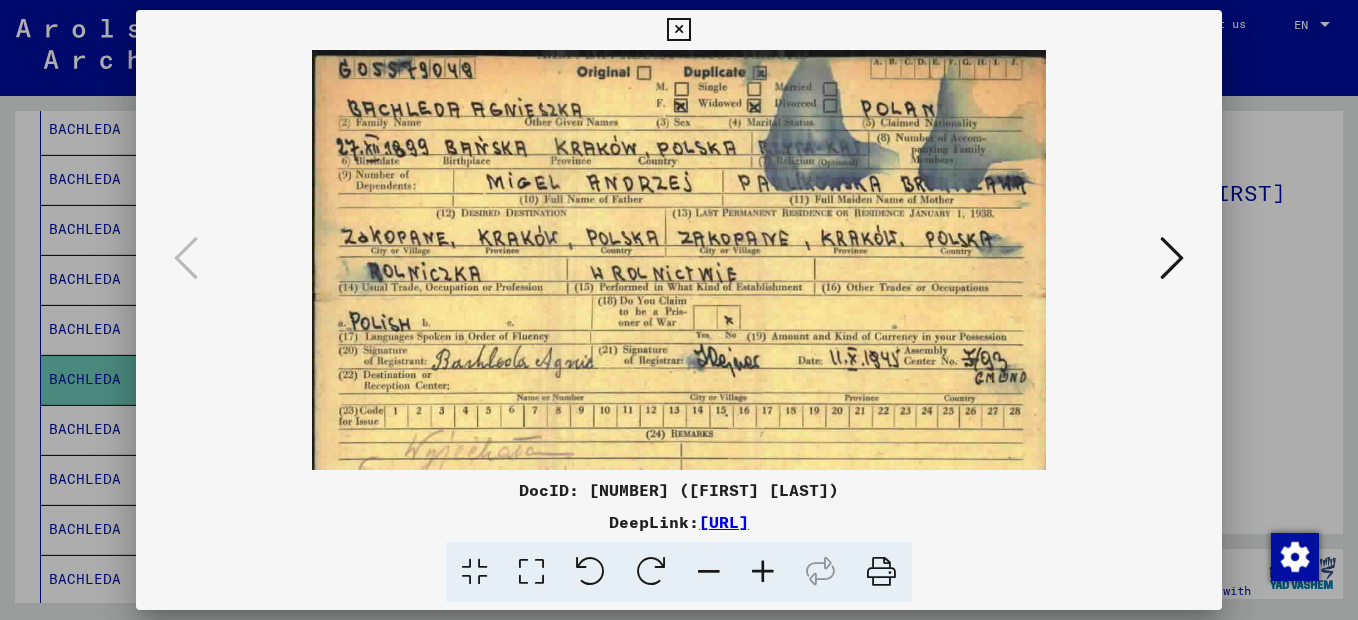 click at bounding box center (763, 572) 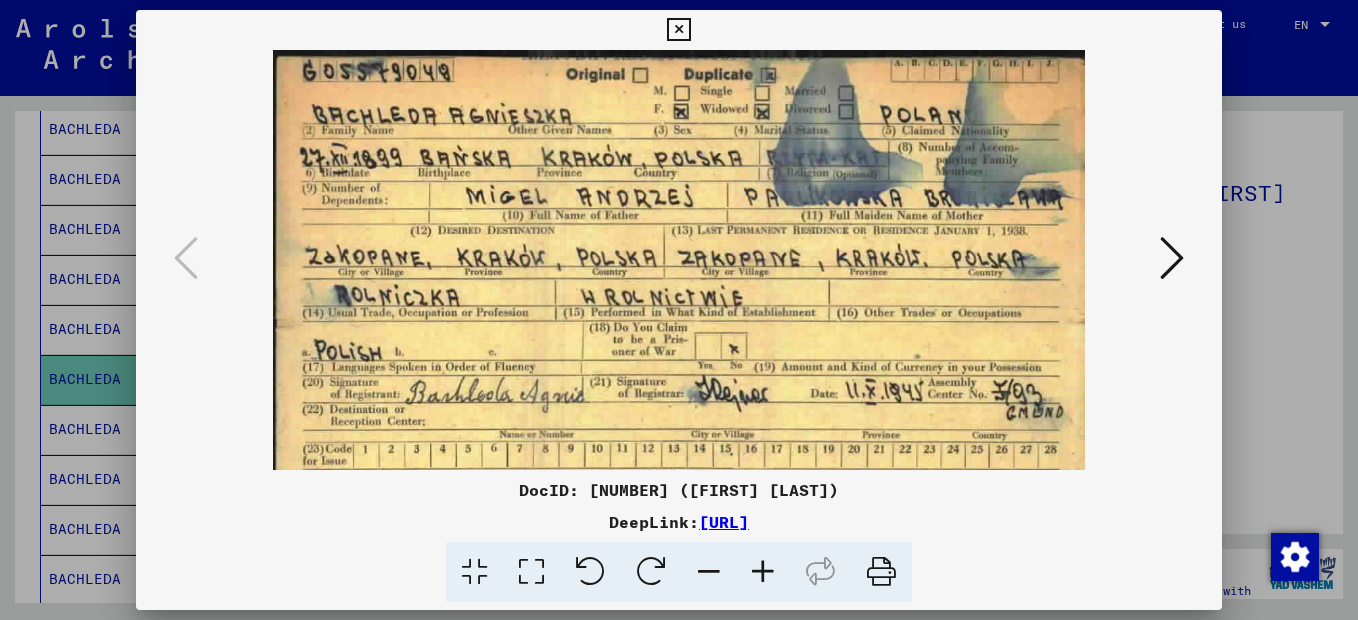 click at bounding box center (763, 572) 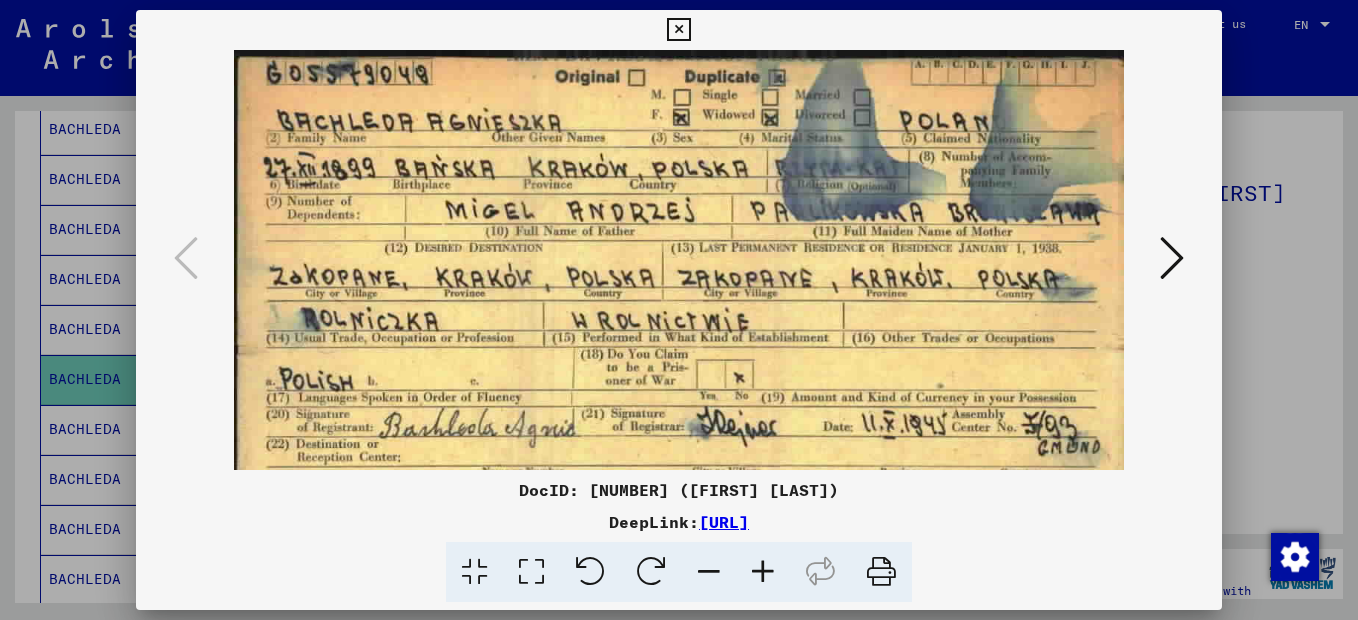 click at bounding box center (763, 572) 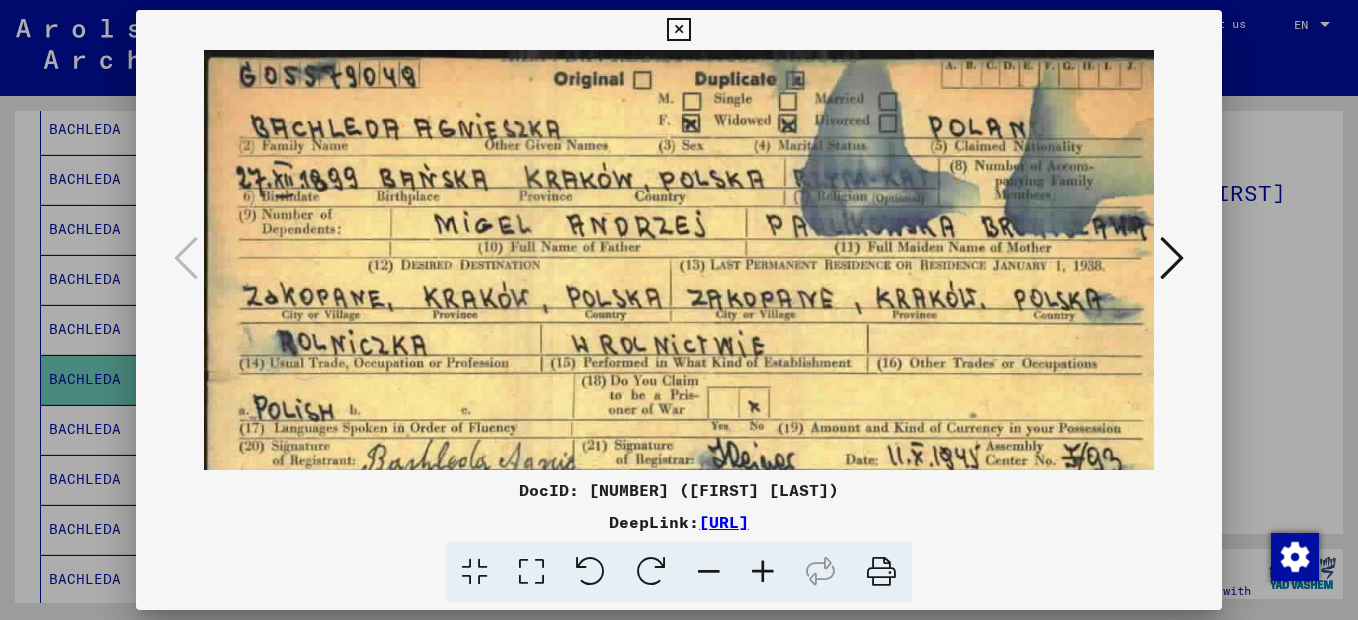 click at bounding box center (763, 572) 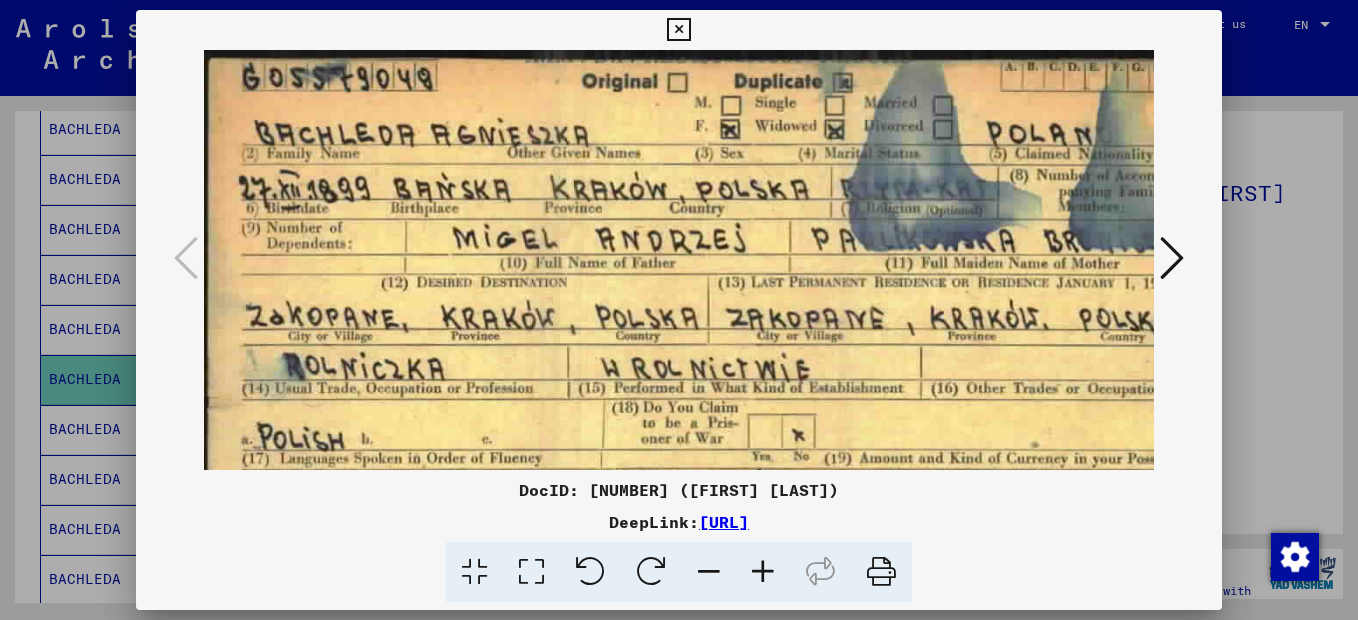 click at bounding box center (763, 572) 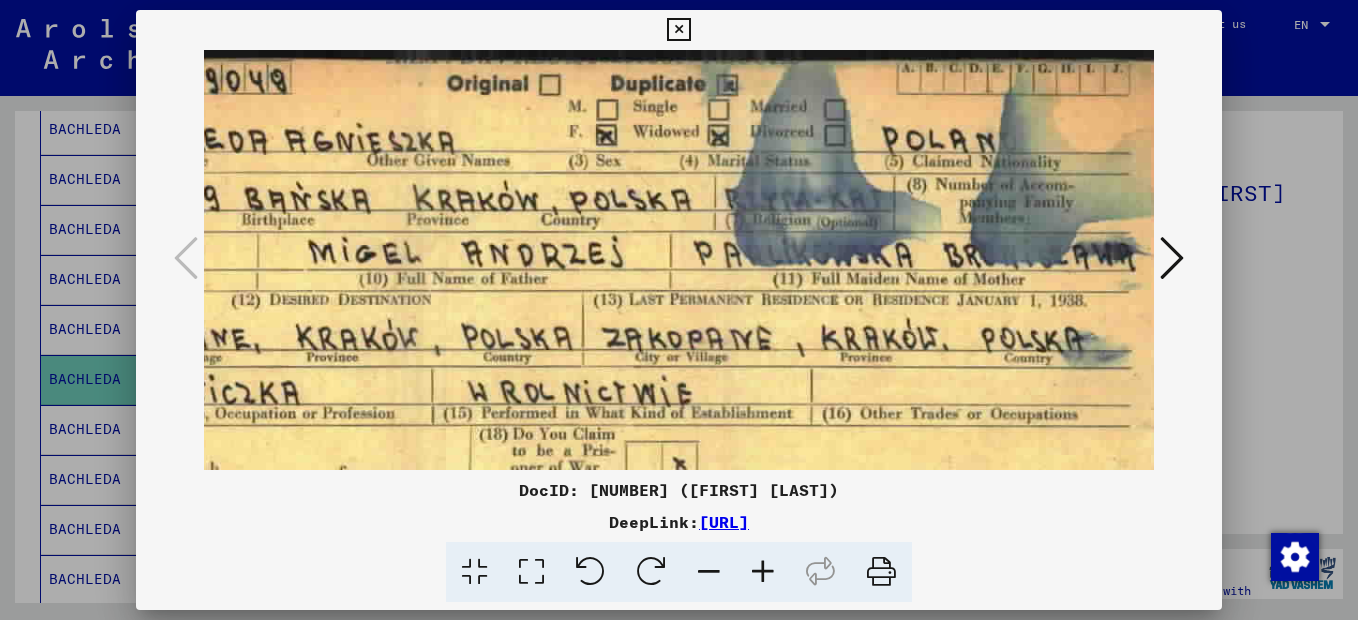 scroll, scrollTop: 0, scrollLeft: 175, axis: horizontal 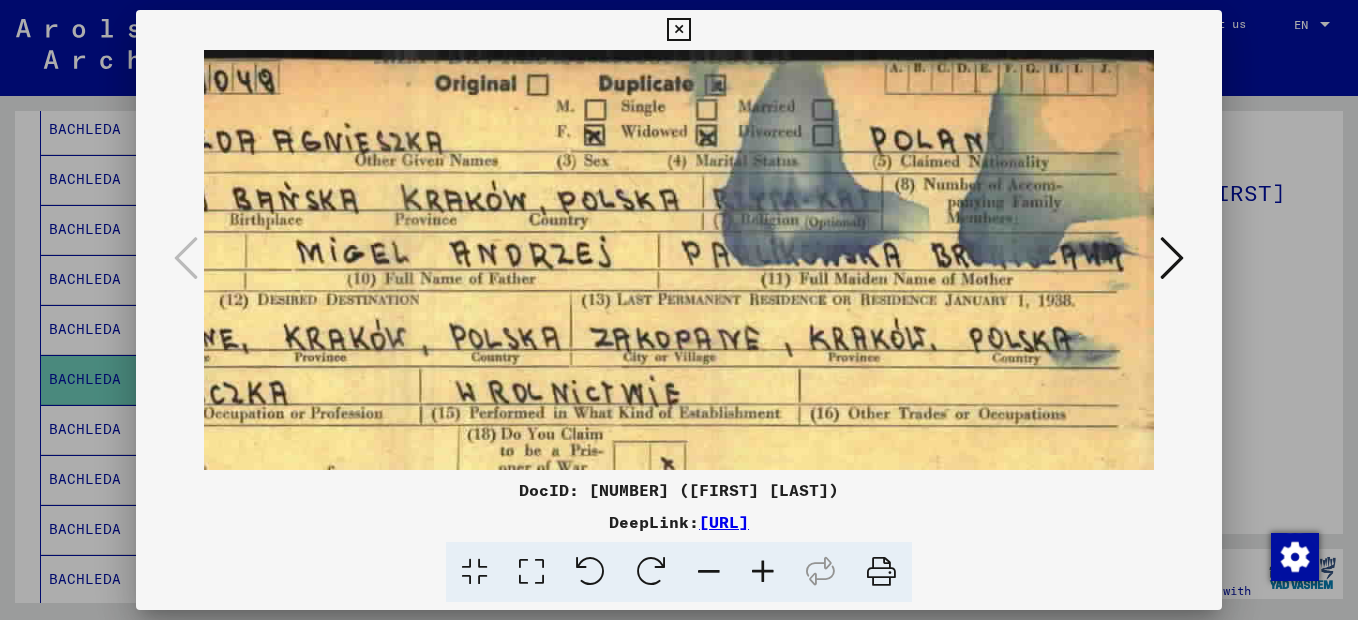 drag, startPoint x: 949, startPoint y: 387, endPoint x: 721, endPoint y: 415, distance: 229.71286 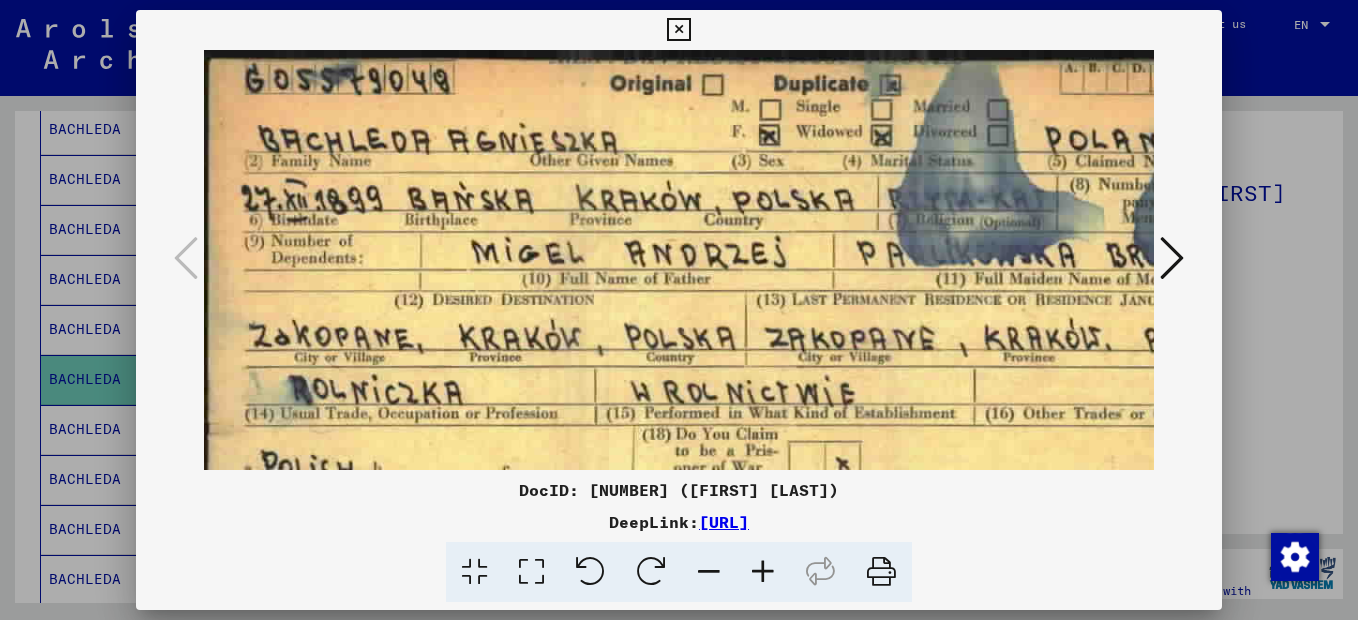 scroll, scrollTop: 9, scrollLeft: 0, axis: vertical 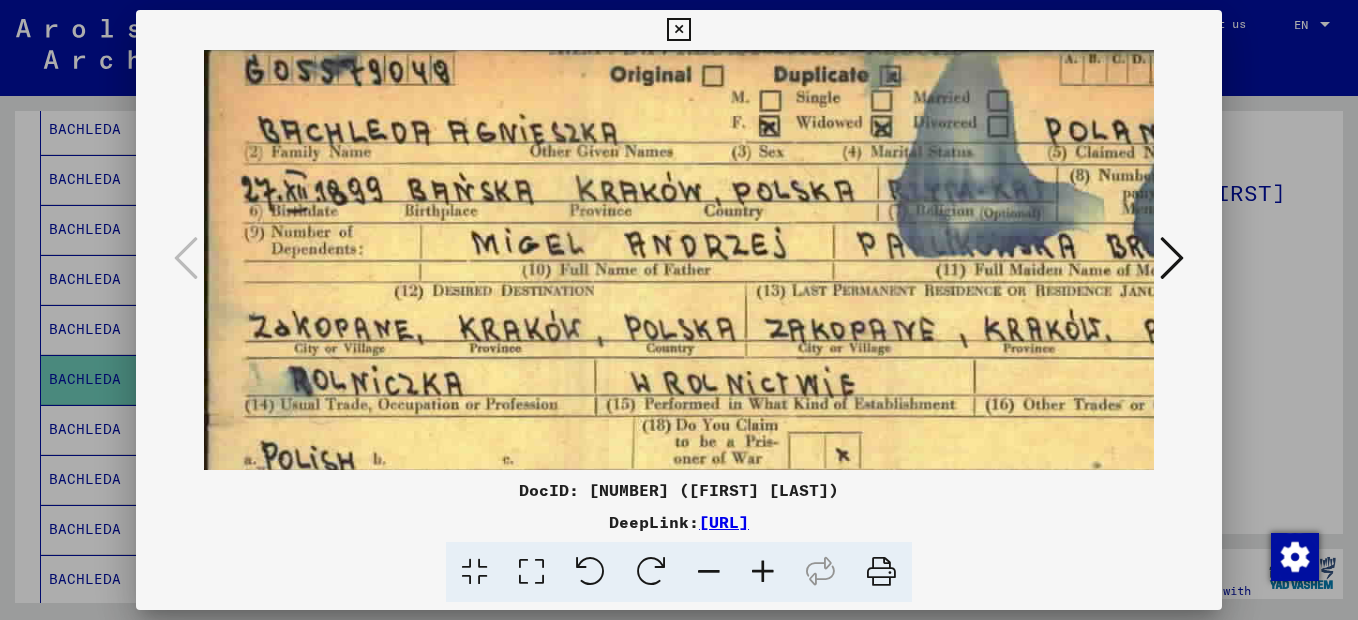 drag, startPoint x: 406, startPoint y: 432, endPoint x: 690, endPoint y: 423, distance: 284.14258 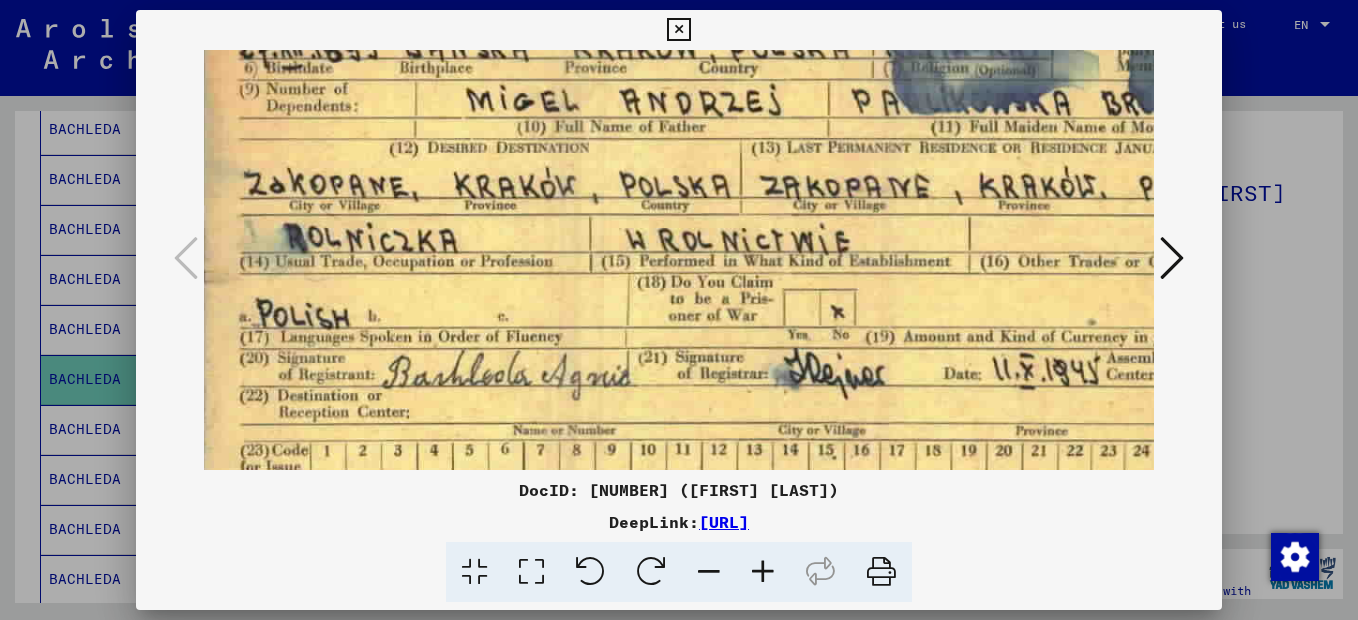 scroll, scrollTop: 165, scrollLeft: 5, axis: both 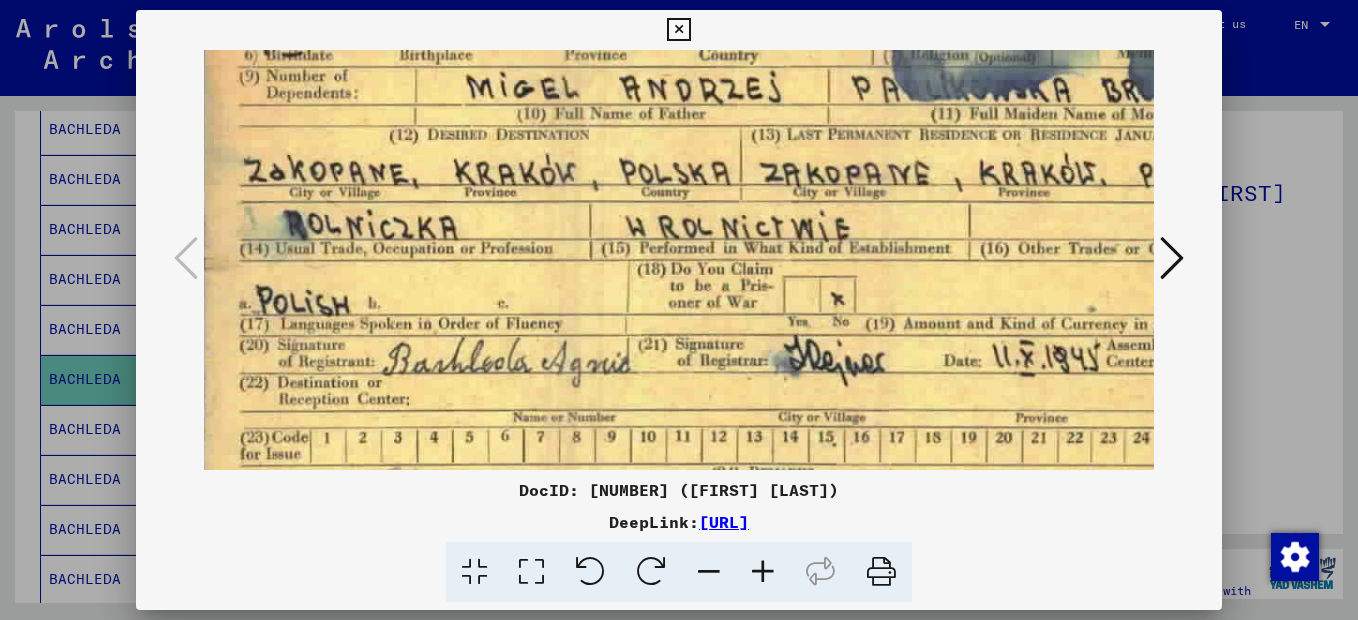 drag, startPoint x: 998, startPoint y: 432, endPoint x: 993, endPoint y: 276, distance: 156.08011 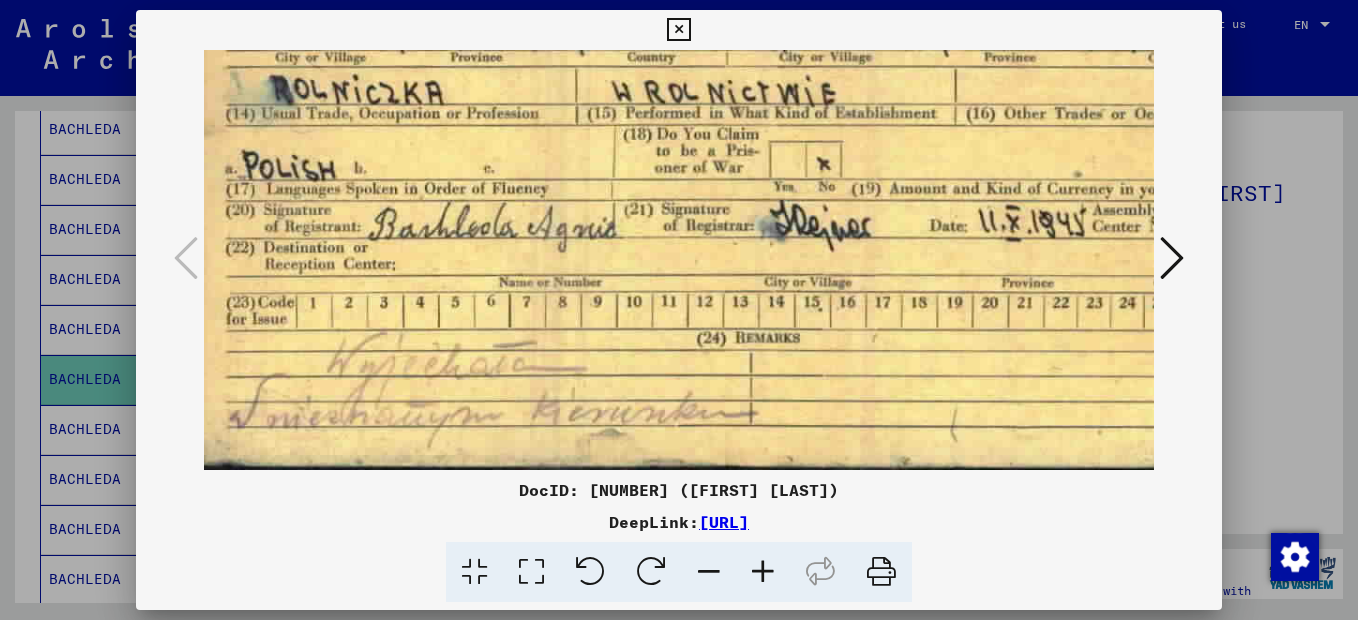 scroll, scrollTop: 300, scrollLeft: 12, axis: both 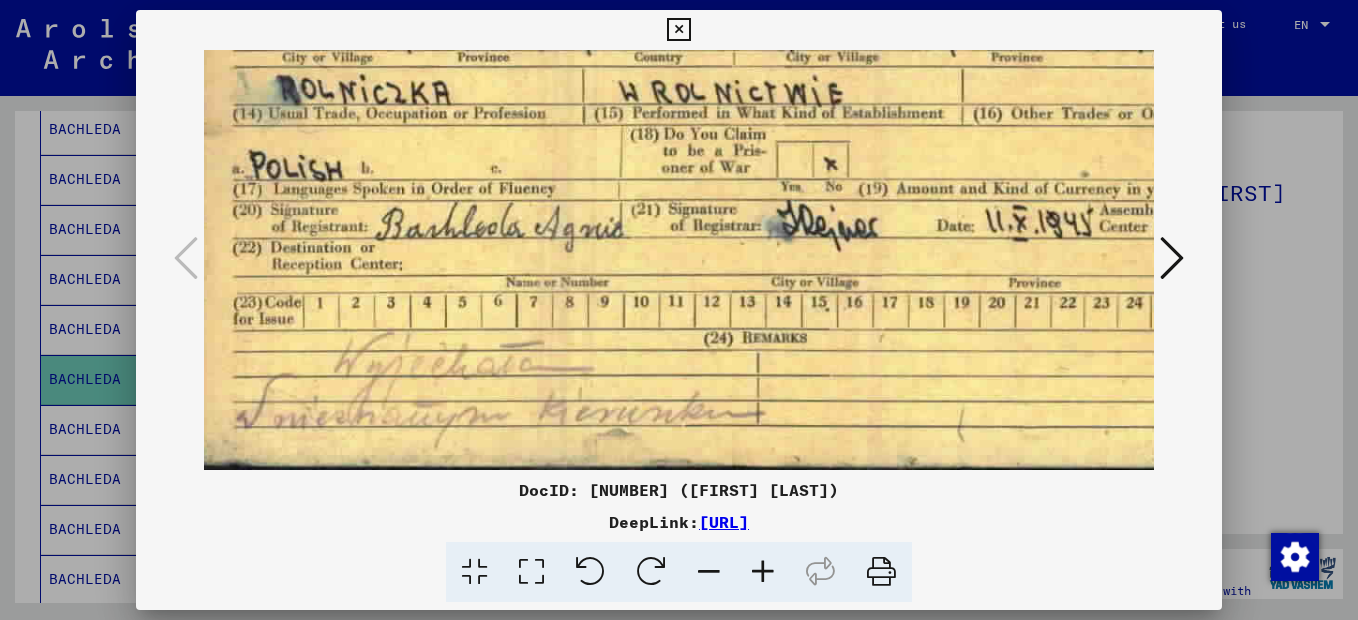 drag, startPoint x: 967, startPoint y: 417, endPoint x: 937, endPoint y: 205, distance: 214.11212 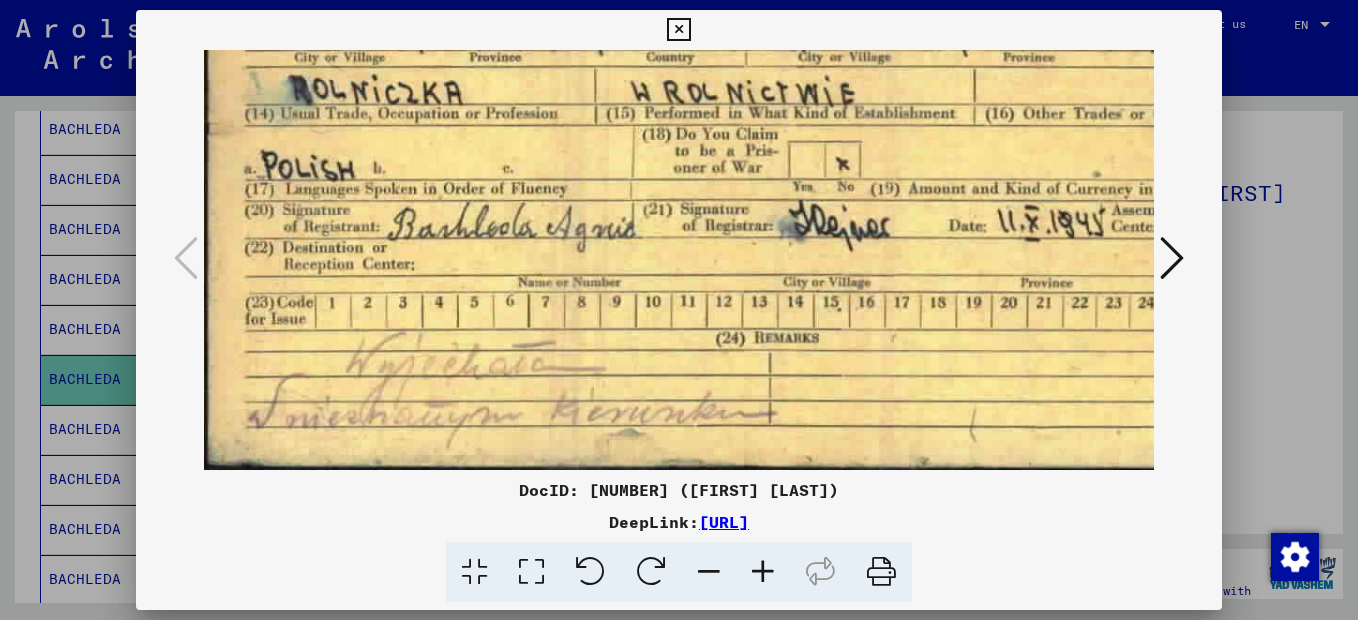 drag, startPoint x: 867, startPoint y: 391, endPoint x: 897, endPoint y: 345, distance: 54.91812 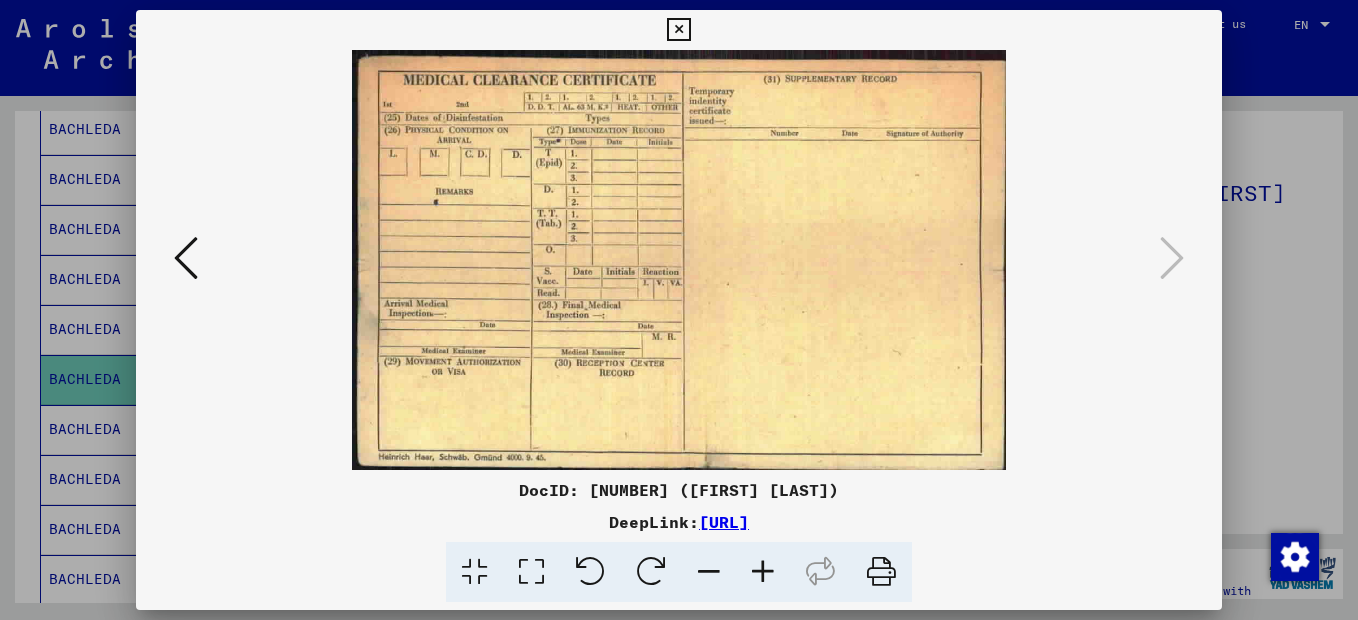 click at bounding box center [678, 30] 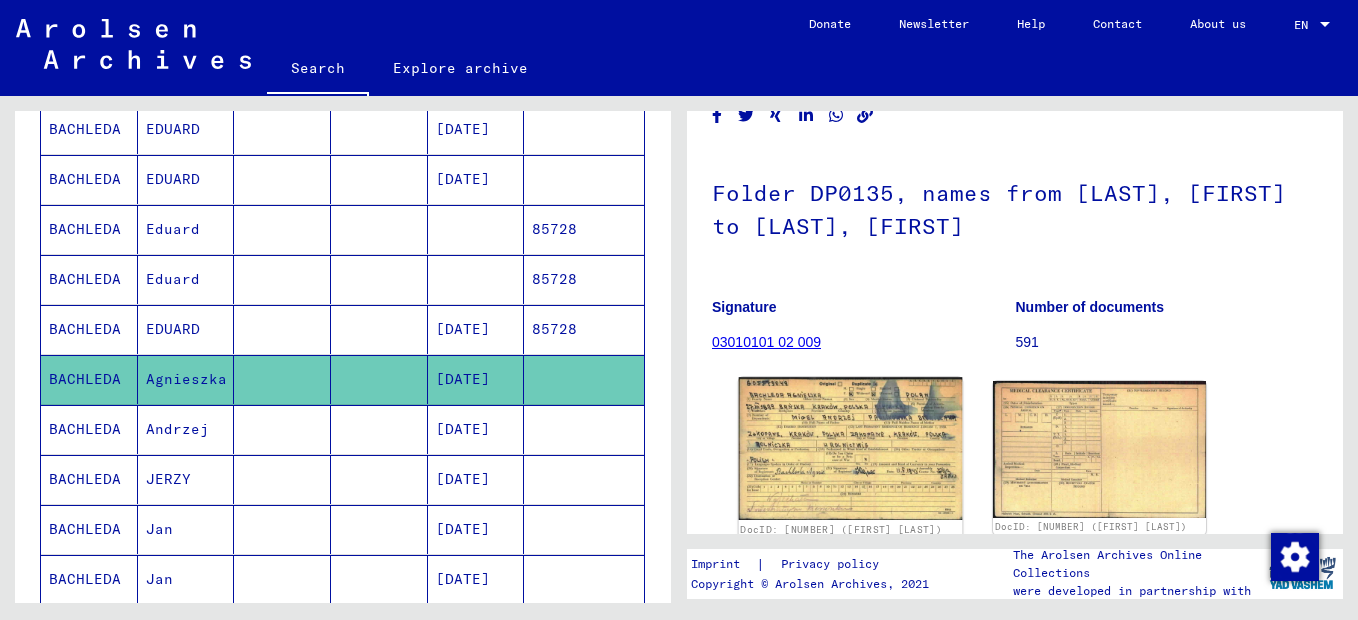 click 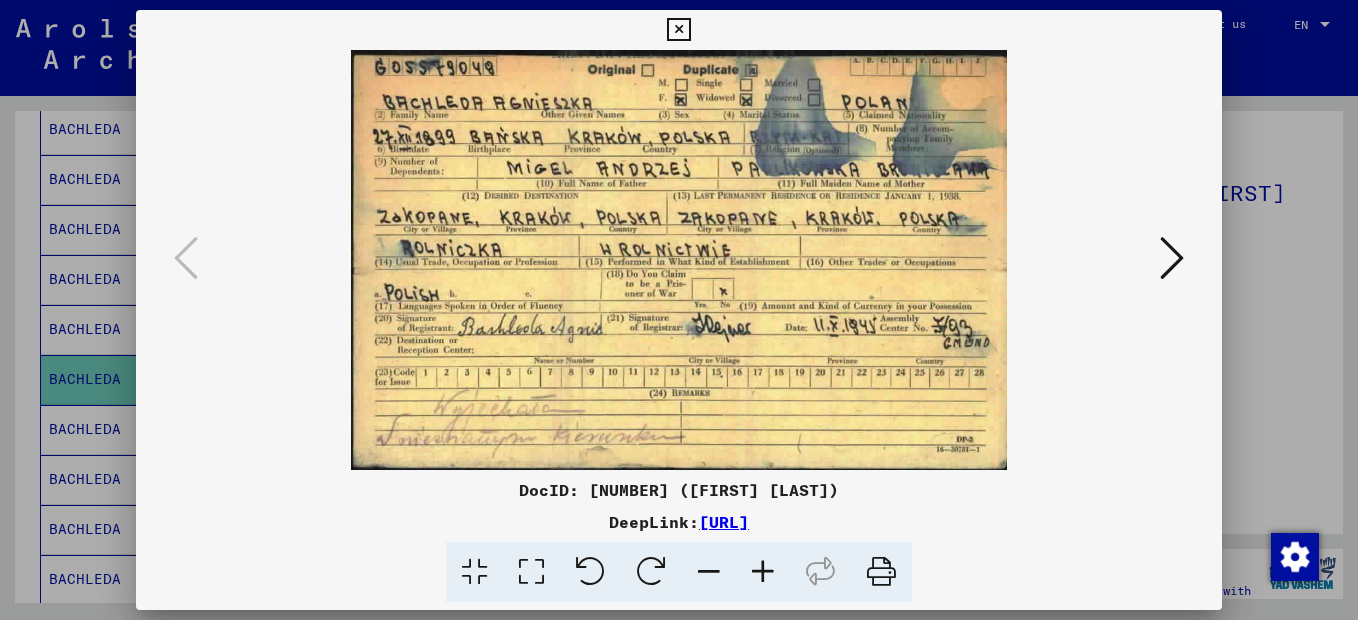 click at bounding box center [763, 572] 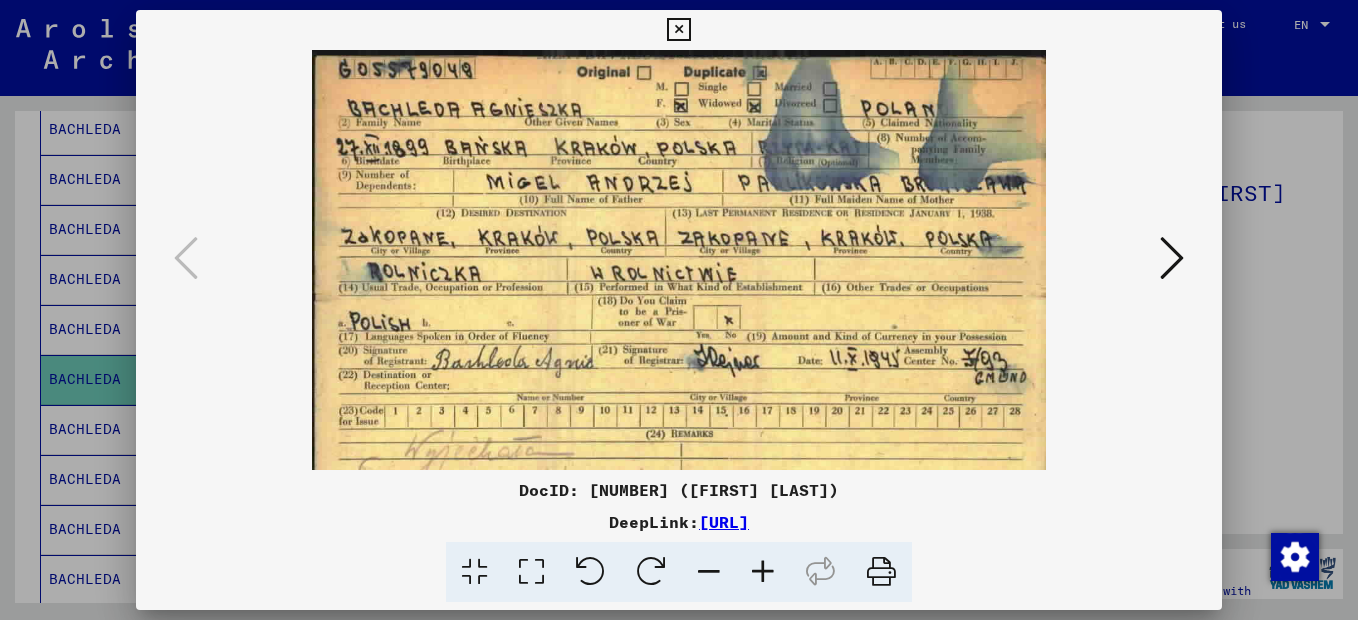 click at bounding box center [763, 572] 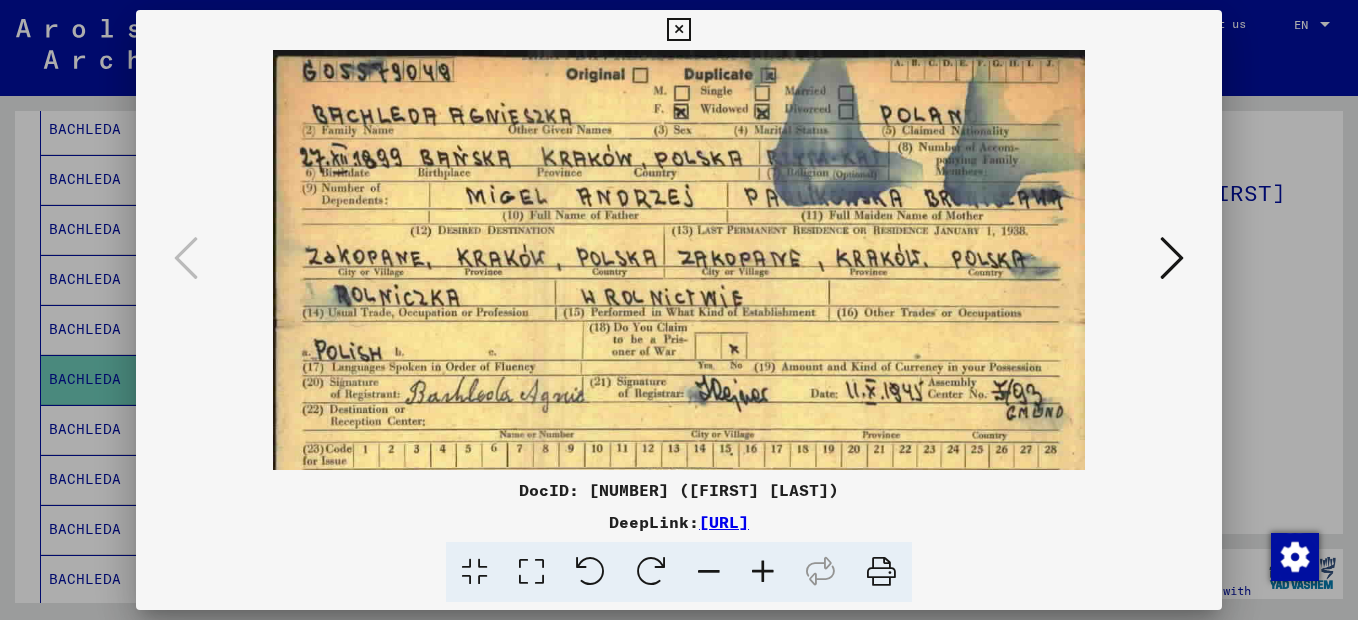 click at bounding box center (763, 572) 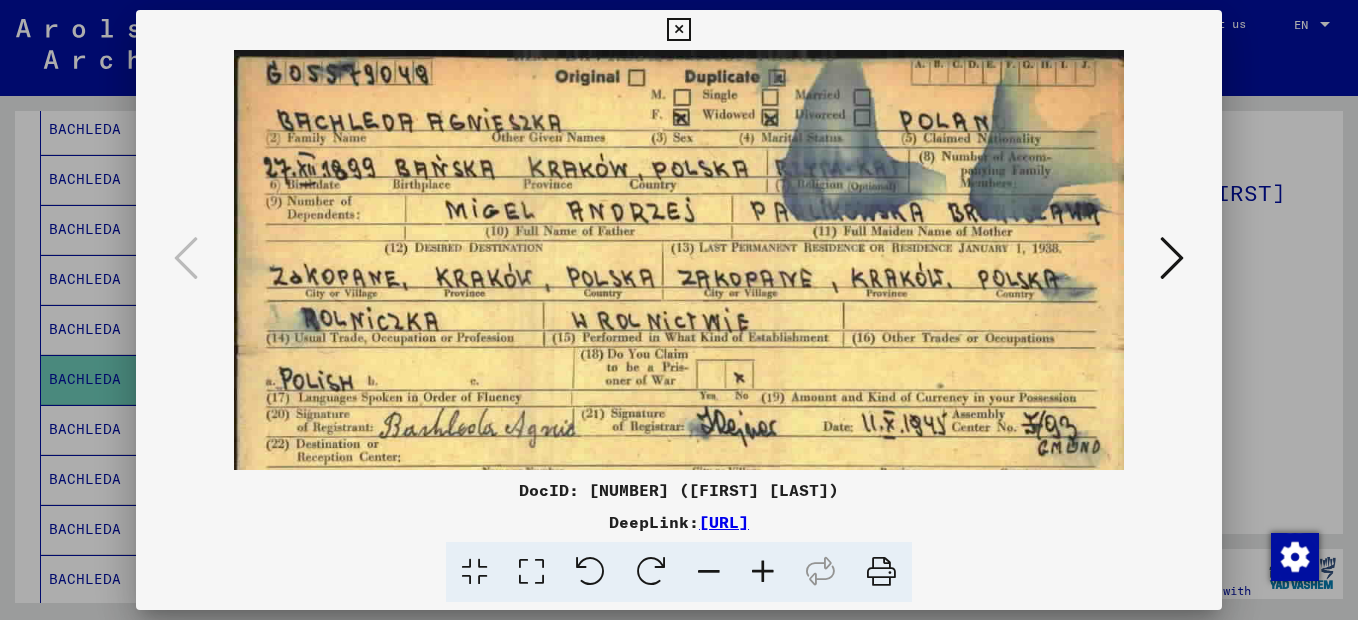 click at bounding box center (763, 572) 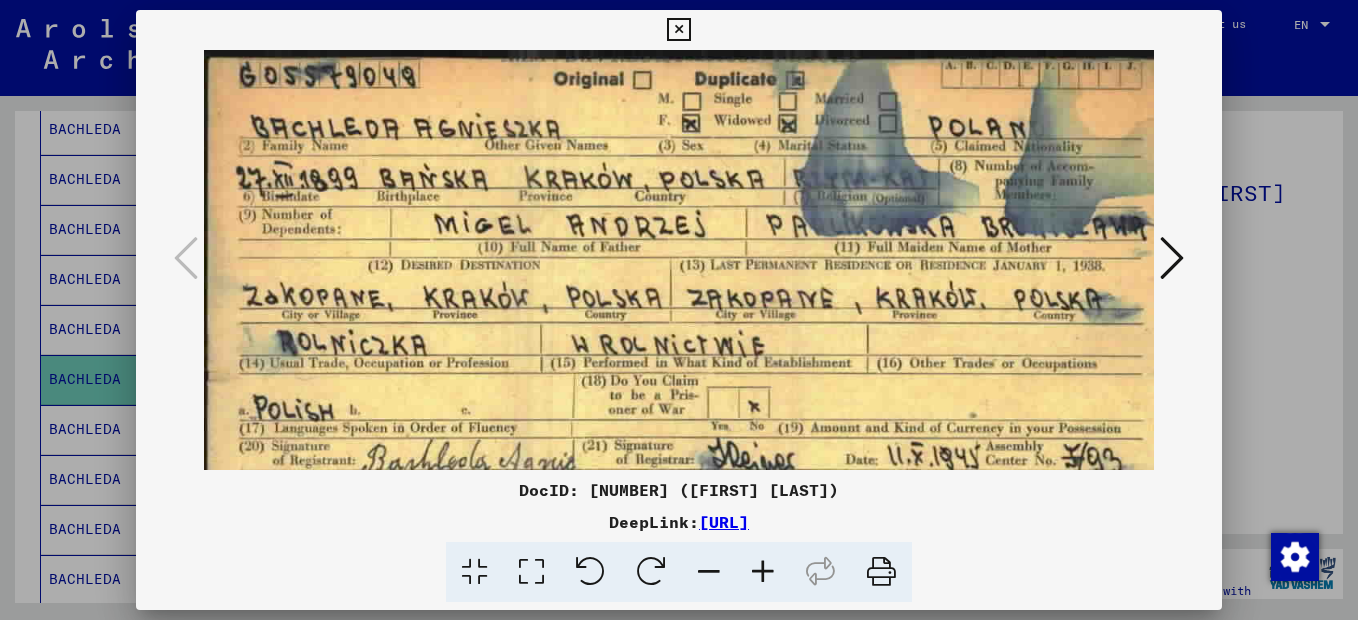 drag, startPoint x: 539, startPoint y: 396, endPoint x: 660, endPoint y: 419, distance: 123.16656 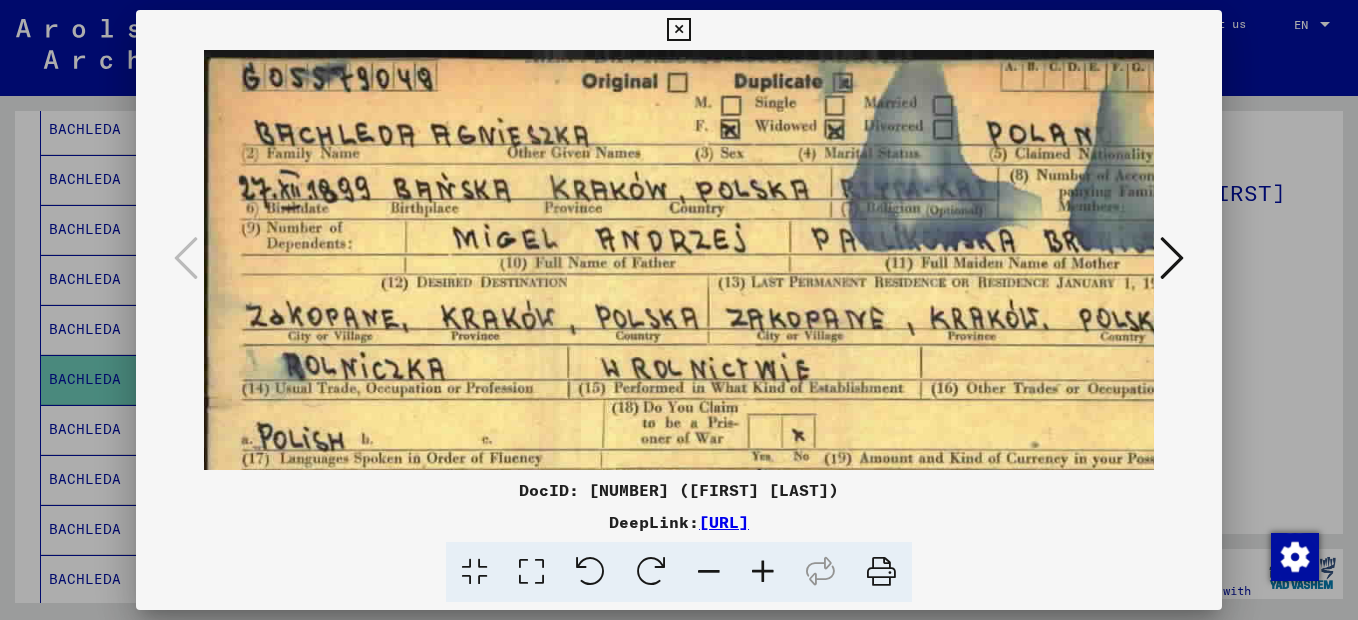 click at bounding box center [763, 572] 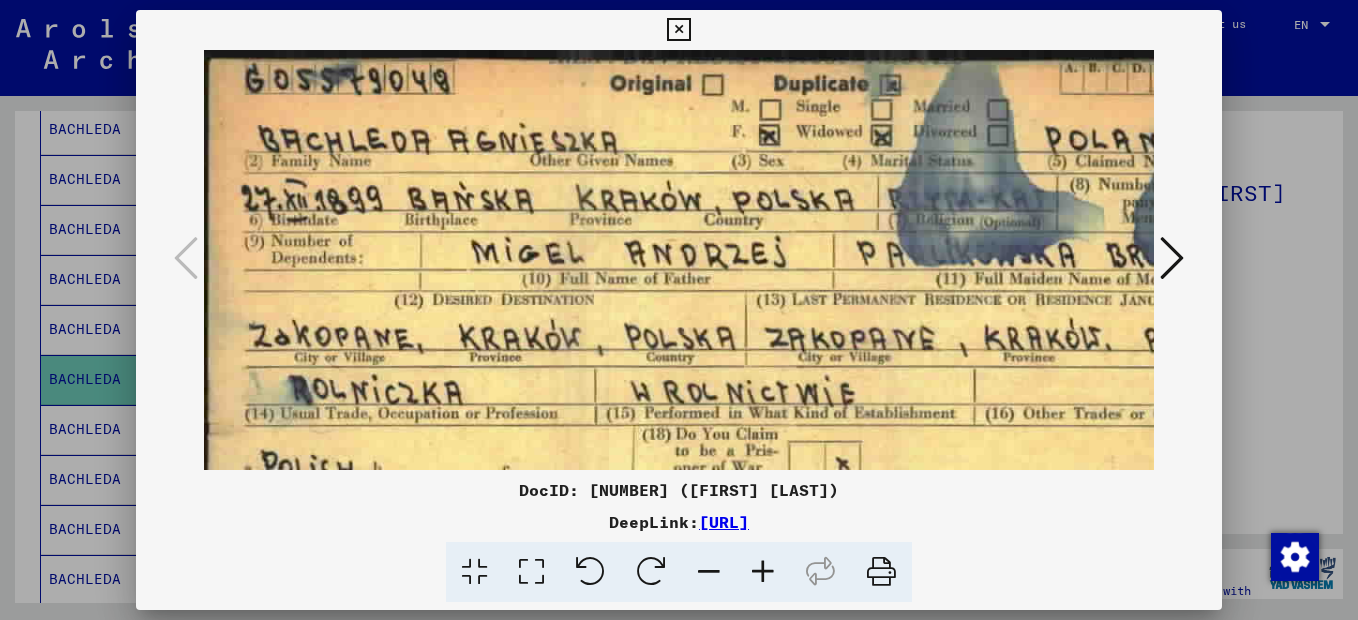 click at bounding box center (678, 30) 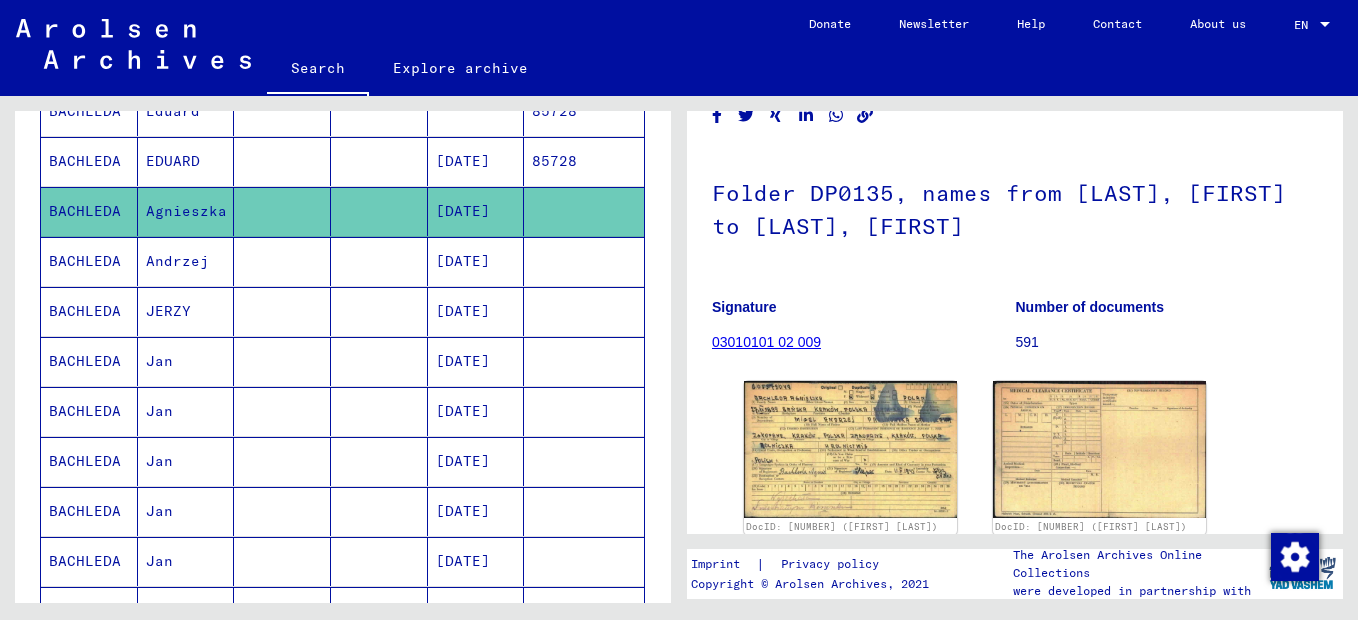 scroll, scrollTop: 500, scrollLeft: 0, axis: vertical 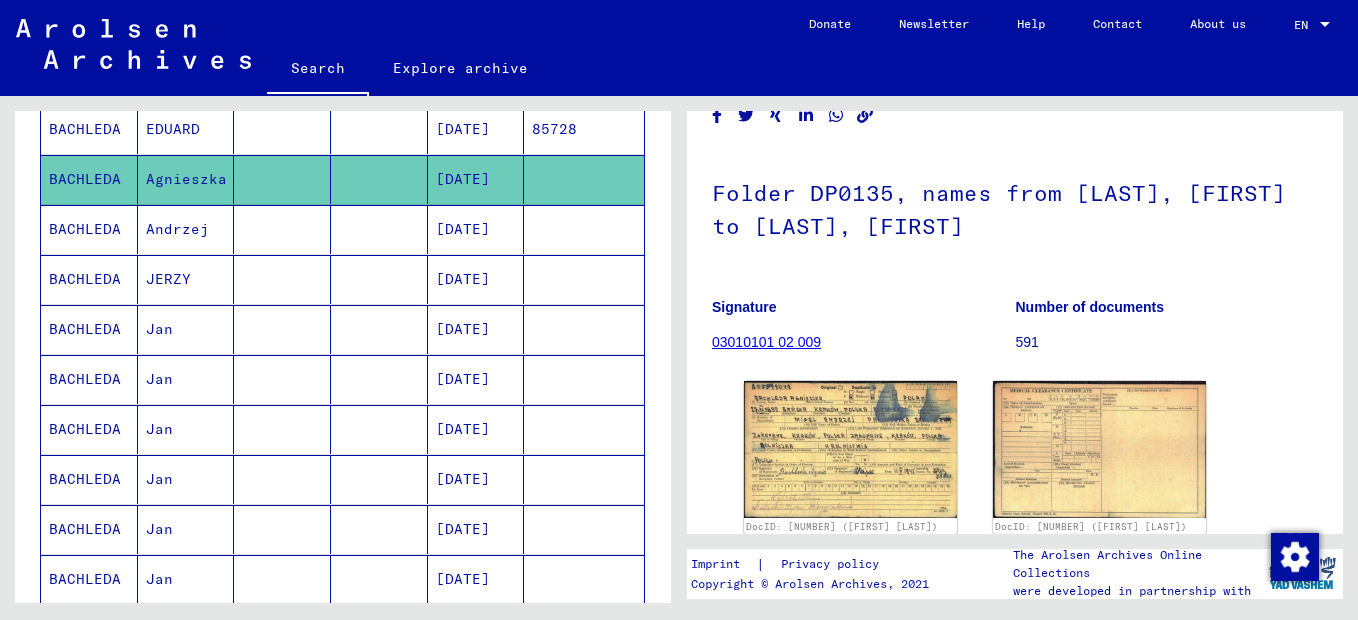 click on "Jan" at bounding box center [186, 429] 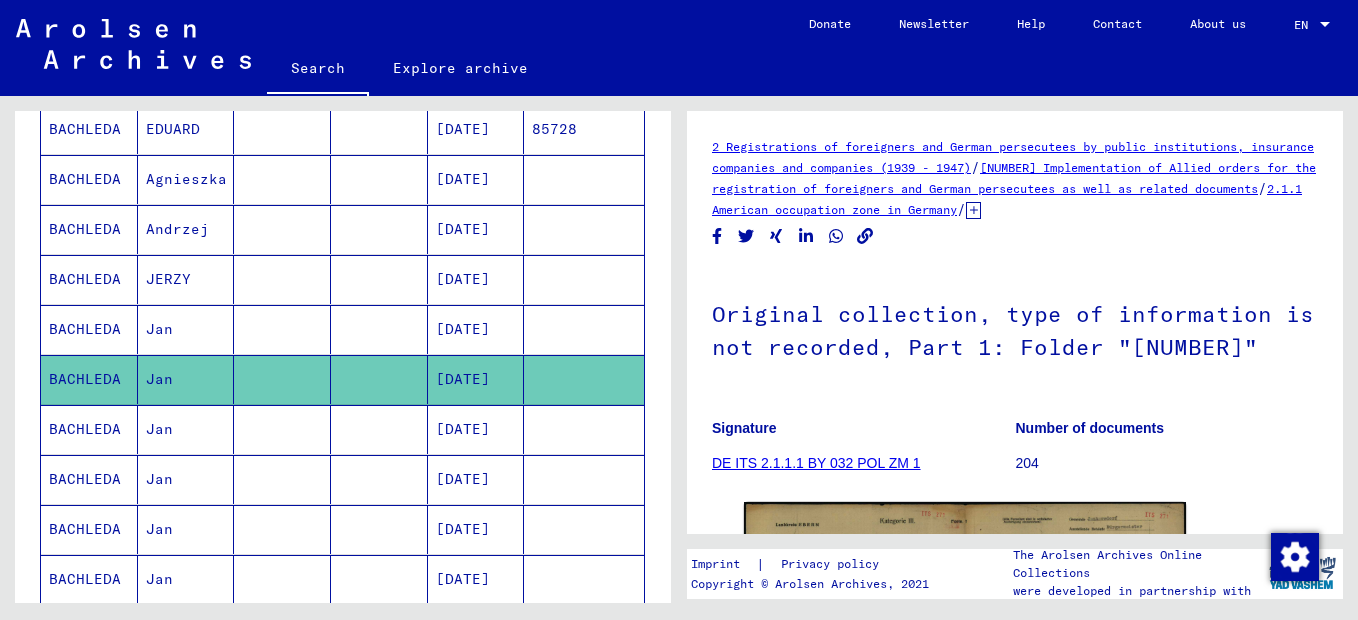 scroll, scrollTop: 0, scrollLeft: 0, axis: both 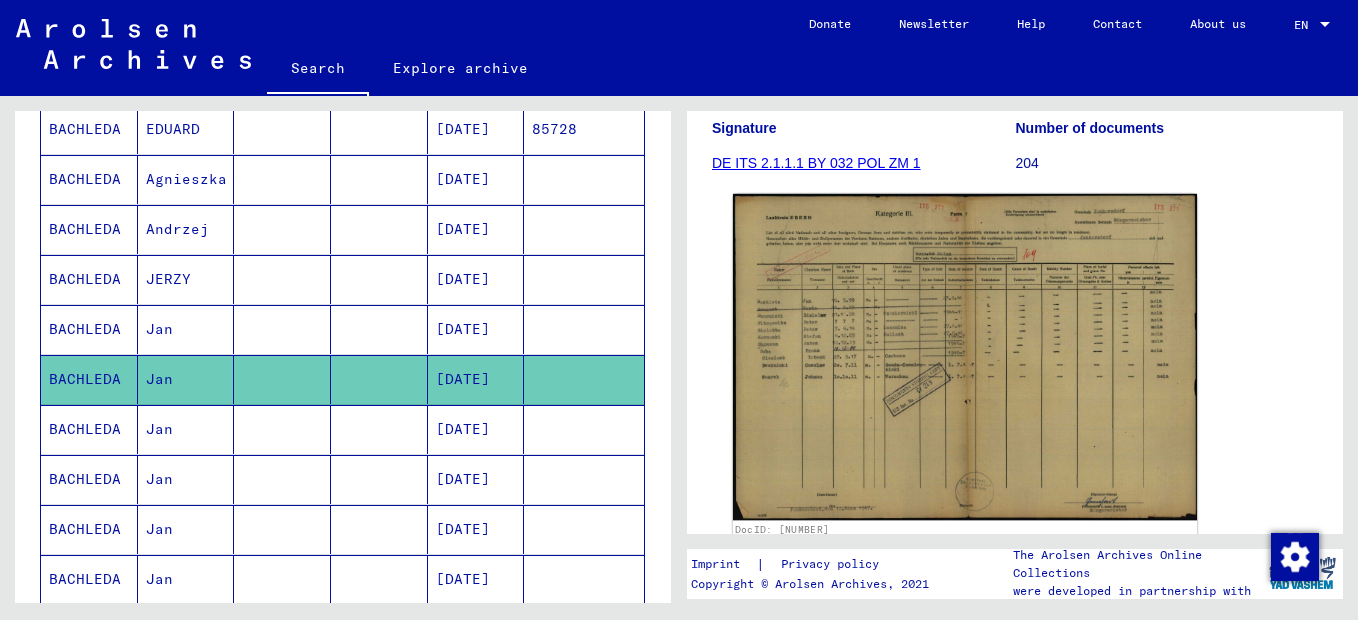 click 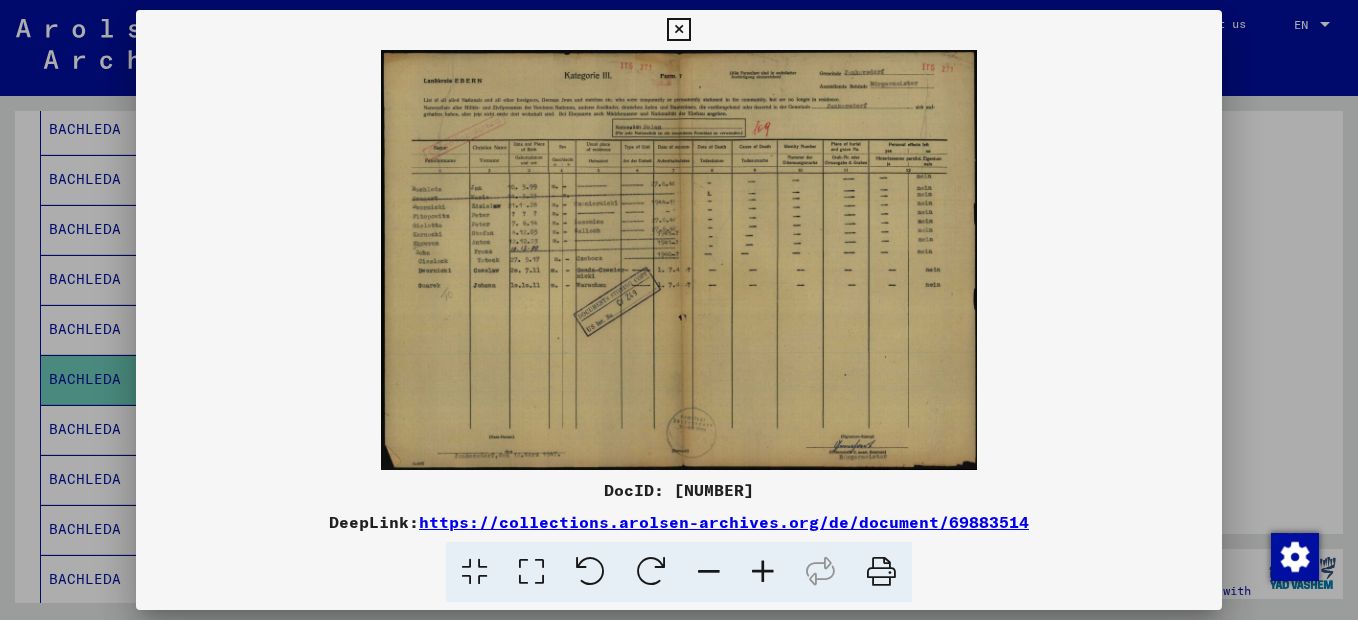 click at bounding box center (763, 572) 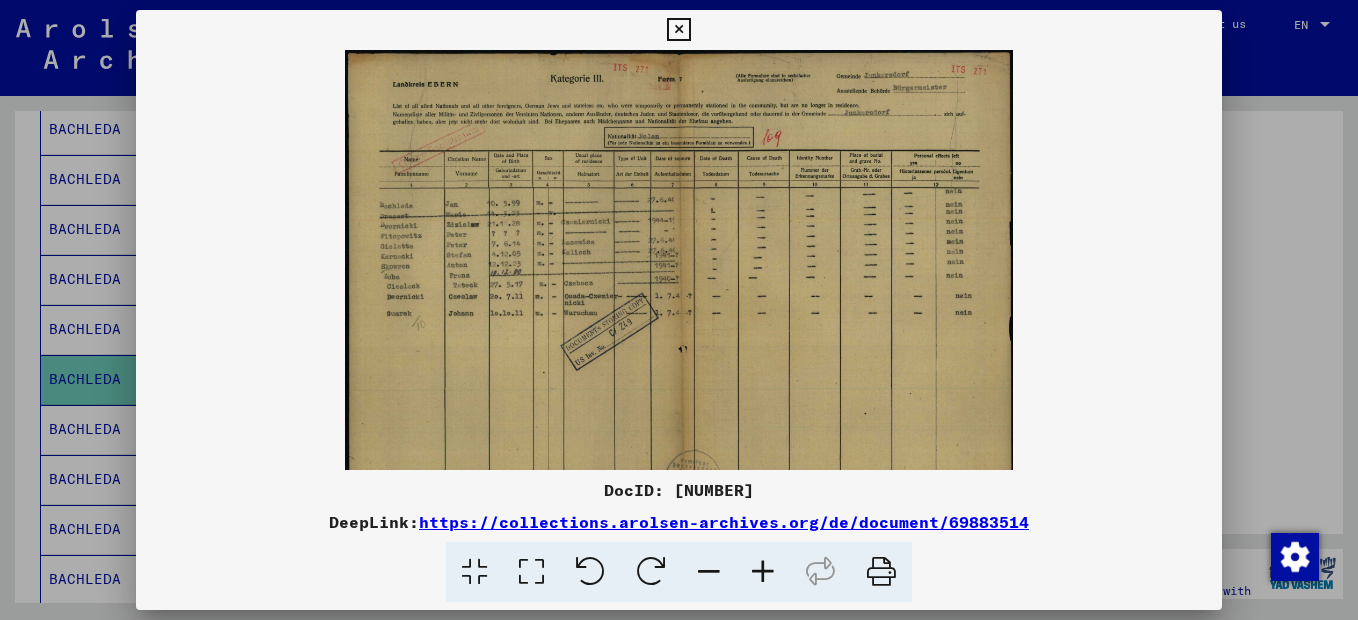click at bounding box center (763, 572) 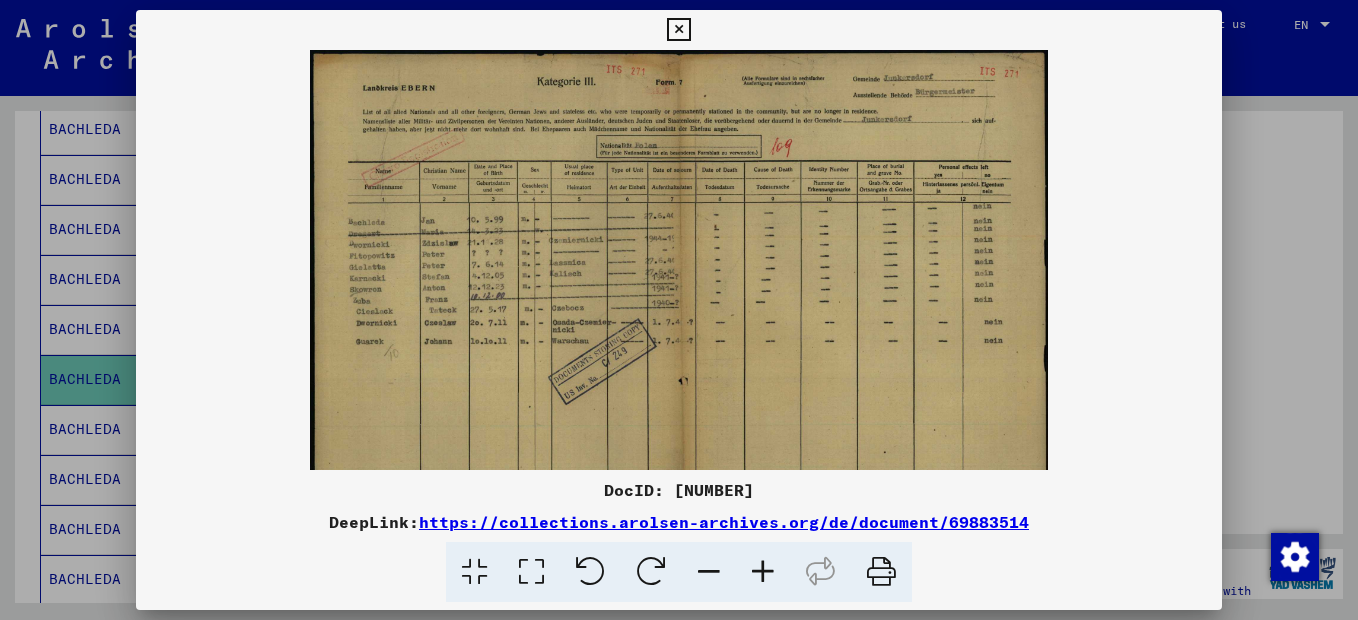 click at bounding box center [763, 572] 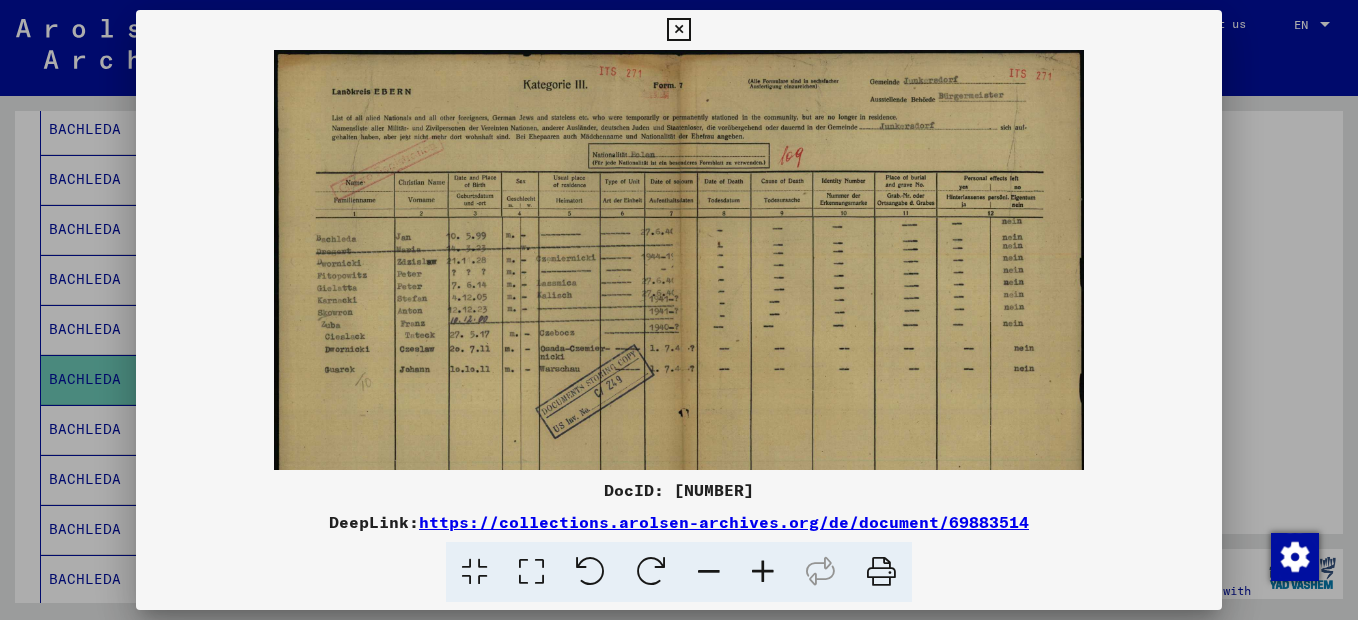 click at bounding box center (763, 572) 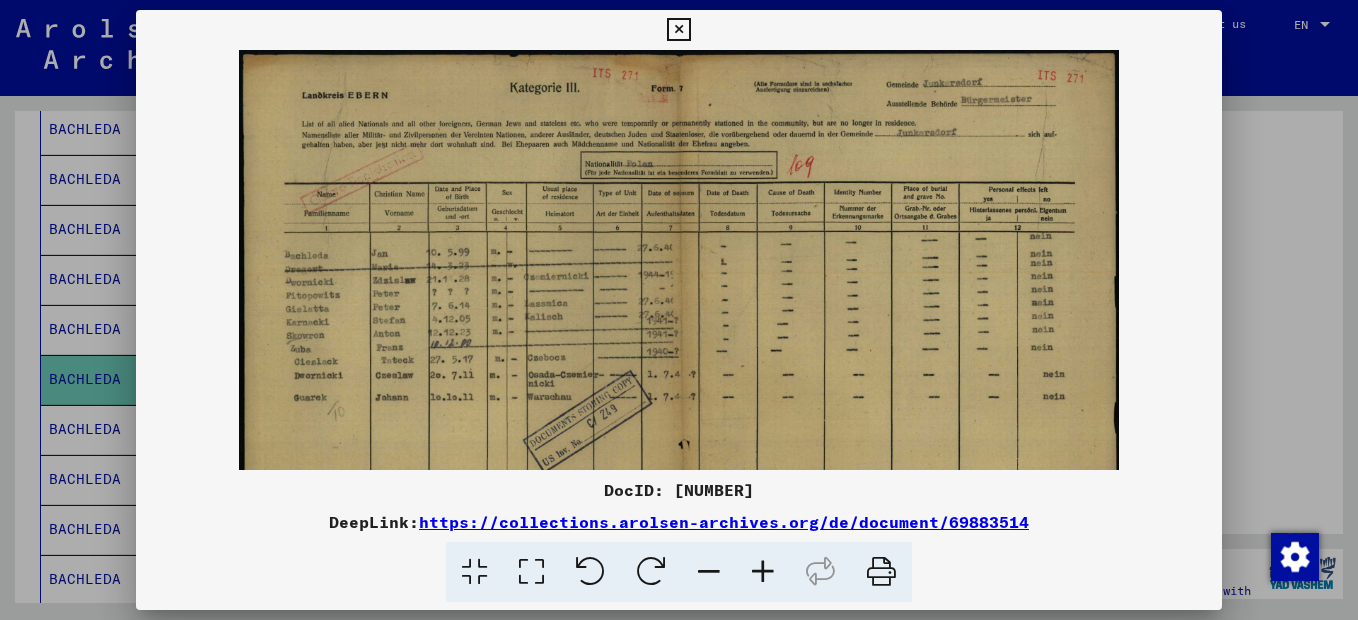 click at bounding box center (763, 572) 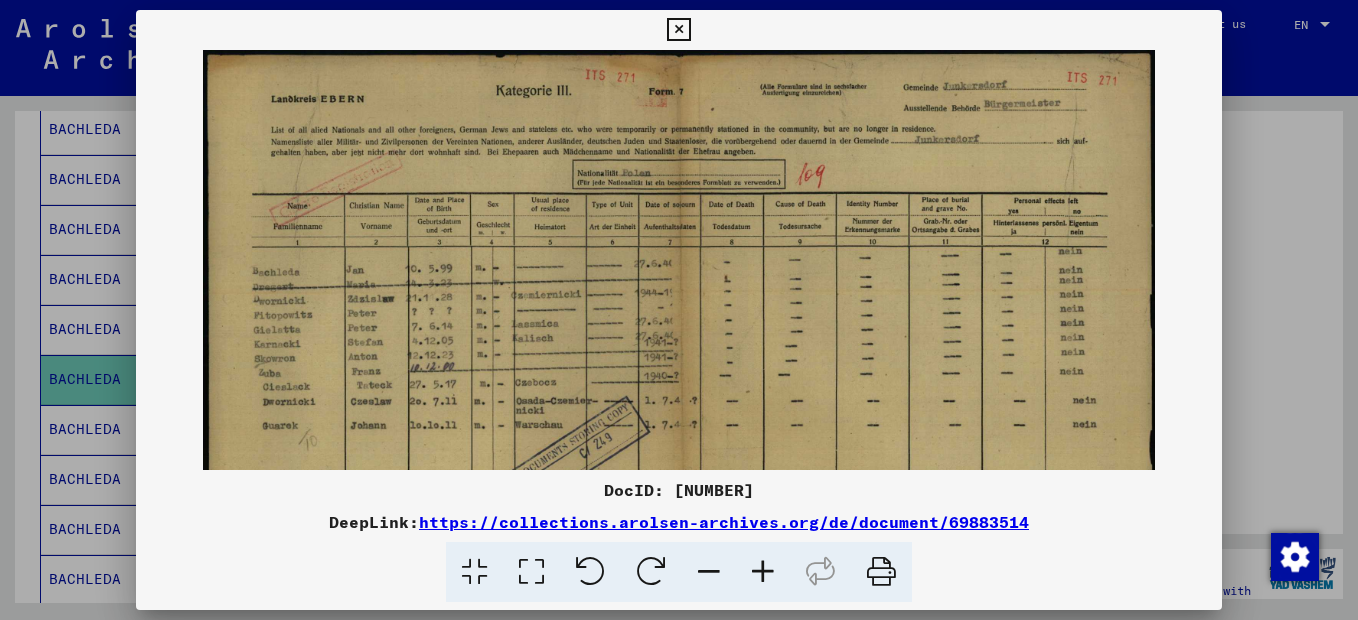 click at bounding box center (763, 572) 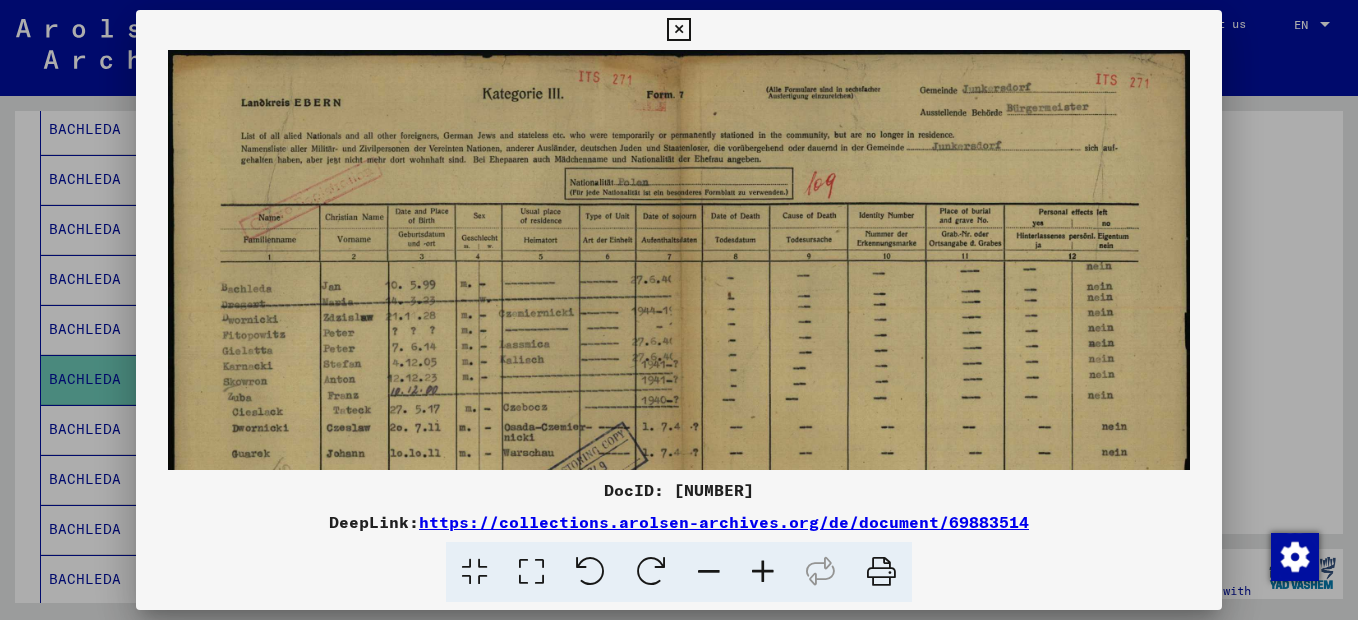 click at bounding box center [763, 572] 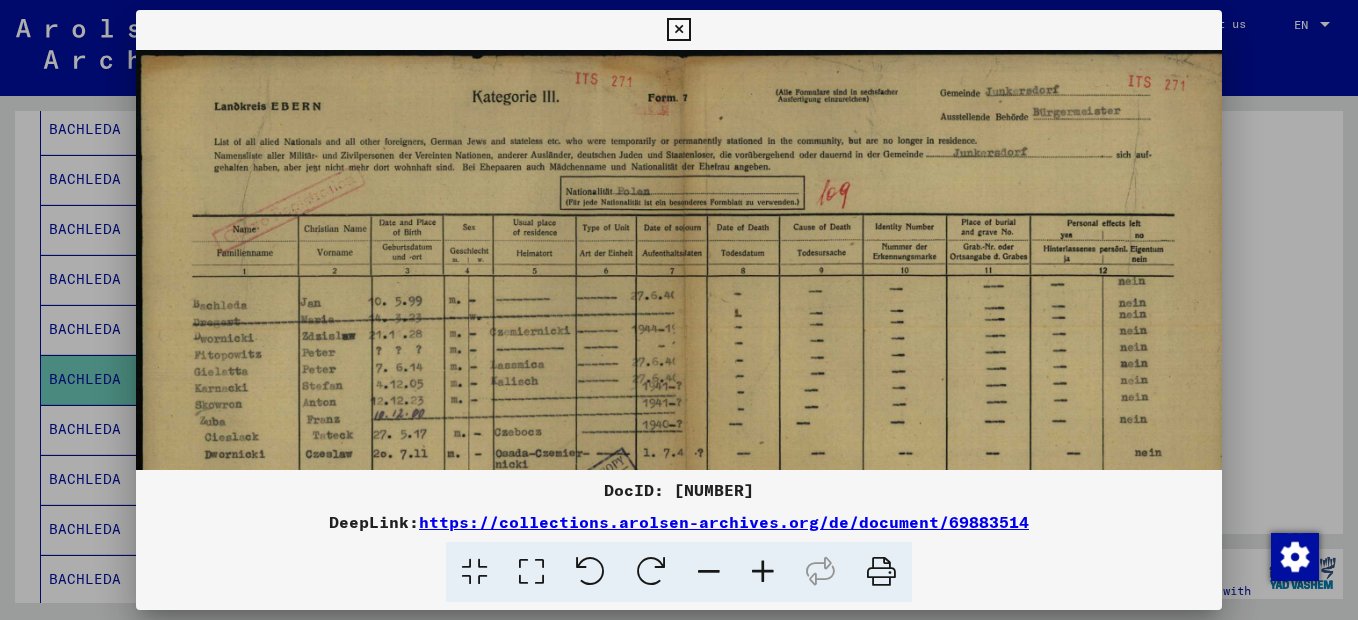 click at bounding box center [763, 572] 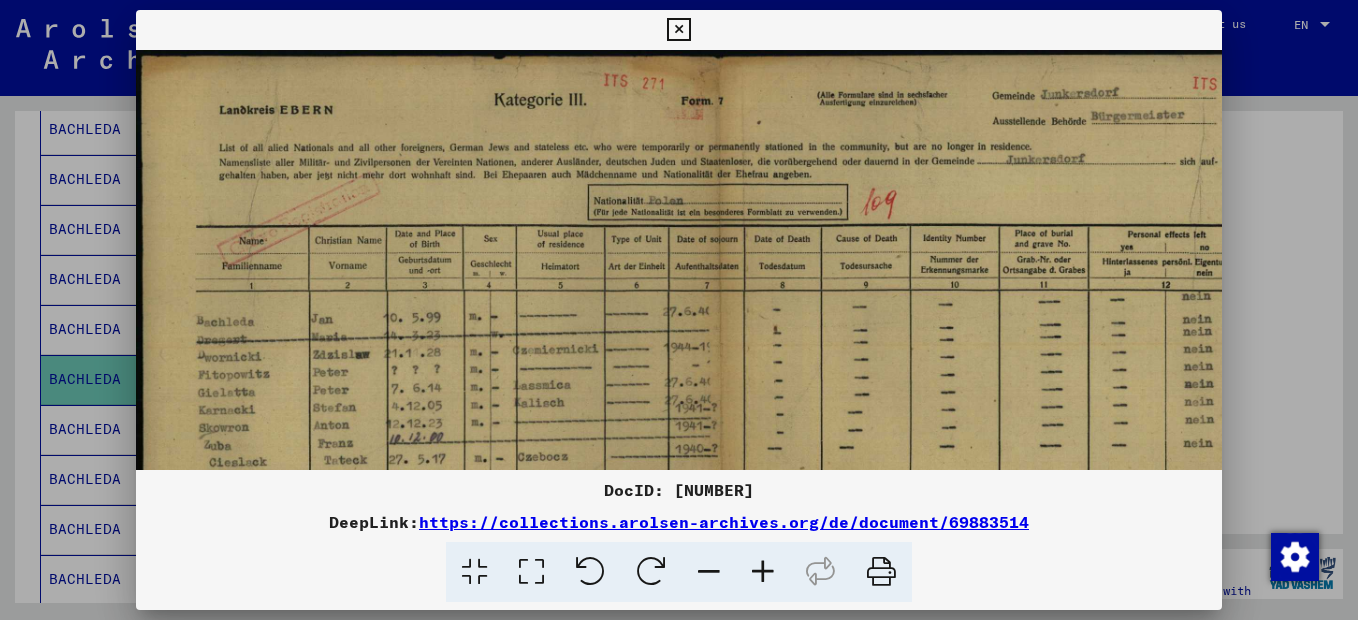 click at bounding box center [763, 572] 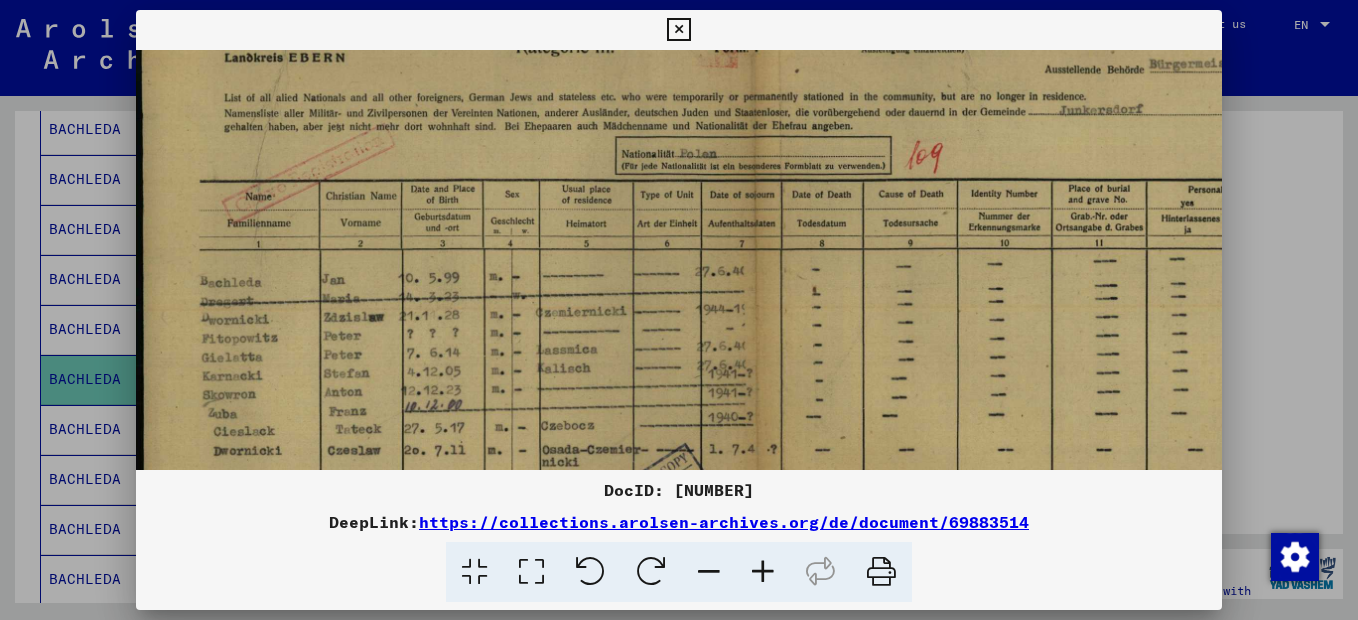 scroll, scrollTop: 61, scrollLeft: 0, axis: vertical 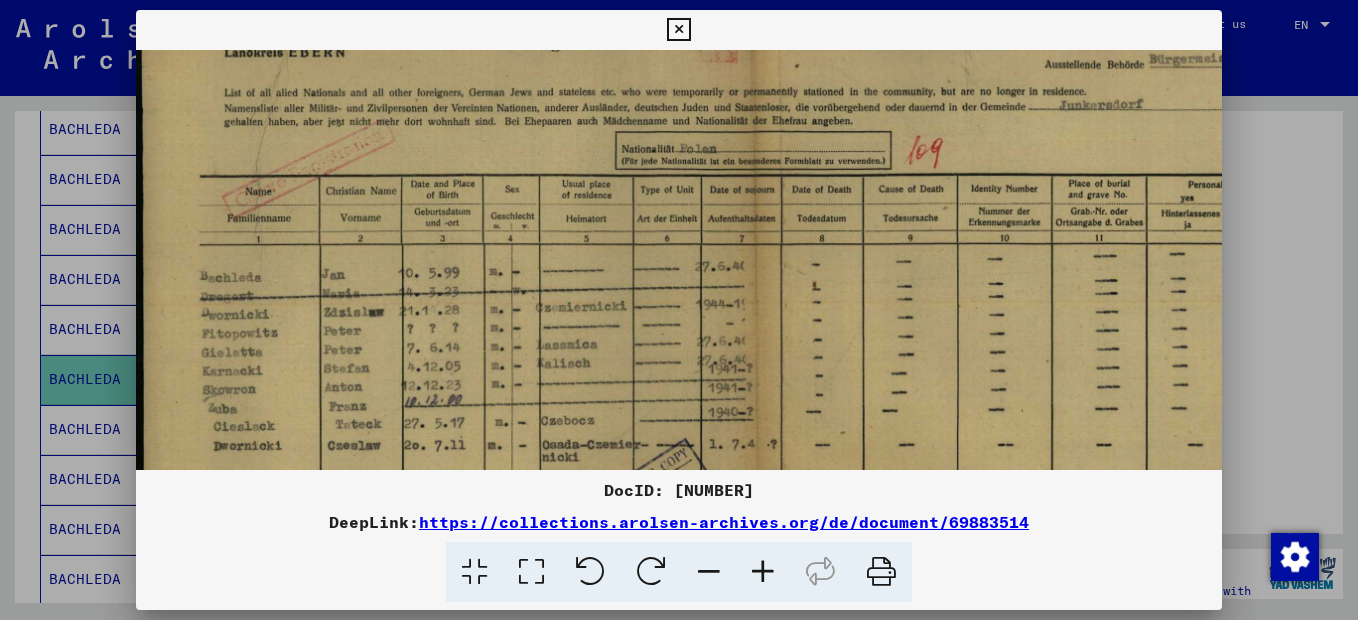 drag, startPoint x: 550, startPoint y: 373, endPoint x: 585, endPoint y: 312, distance: 70.327805 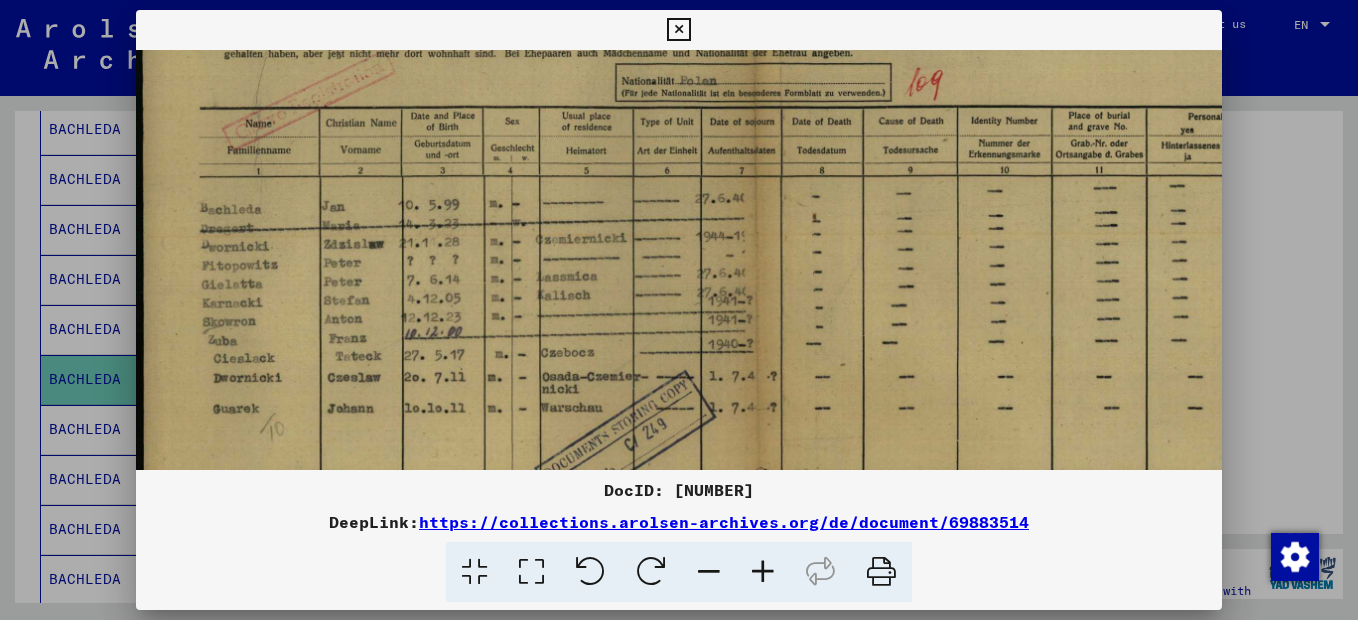 drag, startPoint x: 571, startPoint y: 370, endPoint x: 573, endPoint y: 301, distance: 69.02898 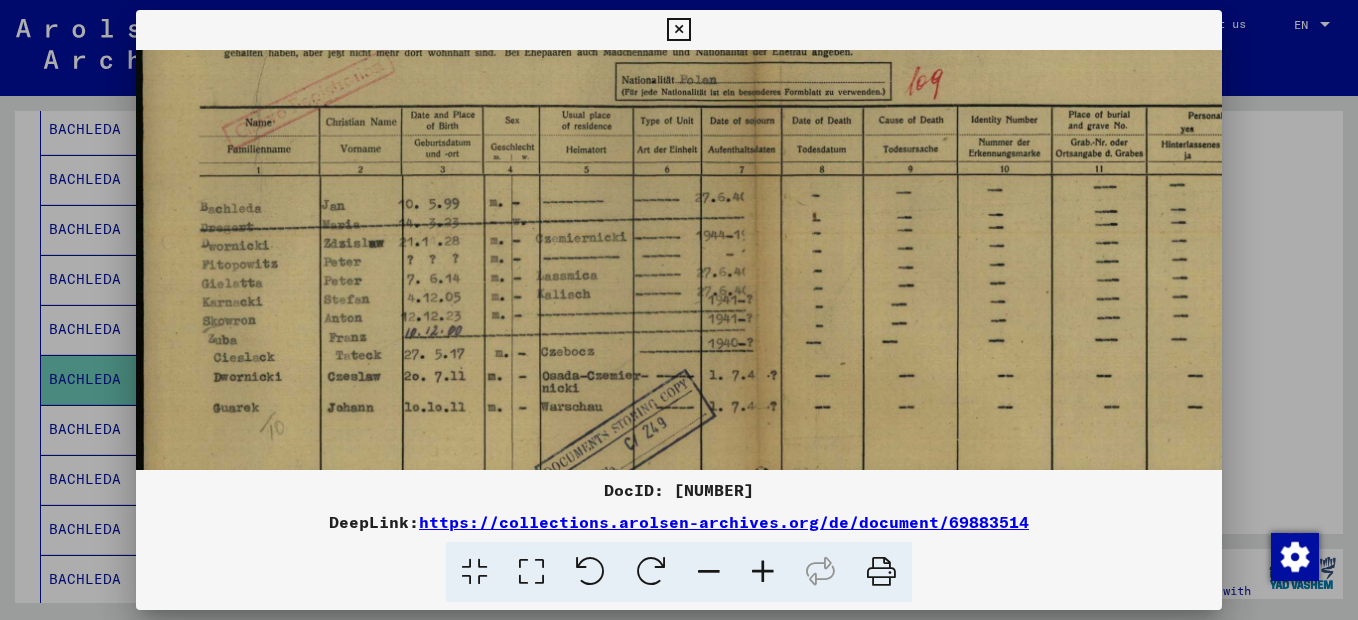 click at bounding box center (678, 30) 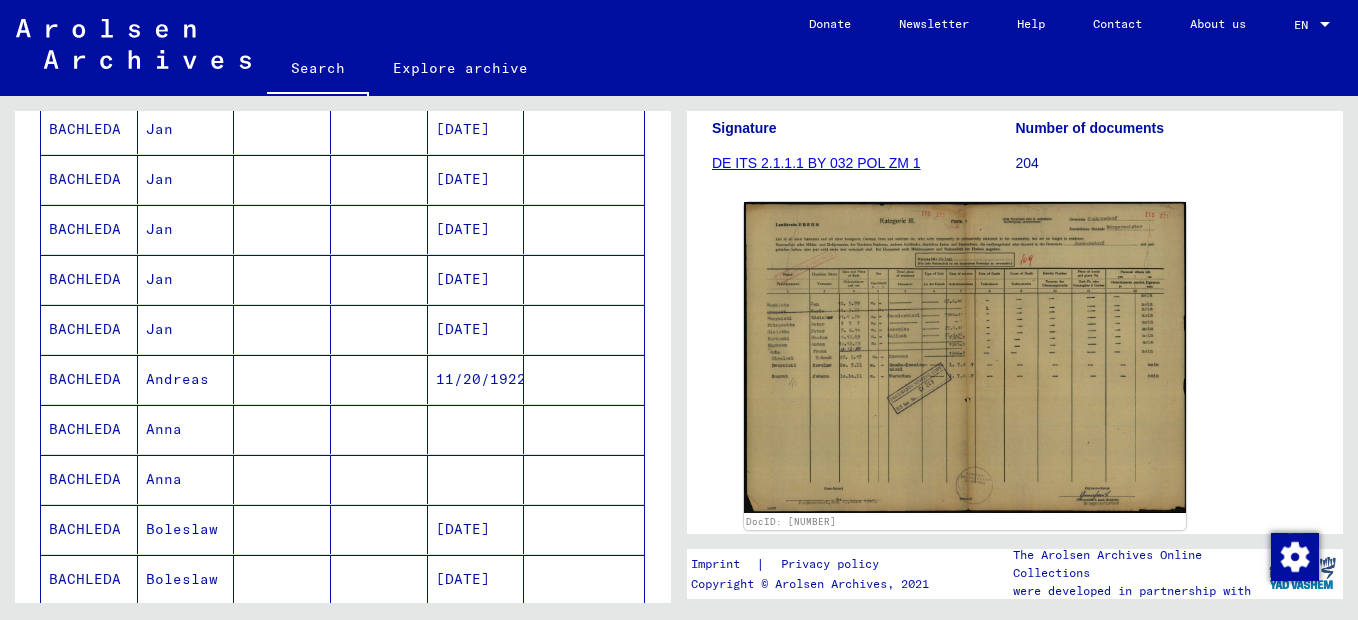 scroll, scrollTop: 900, scrollLeft: 0, axis: vertical 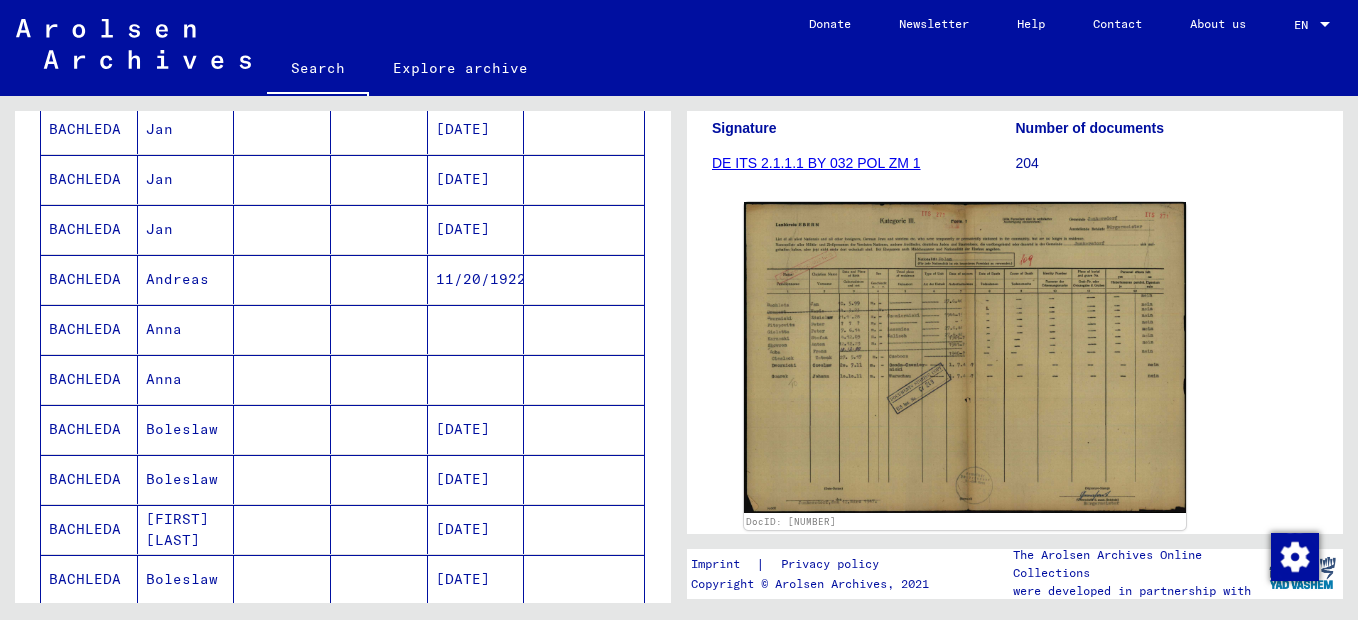 click on "Anna" at bounding box center (186, 379) 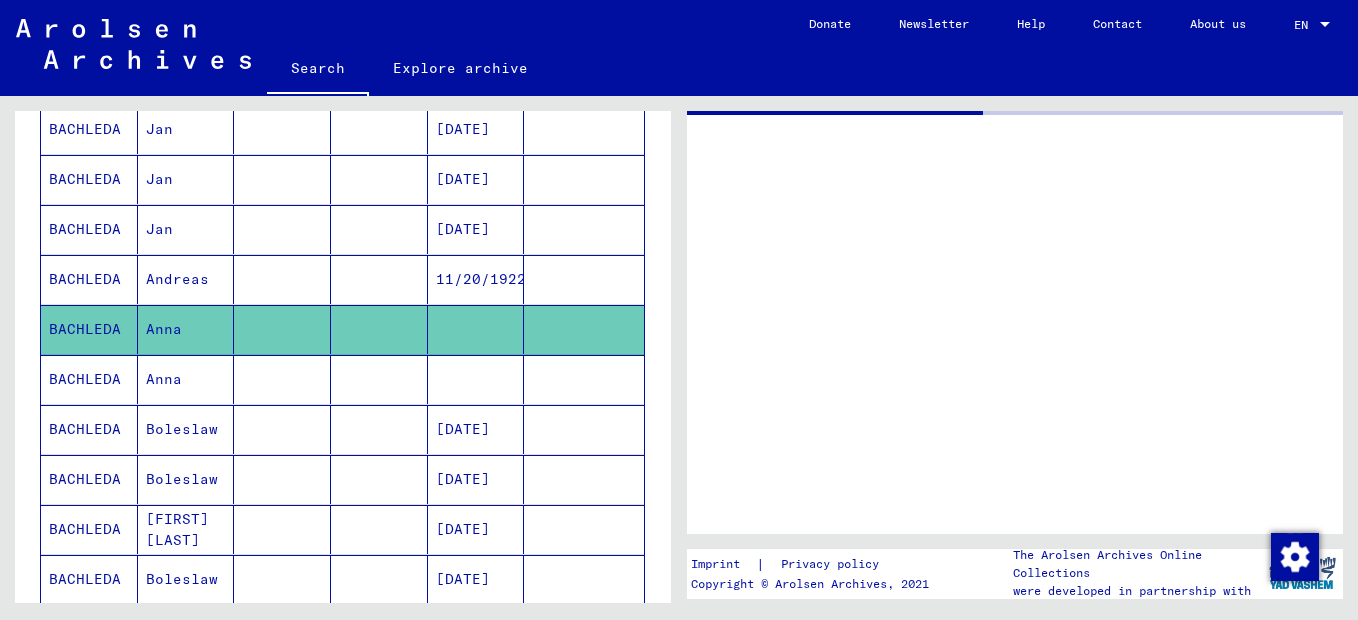 scroll, scrollTop: 0, scrollLeft: 0, axis: both 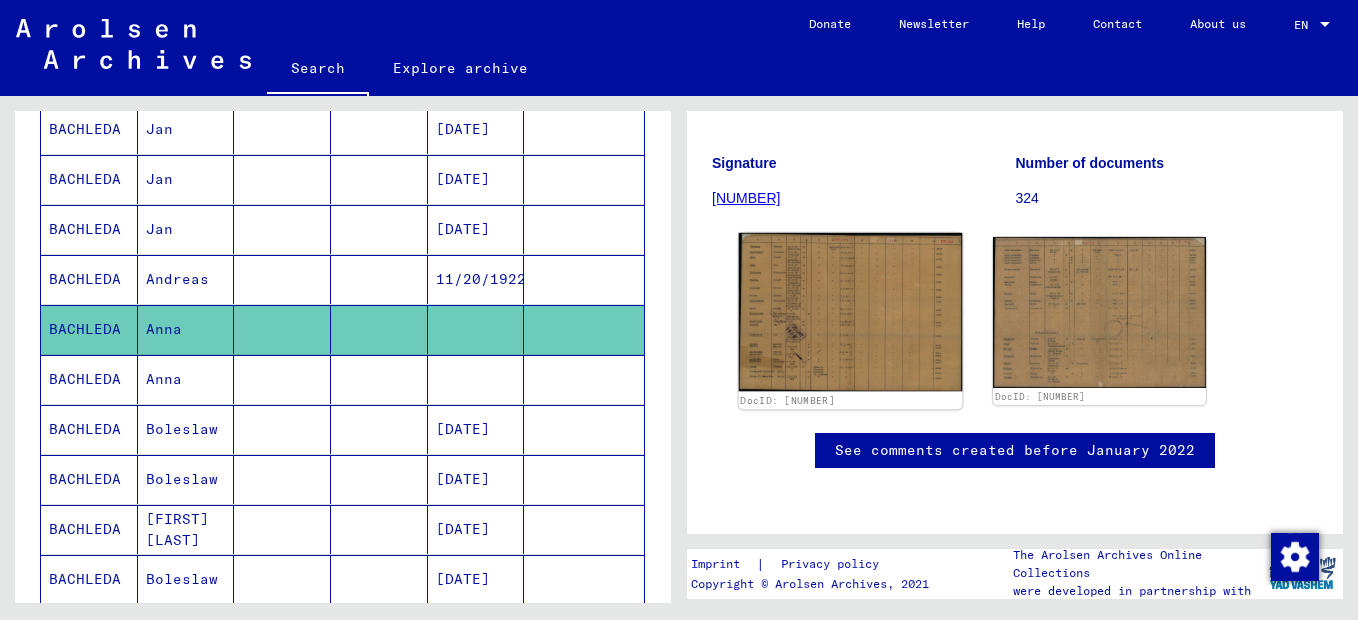 click 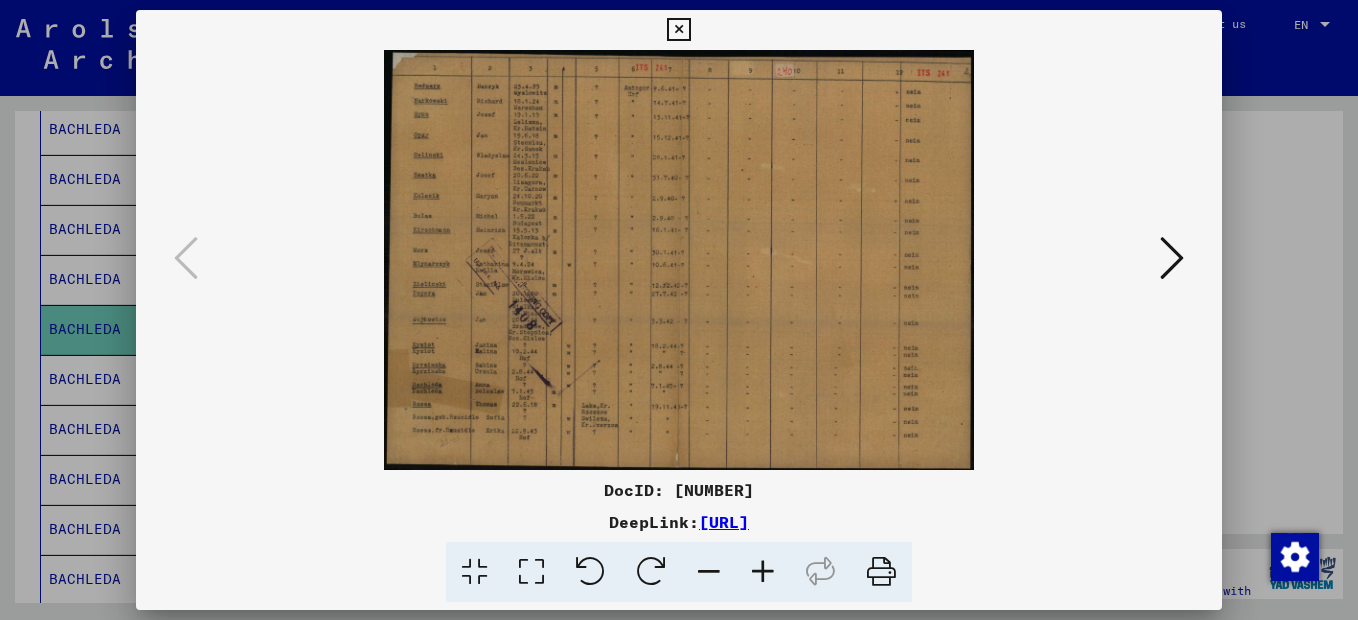 click at bounding box center (763, 572) 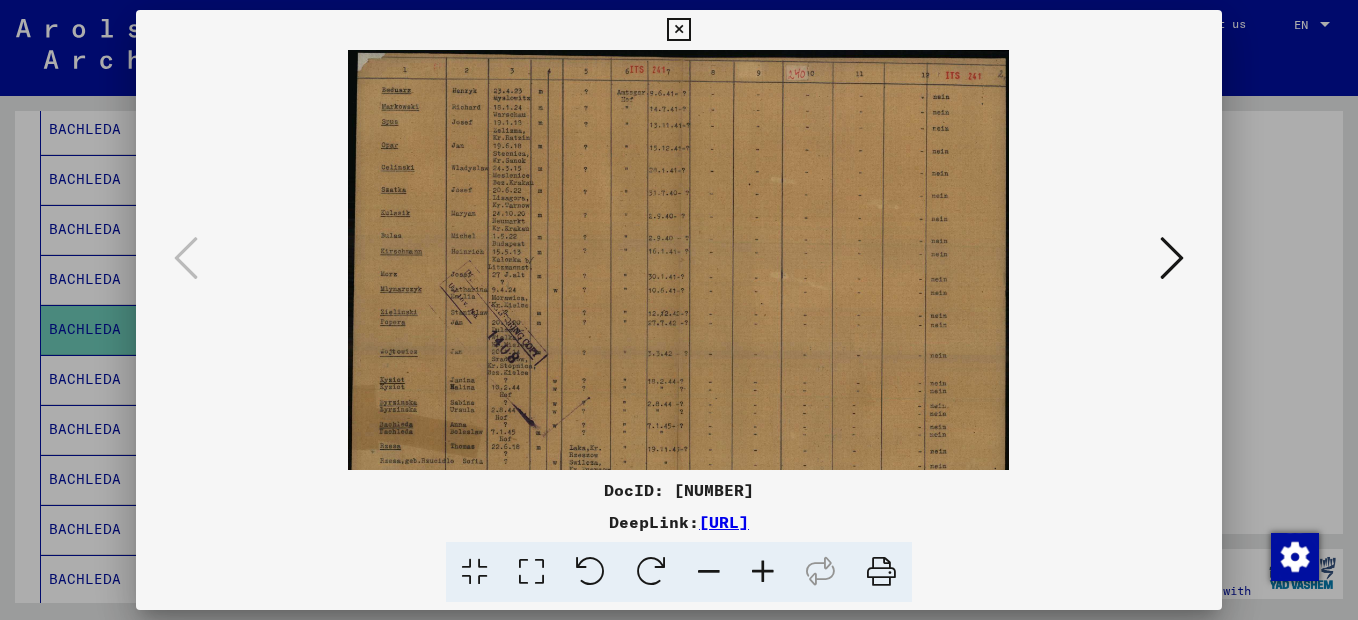 click at bounding box center (763, 572) 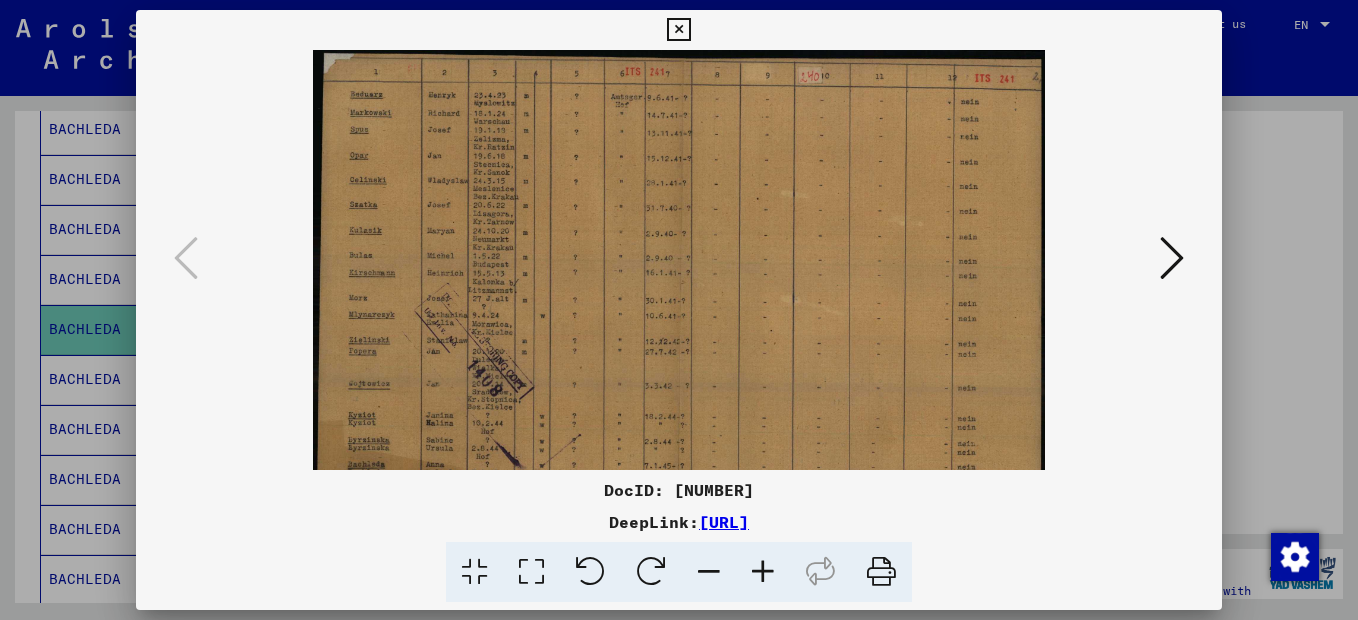 click at bounding box center [763, 572] 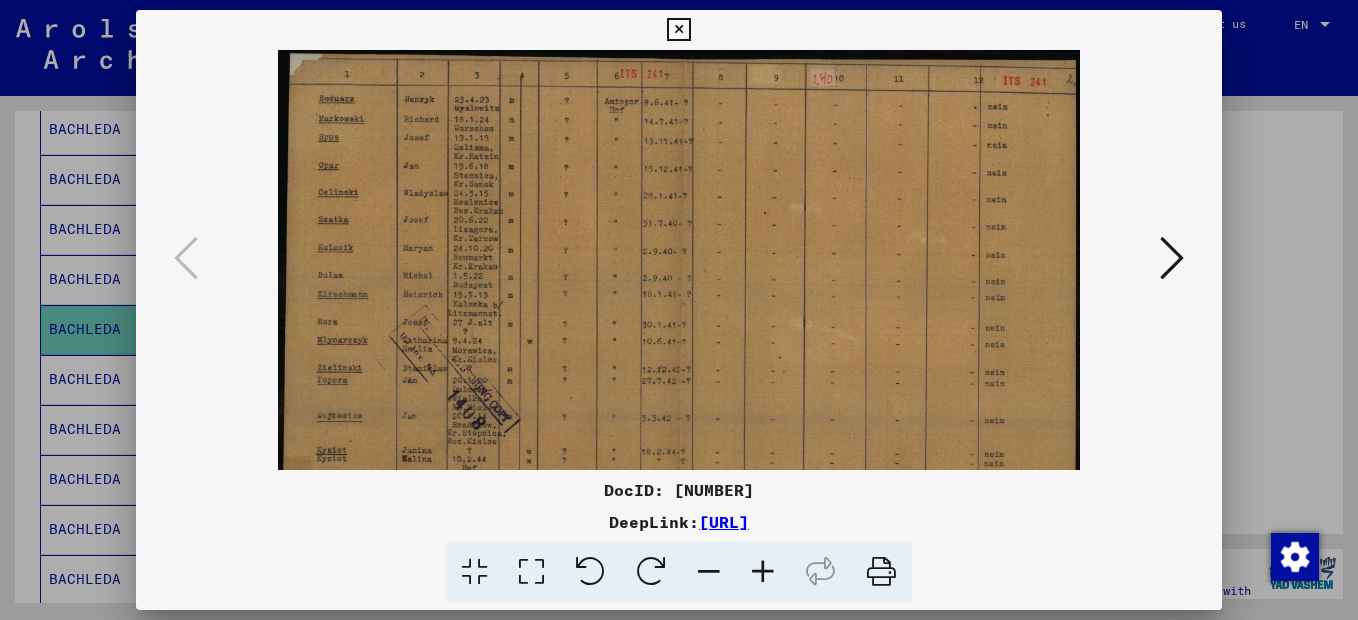 click at bounding box center (763, 572) 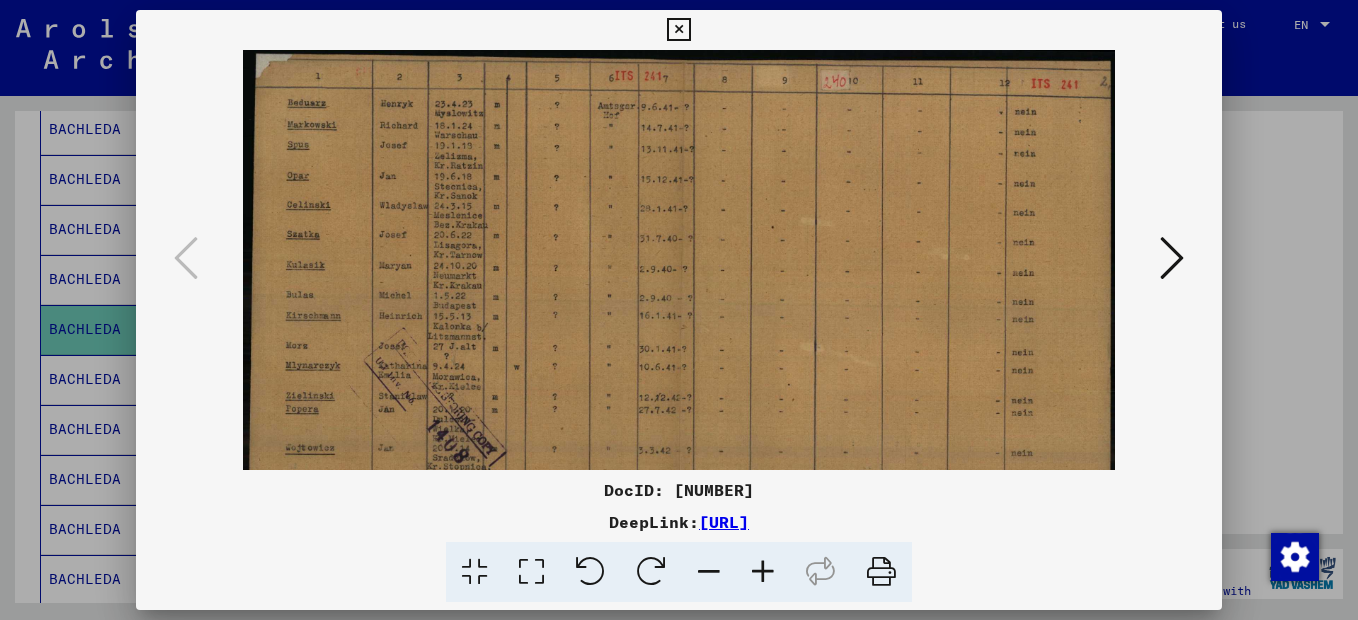 click at bounding box center [763, 572] 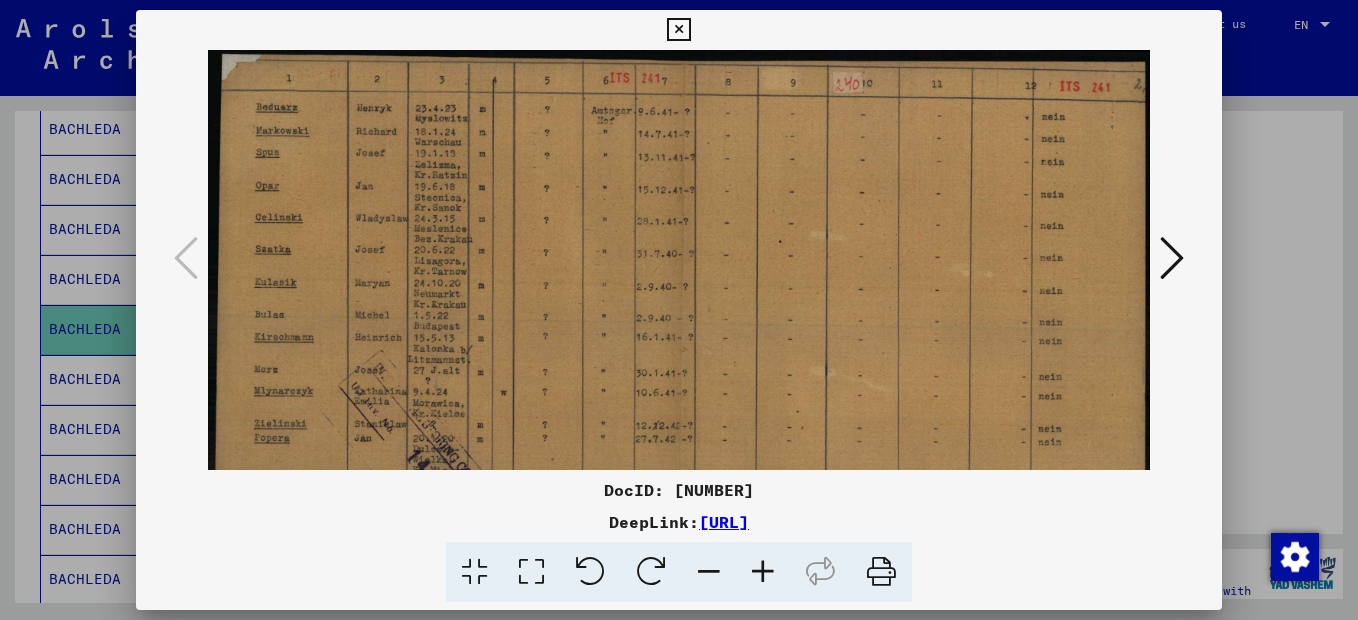 click at bounding box center (763, 572) 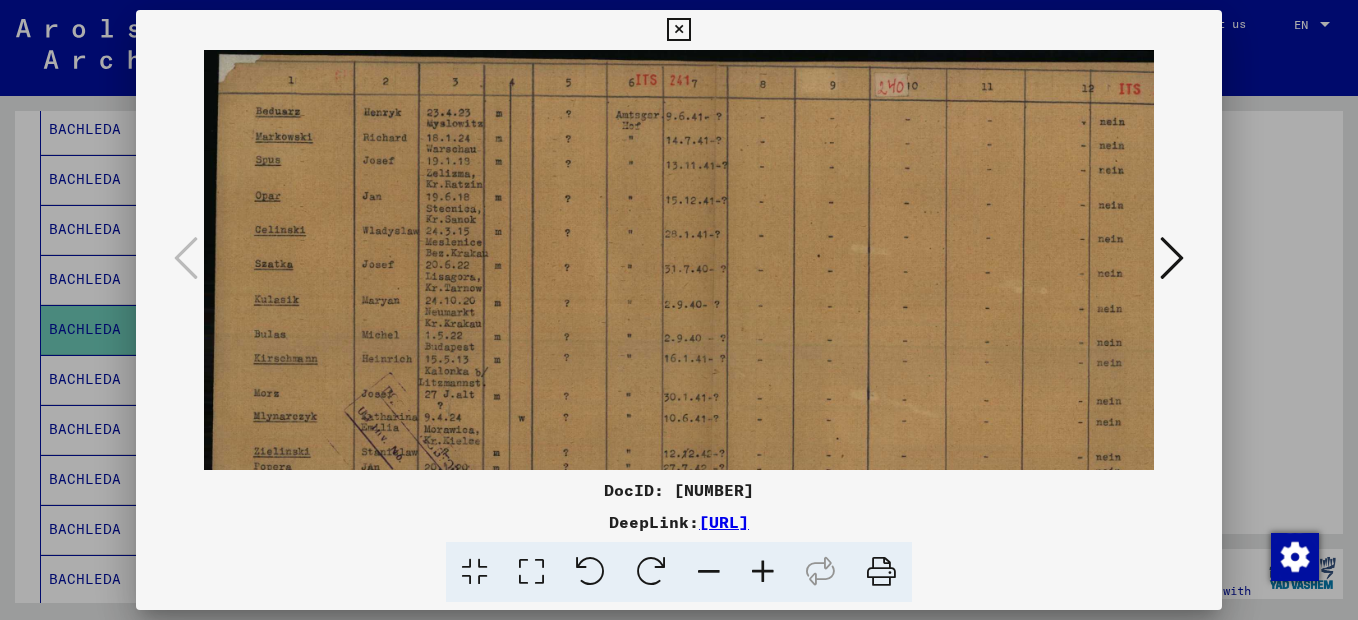 click at bounding box center [763, 572] 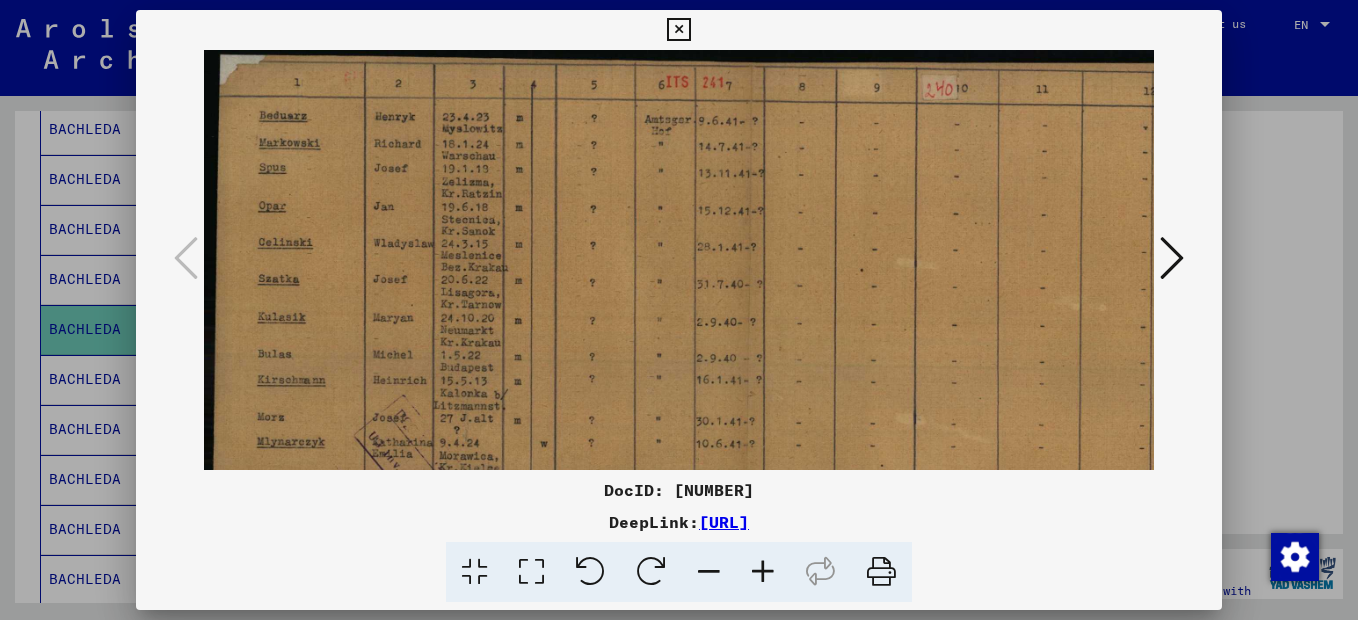 click at bounding box center [763, 572] 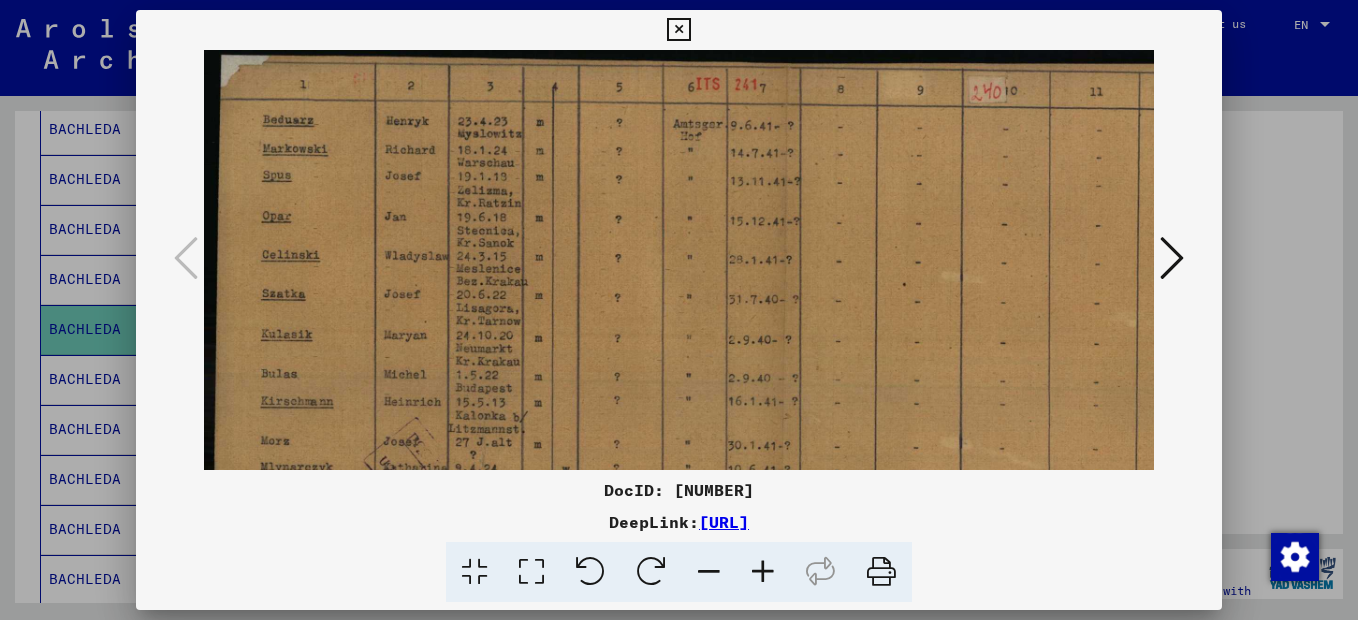 click at bounding box center (763, 572) 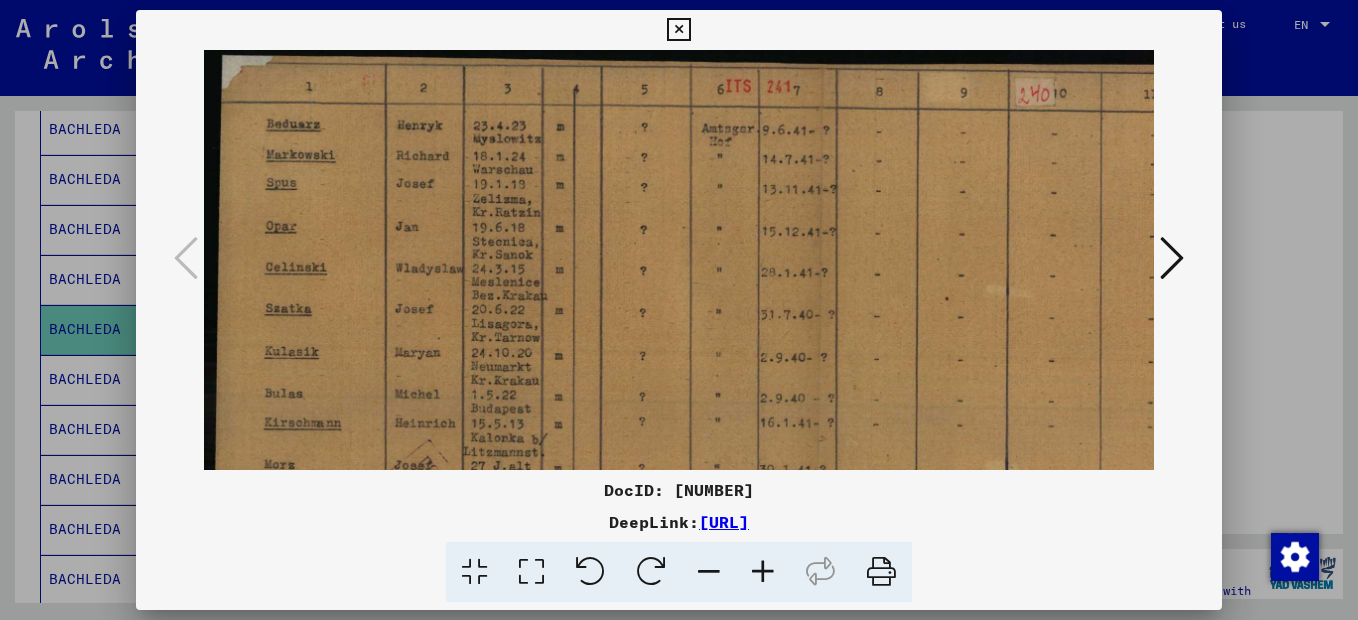 click at bounding box center (763, 572) 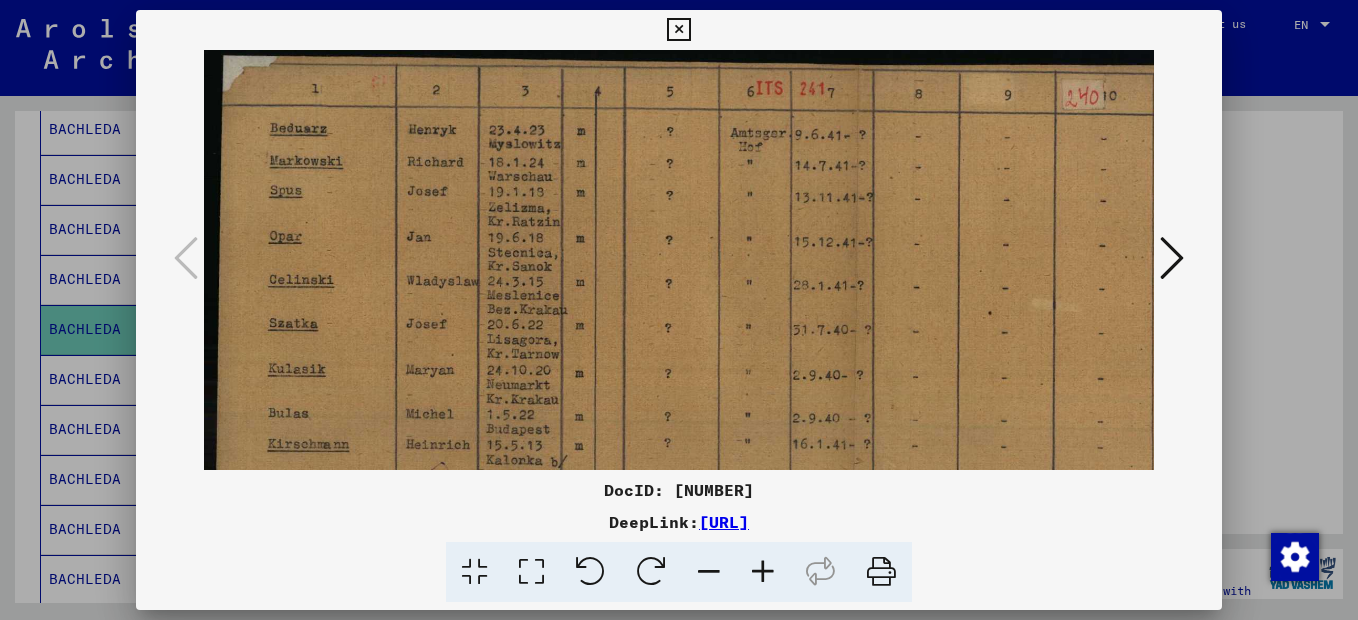 click at bounding box center (763, 572) 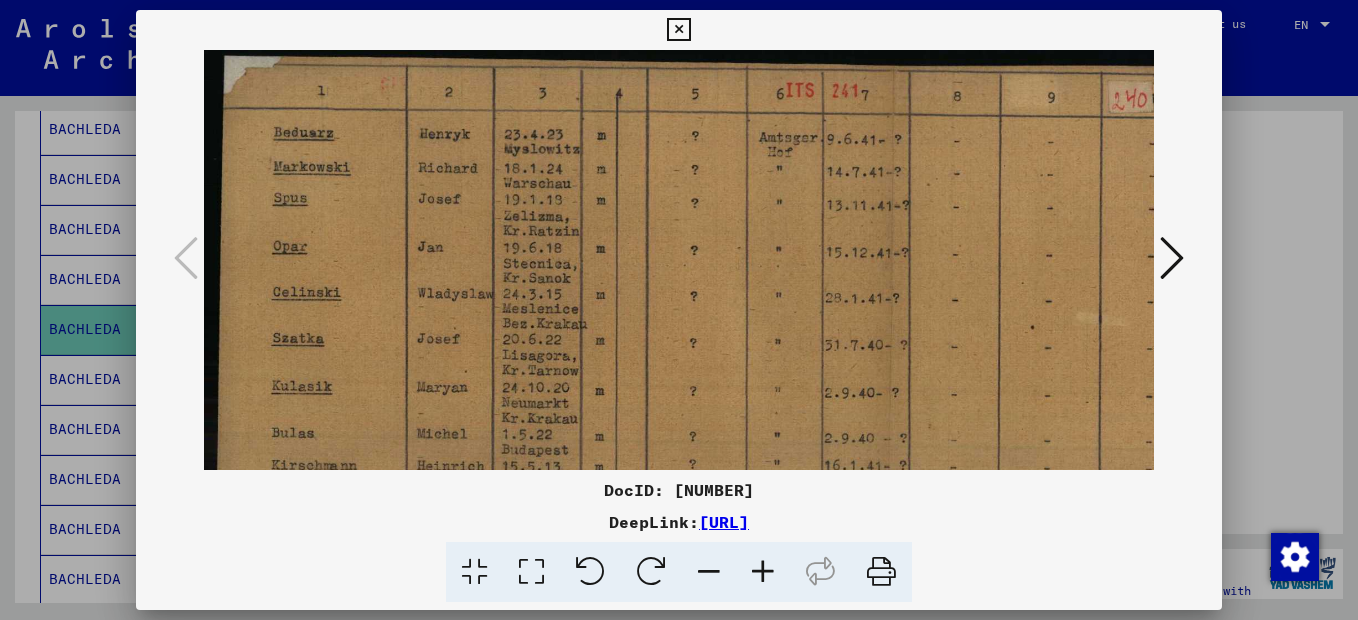 click at bounding box center [763, 572] 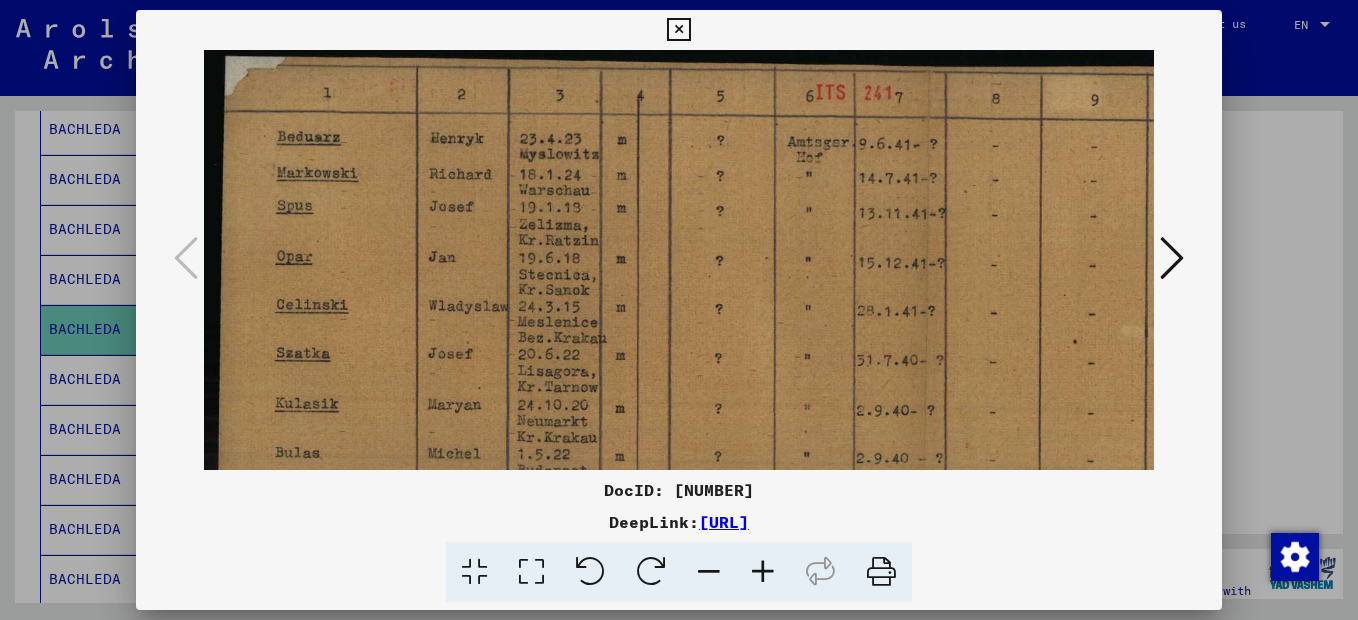 click at bounding box center (763, 572) 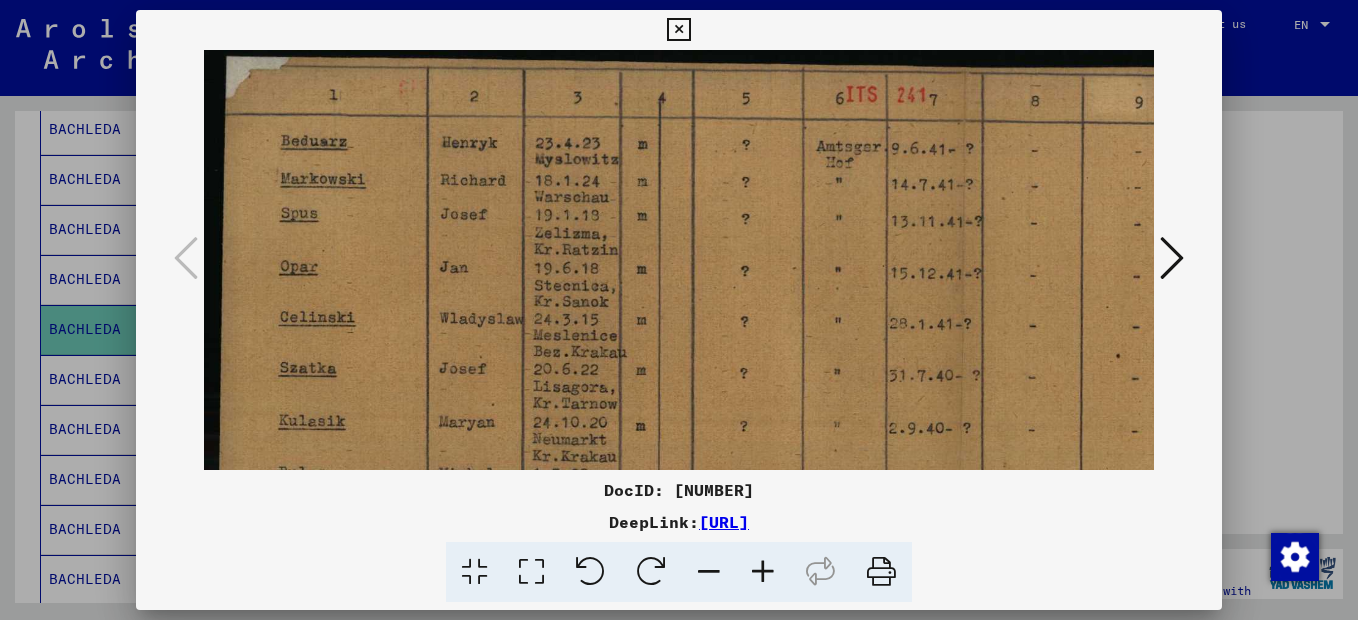 click at bounding box center [763, 572] 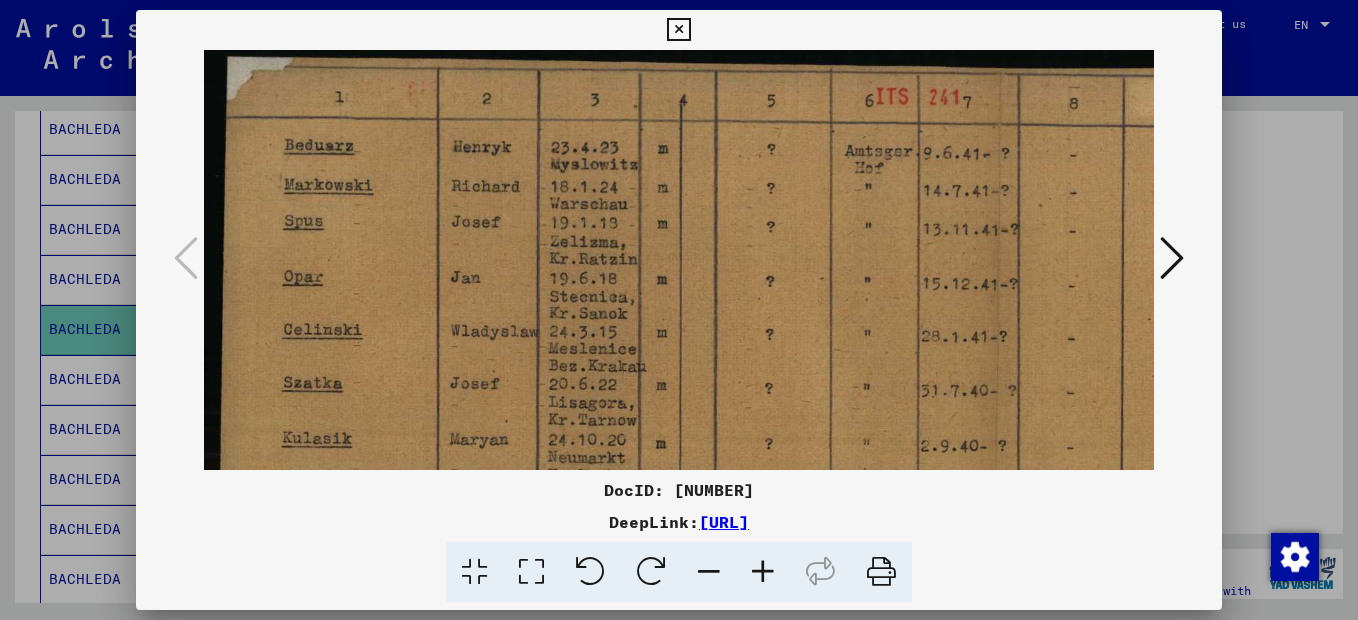 click at bounding box center (763, 572) 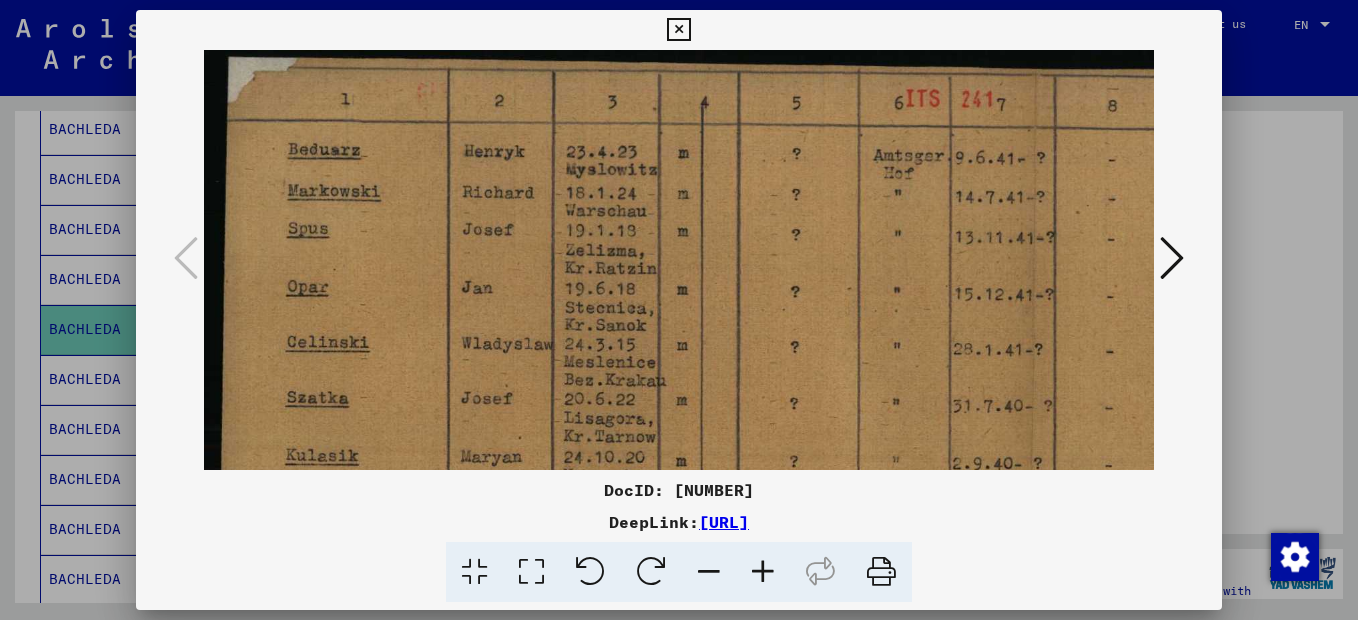 click at bounding box center (763, 572) 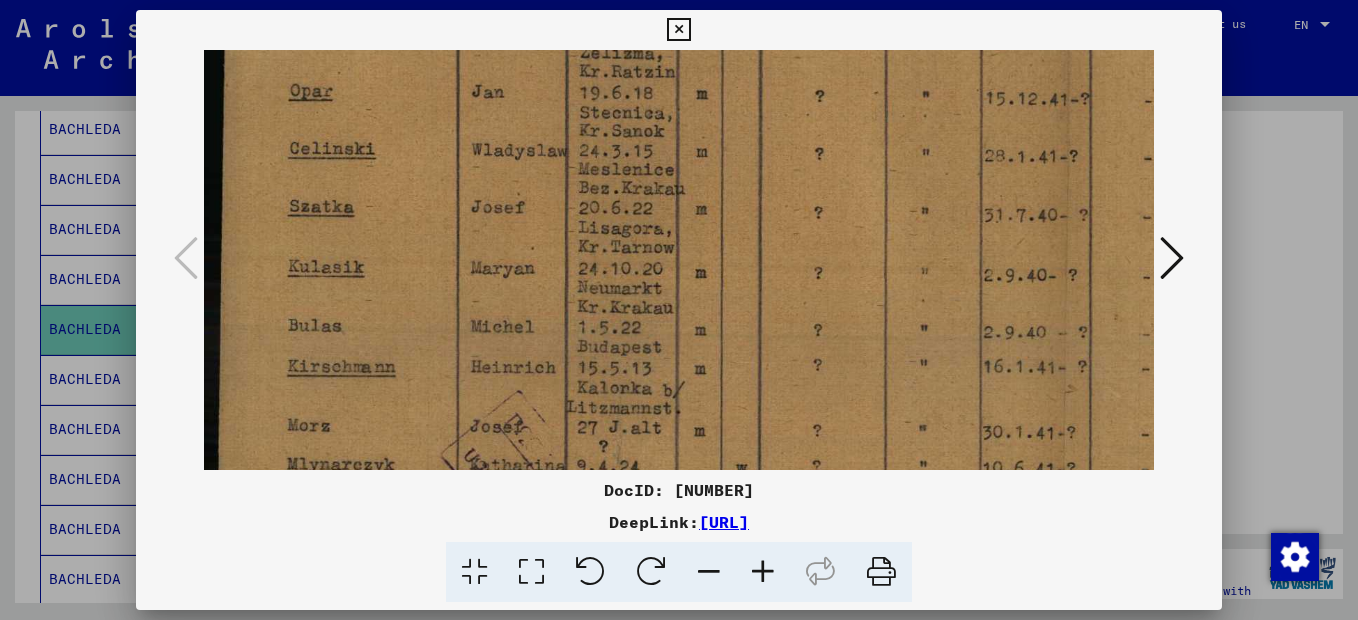scroll, scrollTop: 207, scrollLeft: 1, axis: both 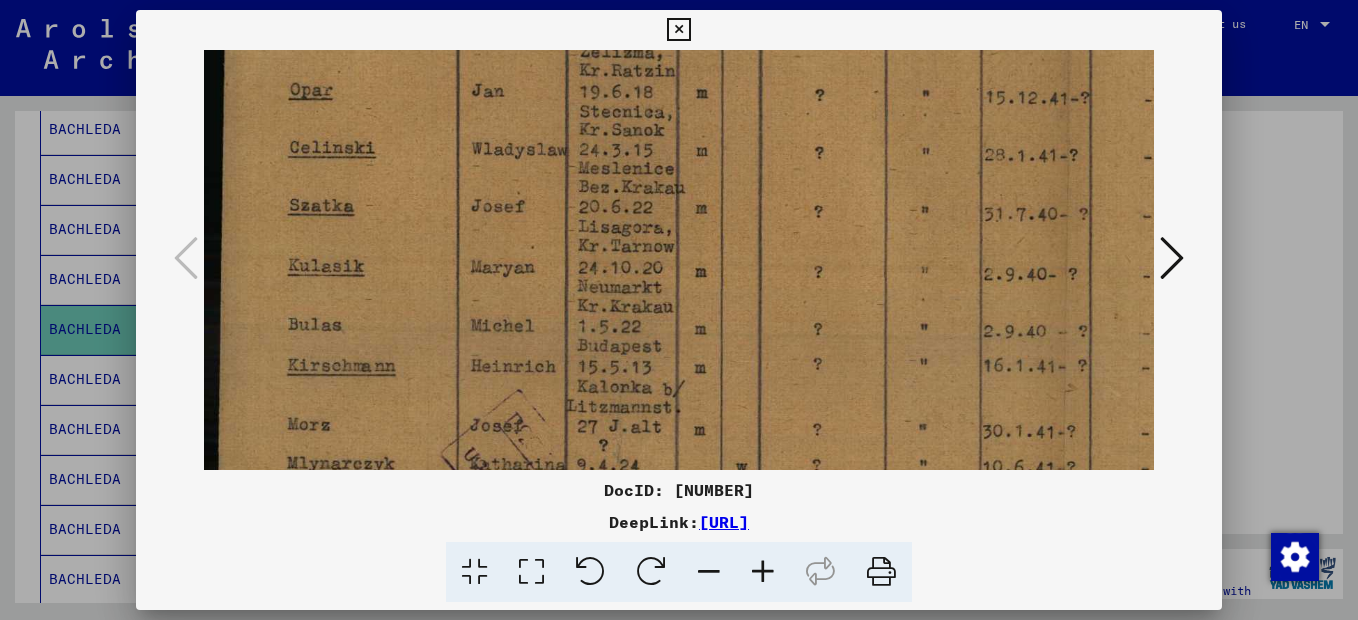 drag, startPoint x: 635, startPoint y: 407, endPoint x: 661, endPoint y: 200, distance: 208.62646 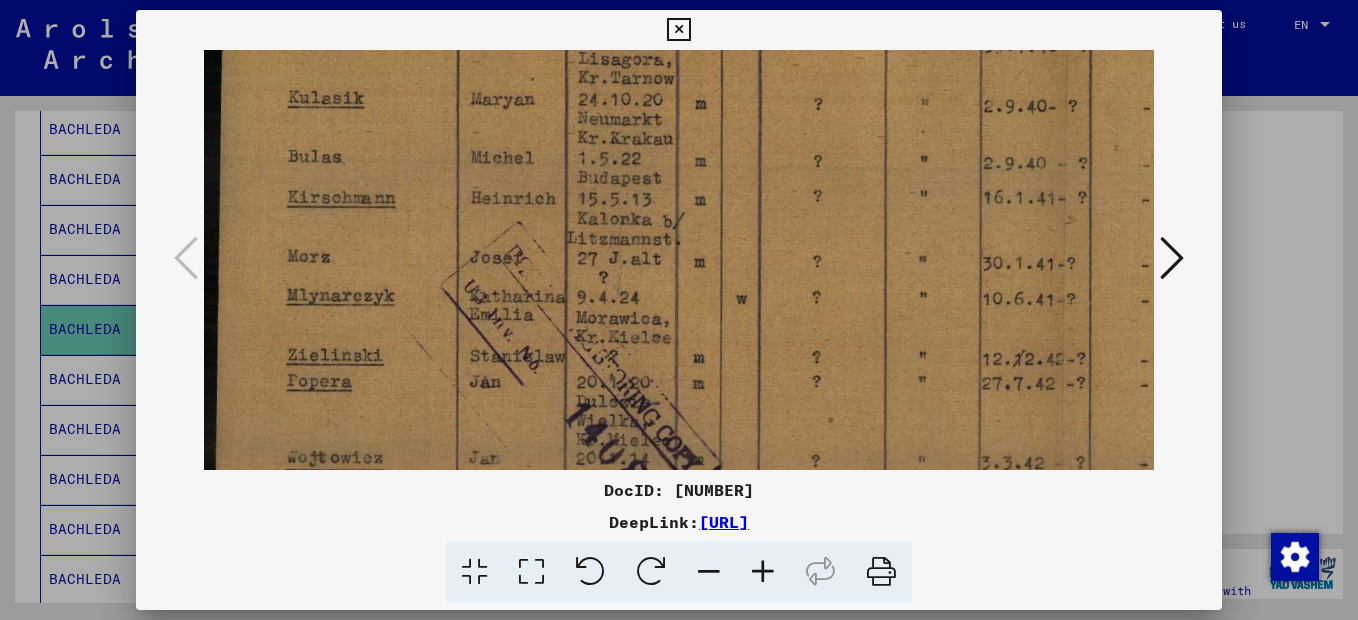 scroll, scrollTop: 392, scrollLeft: 6, axis: both 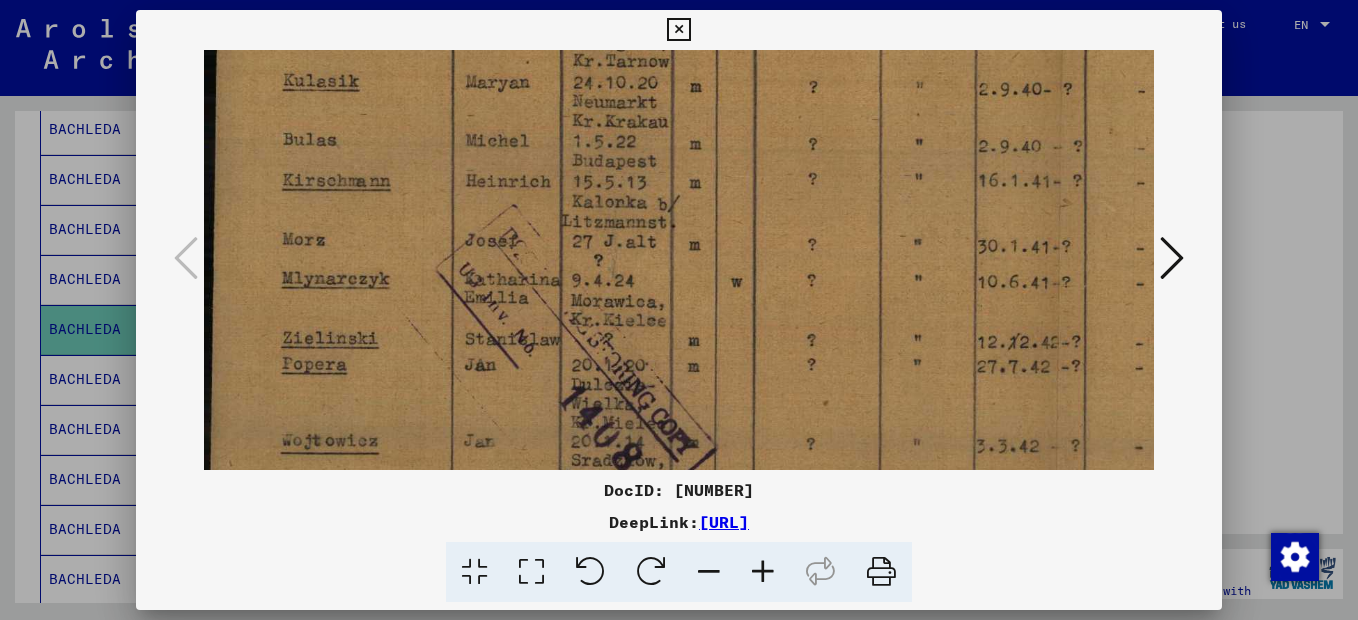 drag, startPoint x: 594, startPoint y: 405, endPoint x: 604, endPoint y: 220, distance: 185.27008 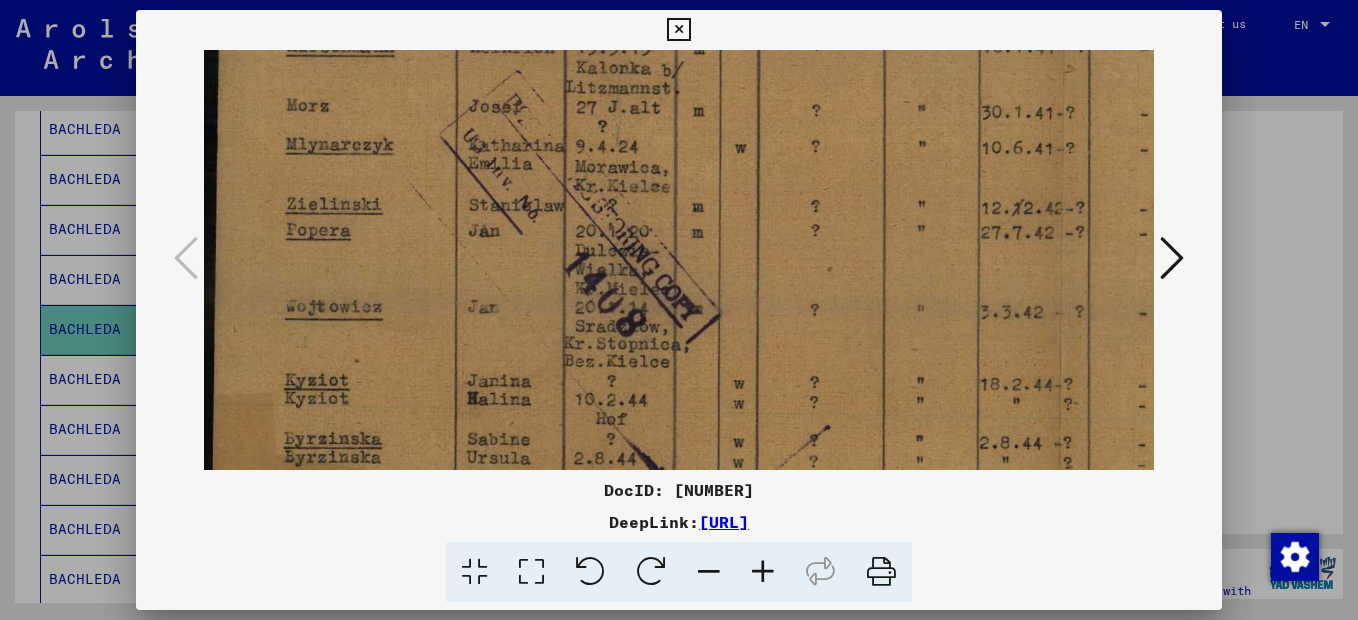 scroll, scrollTop: 537, scrollLeft: 0, axis: vertical 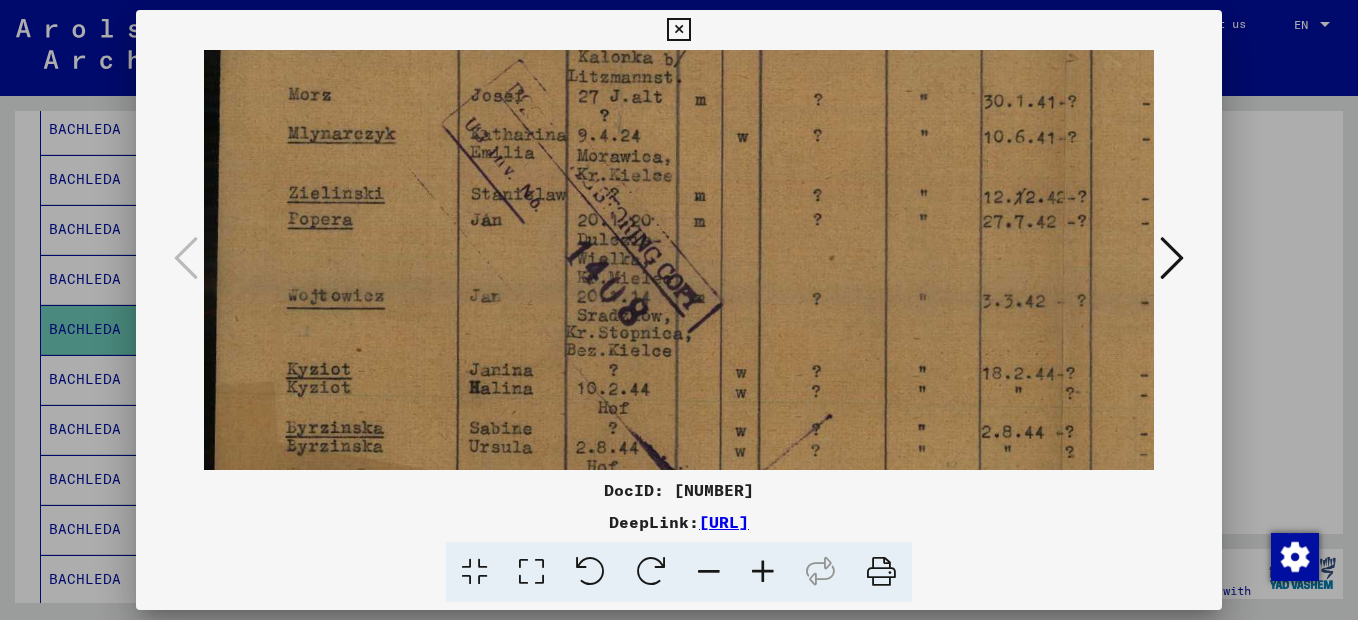 drag, startPoint x: 586, startPoint y: 379, endPoint x: 602, endPoint y: 234, distance: 145.88008 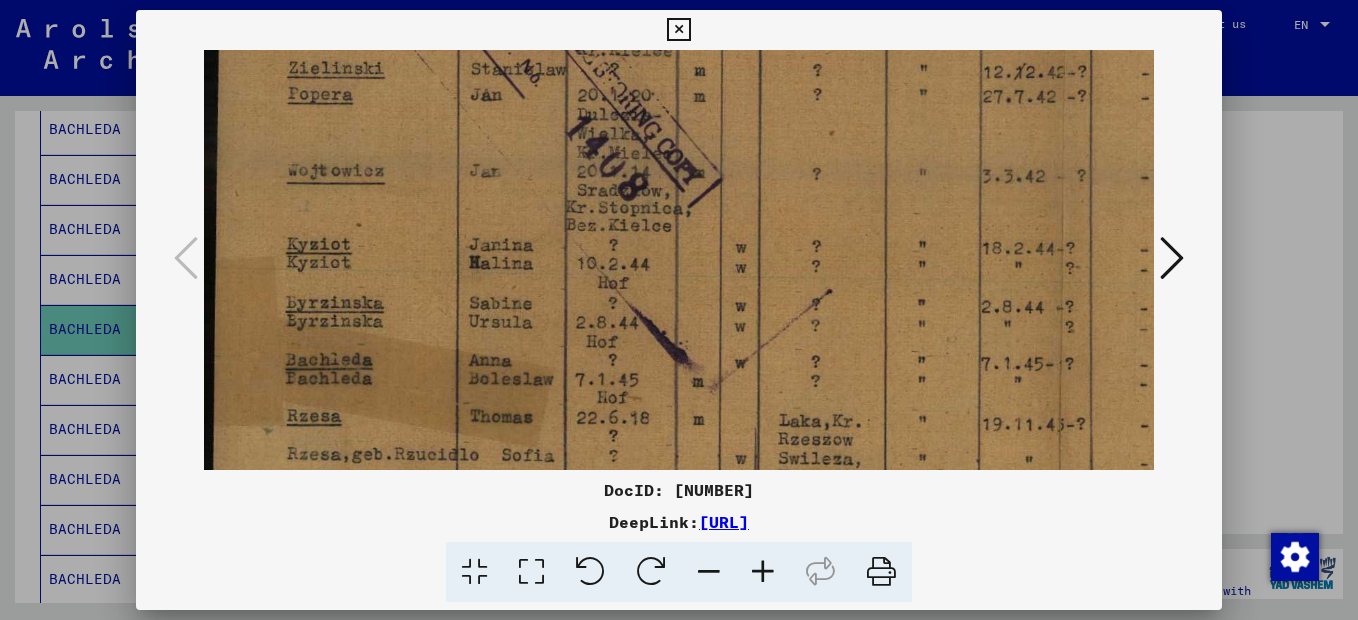 drag, startPoint x: 537, startPoint y: 406, endPoint x: 579, endPoint y: 275, distance: 137.56816 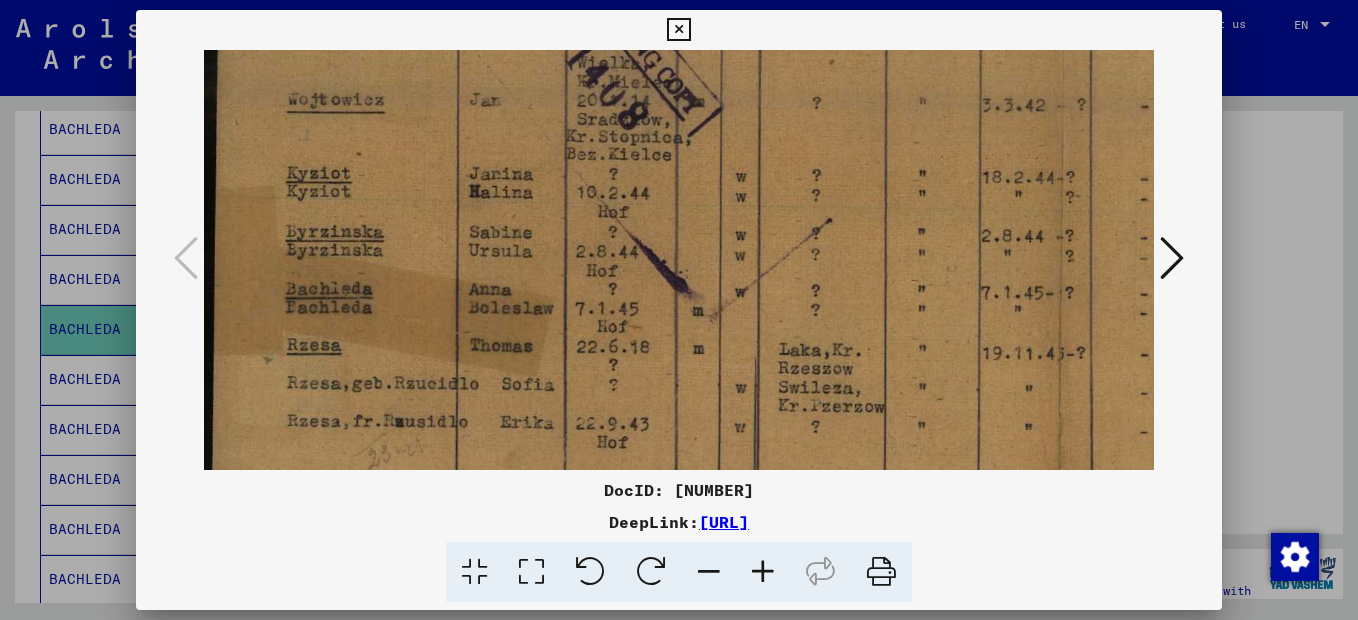 scroll, scrollTop: 734, scrollLeft: 0, axis: vertical 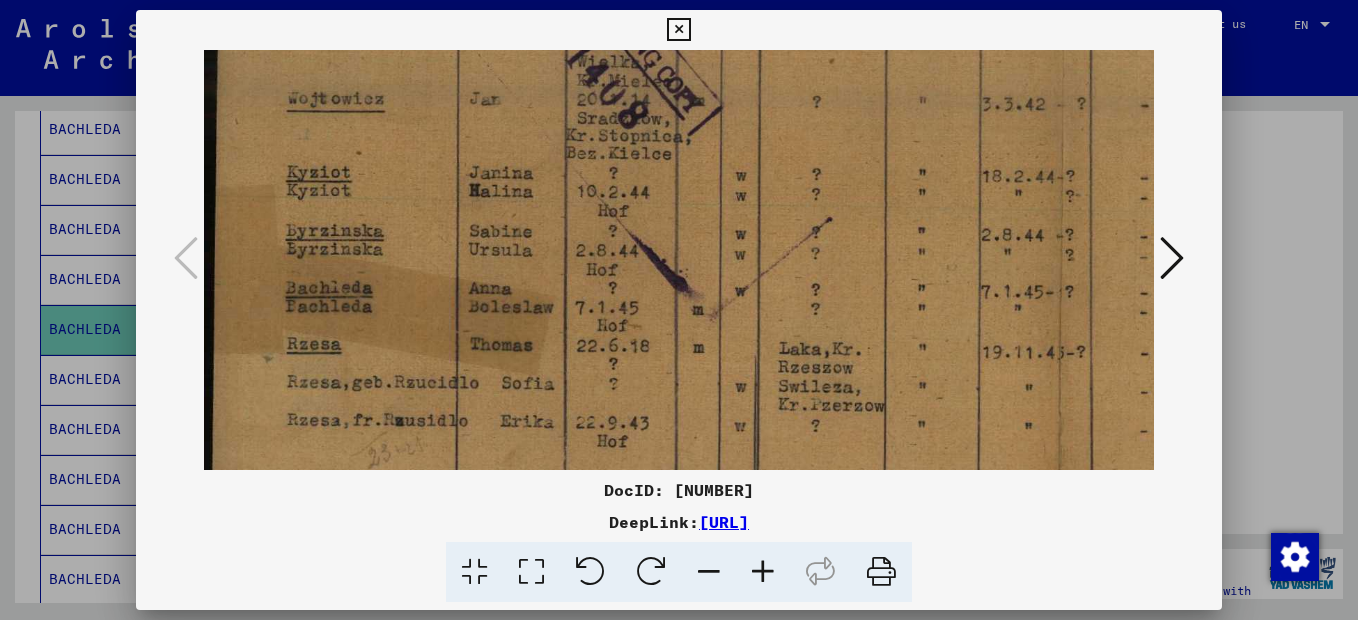 drag, startPoint x: 594, startPoint y: 408, endPoint x: 598, endPoint y: 340, distance: 68.117546 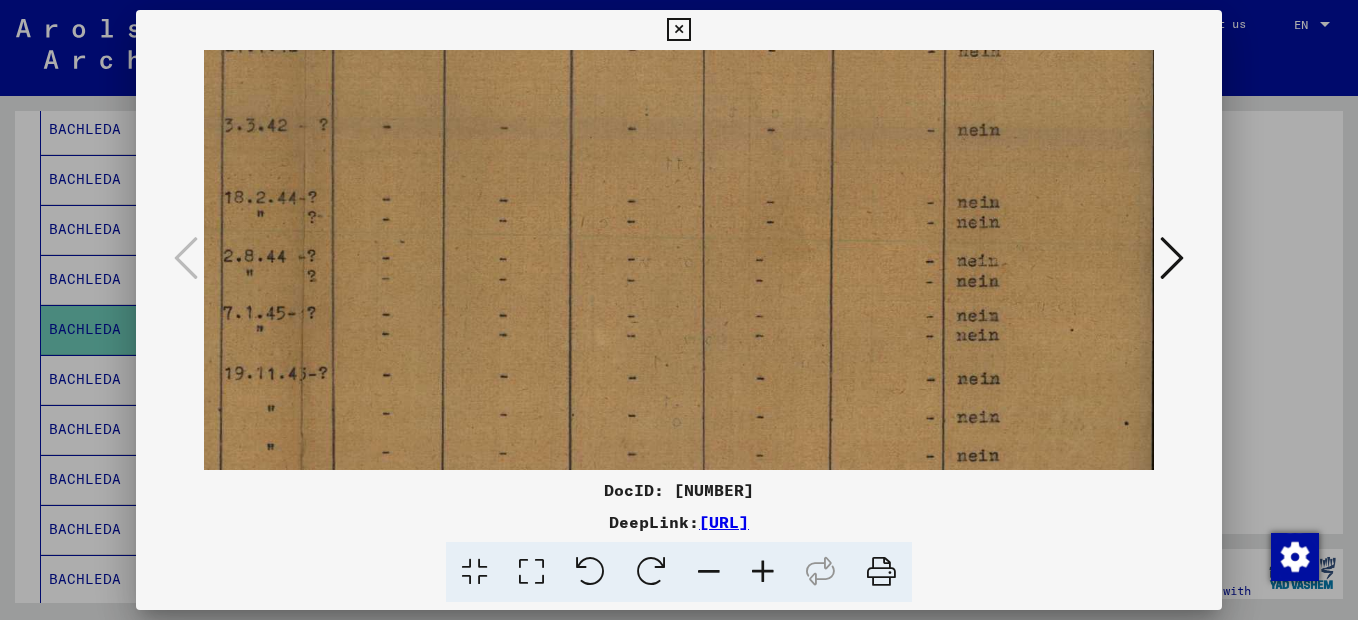 scroll, scrollTop: 719, scrollLeft: 766, axis: both 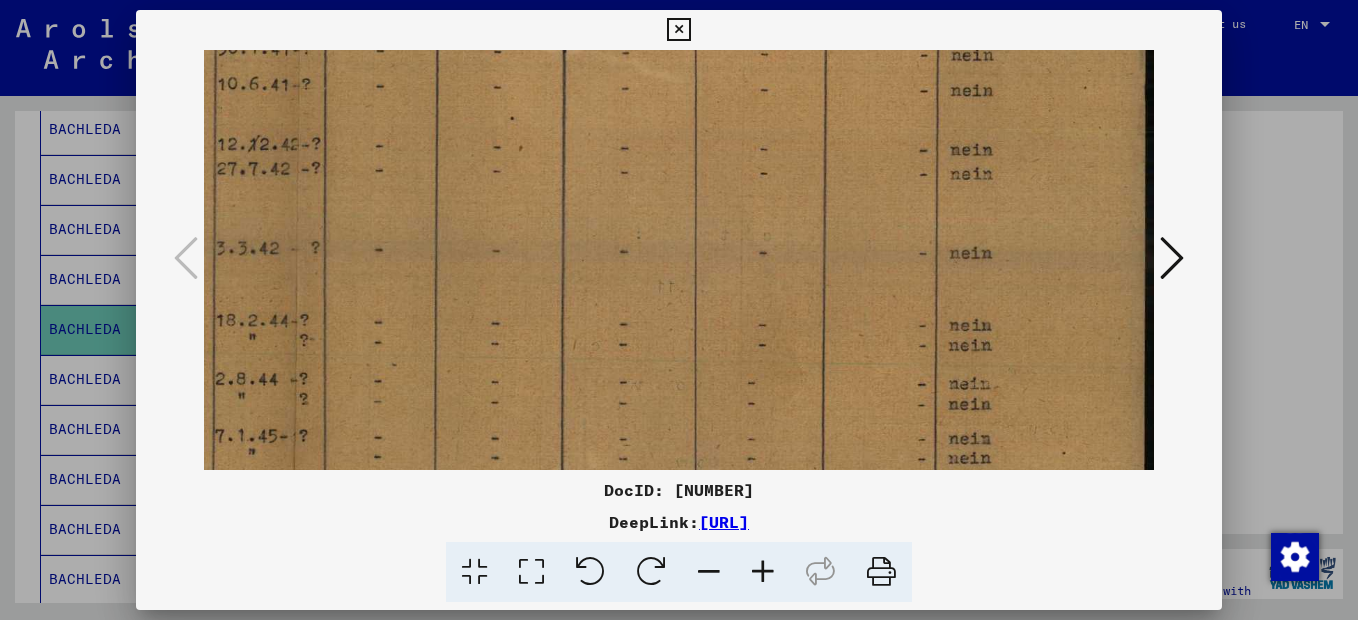 drag, startPoint x: 853, startPoint y: 305, endPoint x: 39, endPoint y: 475, distance: 831.5624 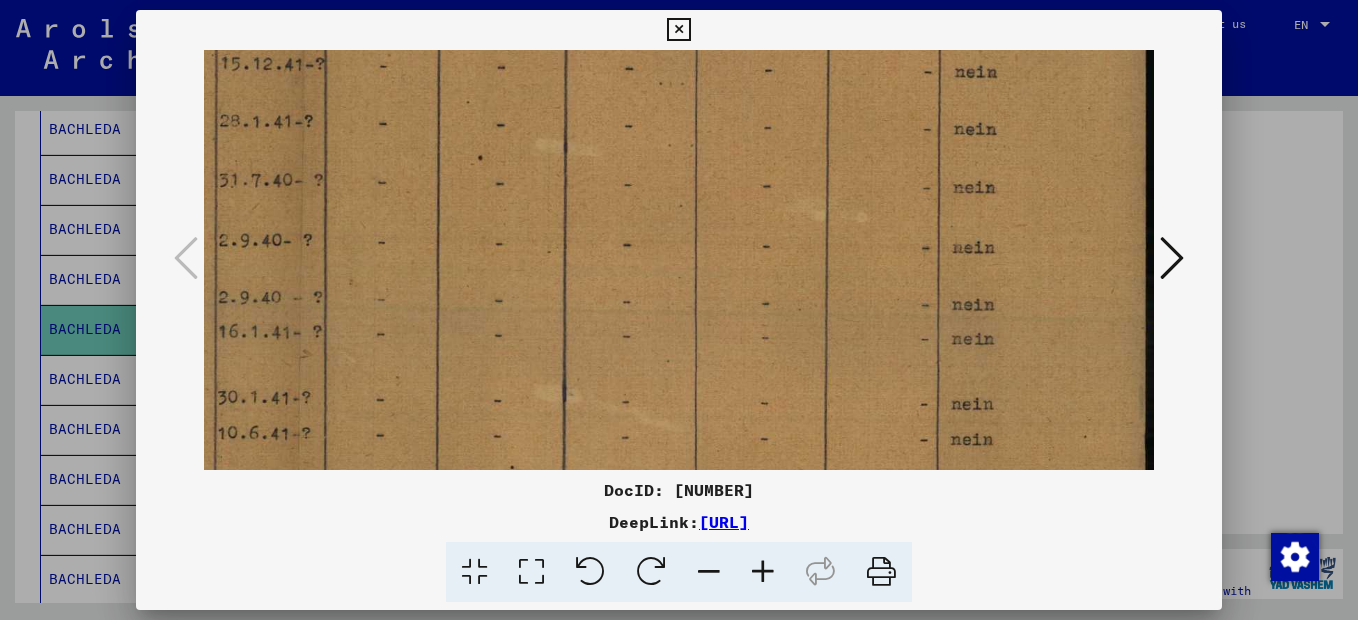 drag, startPoint x: 342, startPoint y: 173, endPoint x: 322, endPoint y: 502, distance: 329.60733 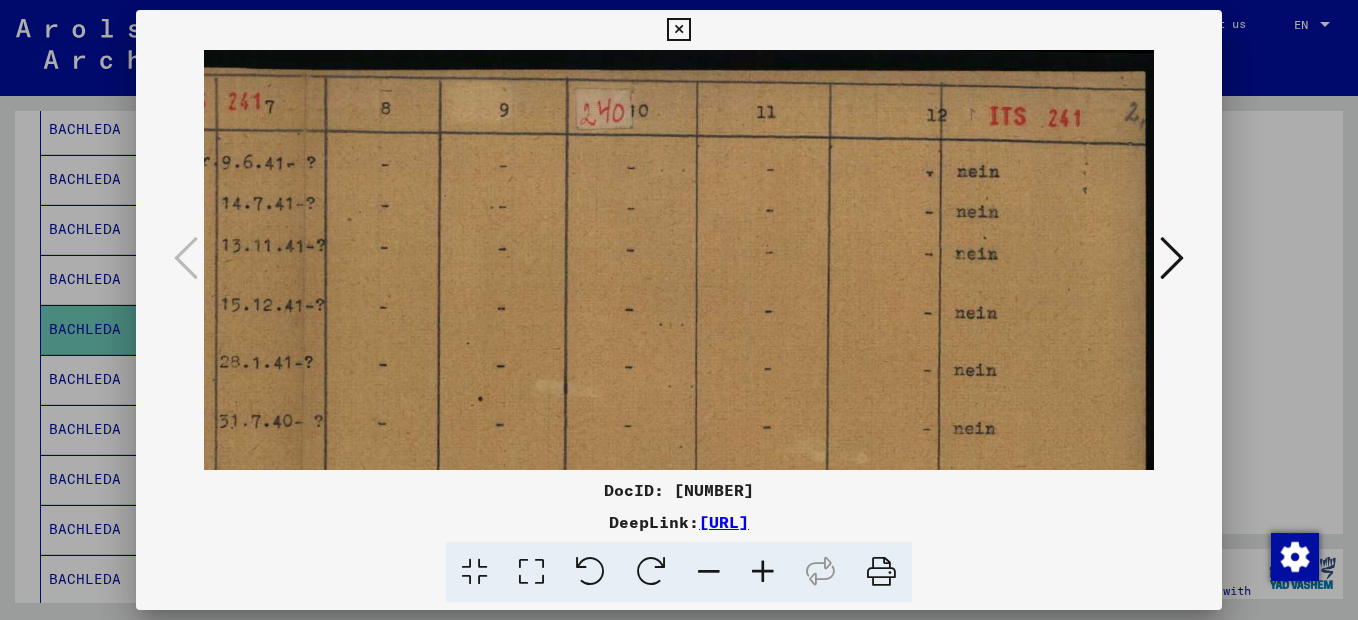 scroll, scrollTop: 0, scrollLeft: 756, axis: horizontal 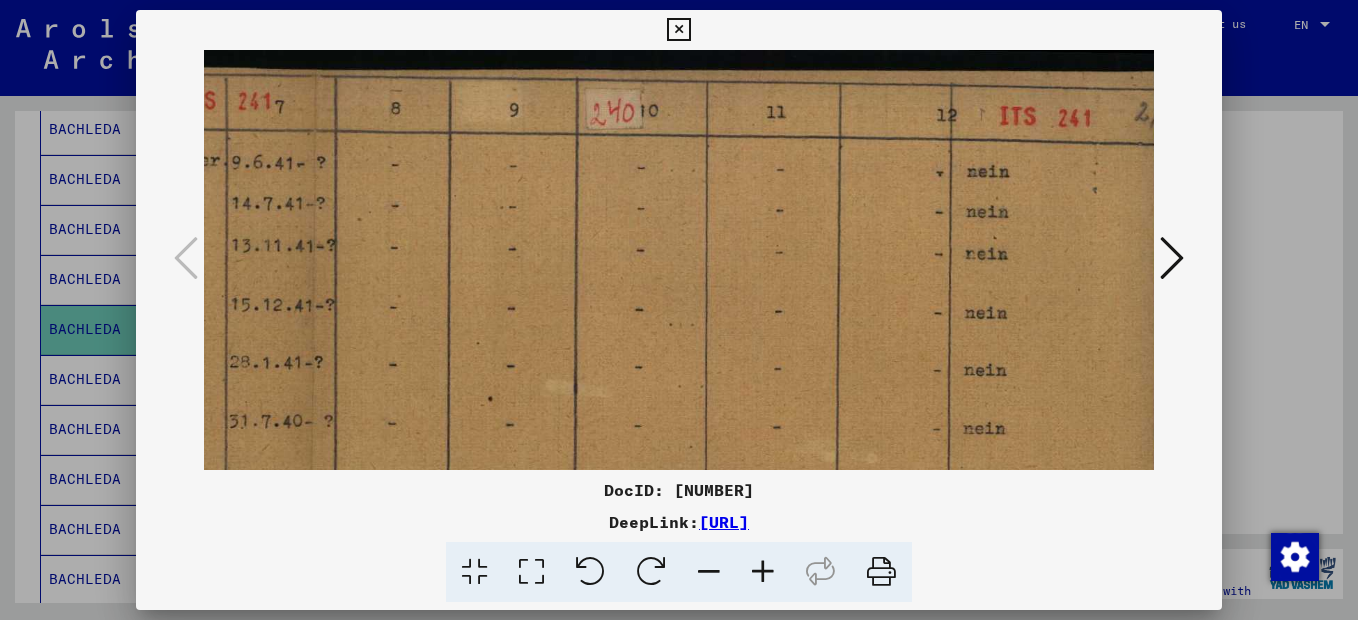 drag, startPoint x: 559, startPoint y: 160, endPoint x: 553, endPoint y: 510, distance: 350.05142 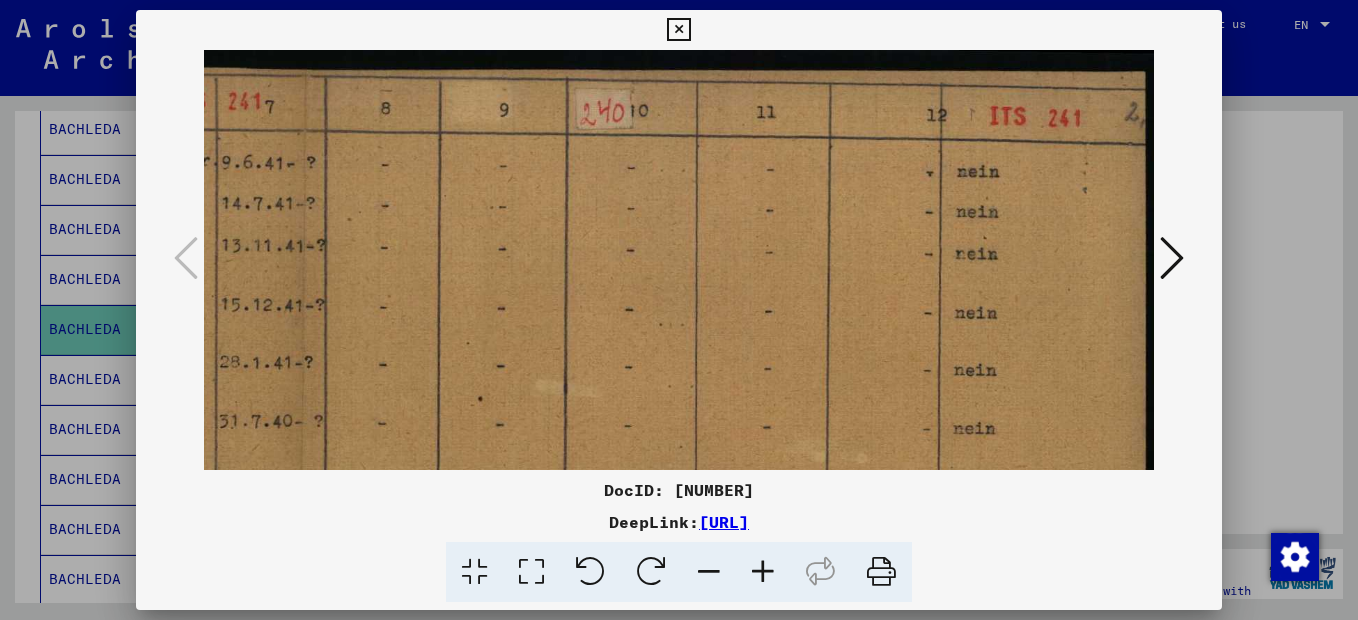 drag, startPoint x: 656, startPoint y: 292, endPoint x: 384, endPoint y: 347, distance: 277.50494 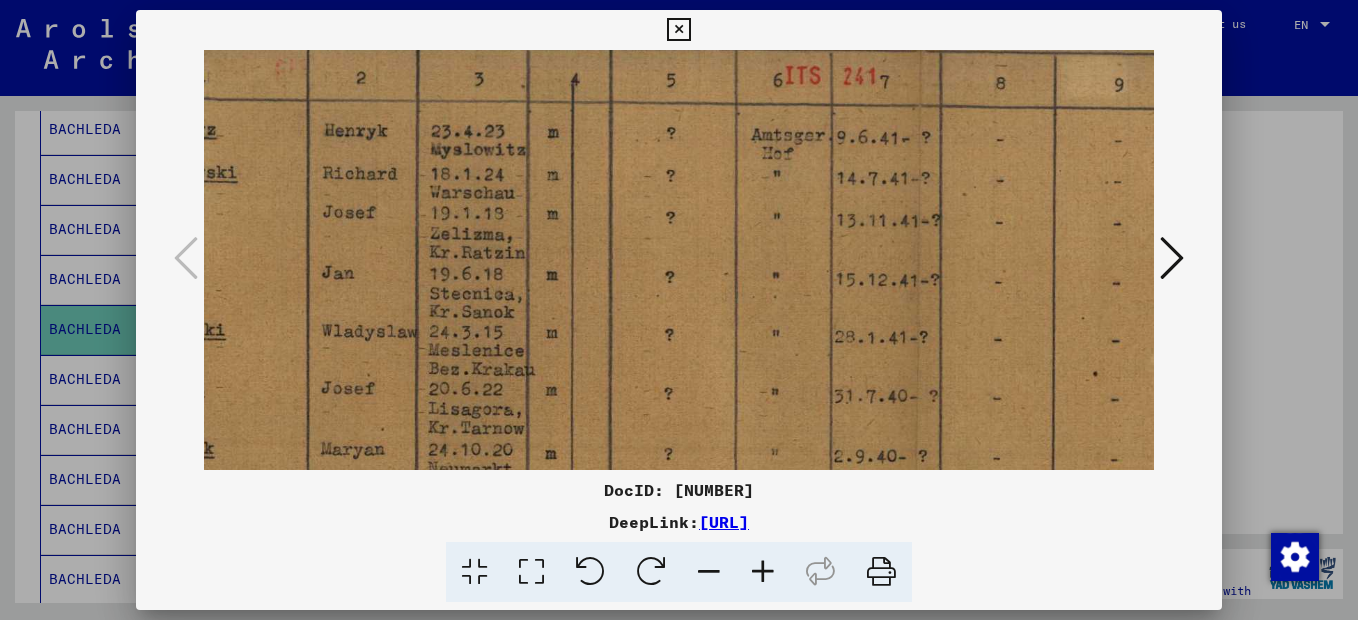 scroll, scrollTop: 20, scrollLeft: 144, axis: both 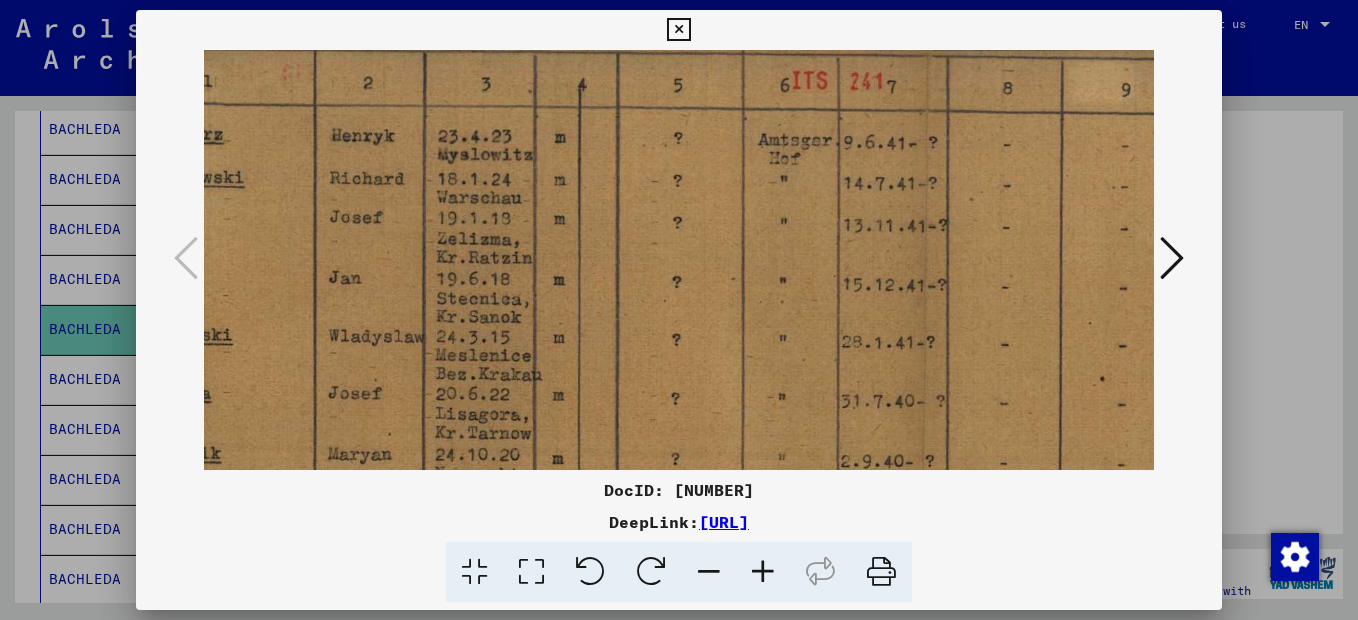 drag, startPoint x: 384, startPoint y: 349, endPoint x: 1006, endPoint y: 350, distance: 622.0008 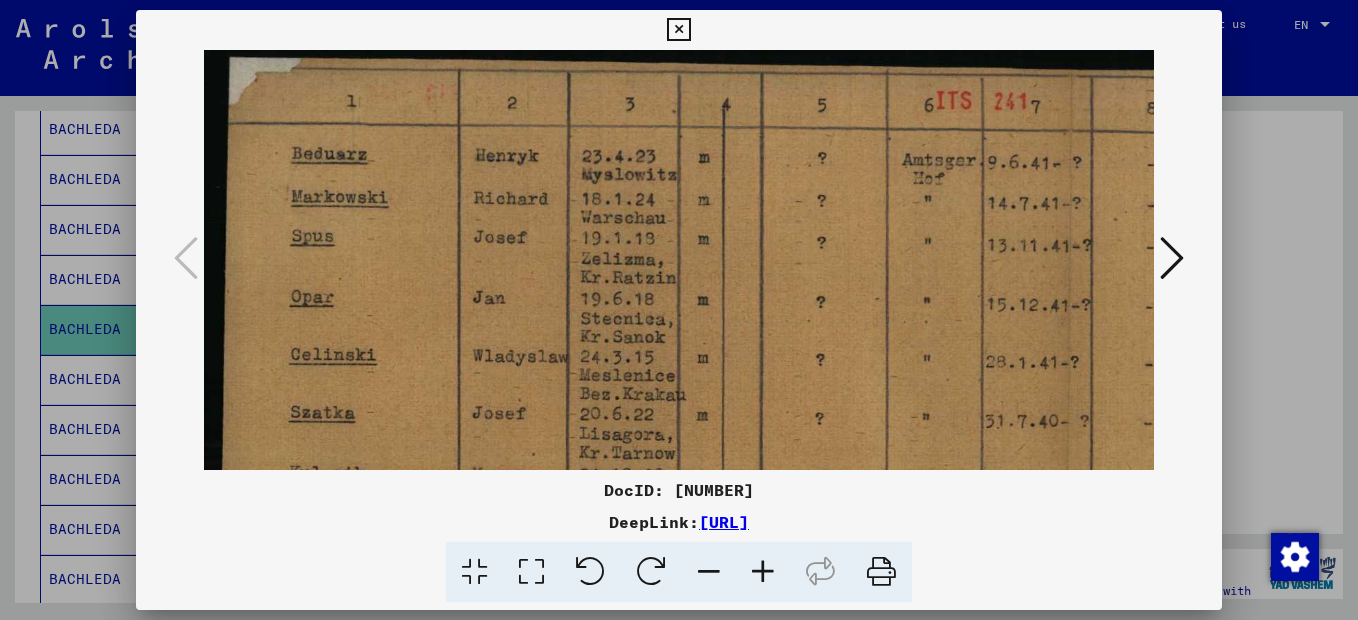 scroll, scrollTop: 5, scrollLeft: 0, axis: vertical 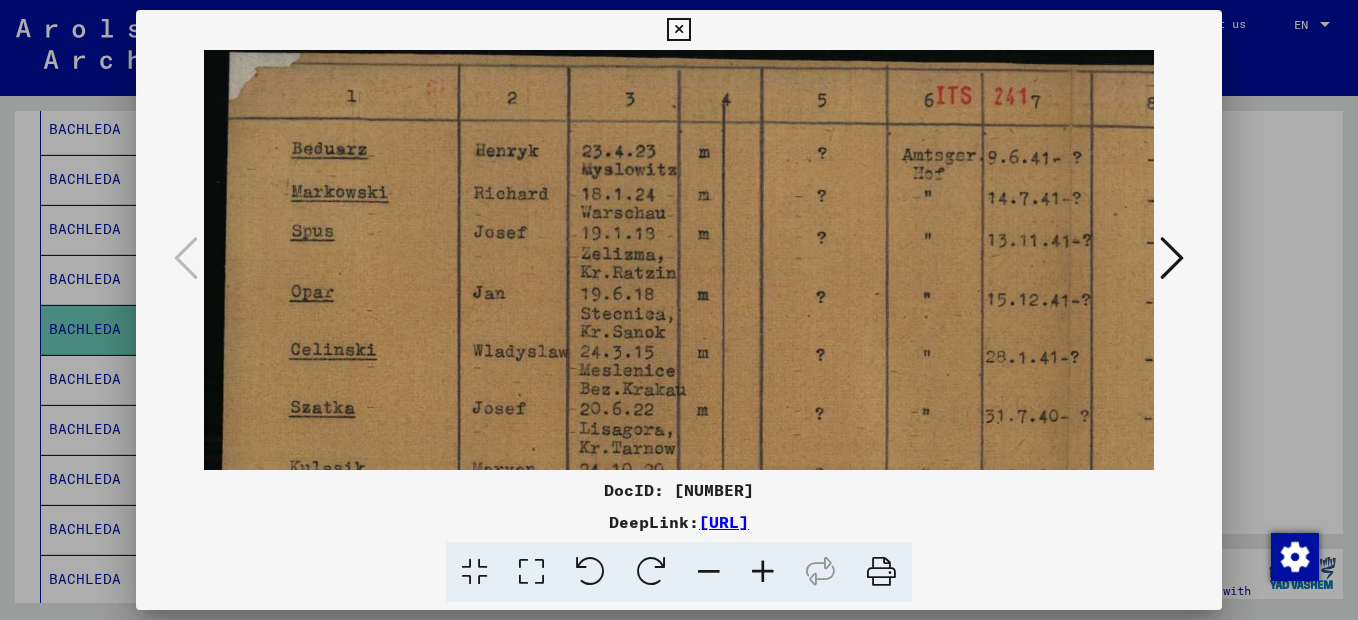 drag, startPoint x: 456, startPoint y: 283, endPoint x: 884, endPoint y: 317, distance: 429.34836 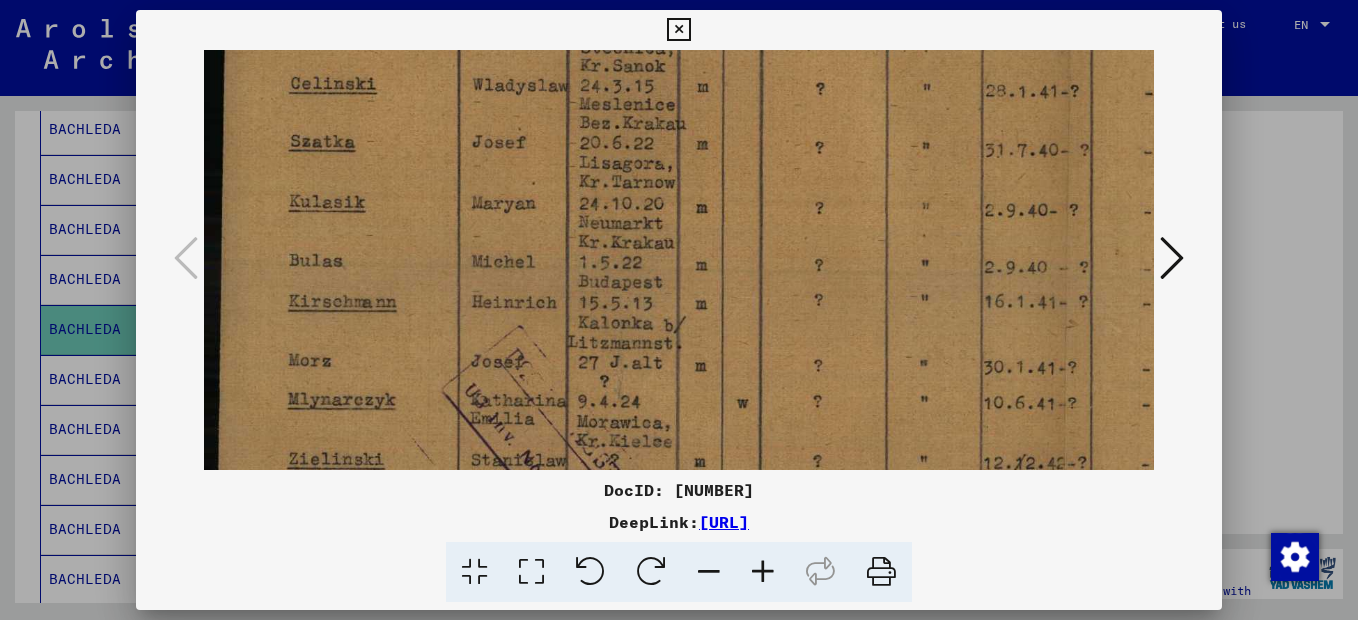 drag, startPoint x: 504, startPoint y: 414, endPoint x: 535, endPoint y: 147, distance: 268.7936 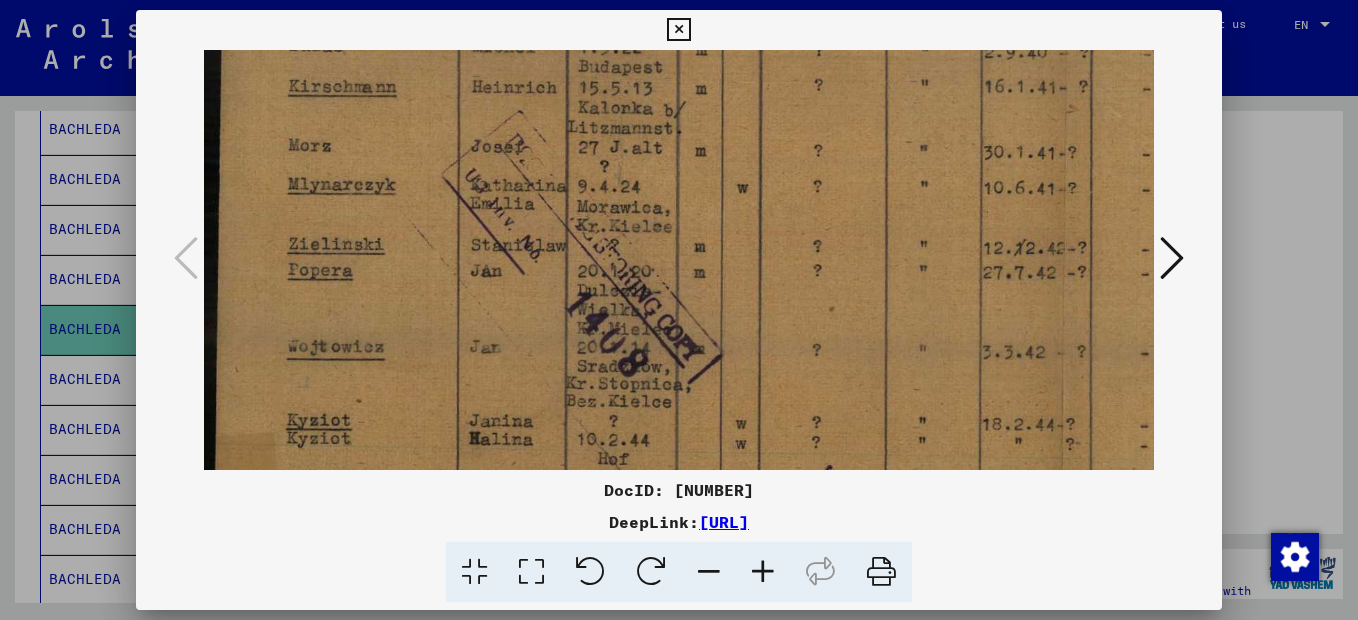 drag, startPoint x: 427, startPoint y: 331, endPoint x: 472, endPoint y: 116, distance: 219.65883 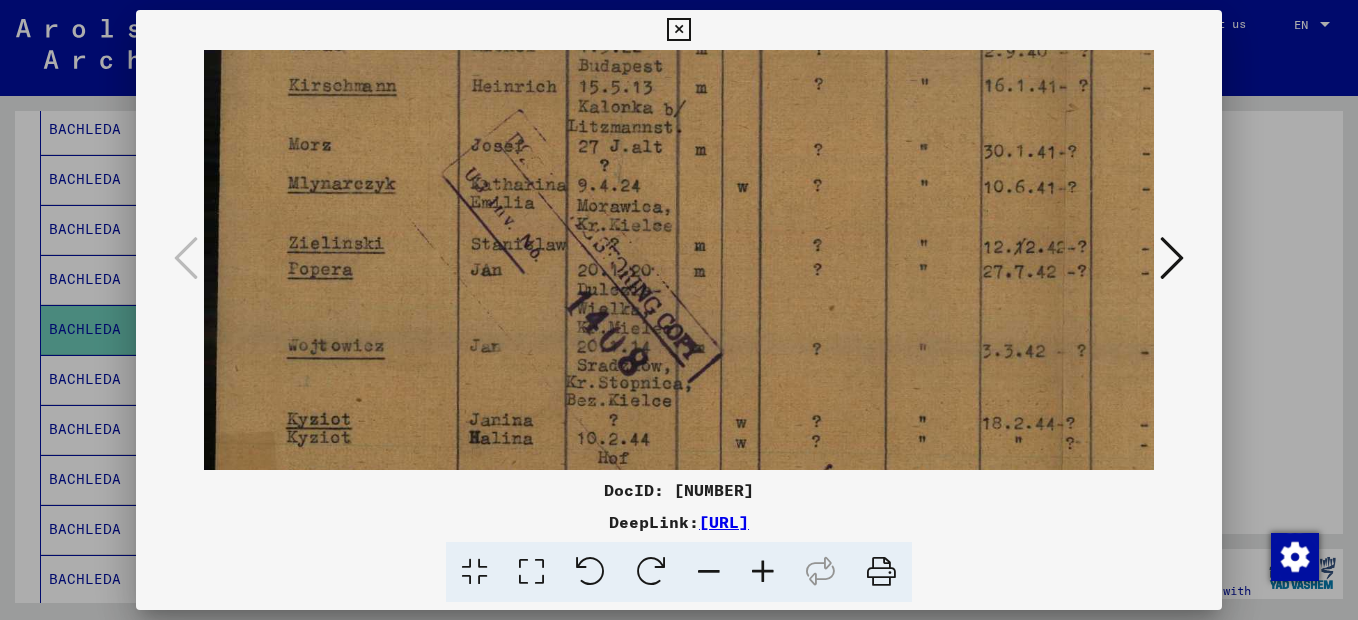 scroll, scrollTop: 544, scrollLeft: 6, axis: both 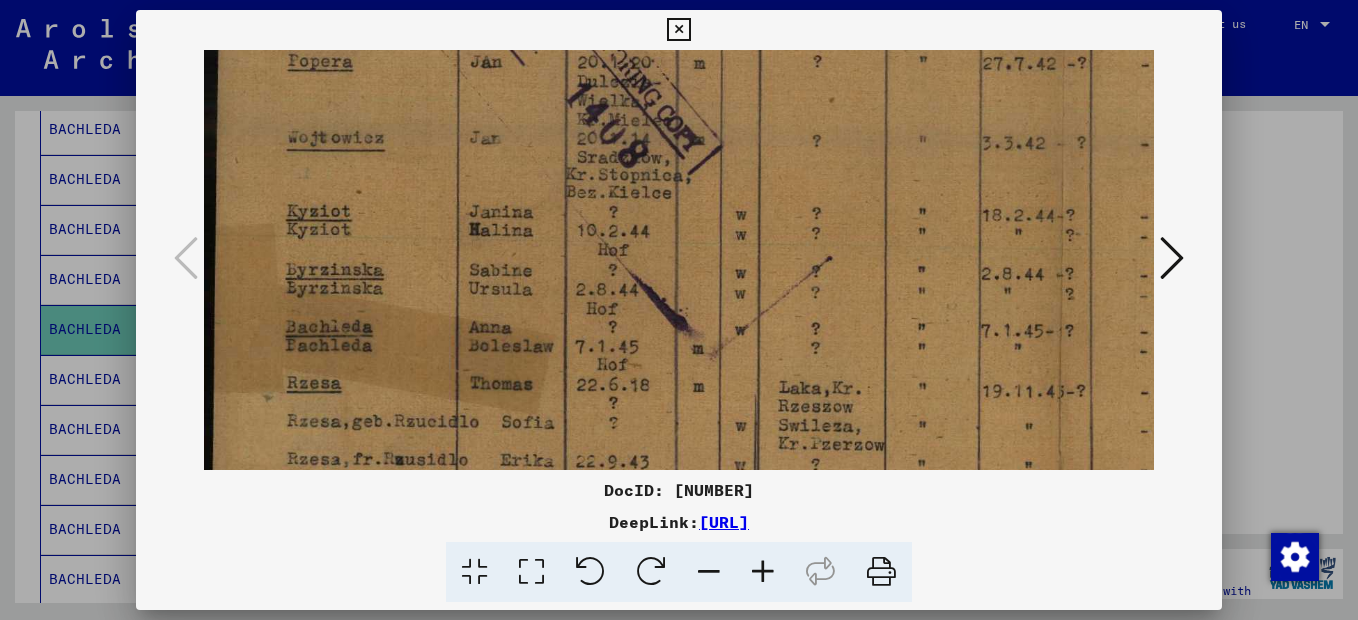 drag, startPoint x: 429, startPoint y: 409, endPoint x: 467, endPoint y: 201, distance: 211.44266 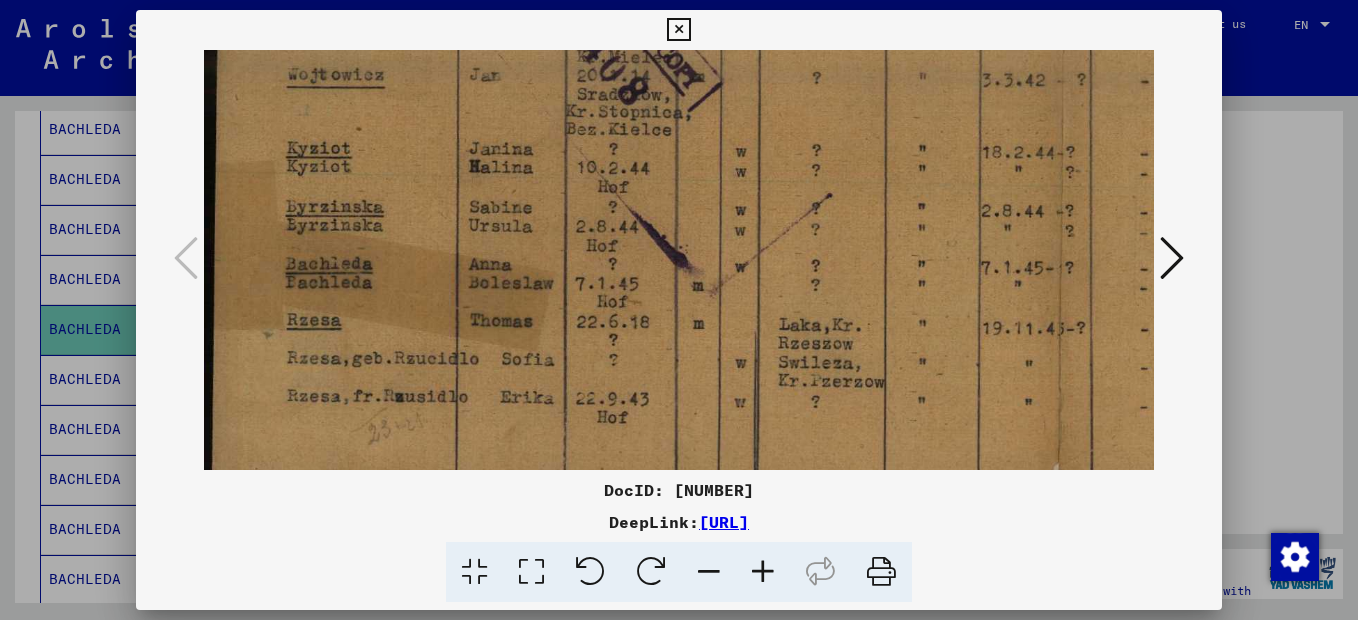 scroll, scrollTop: 800, scrollLeft: 0, axis: vertical 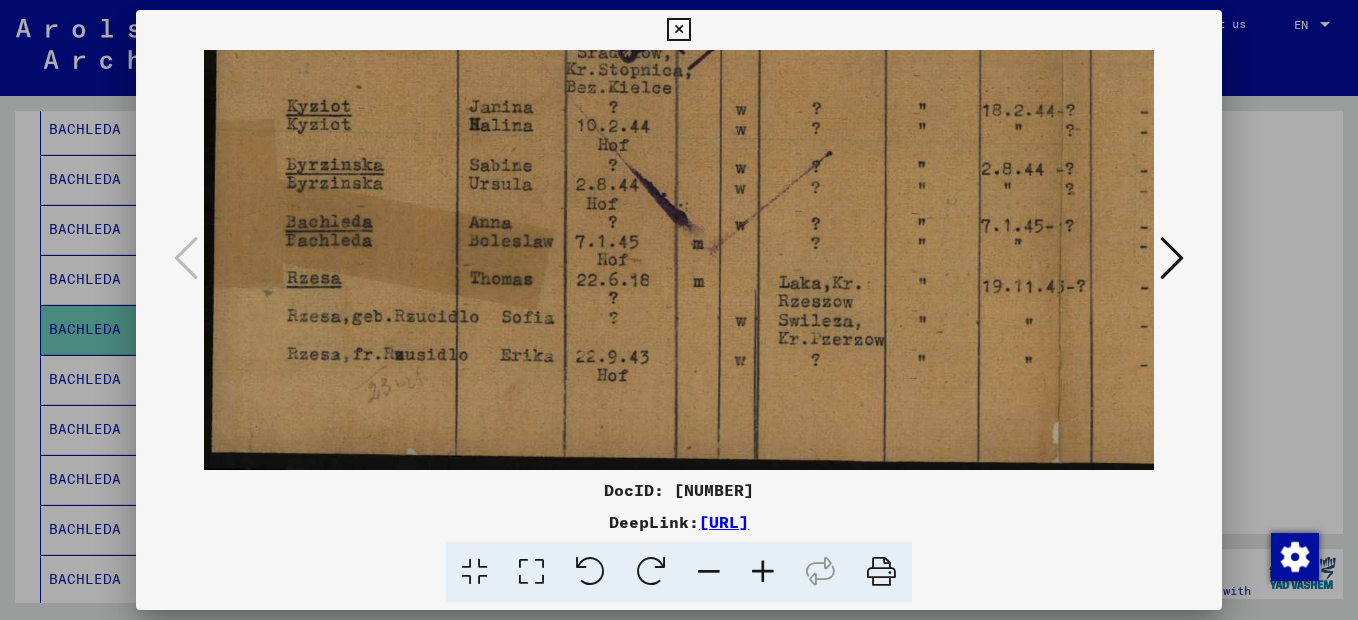 drag, startPoint x: 395, startPoint y: 372, endPoint x: 442, endPoint y: 215, distance: 163.88411 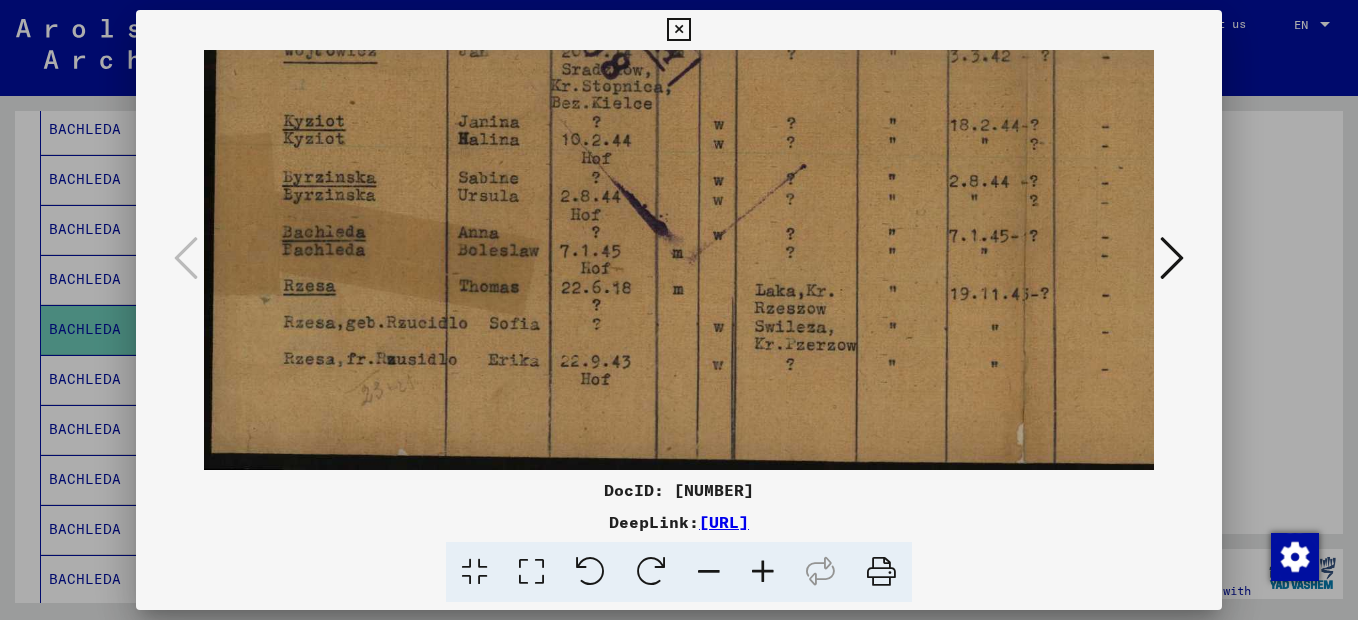 click at bounding box center [709, 572] 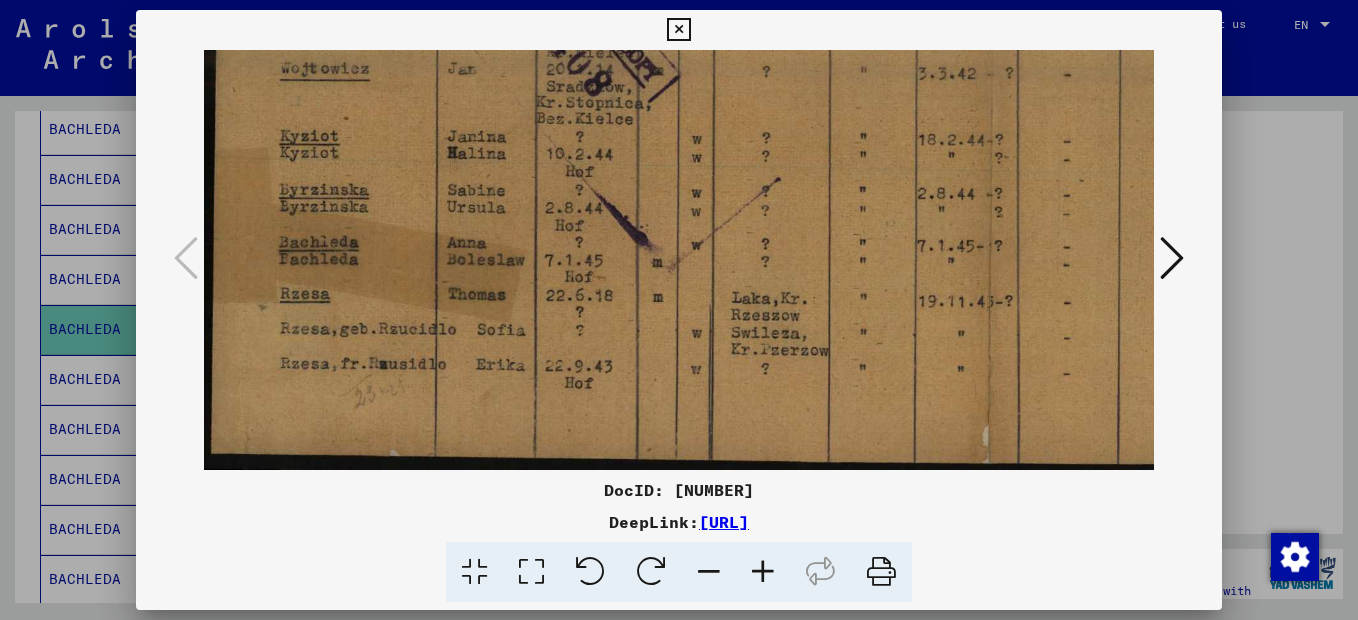 click at bounding box center [709, 572] 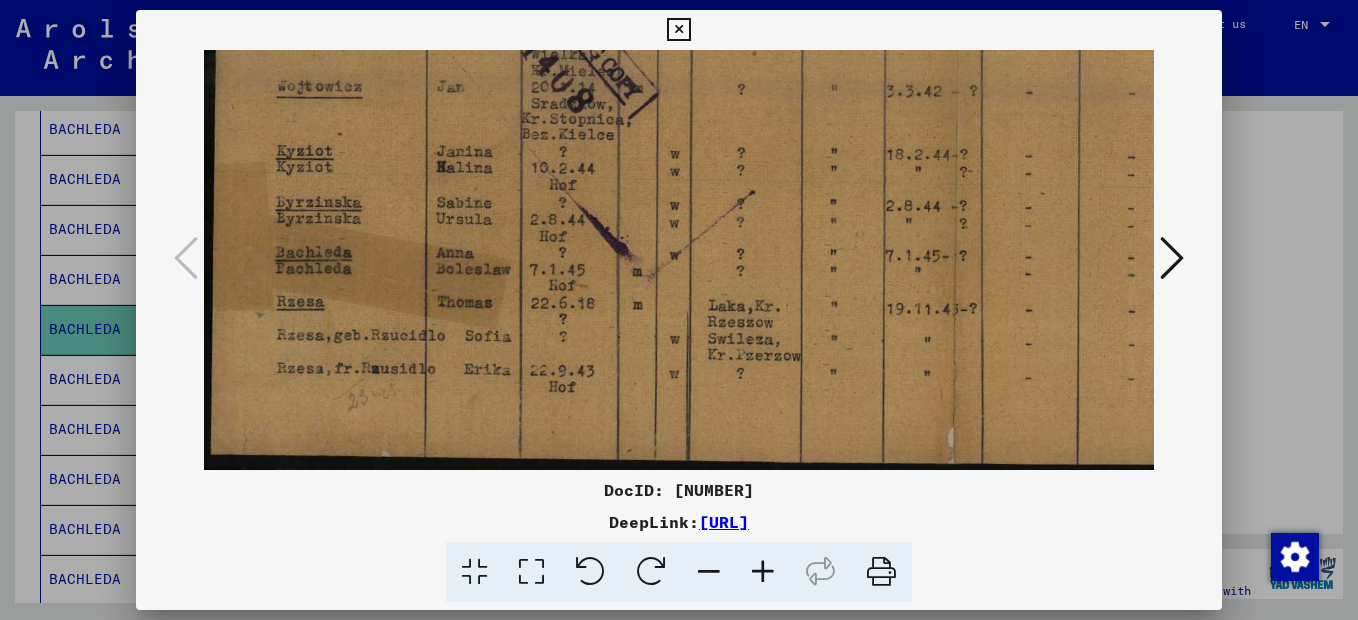 click at bounding box center [709, 572] 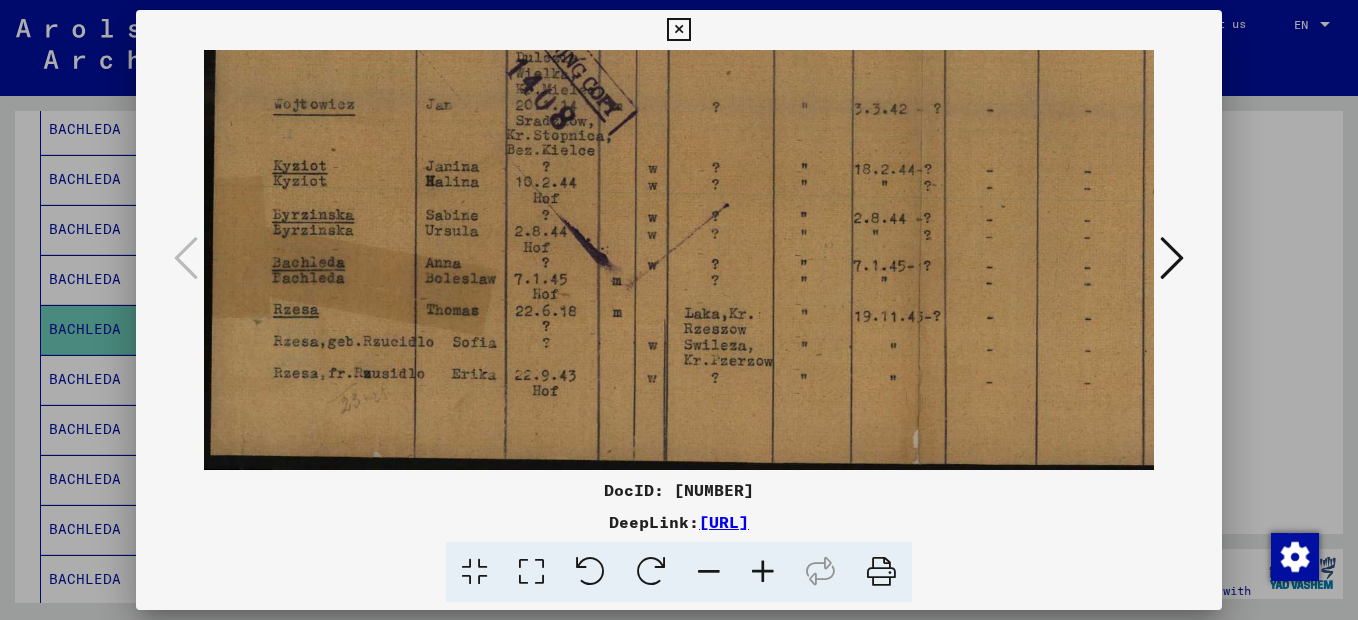 click at bounding box center (709, 572) 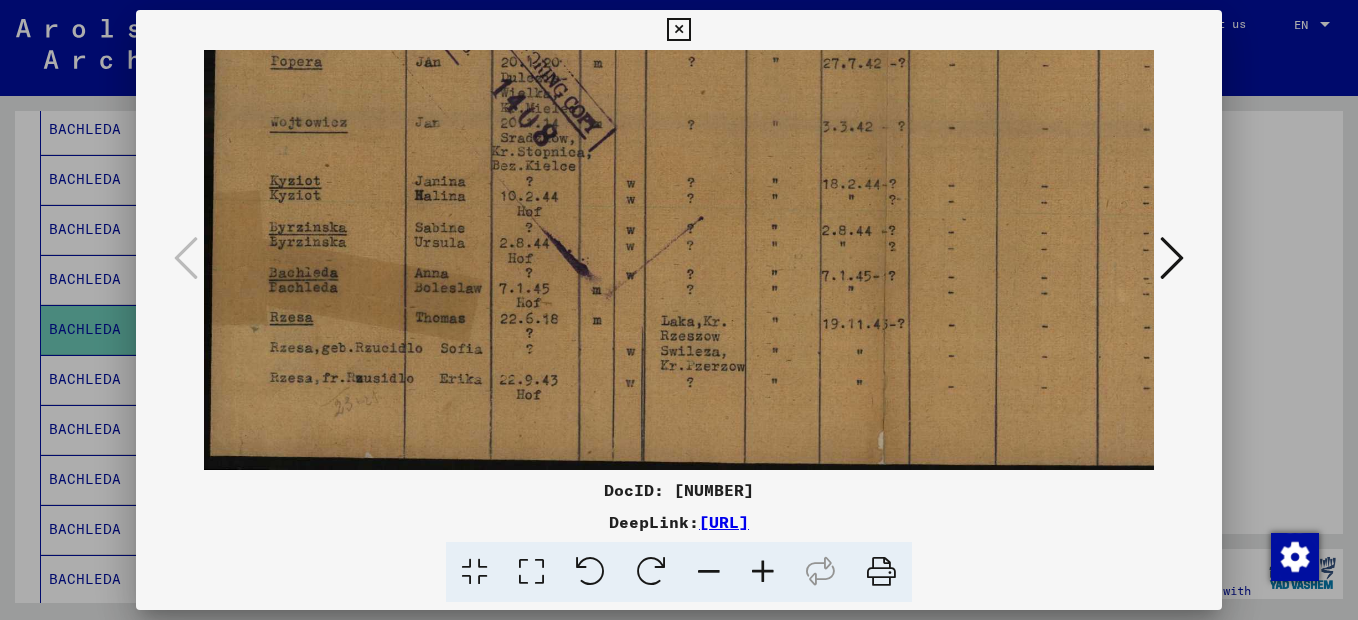 click at bounding box center [1172, 258] 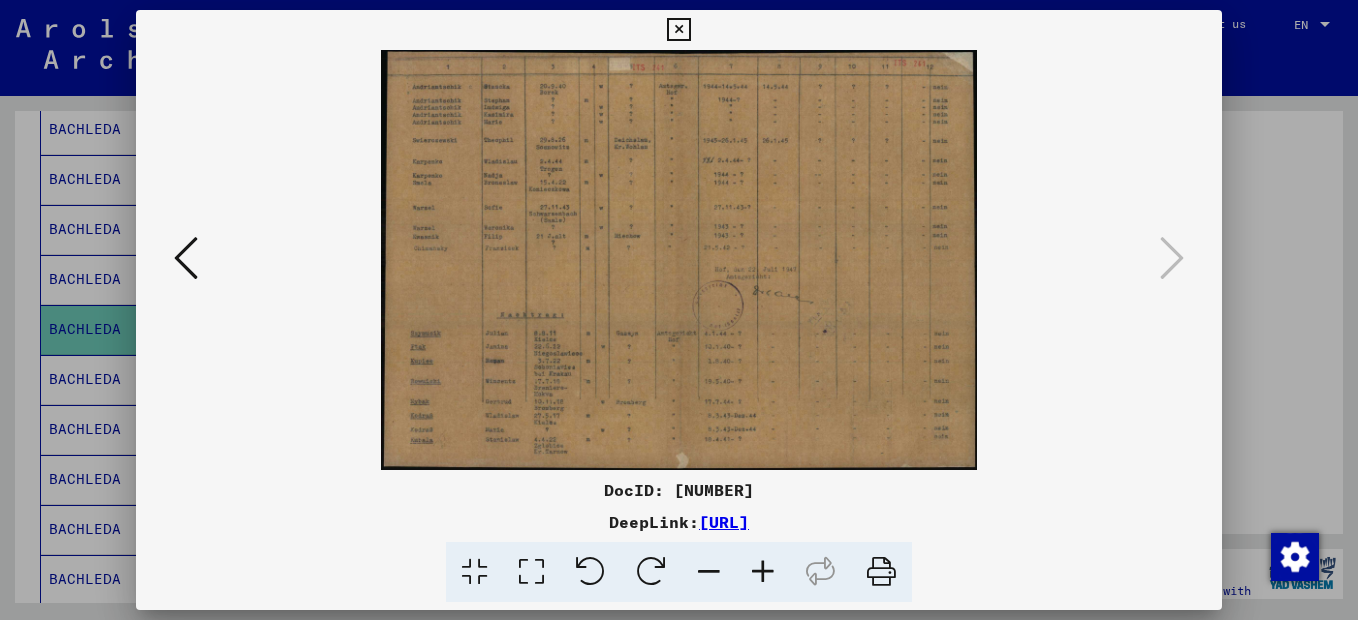 click at bounding box center [763, 572] 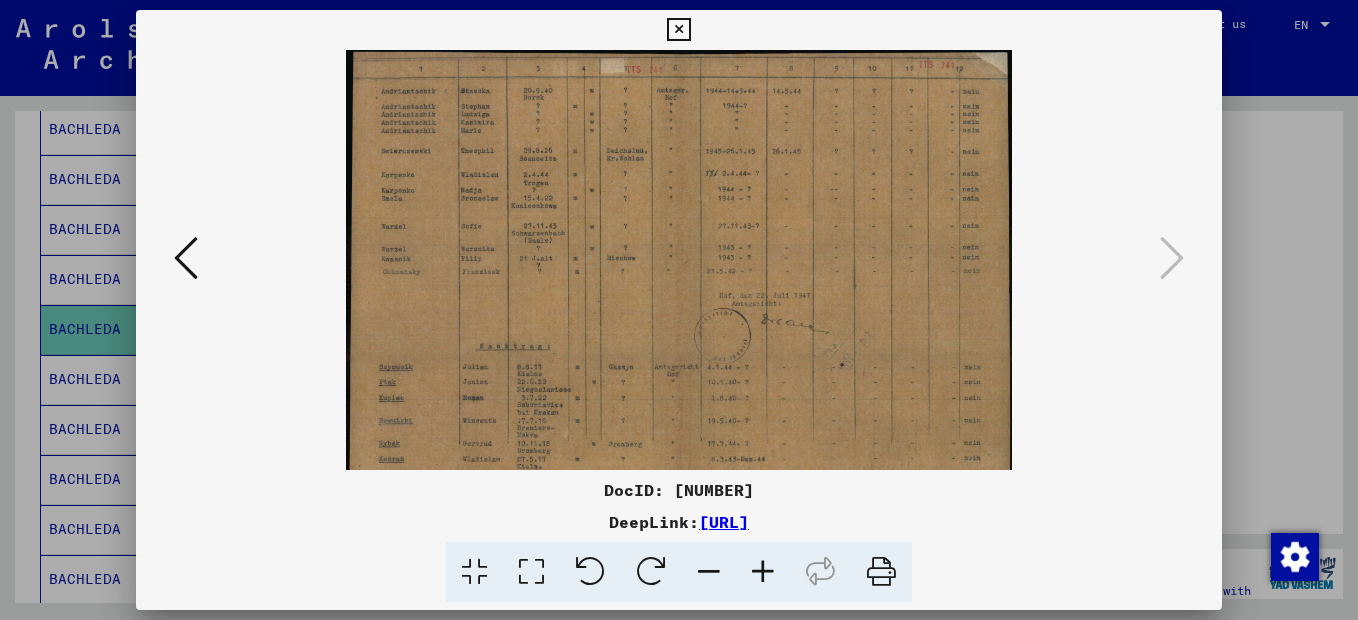 click at bounding box center [763, 572] 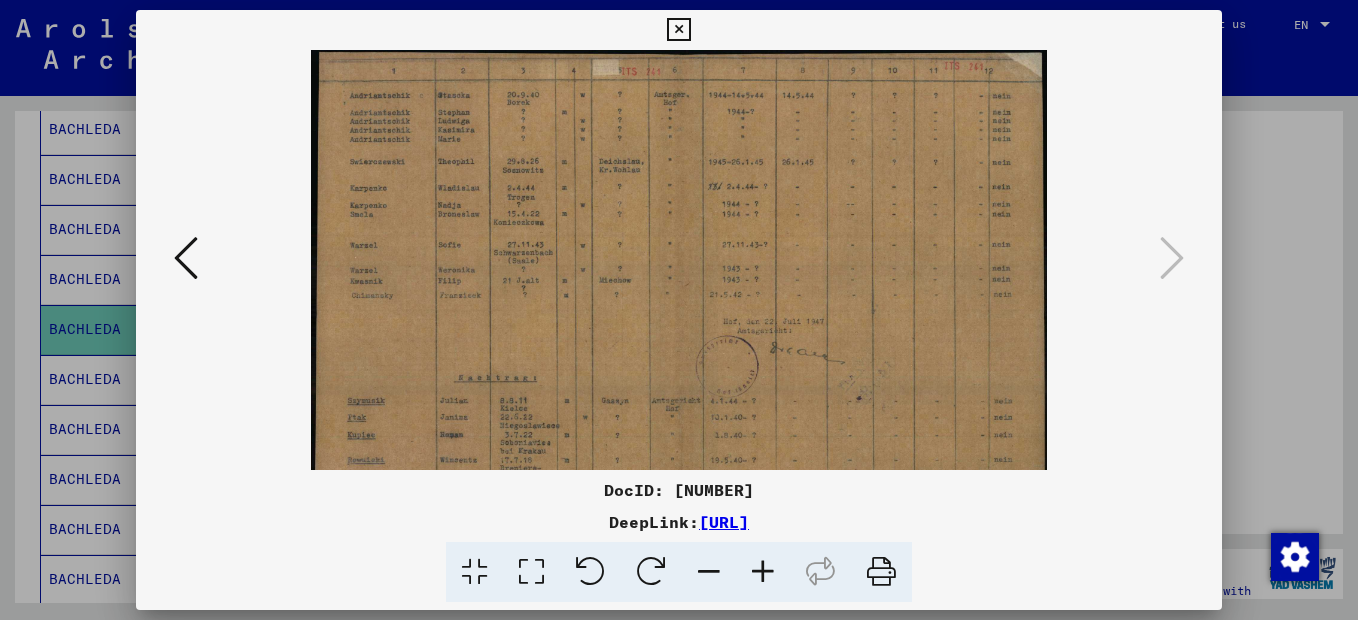 click at bounding box center (763, 572) 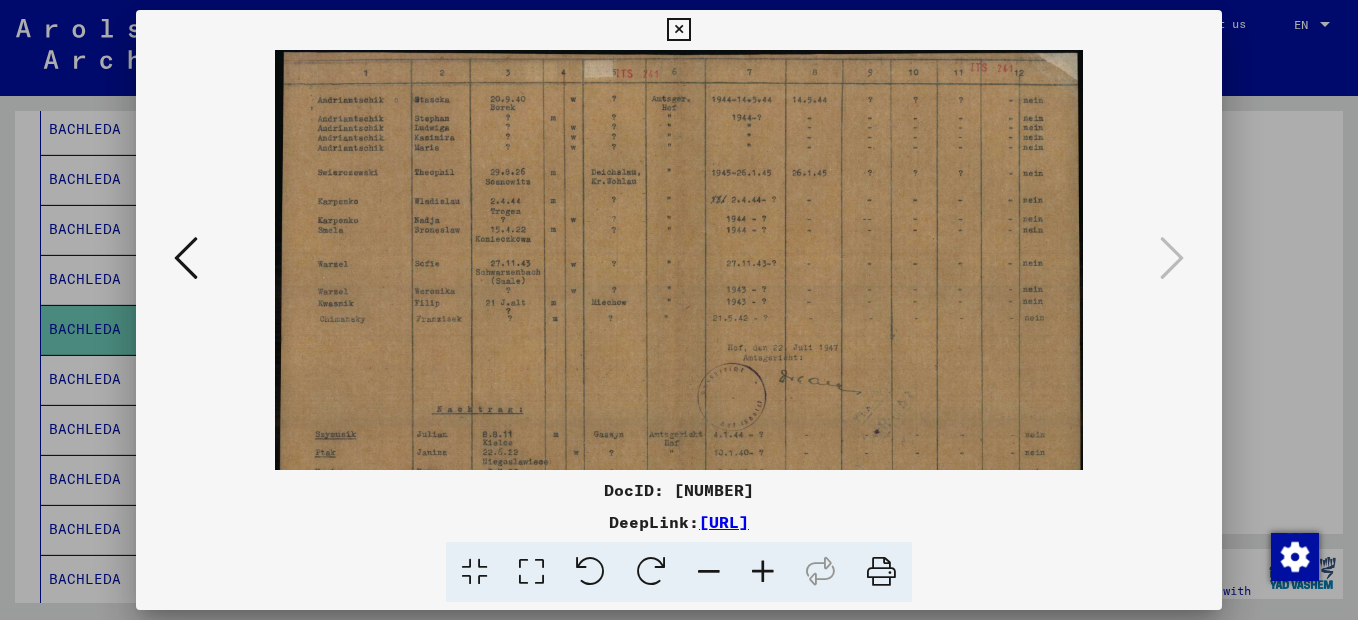 click at bounding box center [763, 572] 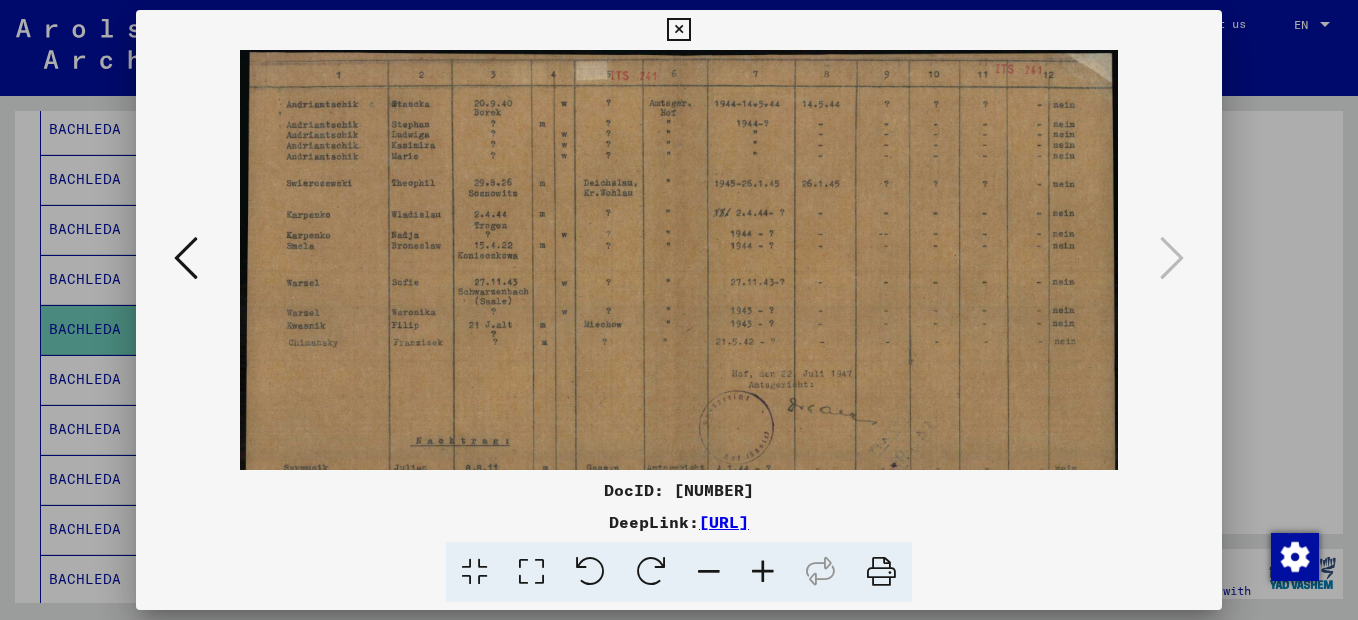 click at bounding box center [763, 572] 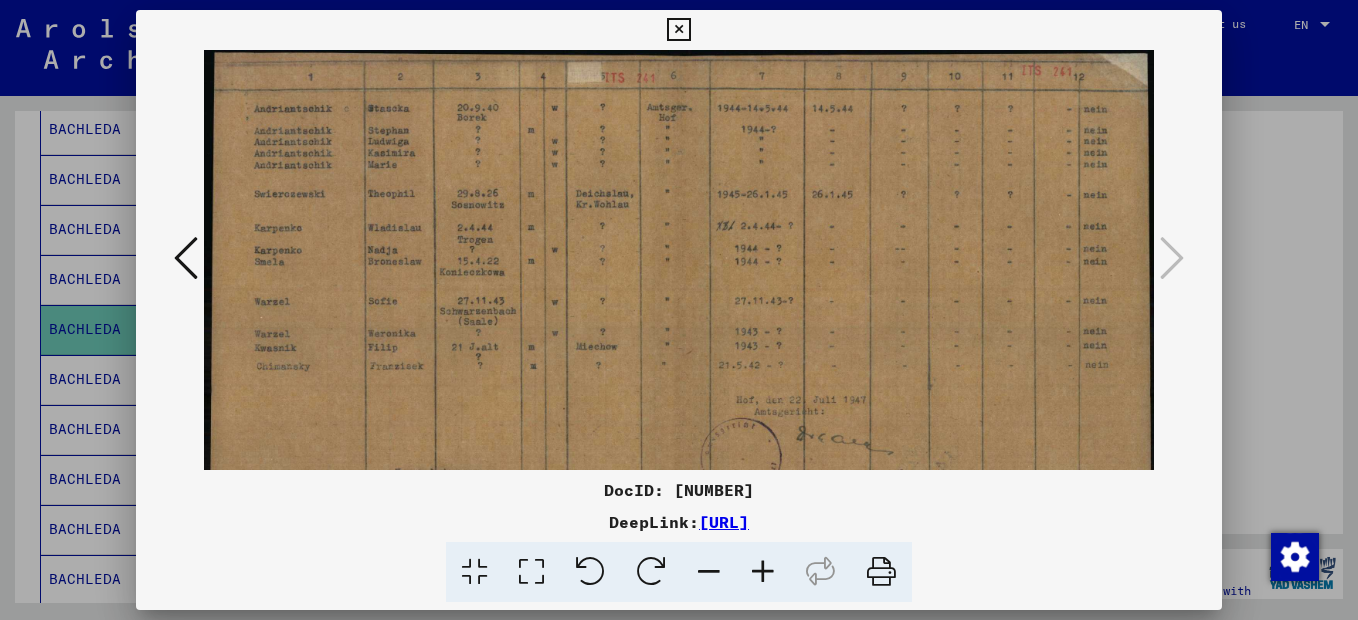 click at bounding box center [763, 572] 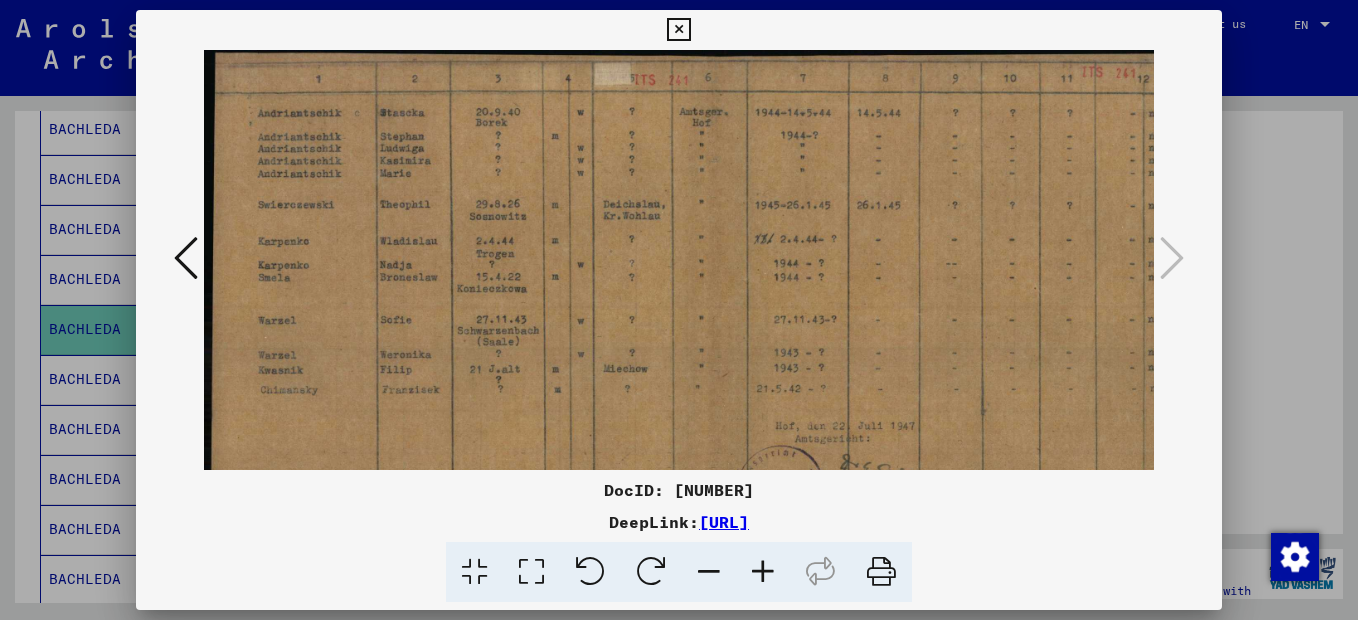 click at bounding box center (763, 572) 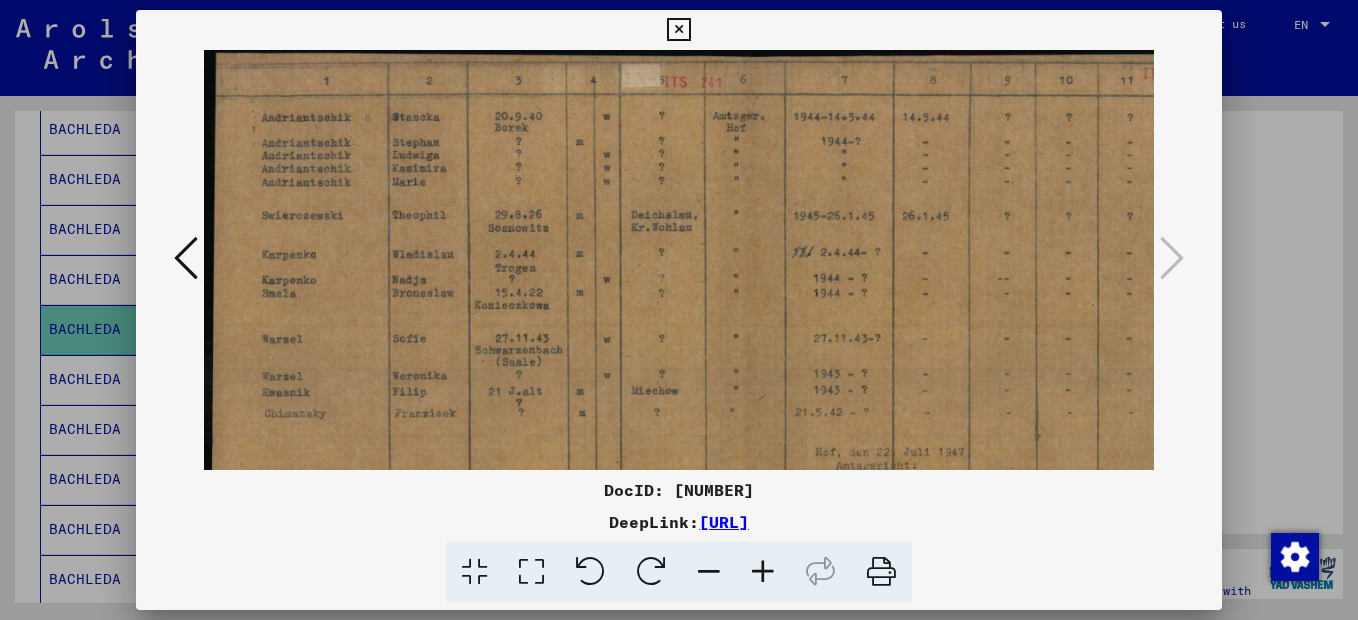 click at bounding box center (763, 572) 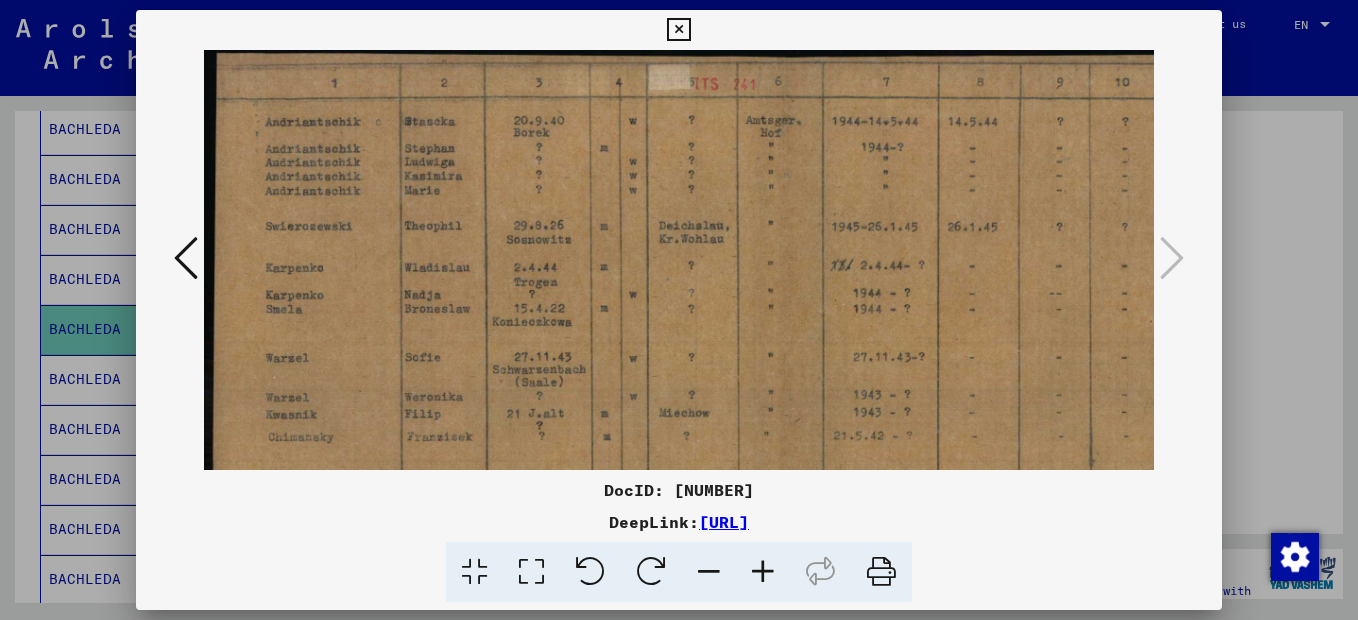 click at bounding box center (763, 572) 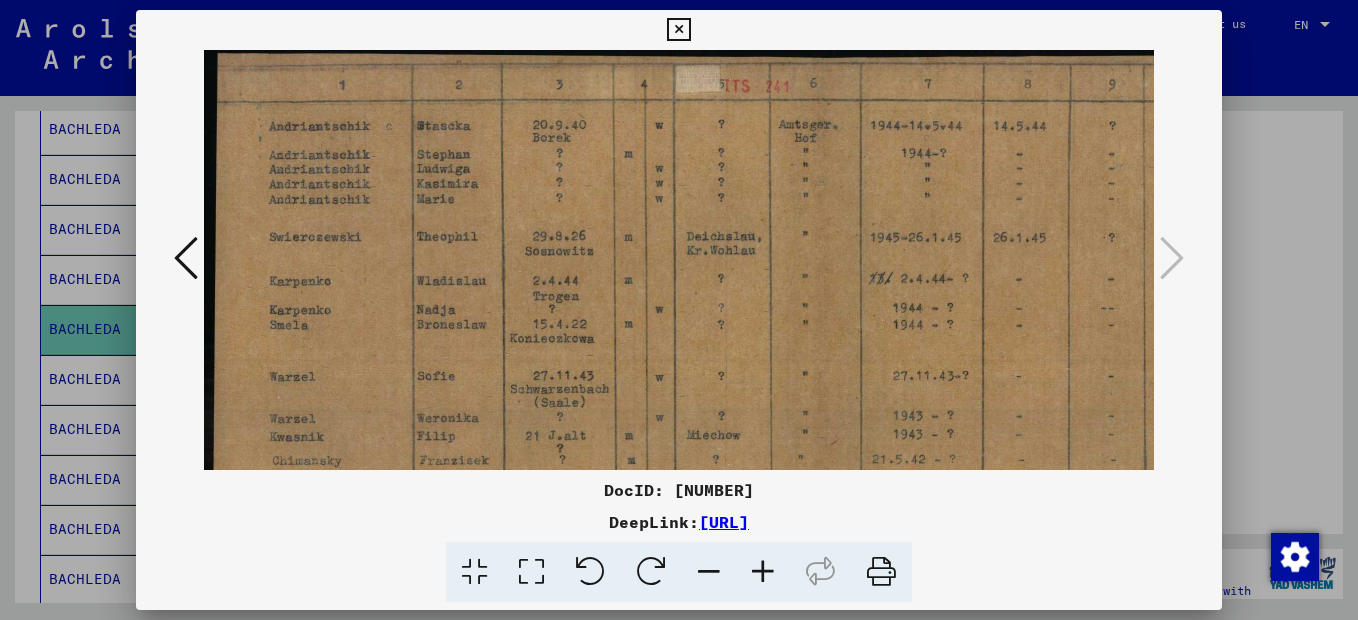 click at bounding box center (763, 572) 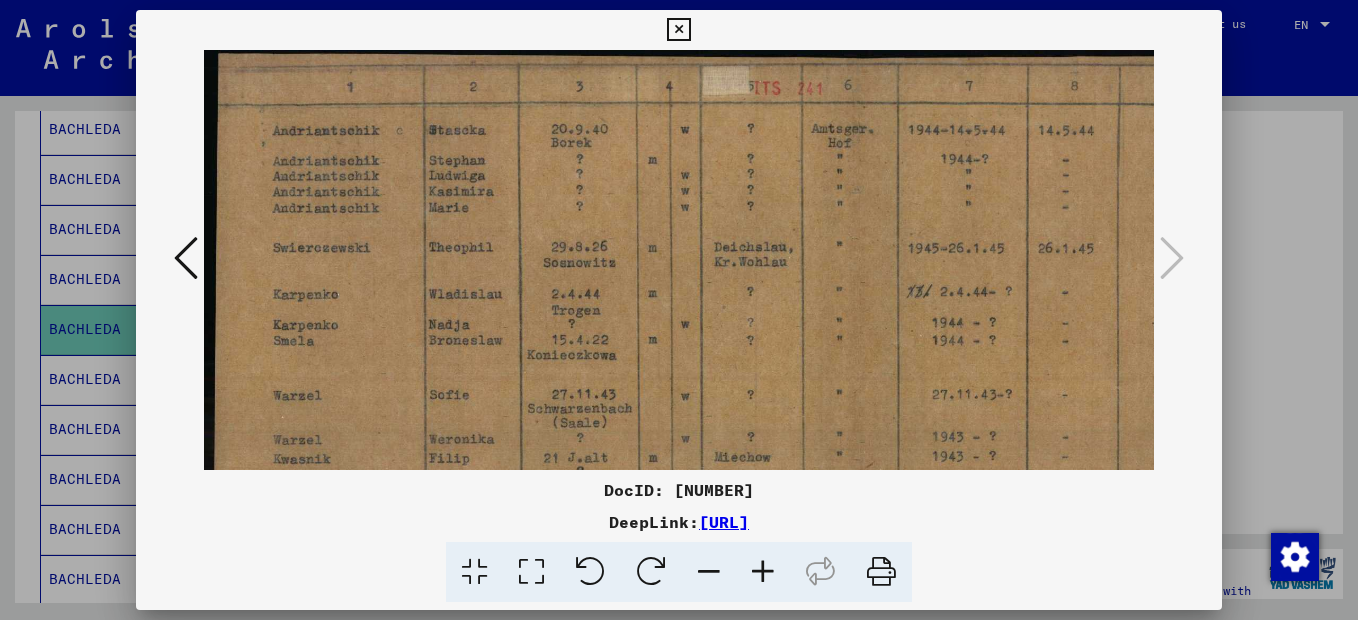 click at bounding box center (763, 572) 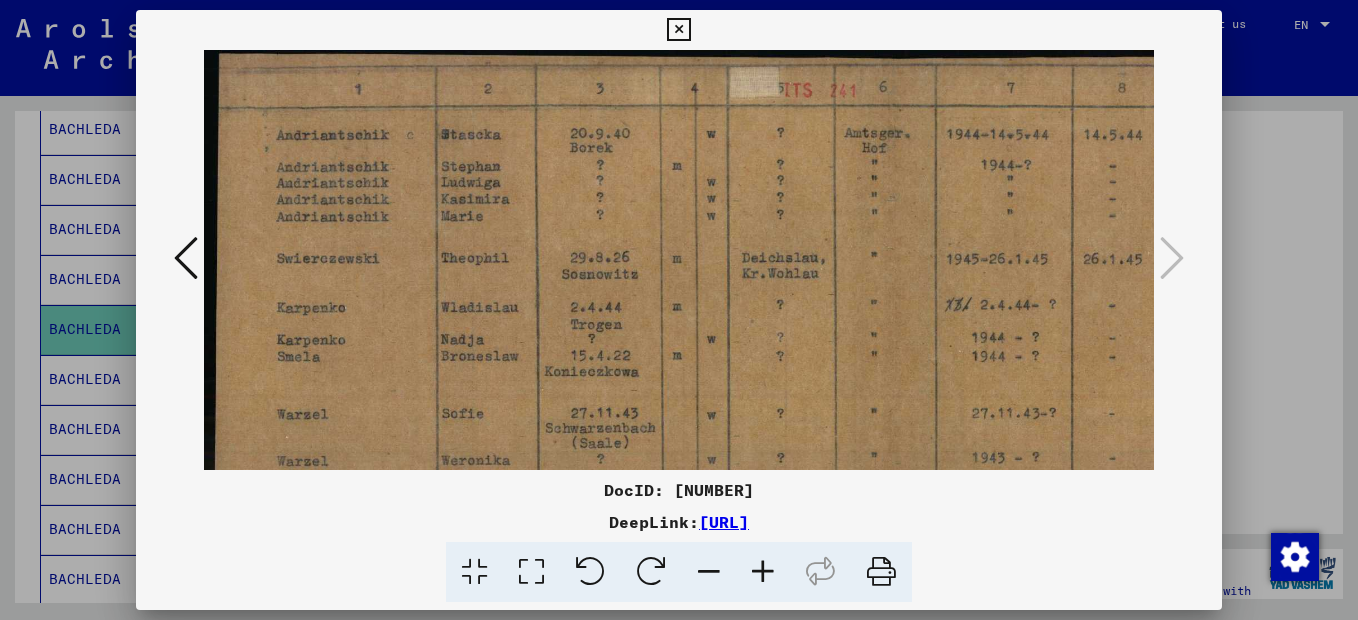 click at bounding box center [763, 572] 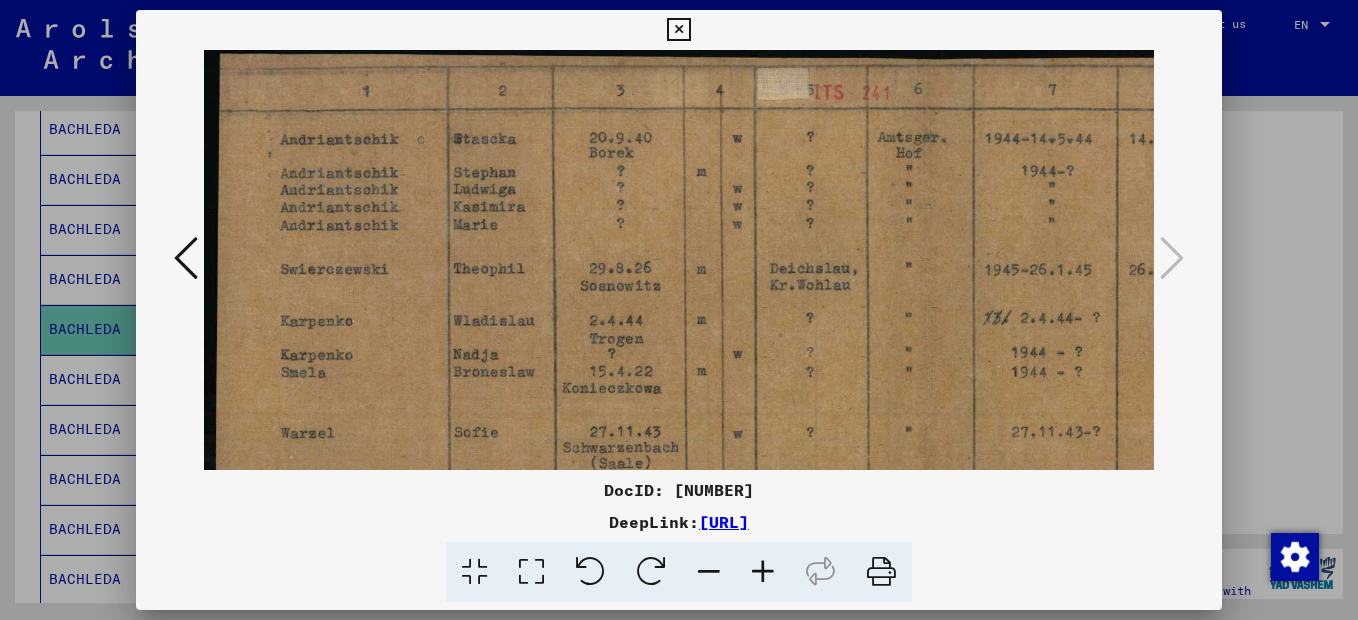 click at bounding box center (763, 572) 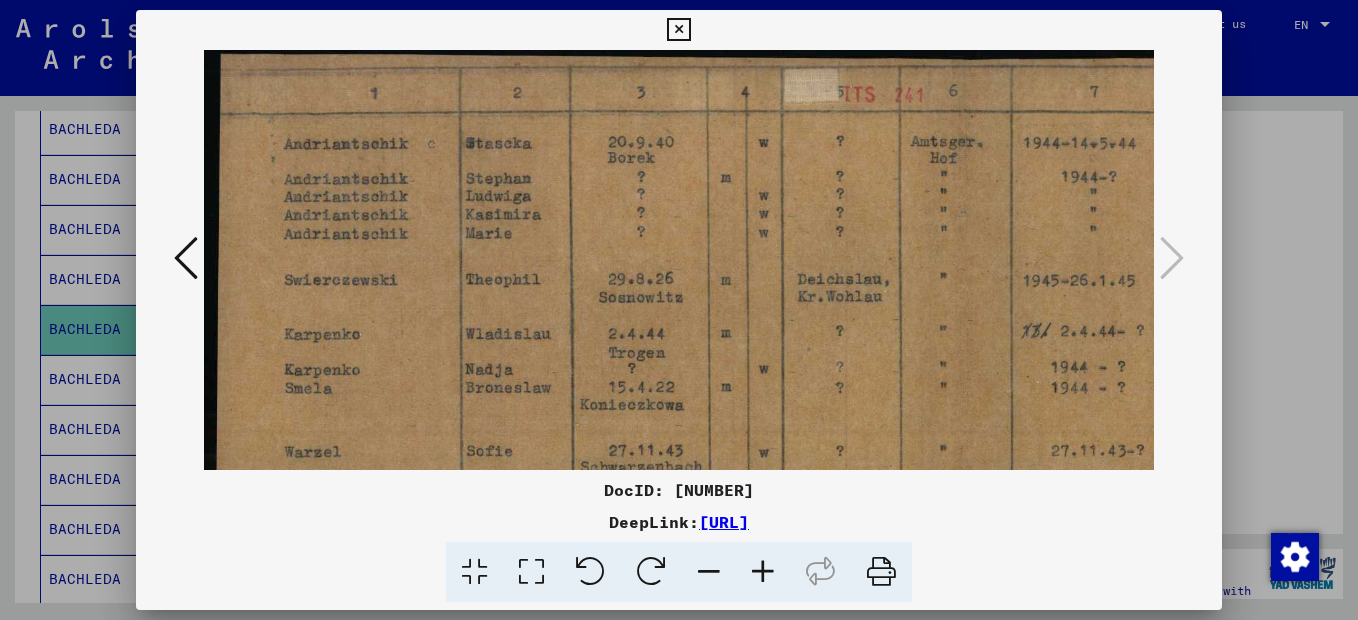 click at bounding box center (763, 572) 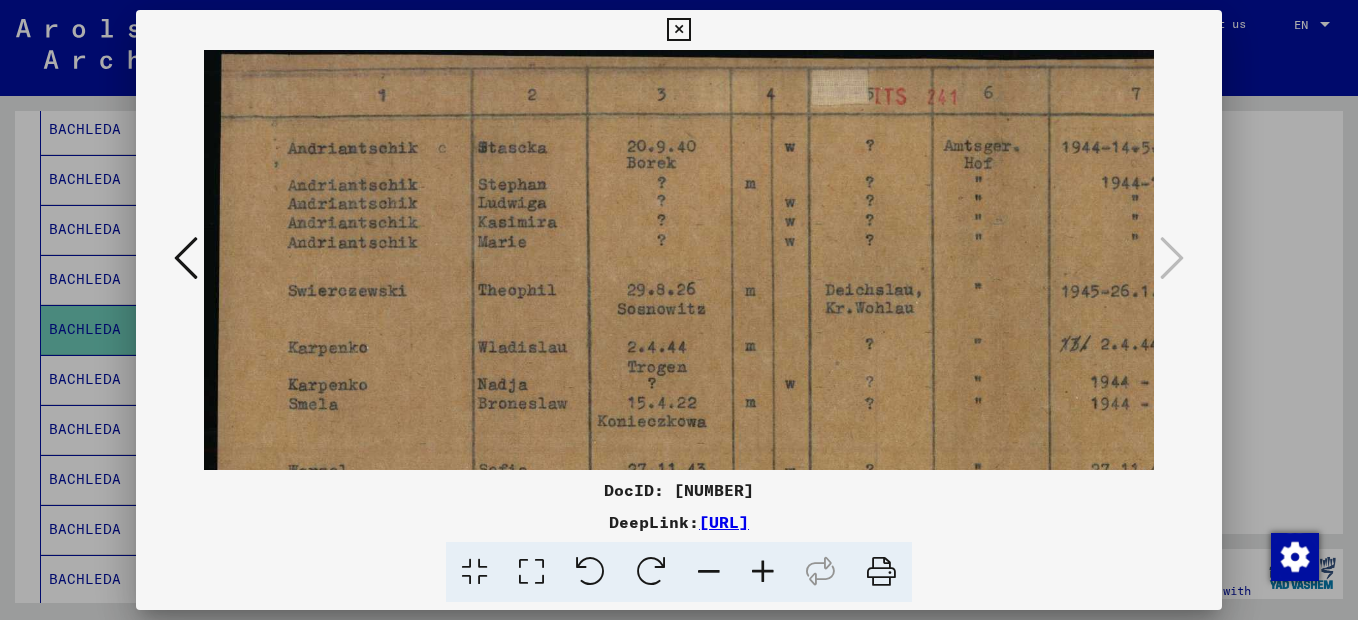 click at bounding box center [763, 572] 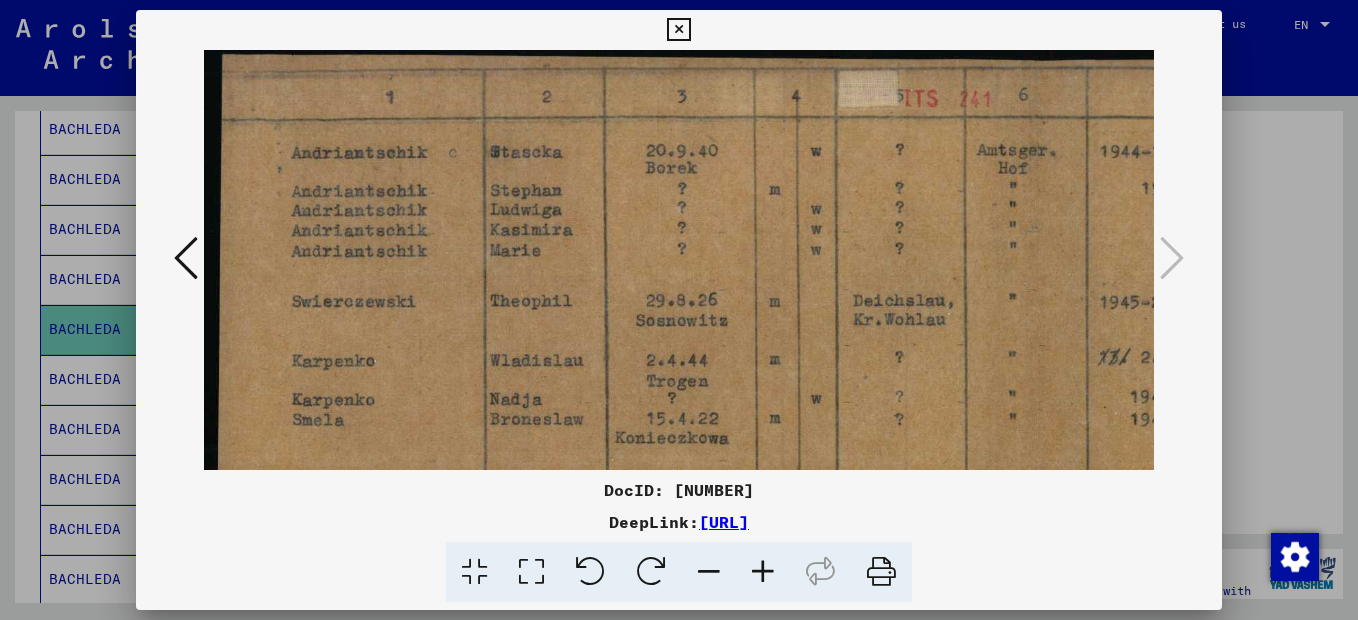 click at bounding box center (763, 572) 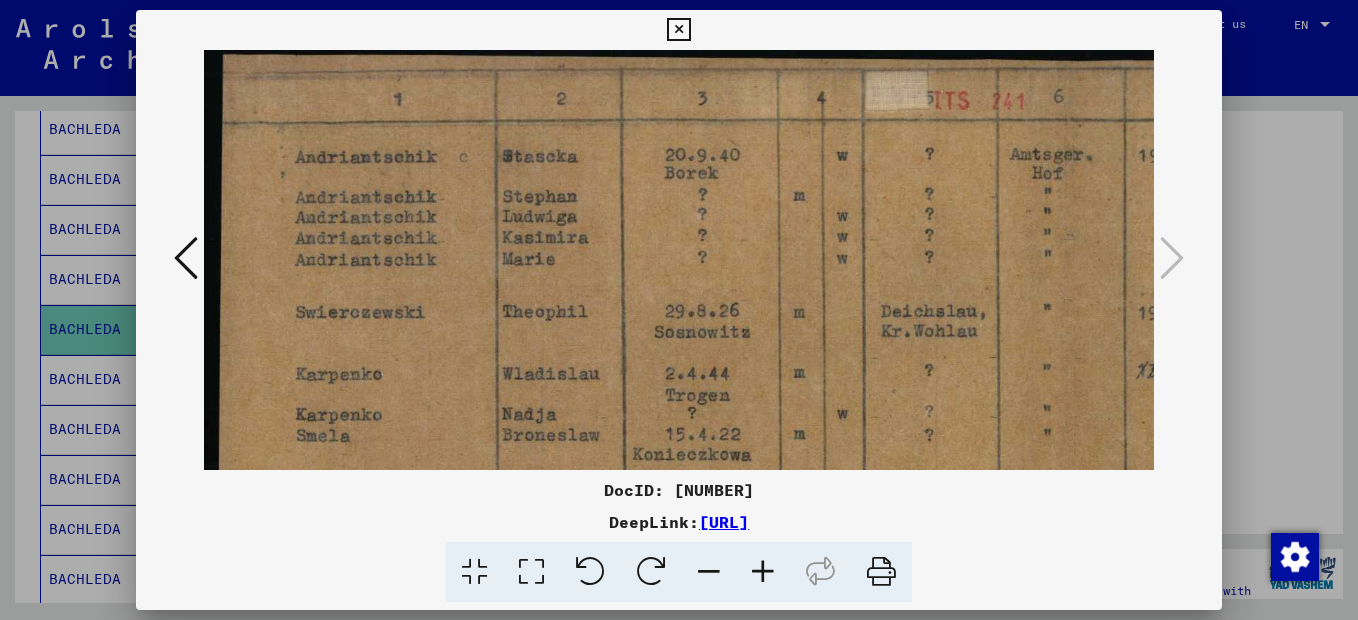 click at bounding box center (763, 572) 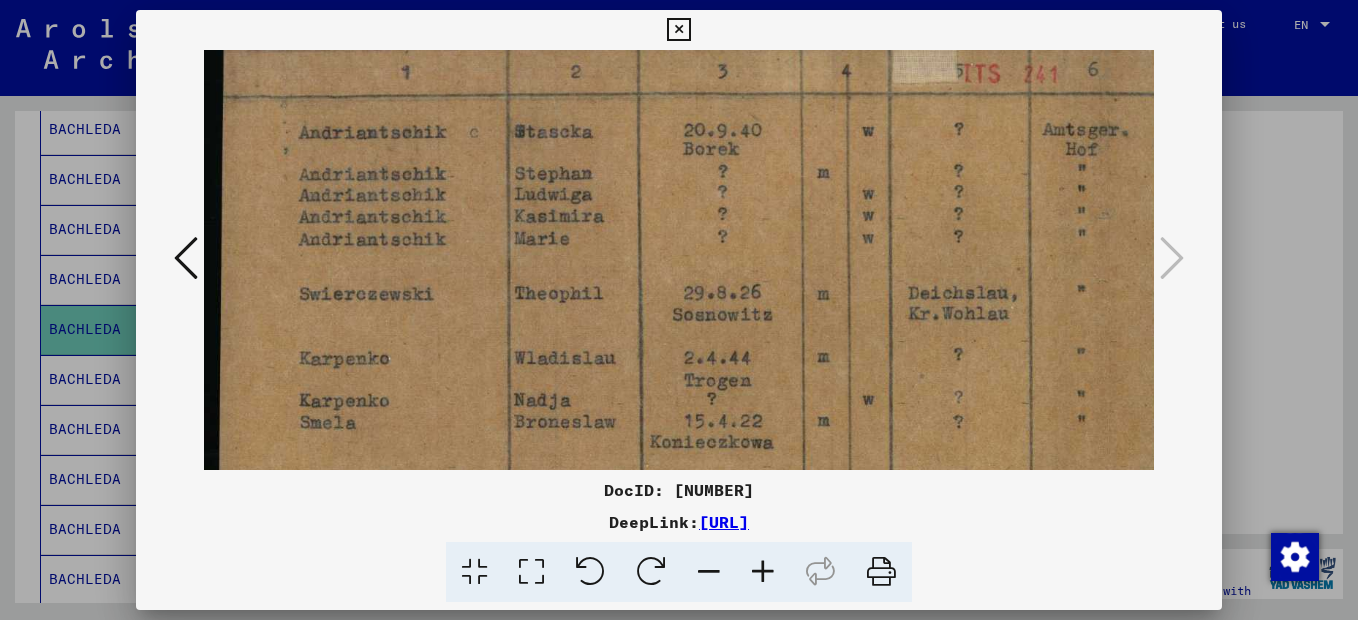 scroll, scrollTop: 88, scrollLeft: 1, axis: both 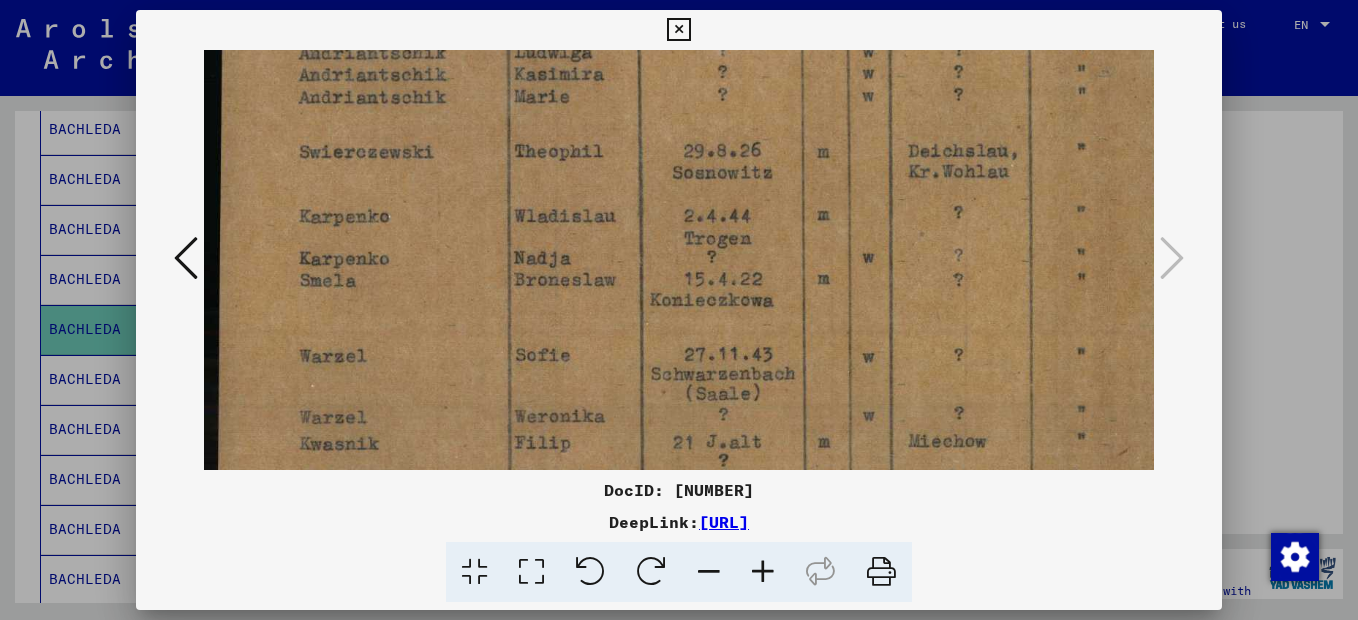 drag, startPoint x: 669, startPoint y: 402, endPoint x: 684, endPoint y: 232, distance: 170.66048 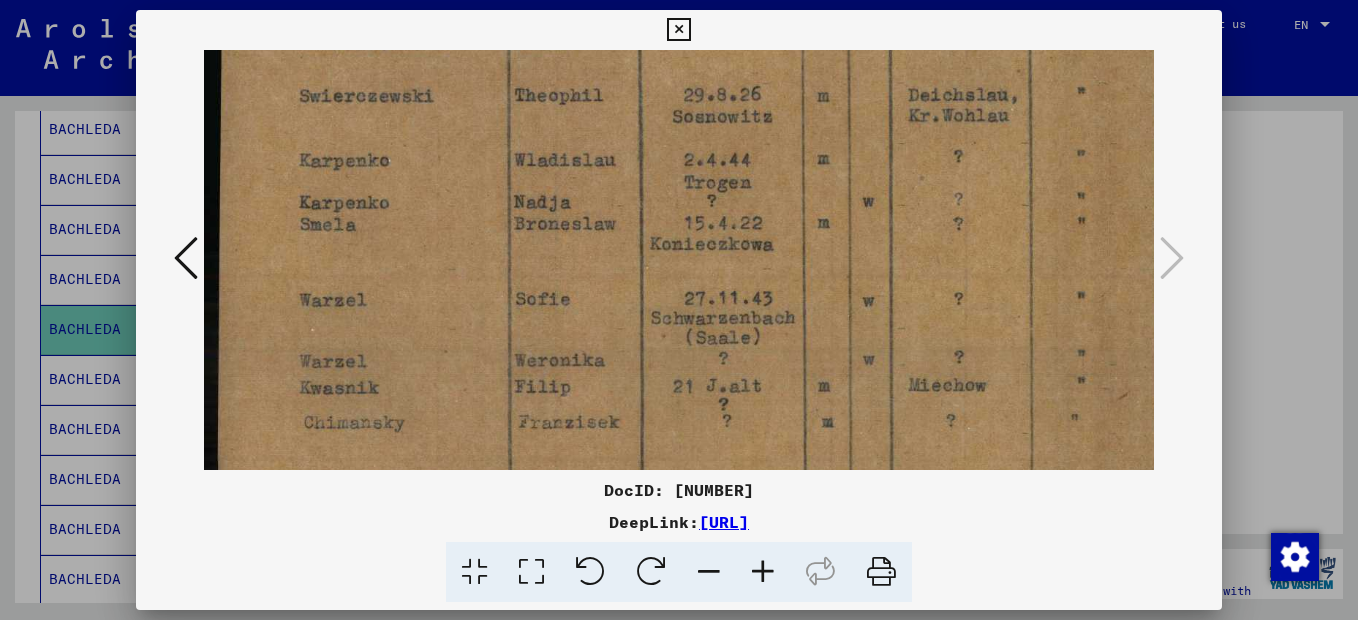 scroll, scrollTop: 354, scrollLeft: 0, axis: vertical 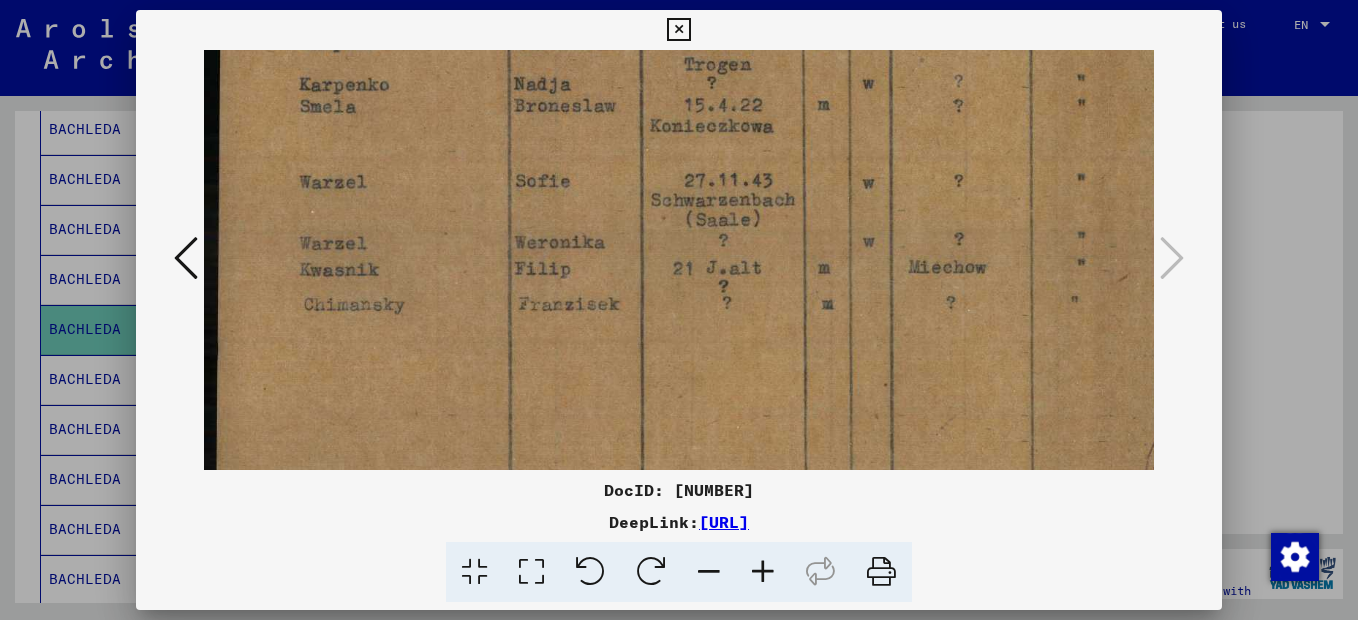 drag, startPoint x: 634, startPoint y: 375, endPoint x: 651, endPoint y: 217, distance: 158.91193 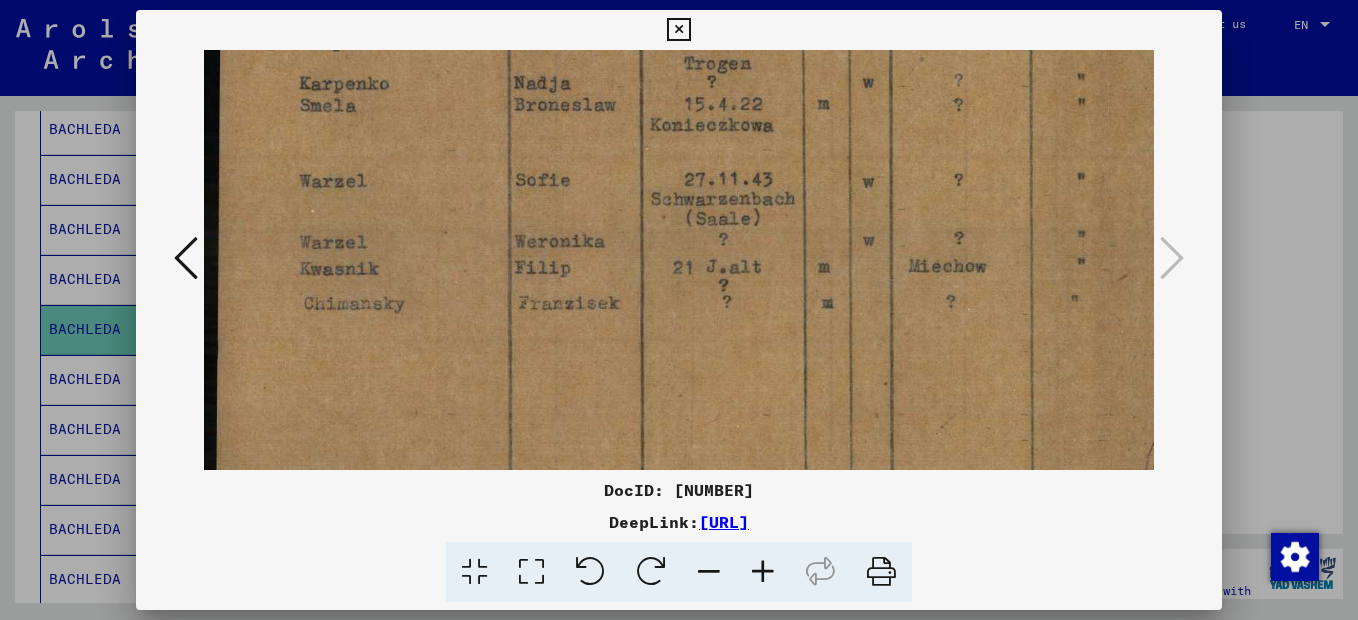 click at bounding box center [1104, 339] 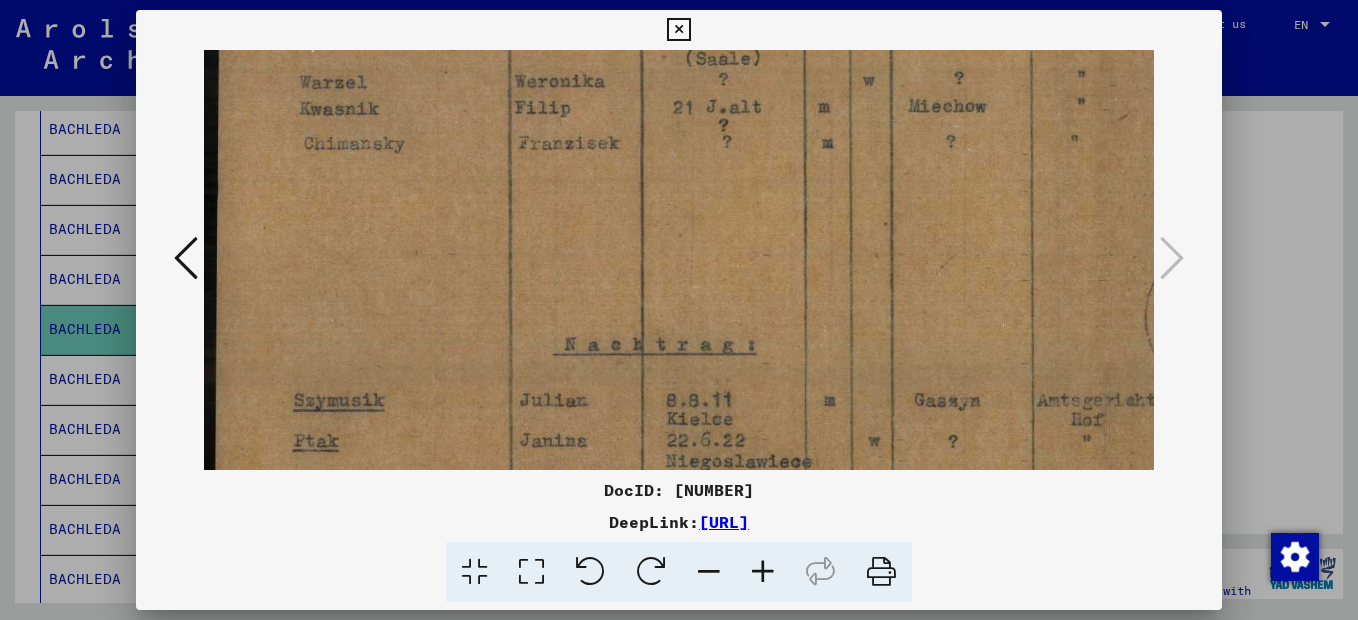 scroll, scrollTop: 508, scrollLeft: 0, axis: vertical 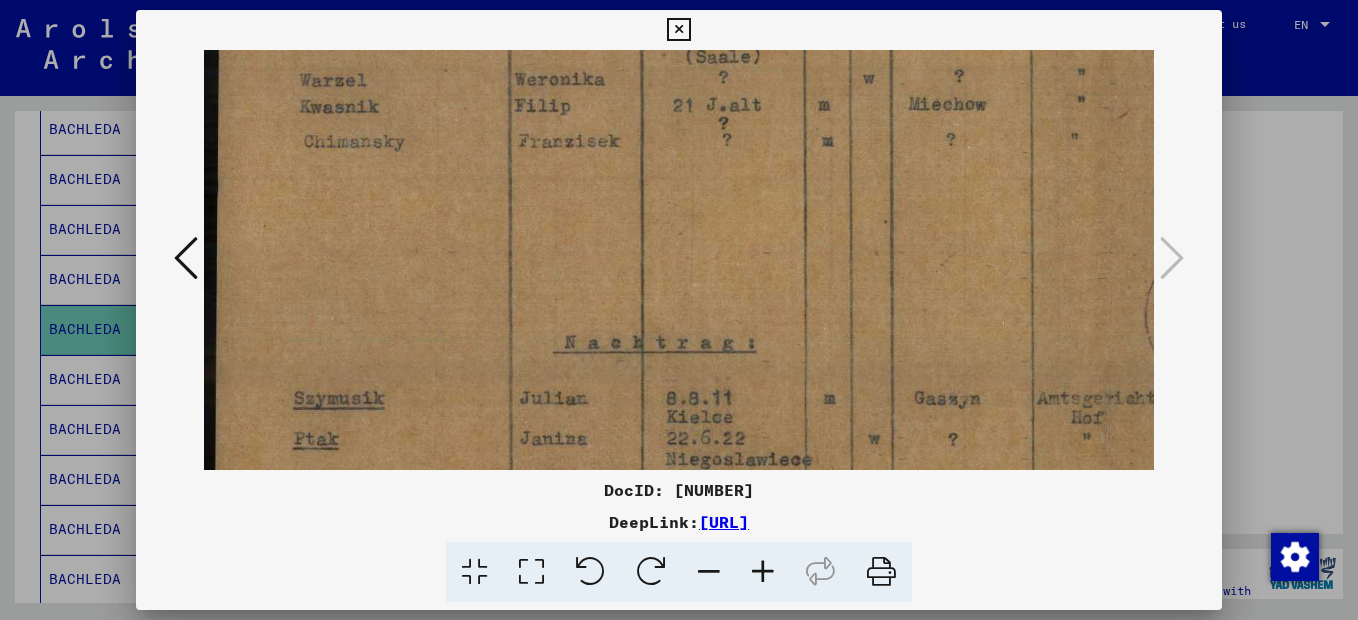 drag, startPoint x: 659, startPoint y: 405, endPoint x: 691, endPoint y: 251, distance: 157.28954 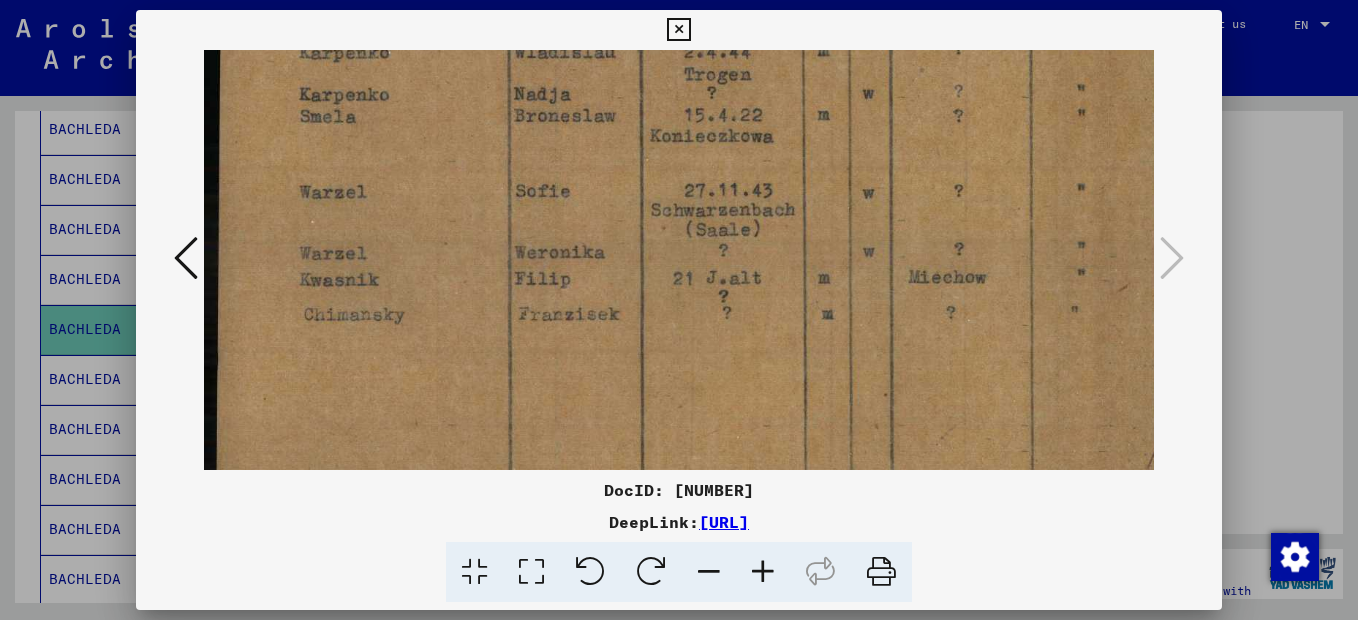 drag, startPoint x: 626, startPoint y: 264, endPoint x: 703, endPoint y: 442, distance: 193.94072 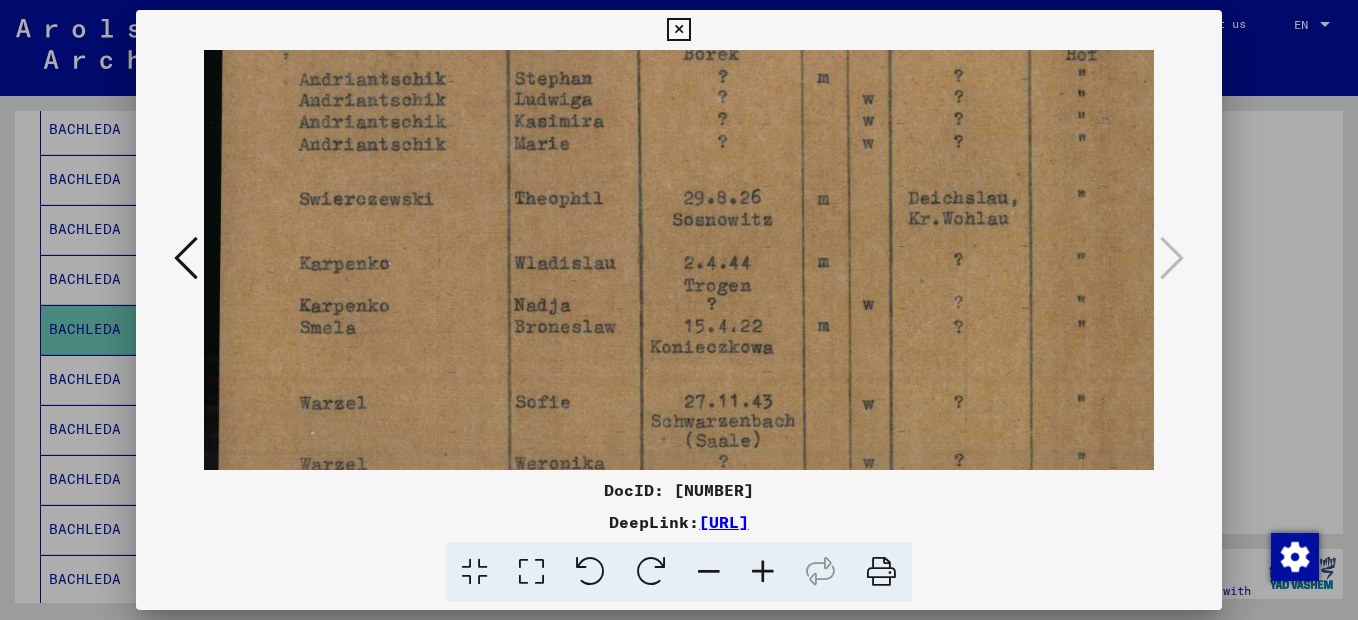 drag, startPoint x: 720, startPoint y: 292, endPoint x: 765, endPoint y: 498, distance: 210.85777 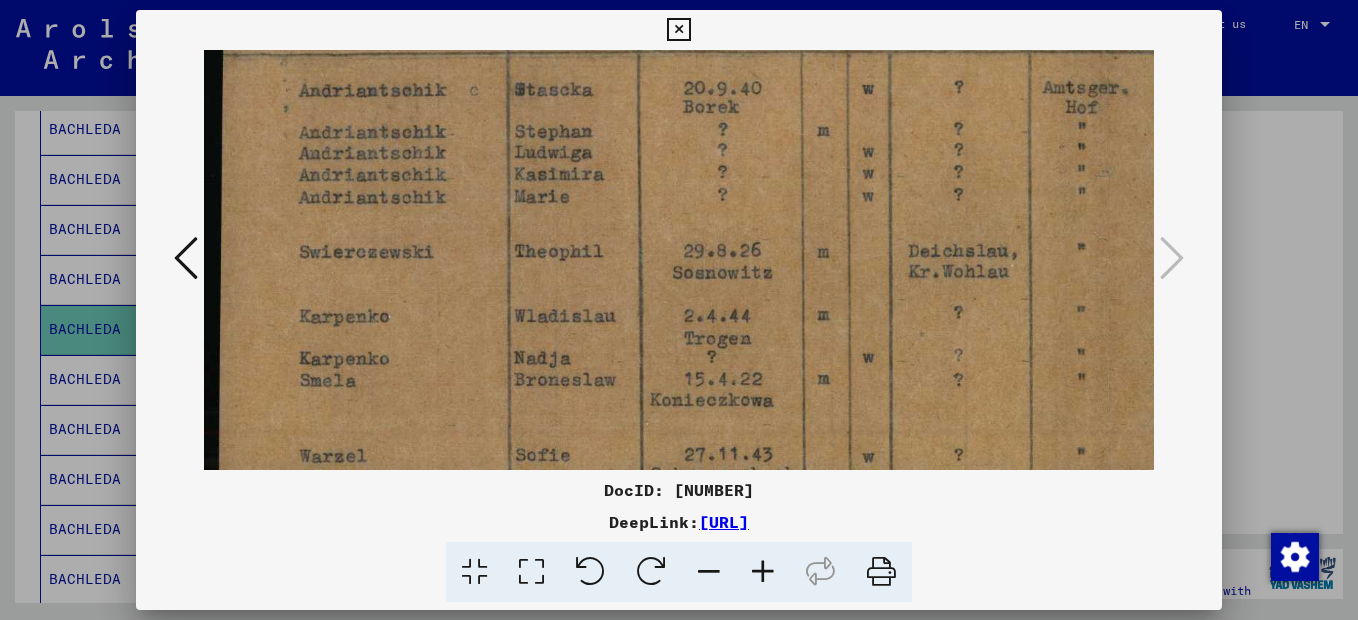 scroll, scrollTop: 0, scrollLeft: 0, axis: both 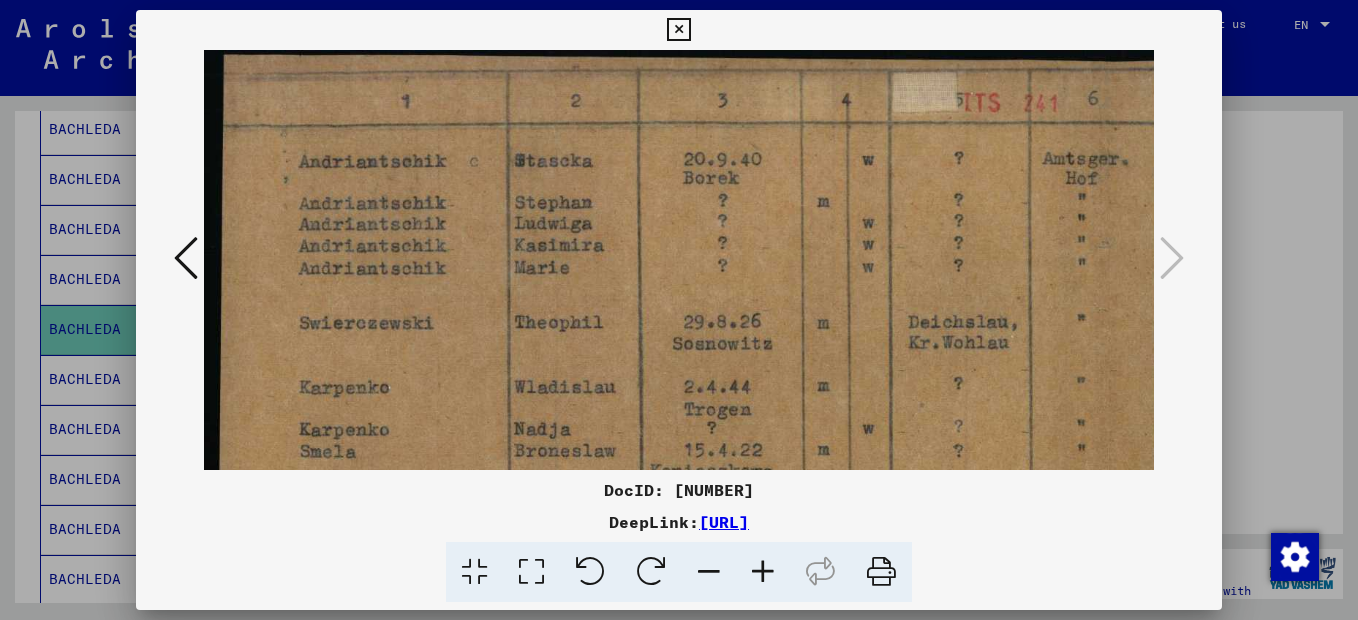 drag, startPoint x: 738, startPoint y: 297, endPoint x: 767, endPoint y: 481, distance: 186.2713 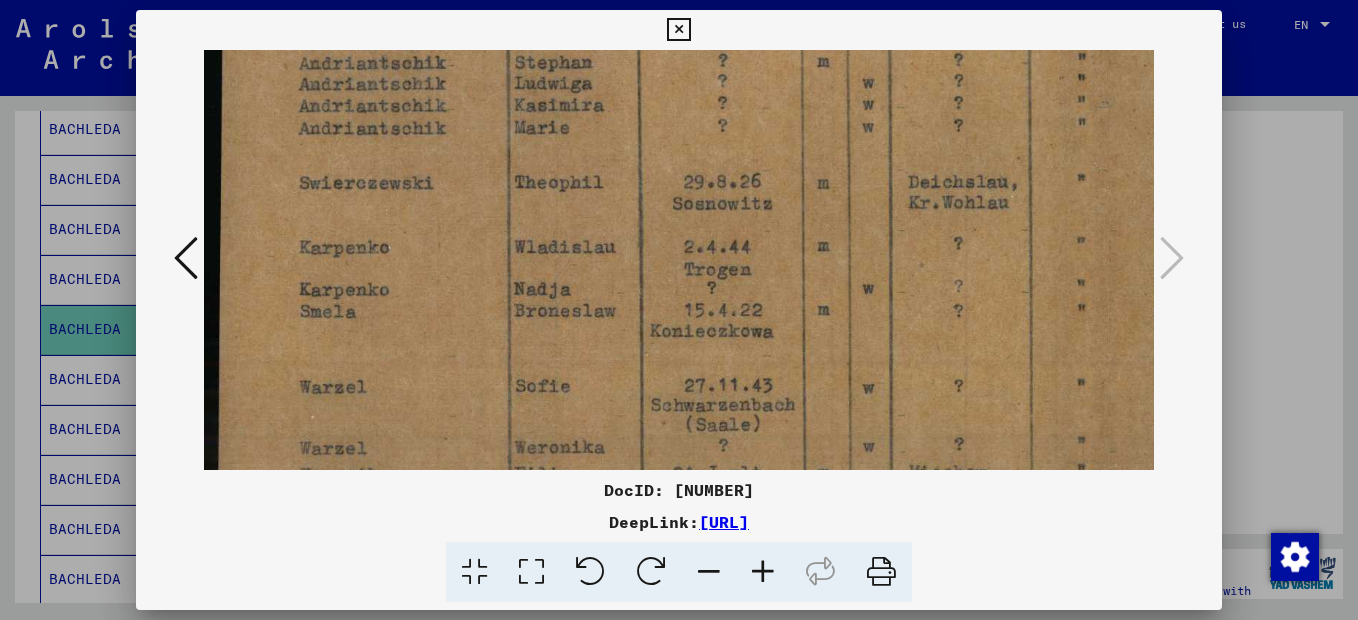 drag, startPoint x: 719, startPoint y: 370, endPoint x: 738, endPoint y: 183, distance: 187.96277 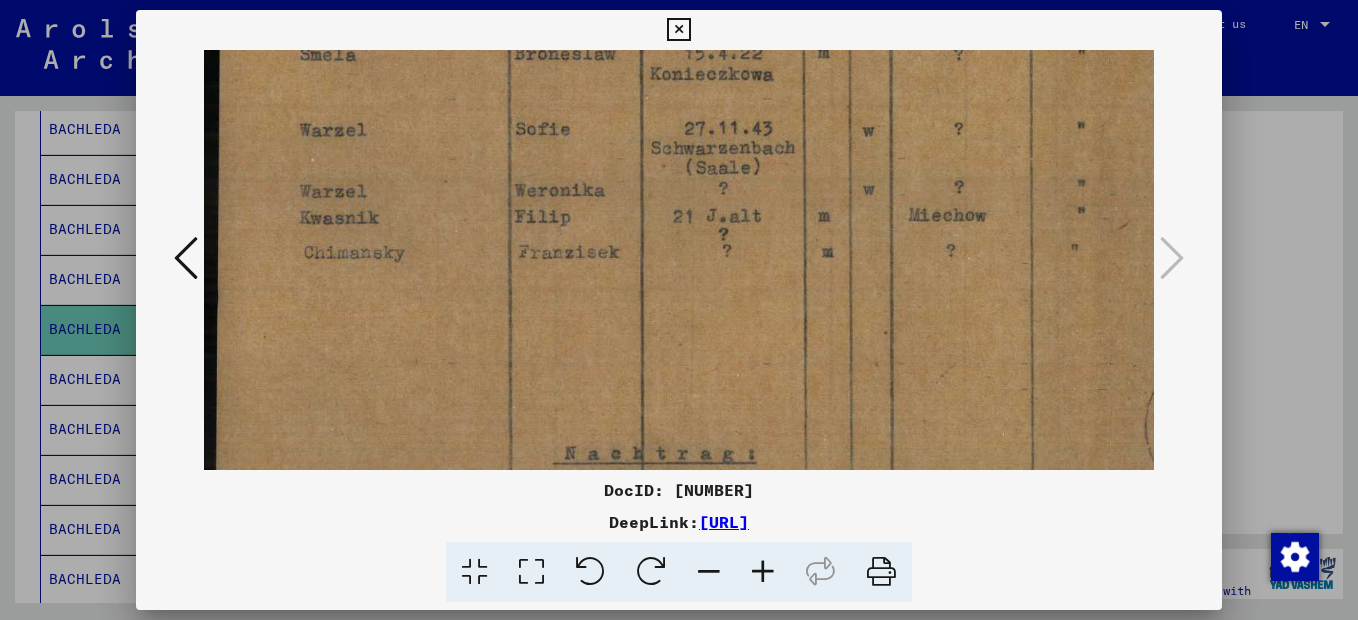 drag, startPoint x: 602, startPoint y: 363, endPoint x: 627, endPoint y: 142, distance: 222.40953 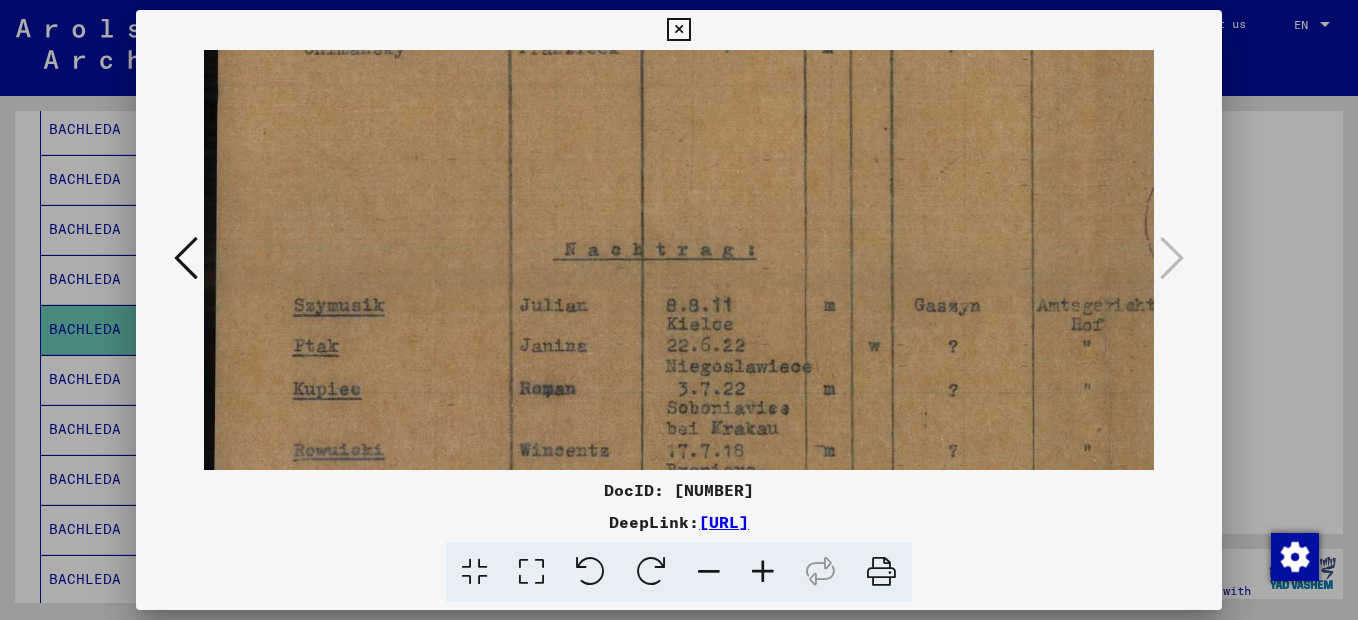 drag, startPoint x: 532, startPoint y: 378, endPoint x: 589, endPoint y: 203, distance: 184.0489 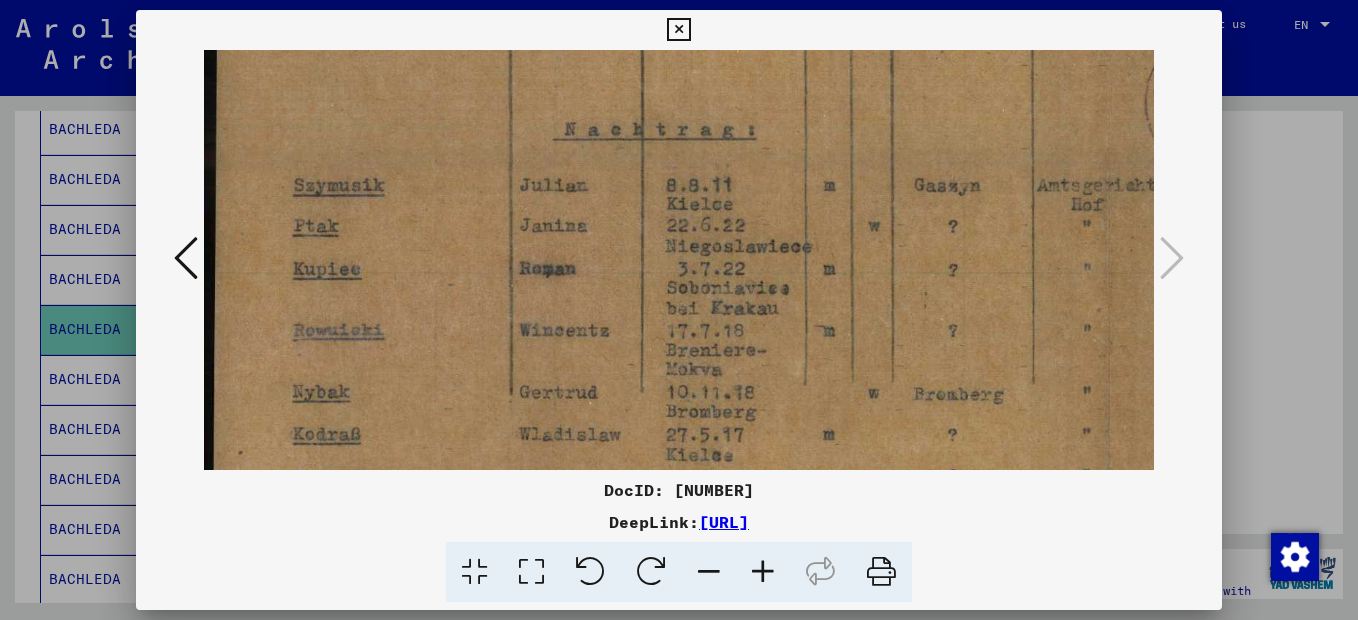 scroll, scrollTop: 778, scrollLeft: 0, axis: vertical 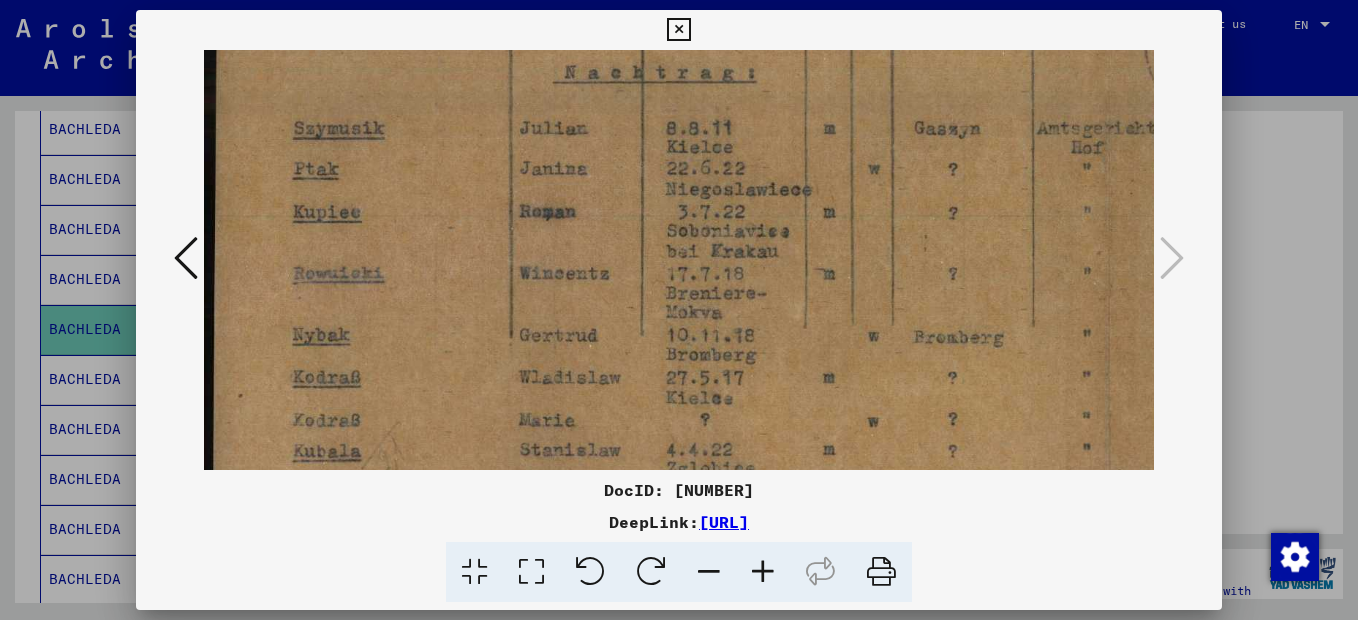 drag, startPoint x: 491, startPoint y: 433, endPoint x: 552, endPoint y: 257, distance: 186.2713 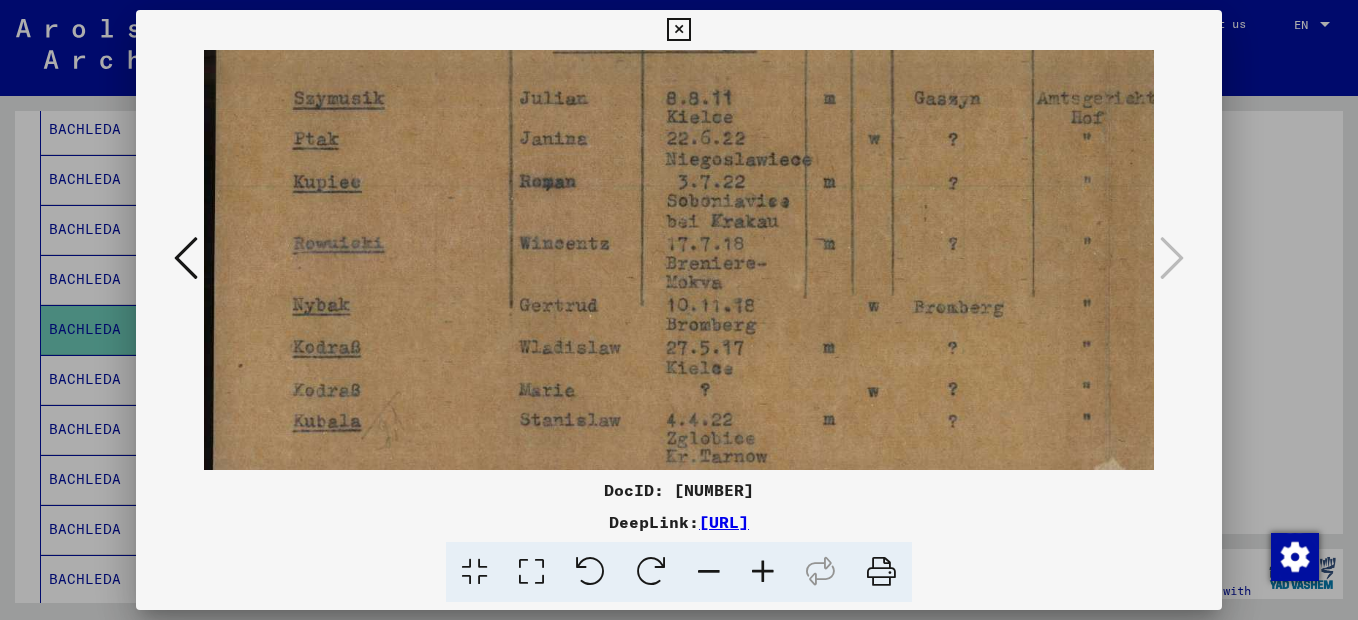 scroll, scrollTop: 850, scrollLeft: 0, axis: vertical 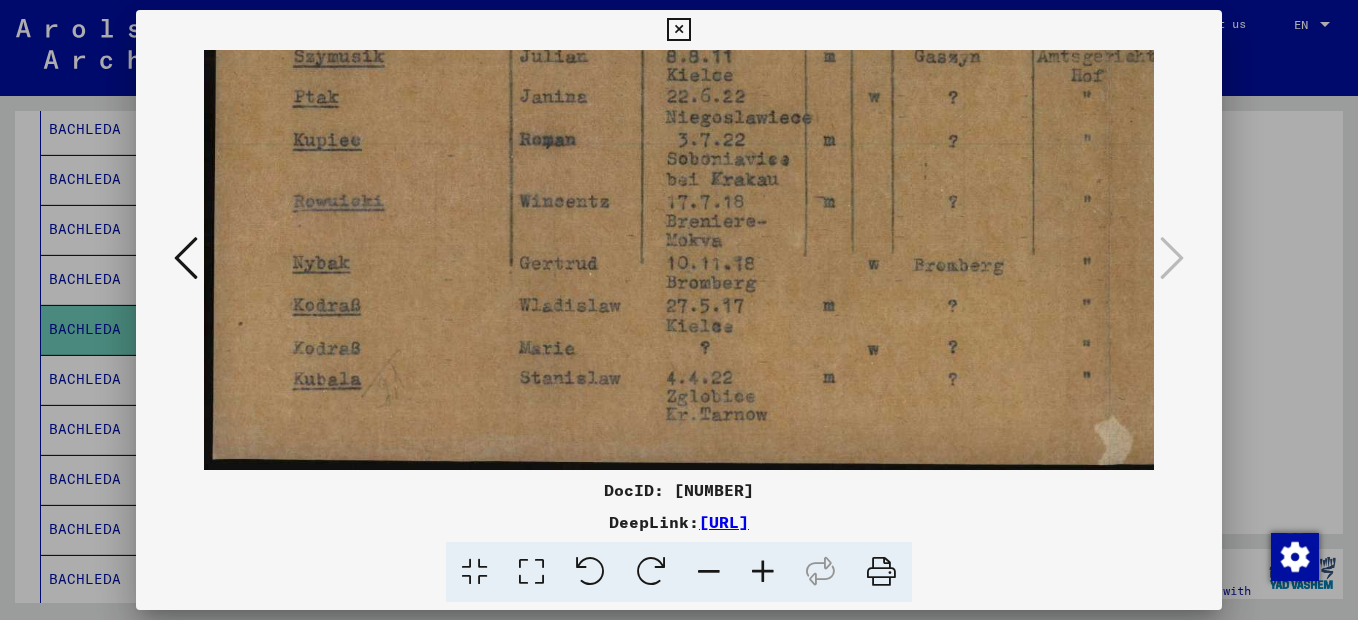 drag, startPoint x: 488, startPoint y: 401, endPoint x: 520, endPoint y: 244, distance: 160.22797 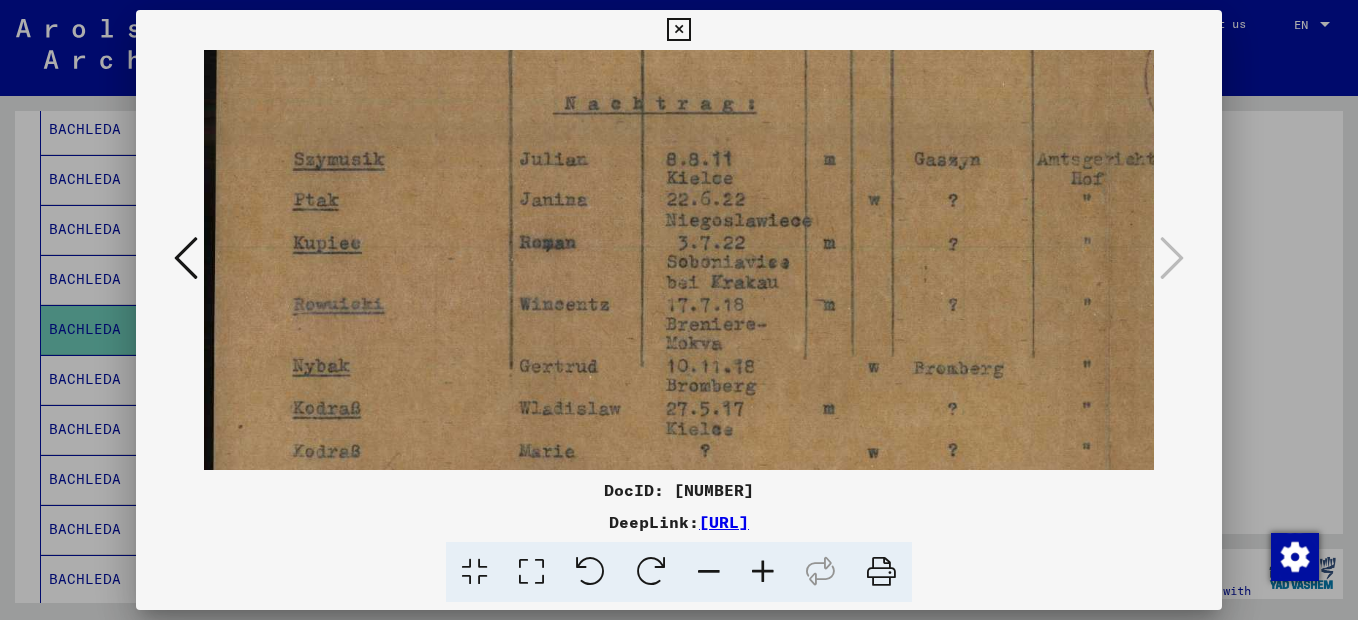 scroll, scrollTop: 728, scrollLeft: 0, axis: vertical 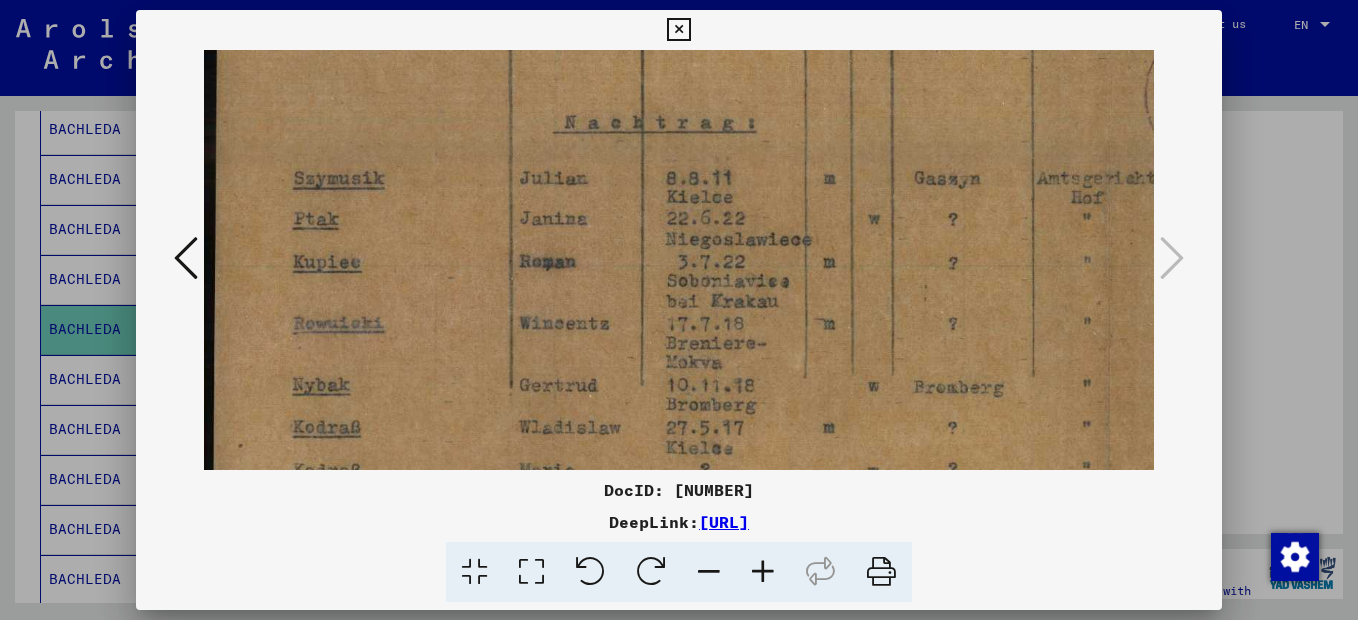 drag, startPoint x: 514, startPoint y: 257, endPoint x: 548, endPoint y: 379, distance: 126.649124 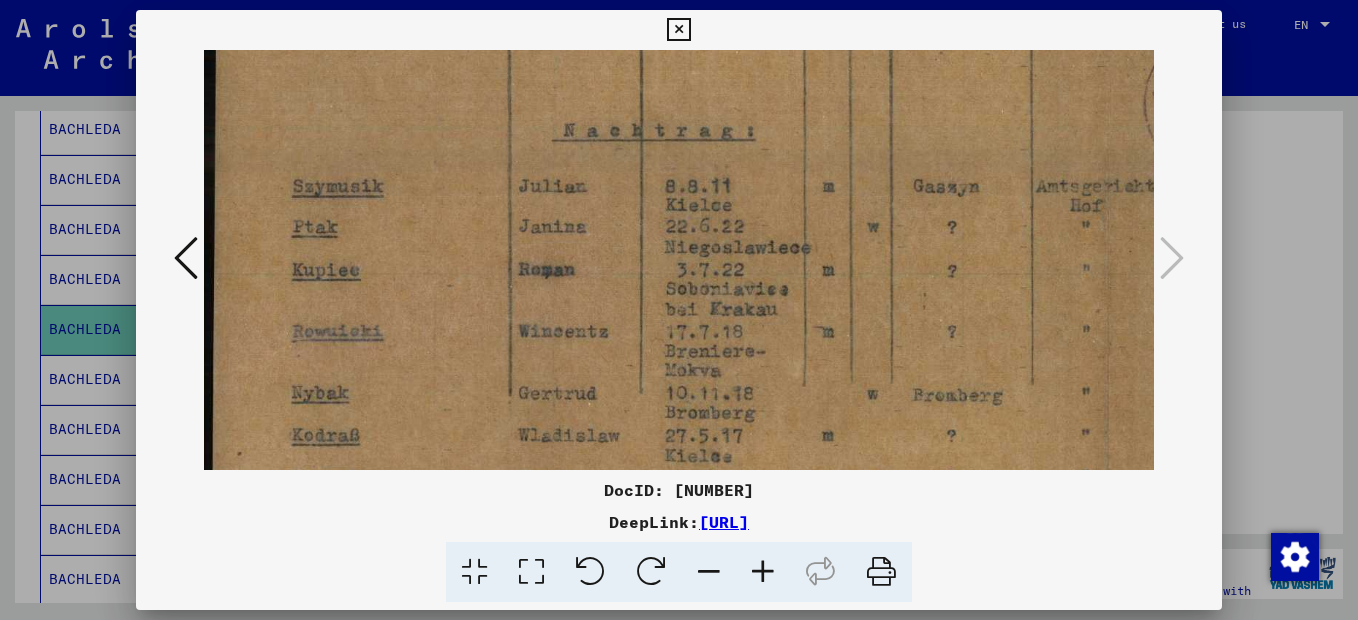 scroll, scrollTop: 716, scrollLeft: 1, axis: both 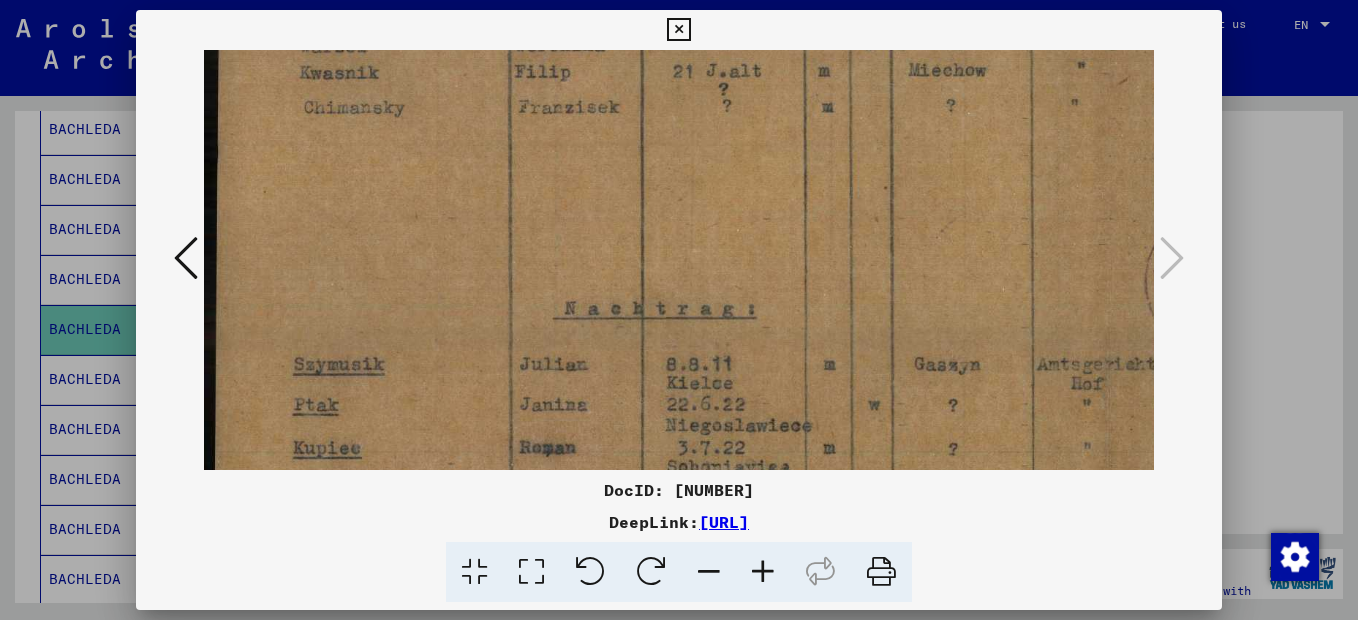 drag, startPoint x: 564, startPoint y: 225, endPoint x: 623, endPoint y: 411, distance: 195.13329 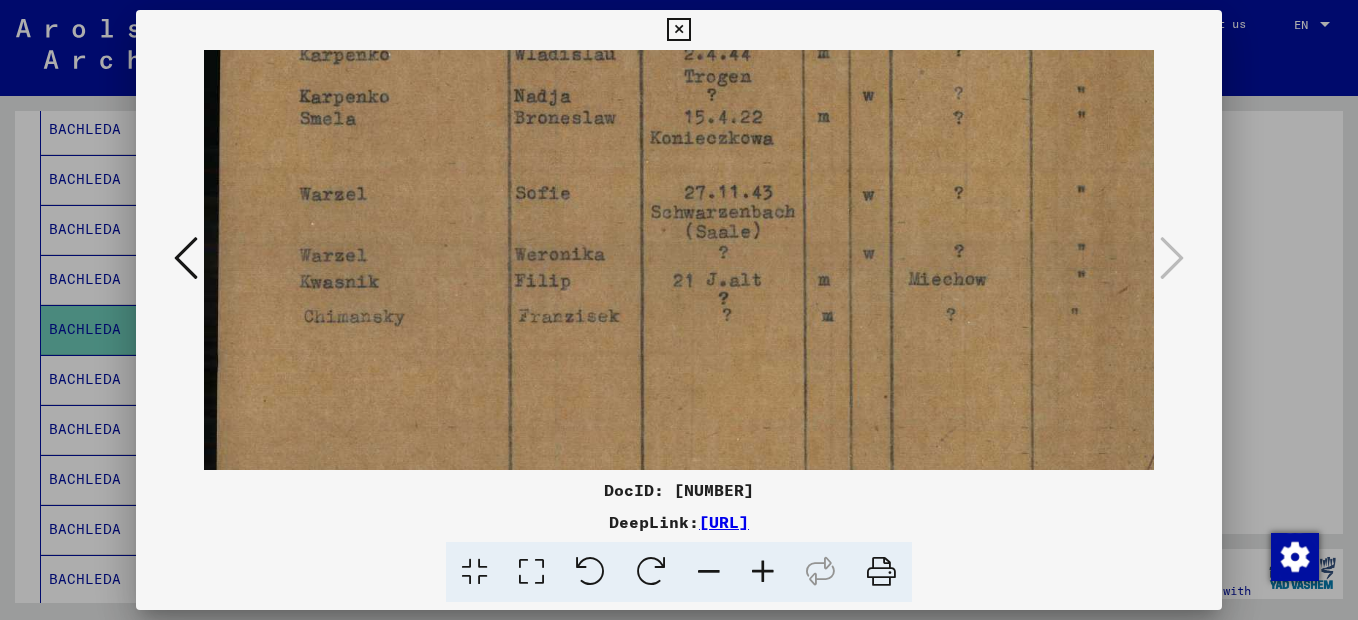 scroll, scrollTop: 322, scrollLeft: 0, axis: vertical 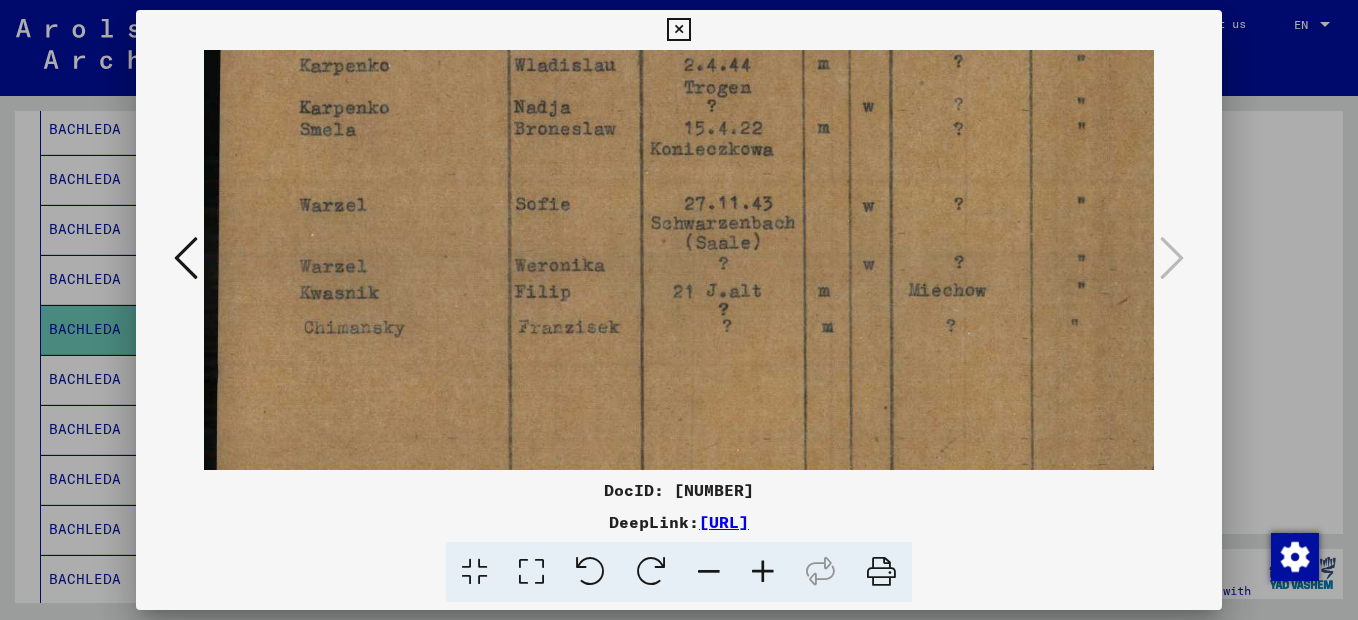 drag, startPoint x: 634, startPoint y: 183, endPoint x: 686, endPoint y: 403, distance: 226.06194 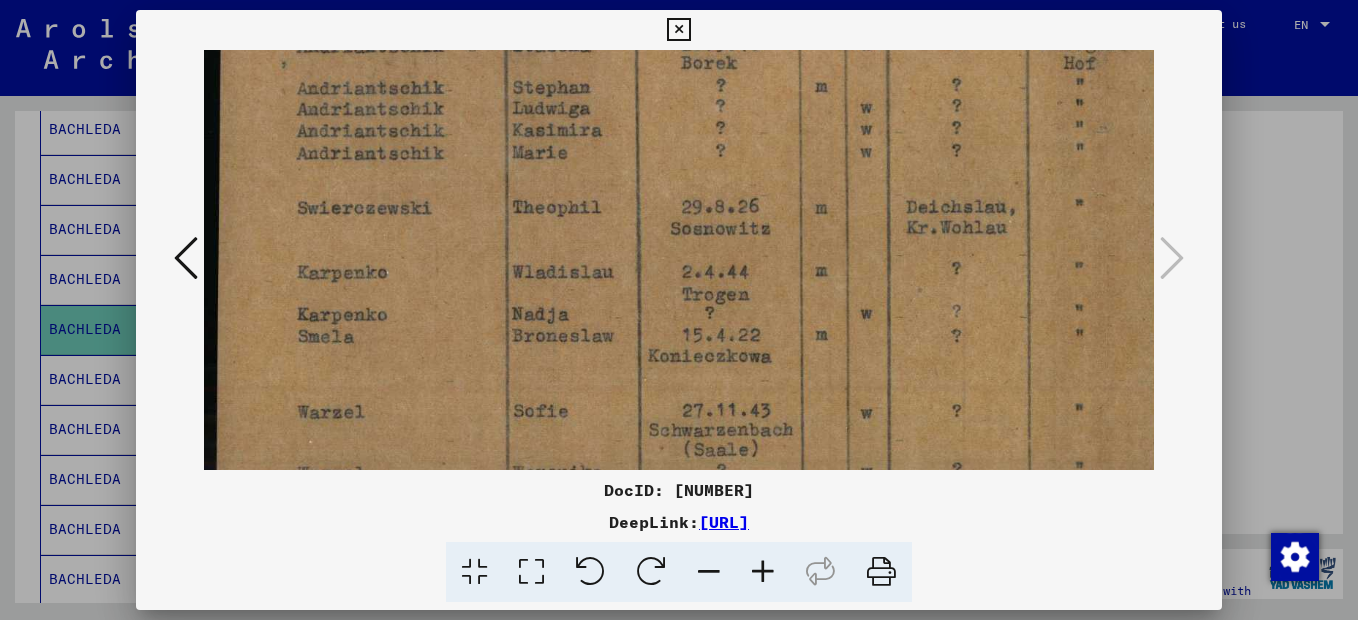scroll, scrollTop: 106, scrollLeft: 1, axis: both 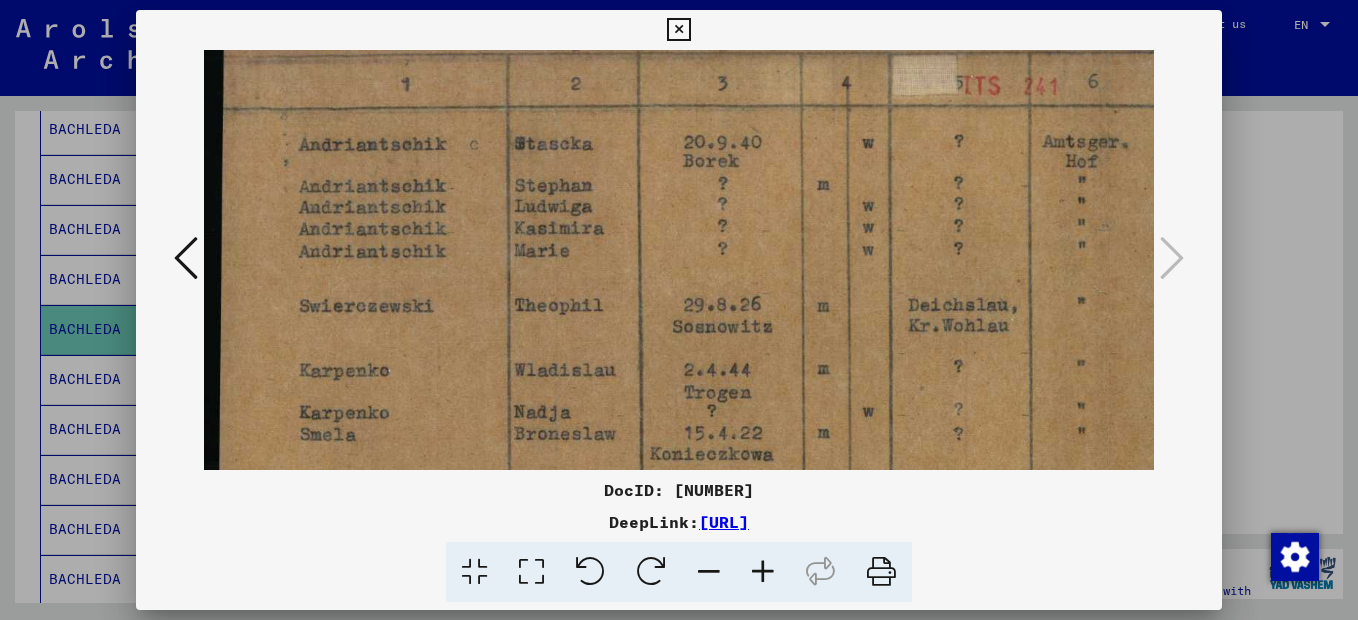 drag, startPoint x: 624, startPoint y: 170, endPoint x: 691, endPoint y: 476, distance: 313.2491 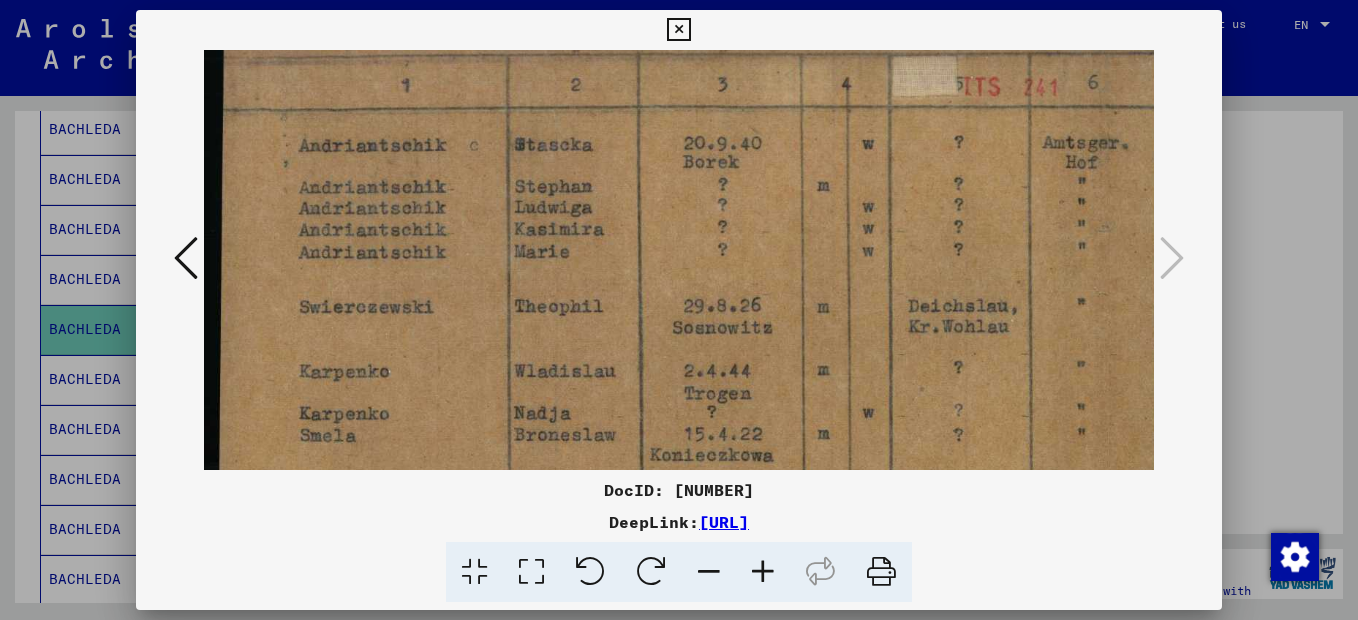 scroll, scrollTop: 0, scrollLeft: 0, axis: both 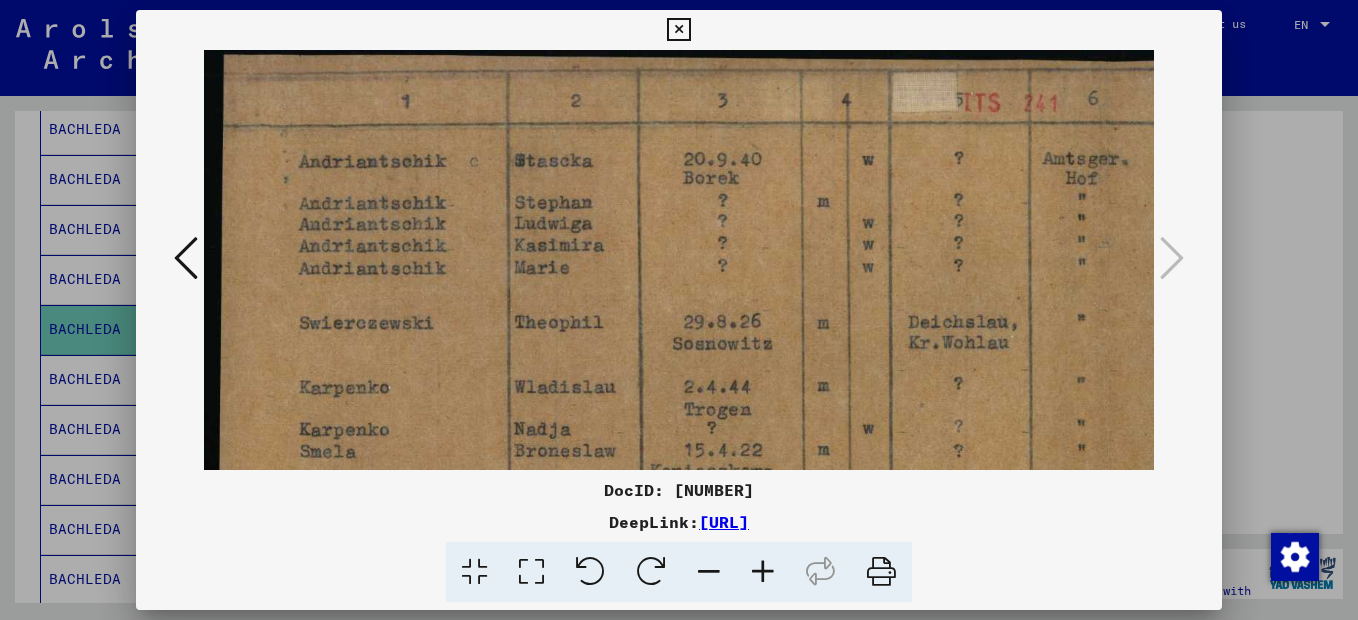 drag, startPoint x: 628, startPoint y: 266, endPoint x: 648, endPoint y: 348, distance: 84.40379 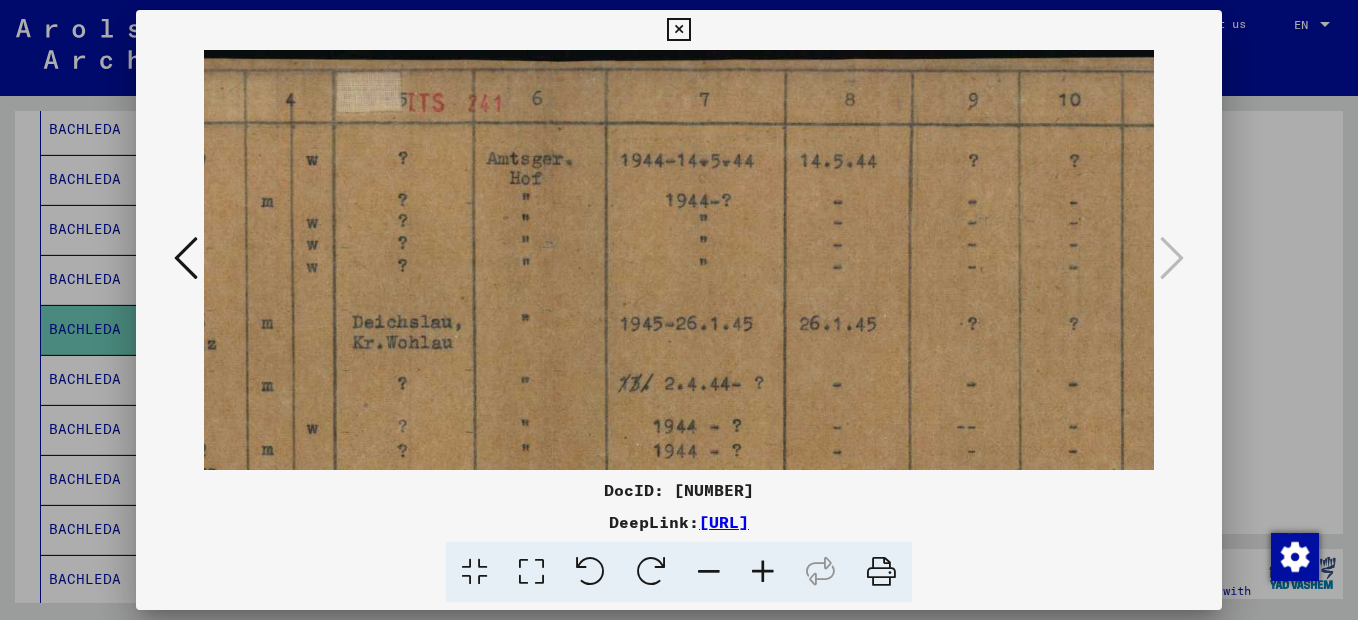 scroll, scrollTop: 0, scrollLeft: 558, axis: horizontal 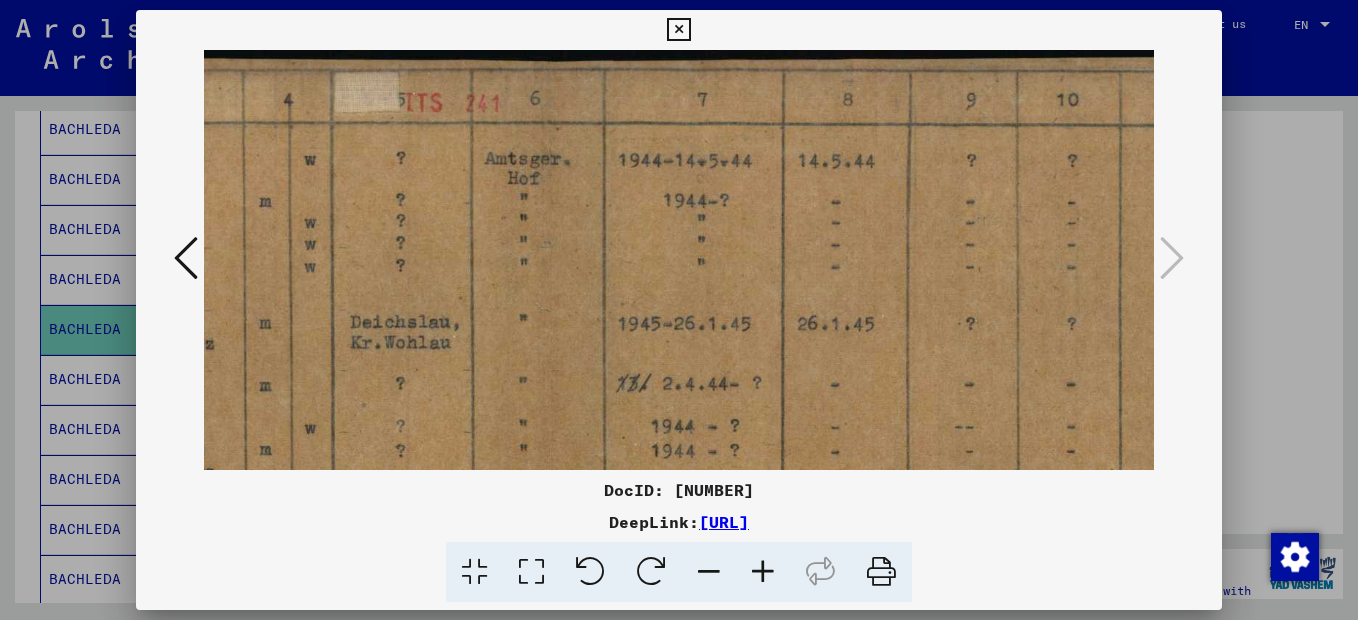 drag, startPoint x: 911, startPoint y: 315, endPoint x: 353, endPoint y: 367, distance: 560.4177 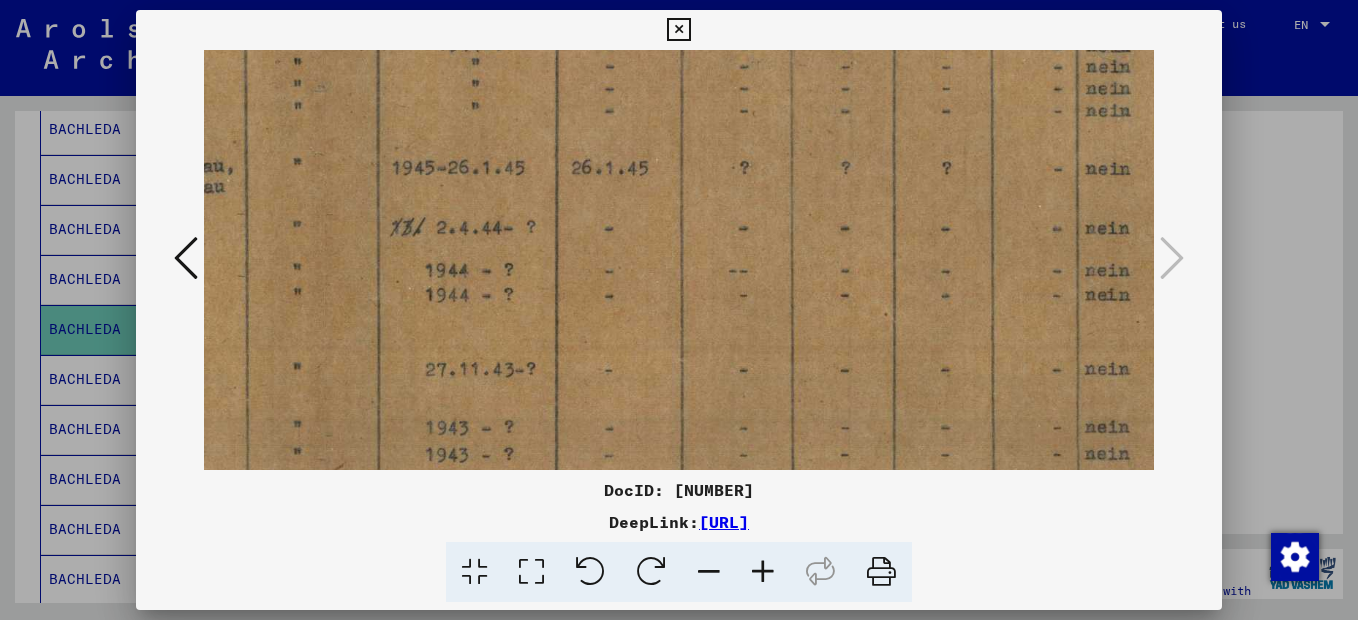scroll, scrollTop: 157, scrollLeft: 783, axis: both 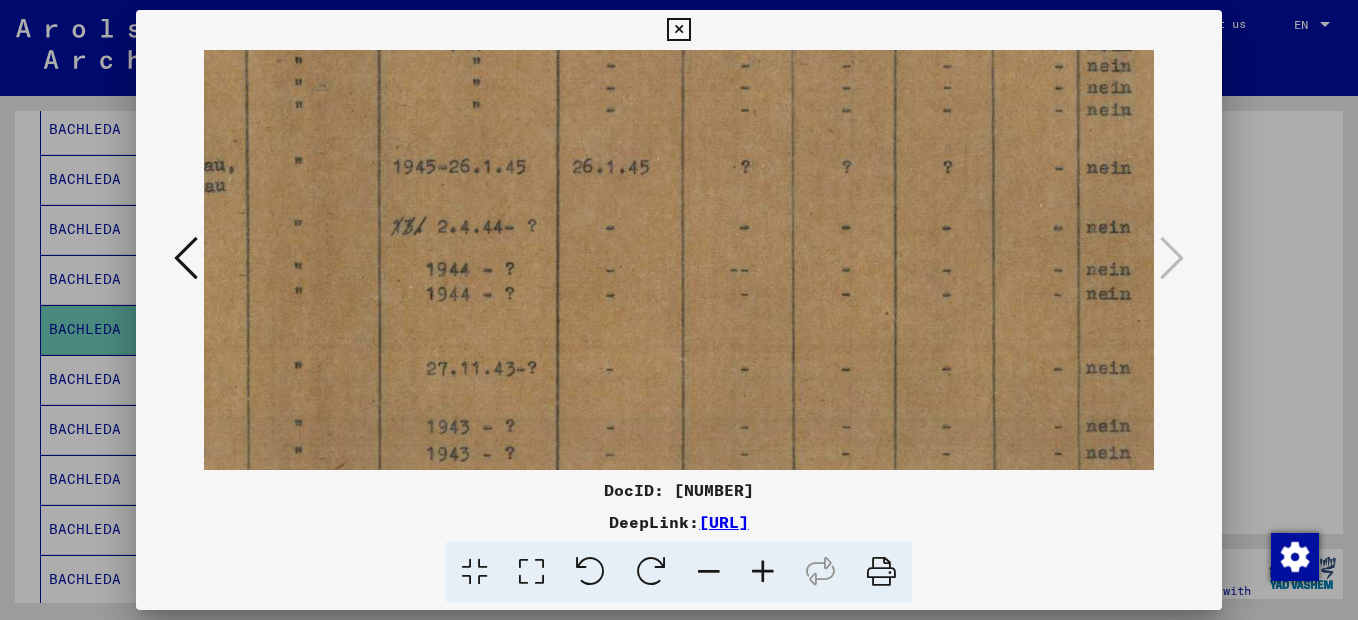 drag, startPoint x: 715, startPoint y: 278, endPoint x: 478, endPoint y: 182, distance: 255.70491 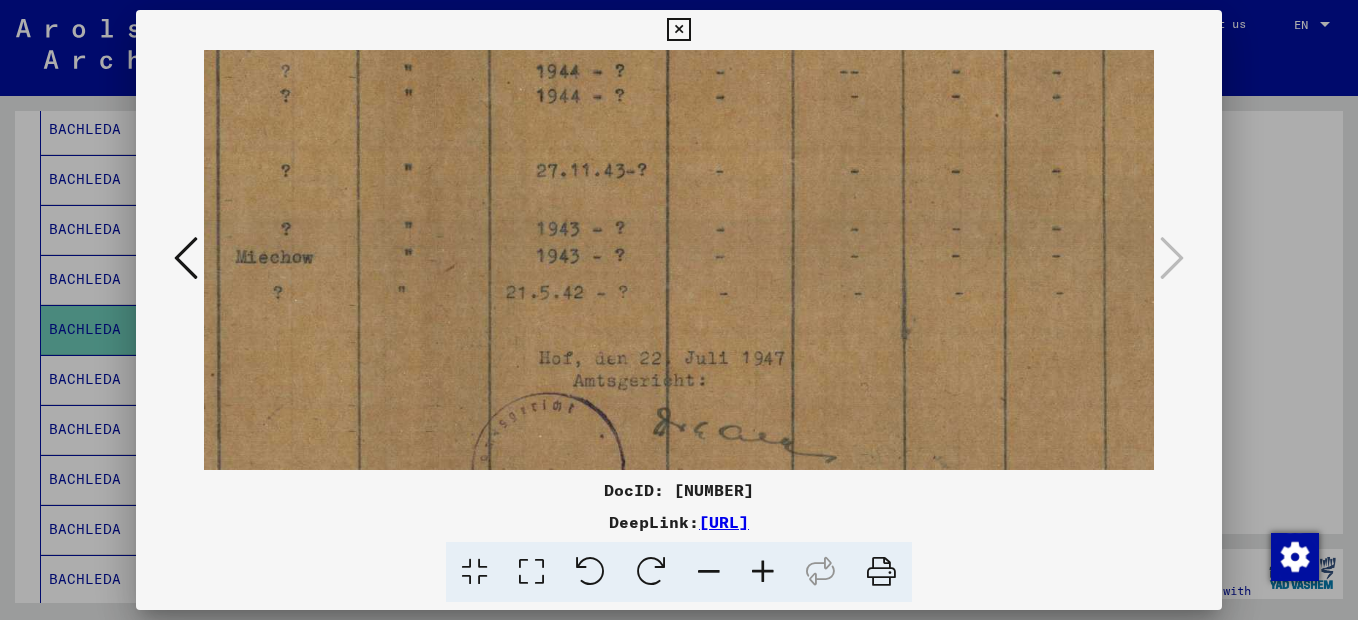 scroll, scrollTop: 387, scrollLeft: 657, axis: both 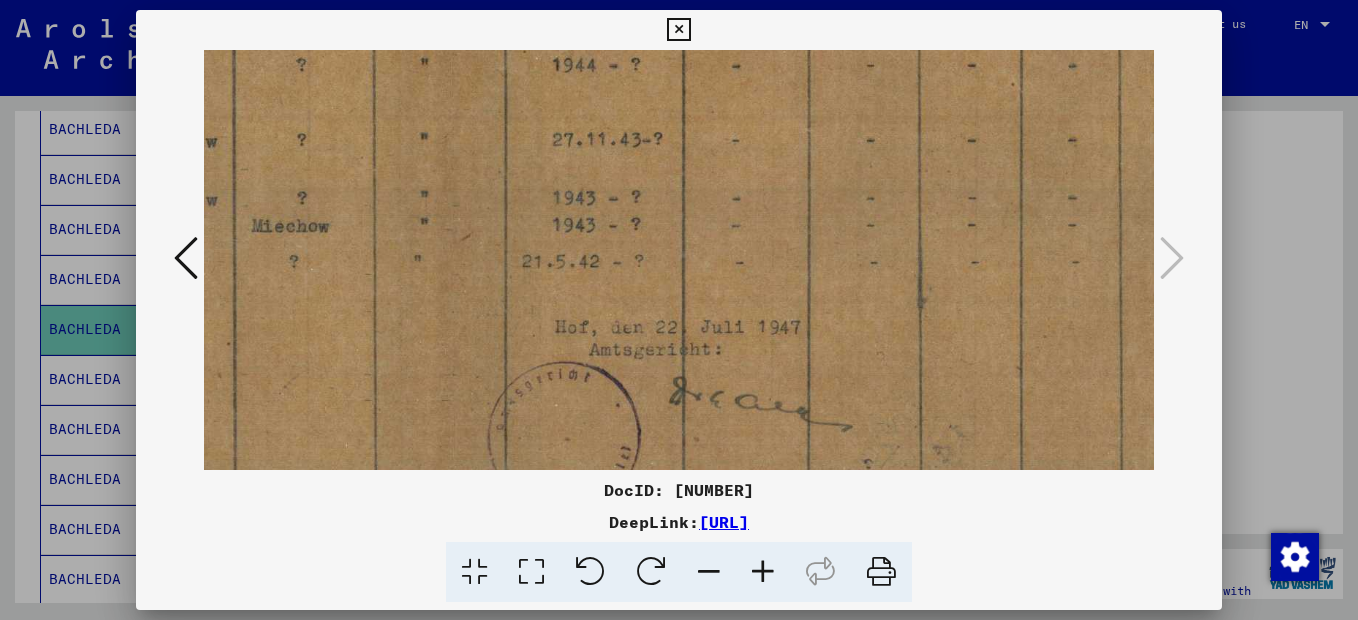 drag, startPoint x: 459, startPoint y: 365, endPoint x: 579, endPoint y: 144, distance: 251.47763 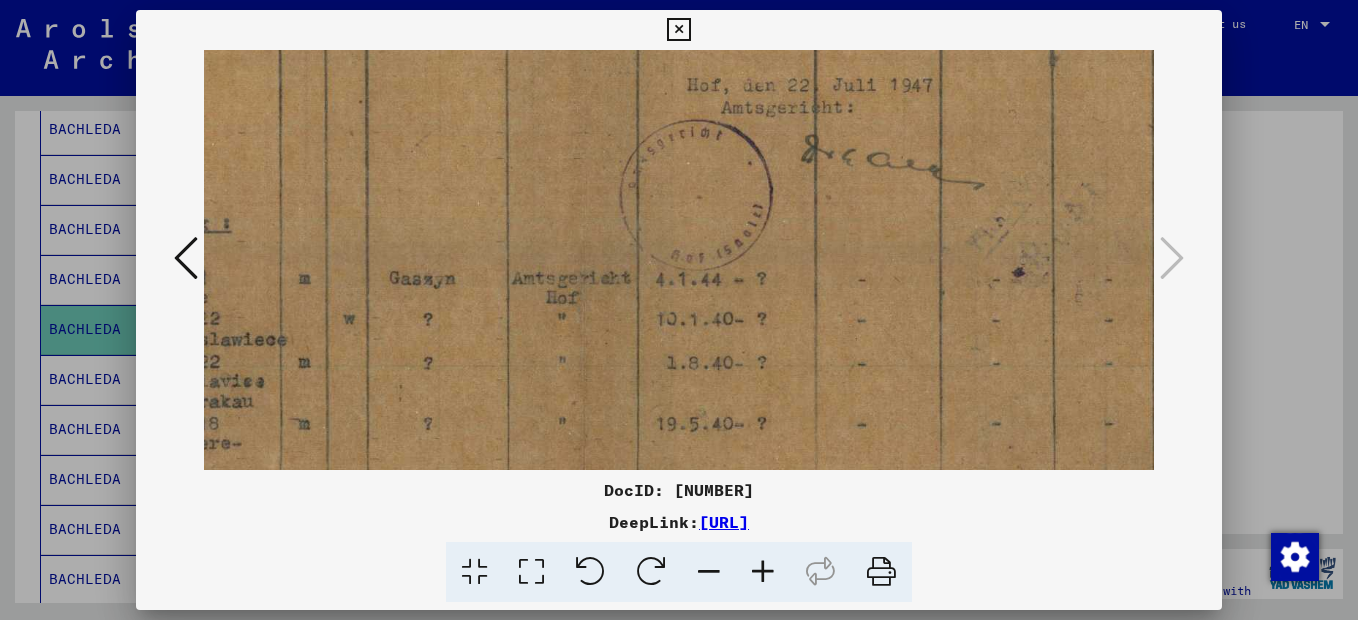 scroll, scrollTop: 633, scrollLeft: 521, axis: both 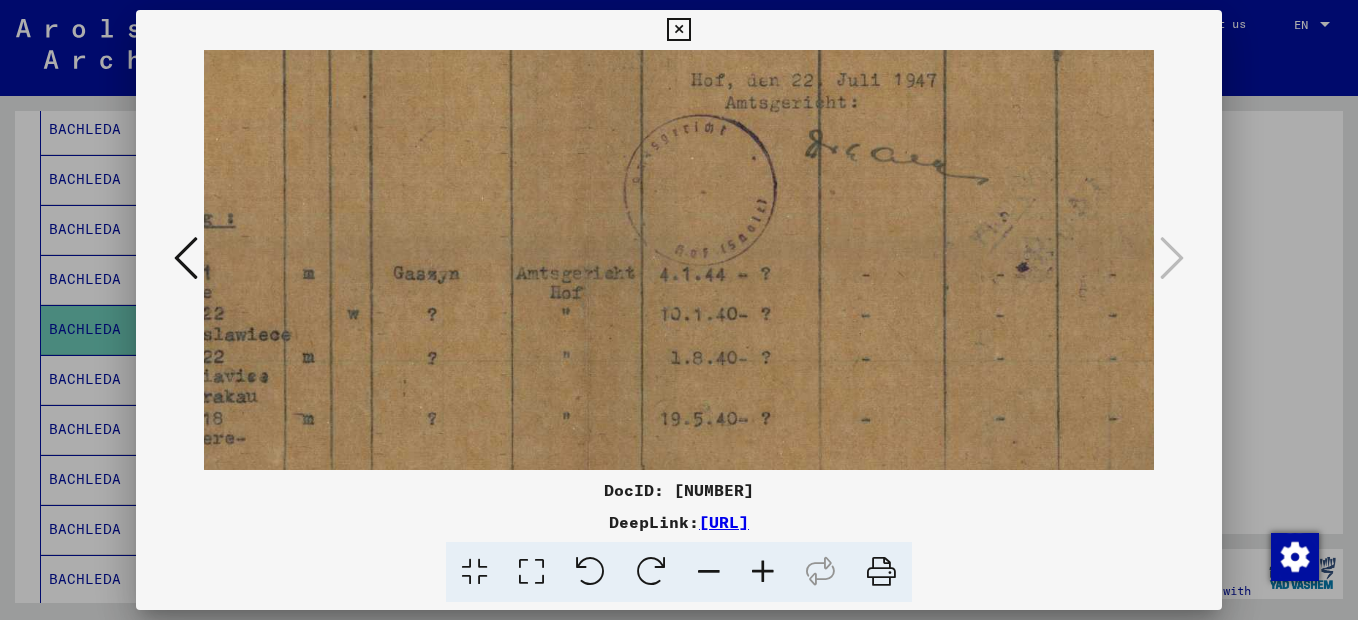 drag, startPoint x: 442, startPoint y: 387, endPoint x: 578, endPoint y: 141, distance: 281.09073 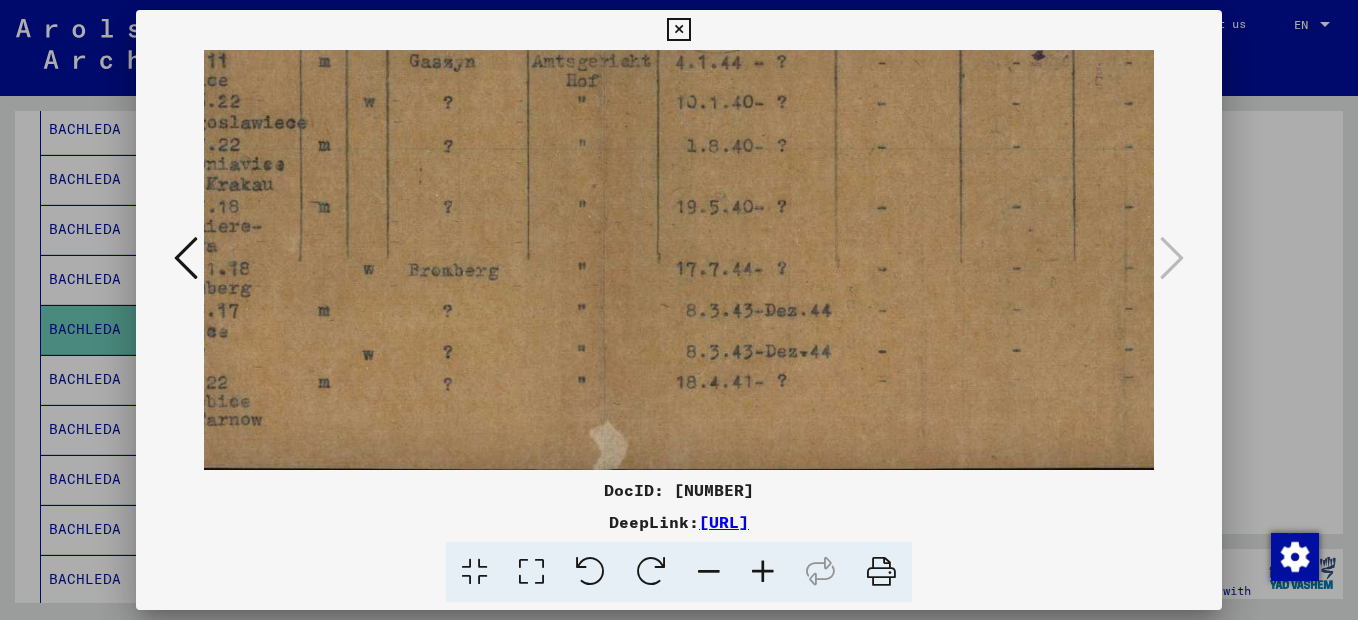 scroll, scrollTop: 848, scrollLeft: 505, axis: both 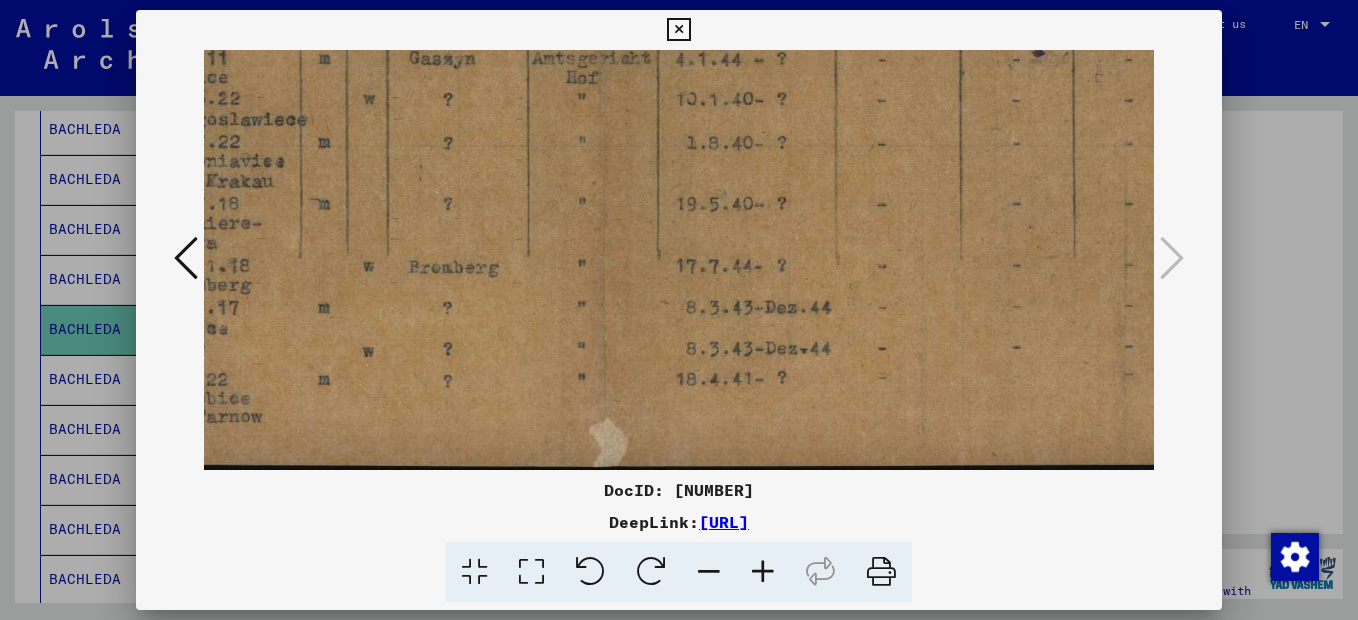 drag, startPoint x: 365, startPoint y: 366, endPoint x: 381, endPoint y: 151, distance: 215.59453 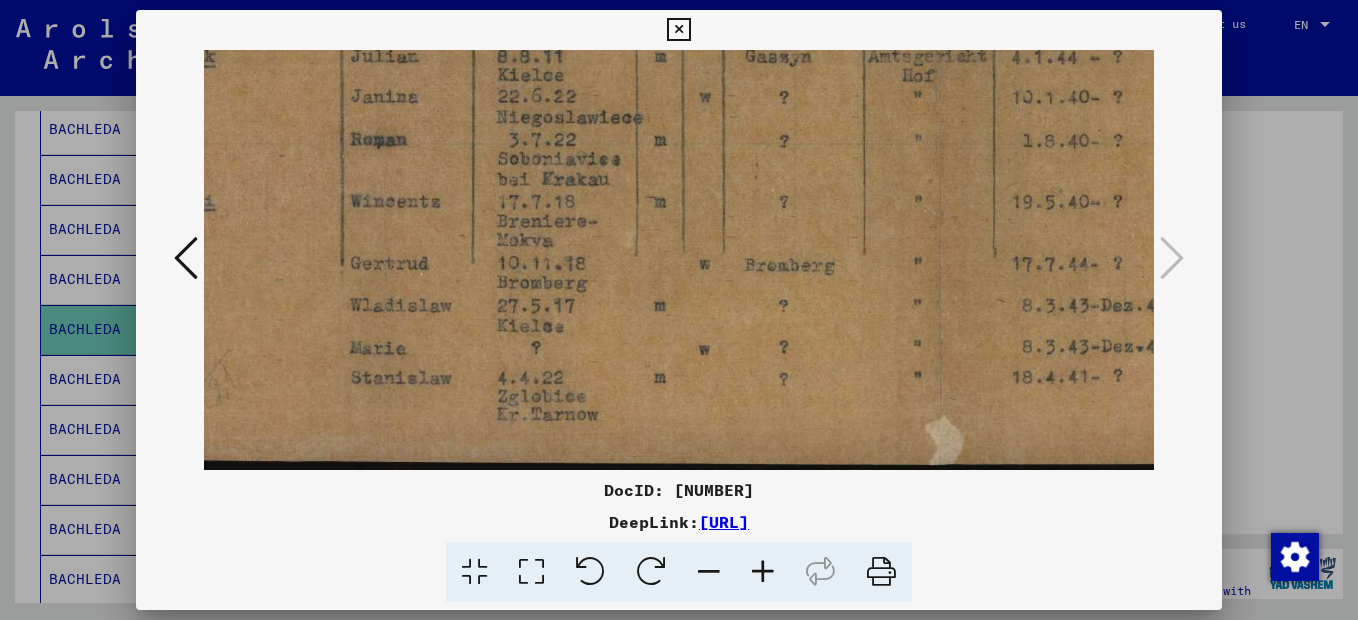 scroll, scrollTop: 850, scrollLeft: 165, axis: both 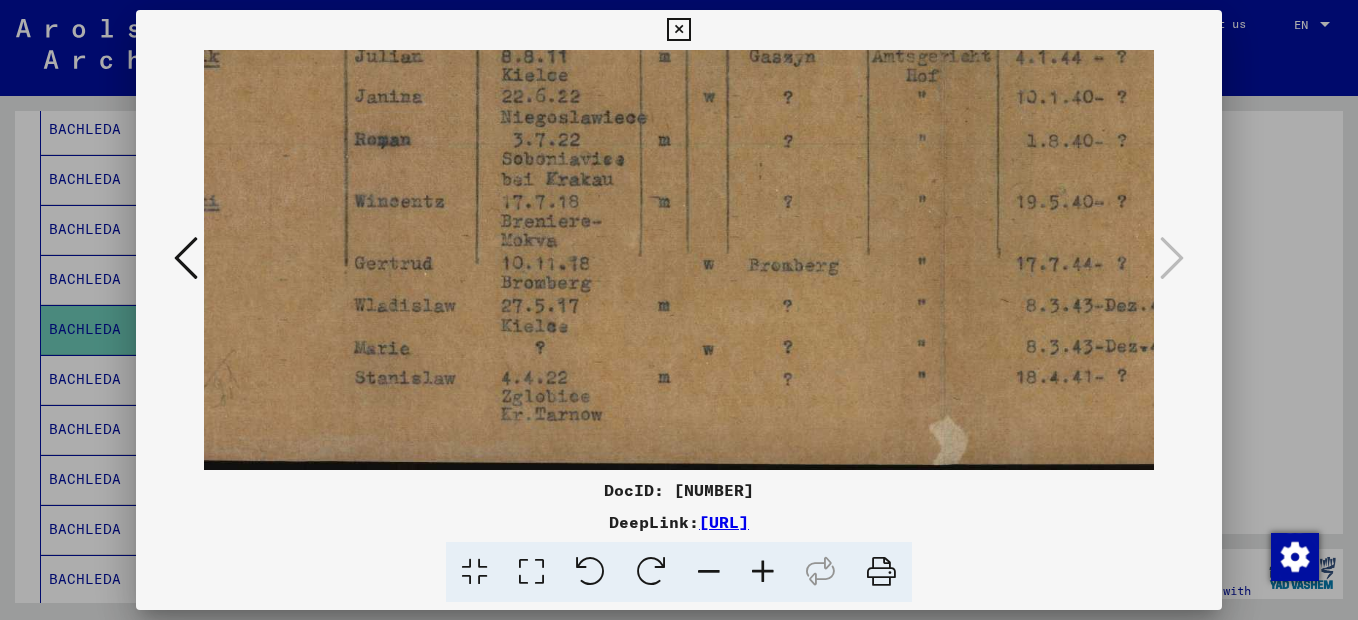 drag, startPoint x: 464, startPoint y: 339, endPoint x: 804, endPoint y: 198, distance: 368.07742 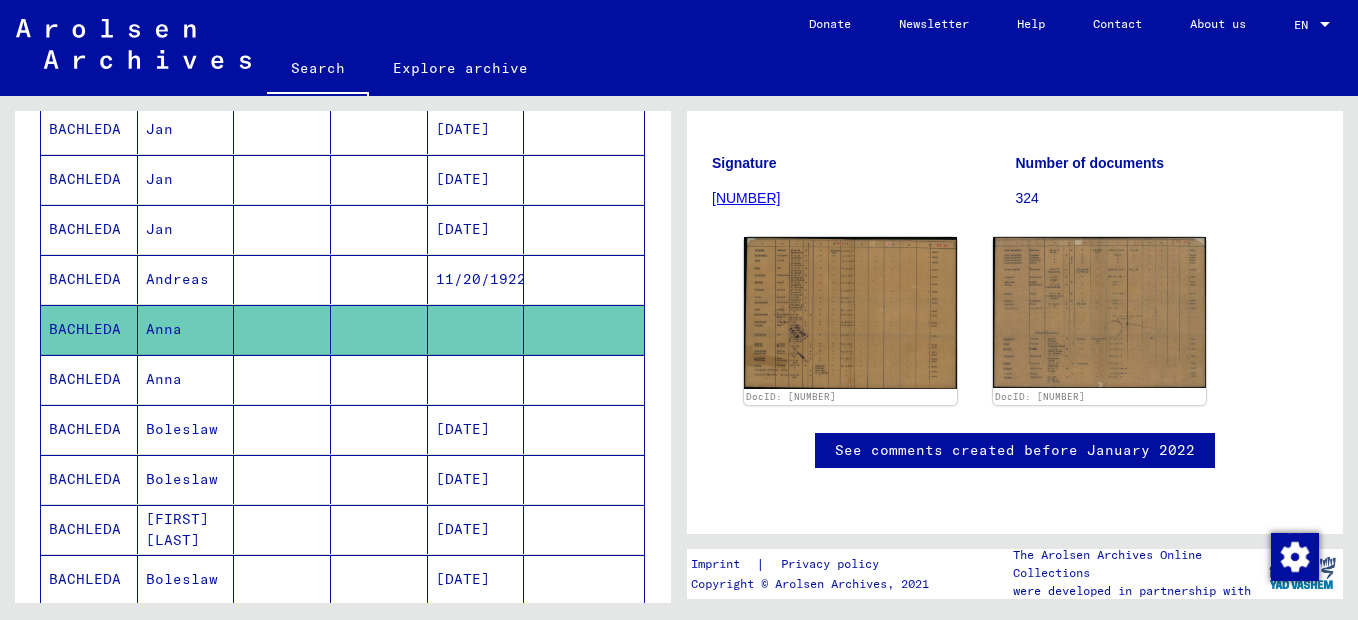 click on "BACHLEDA" at bounding box center (89, 429) 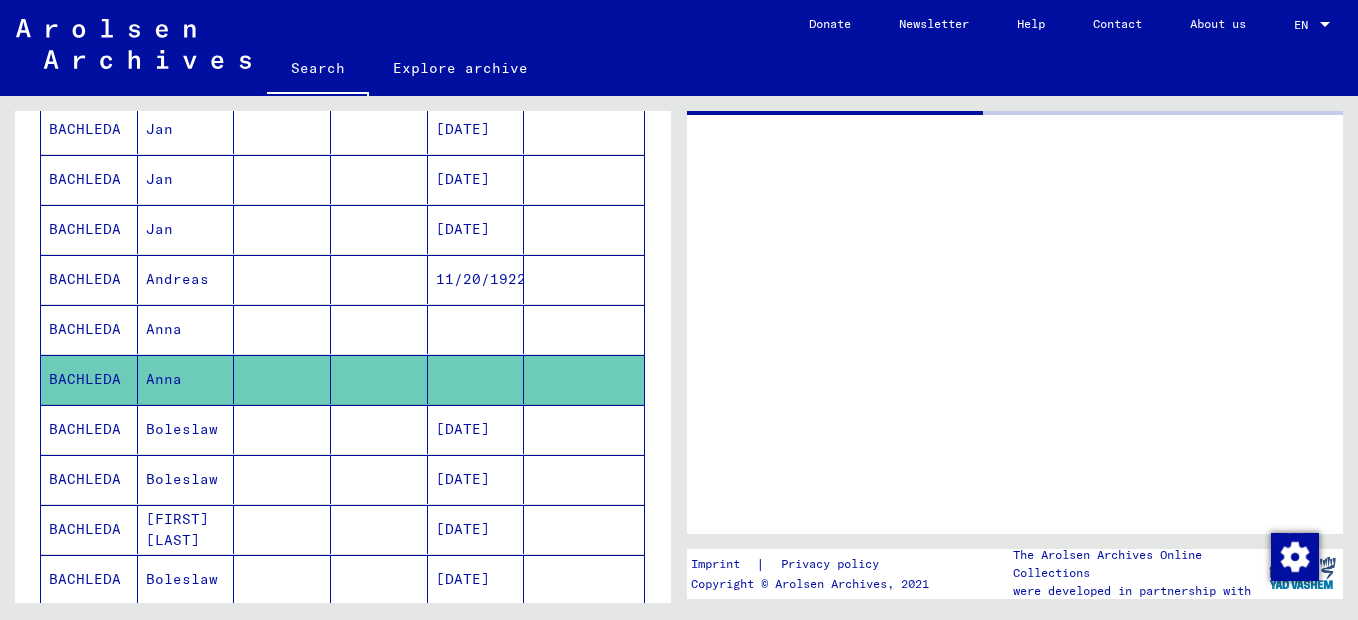scroll, scrollTop: 0, scrollLeft: 0, axis: both 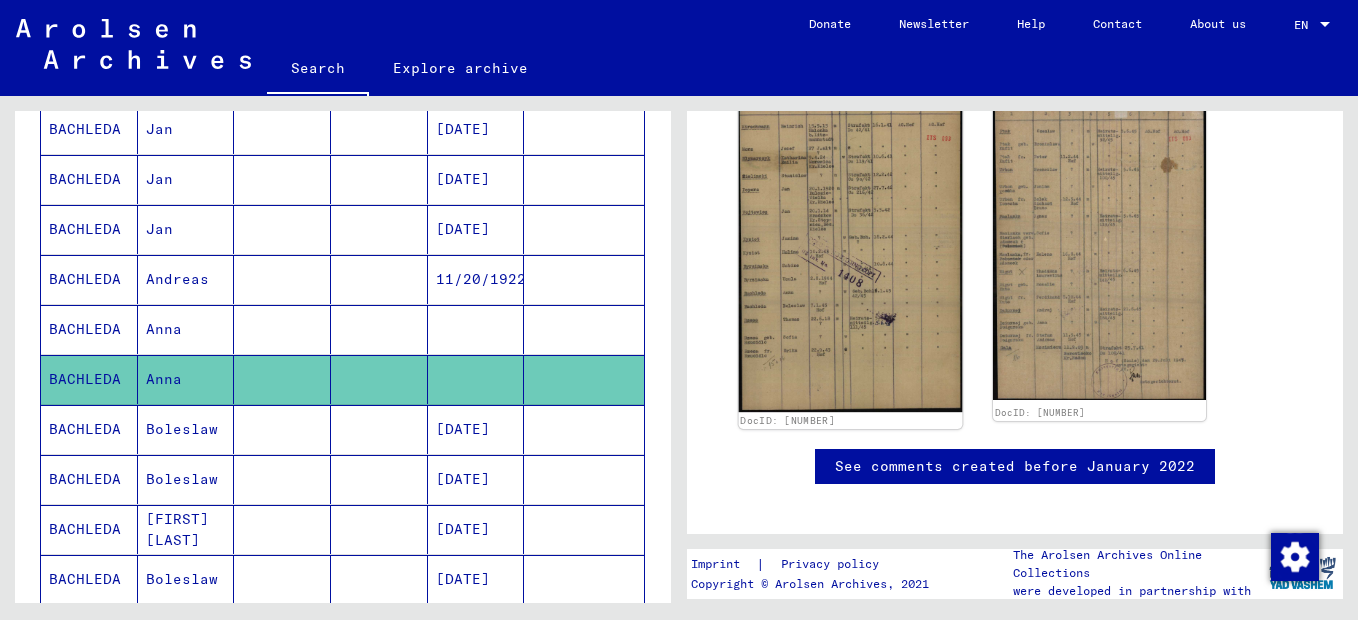 click 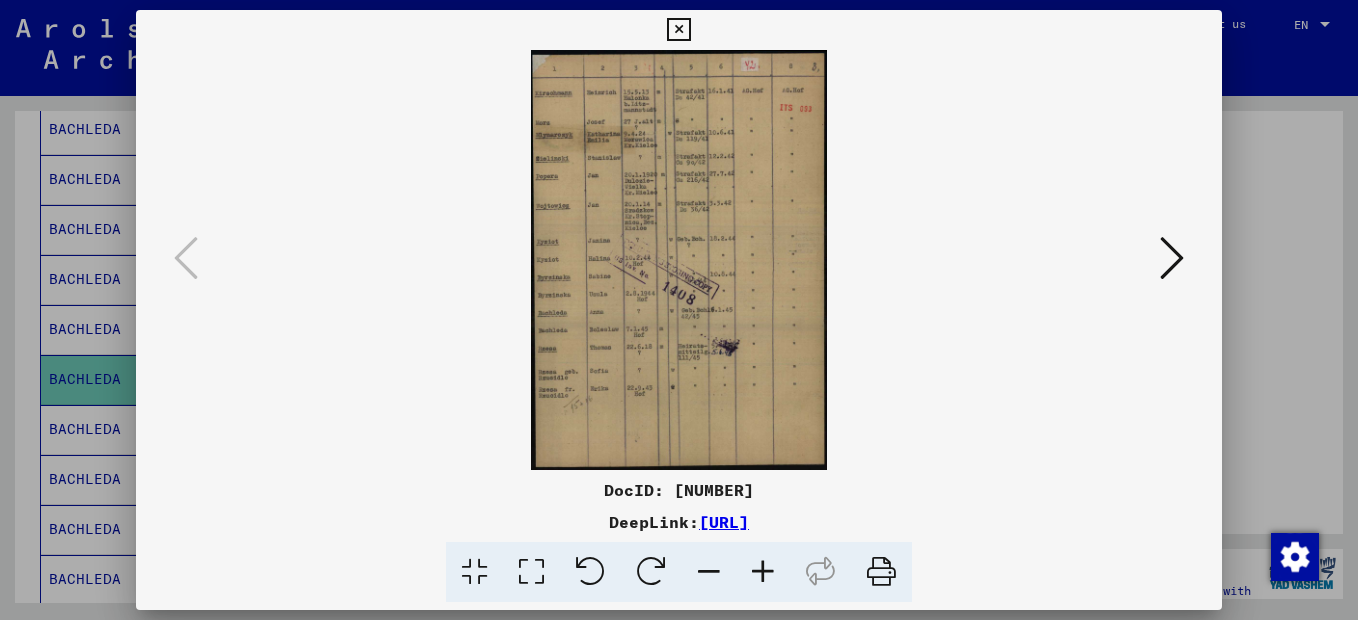click at bounding box center [763, 572] 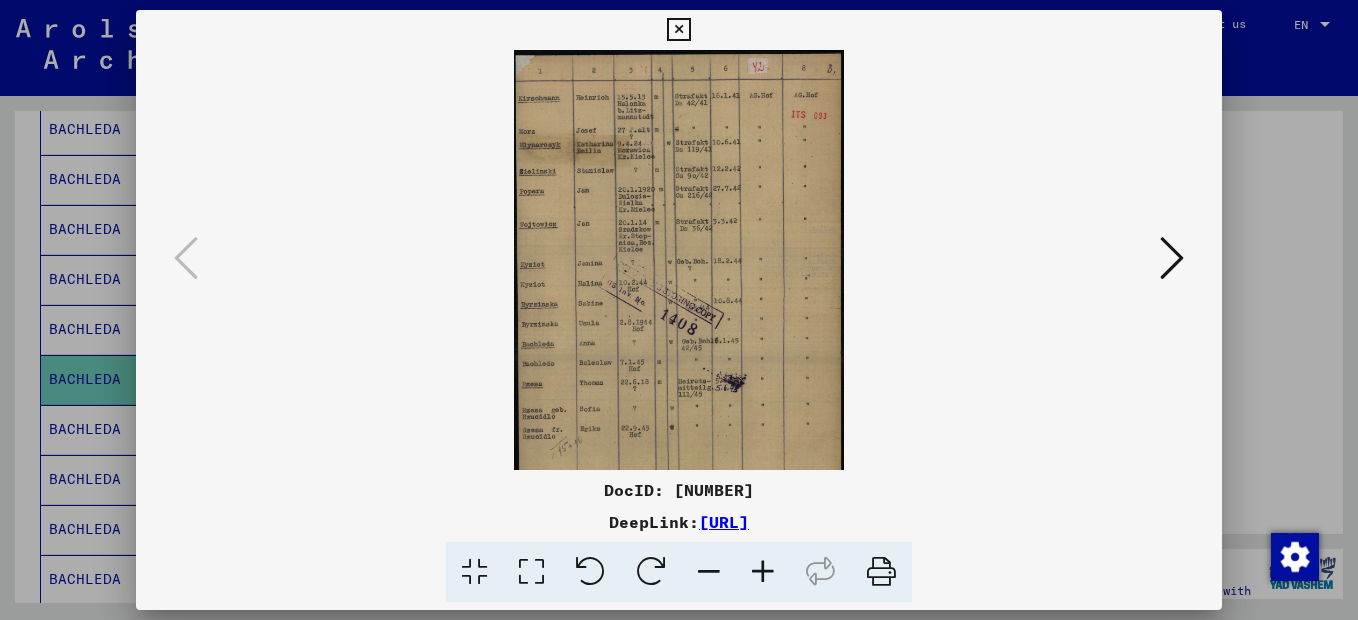 click at bounding box center [763, 572] 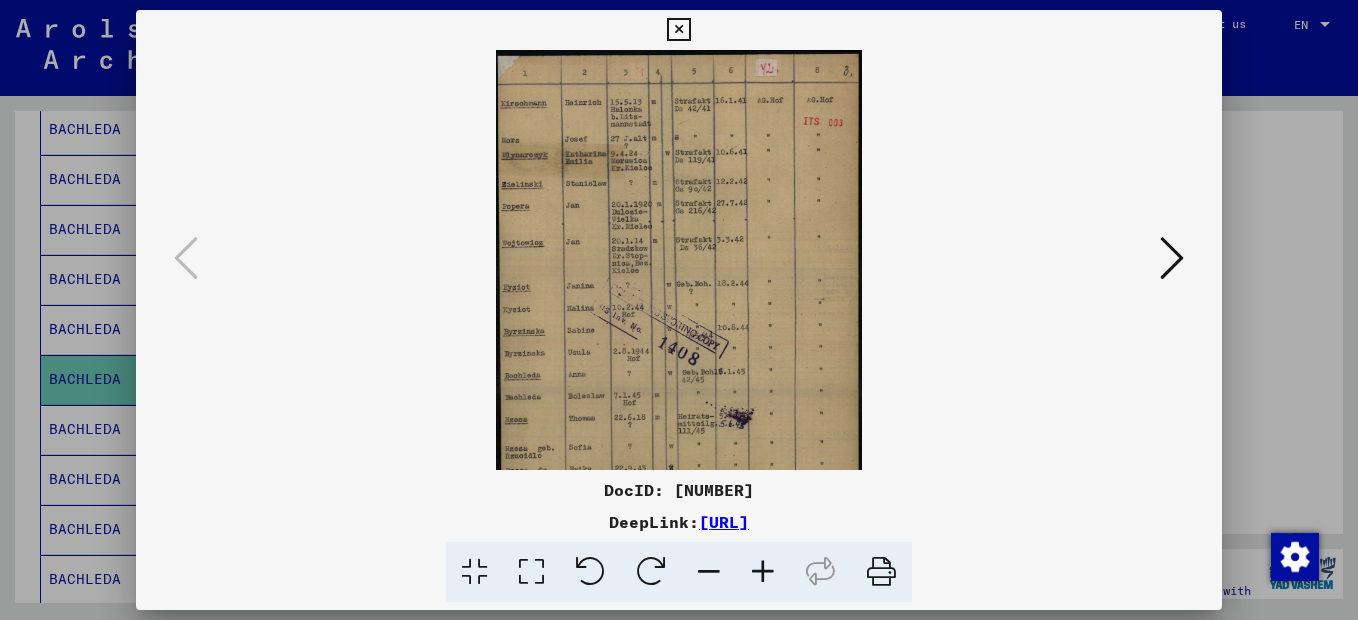 click at bounding box center (763, 572) 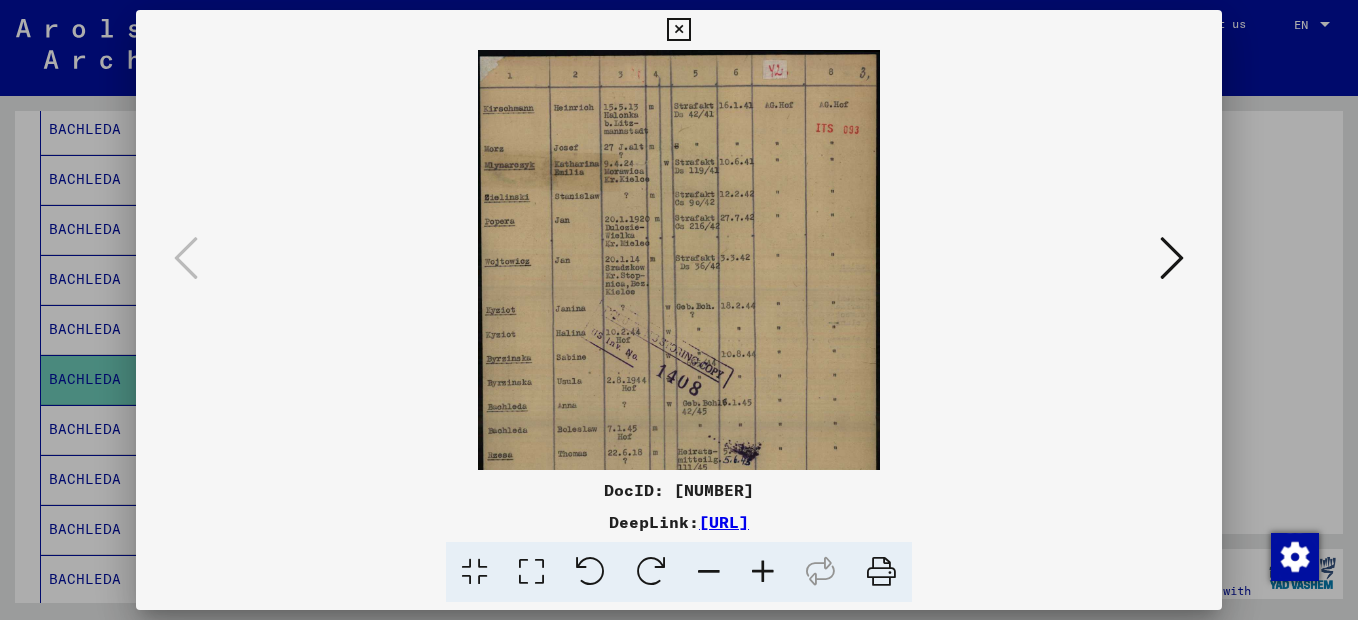 click at bounding box center (763, 572) 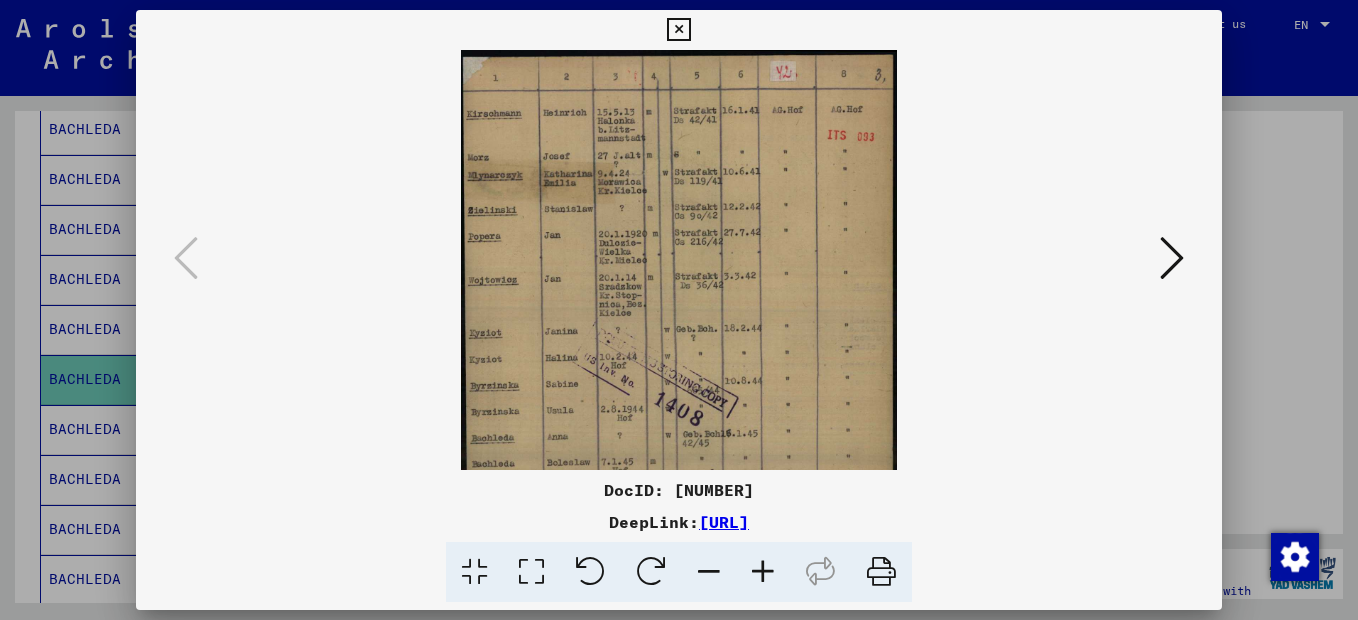 click at bounding box center (763, 572) 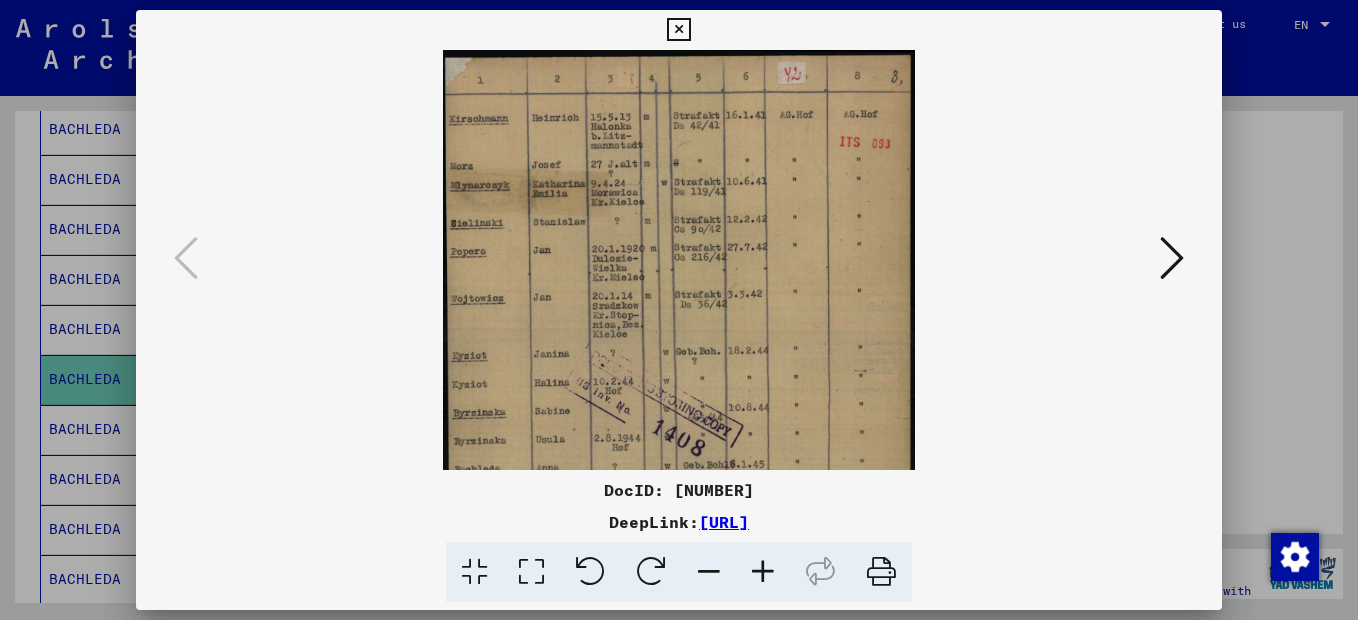 click at bounding box center [763, 572] 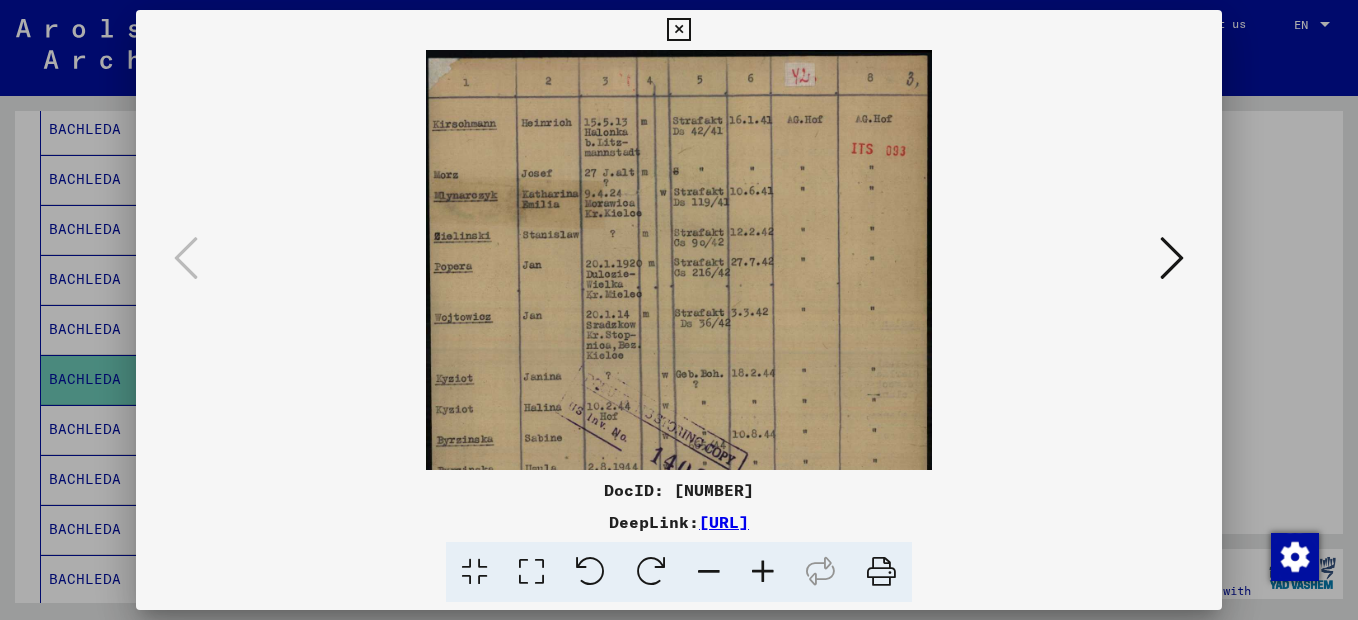 click at bounding box center (763, 572) 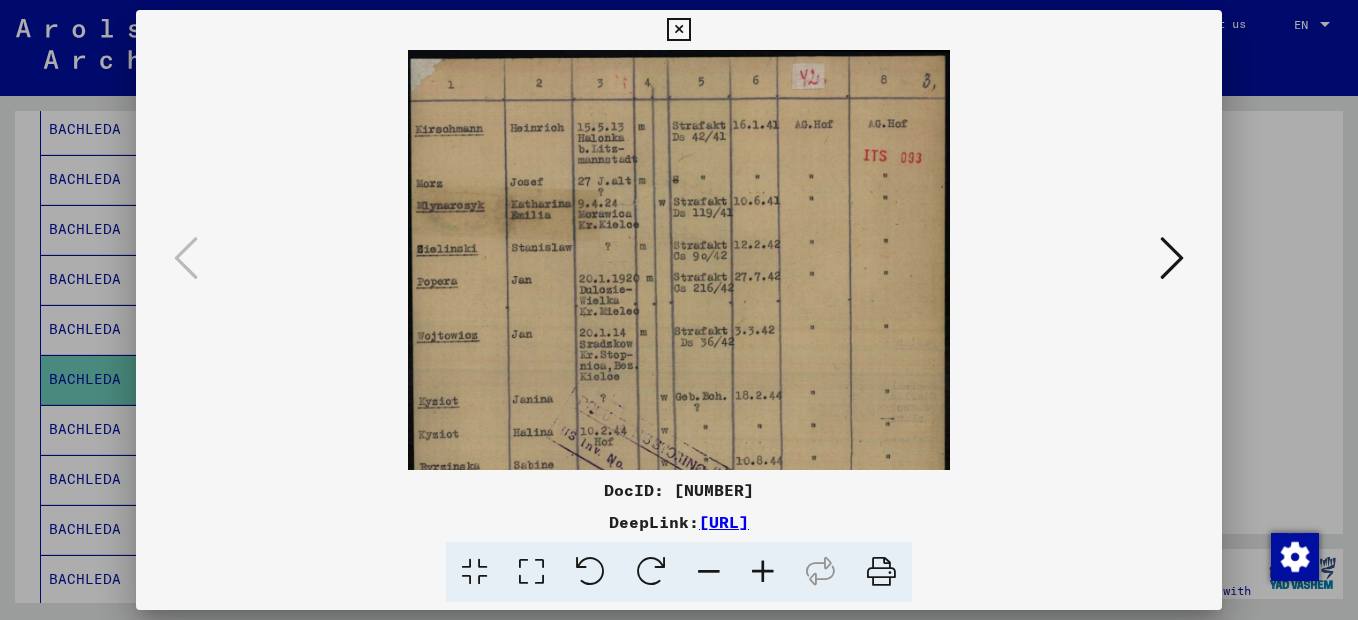 click at bounding box center [763, 572] 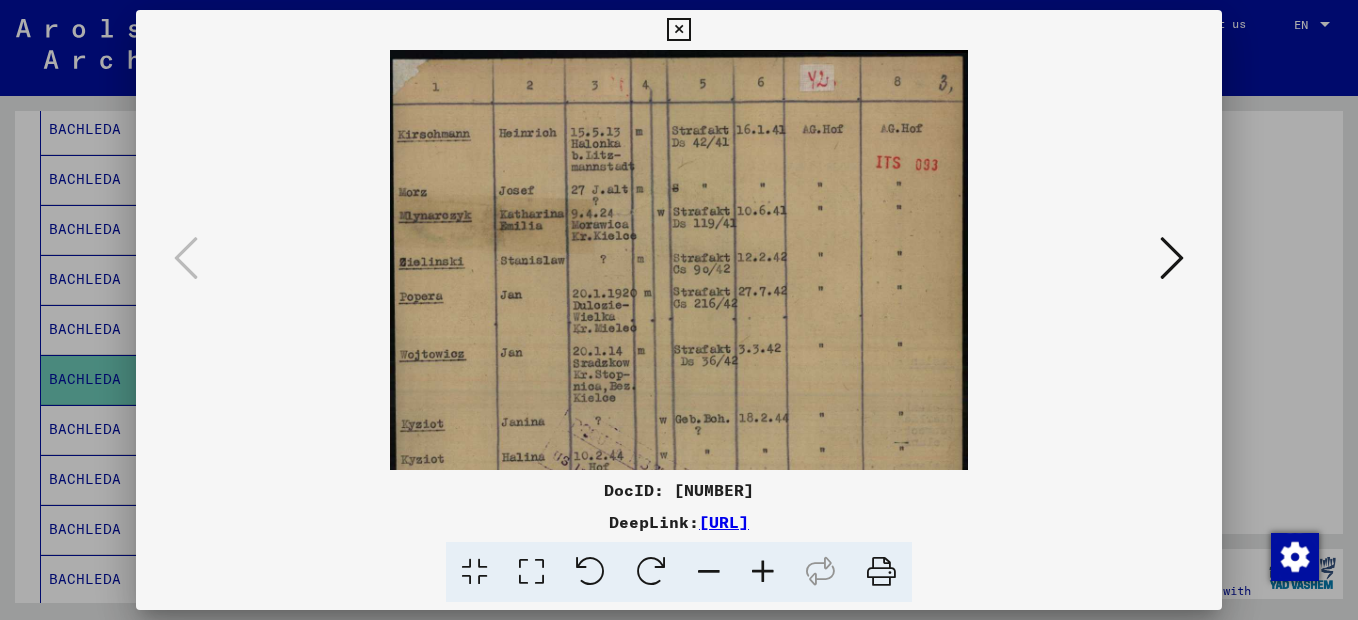 click at bounding box center (763, 572) 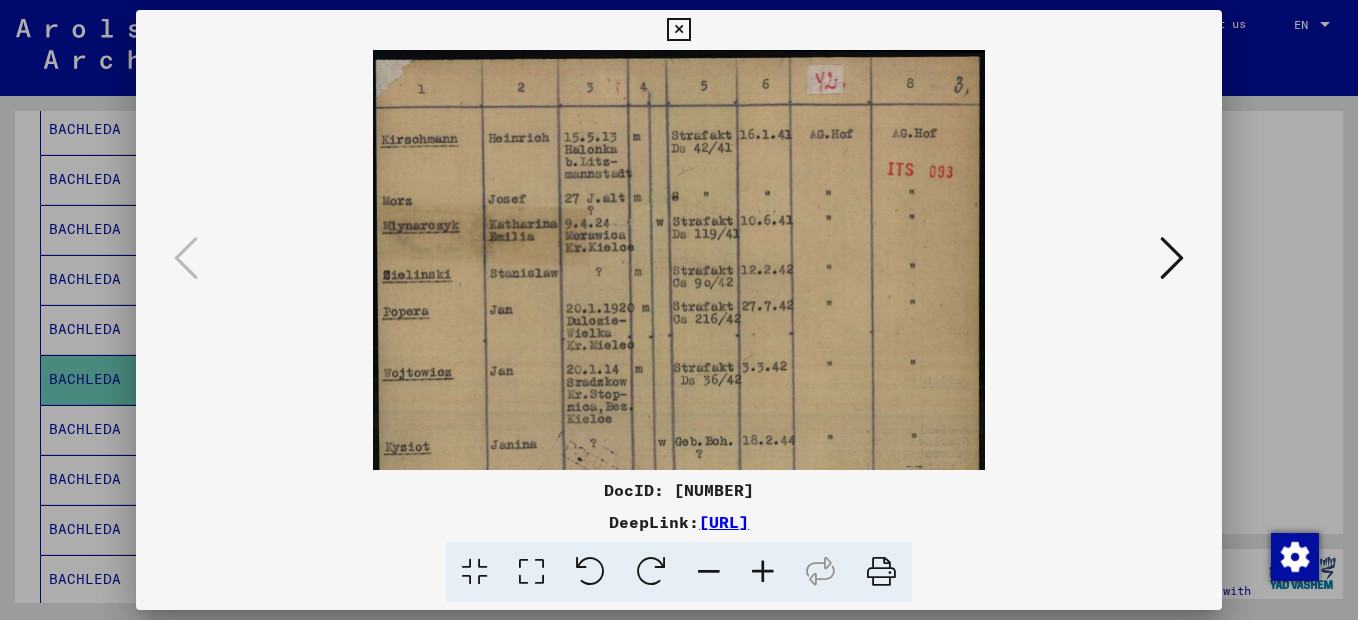 click at bounding box center (763, 572) 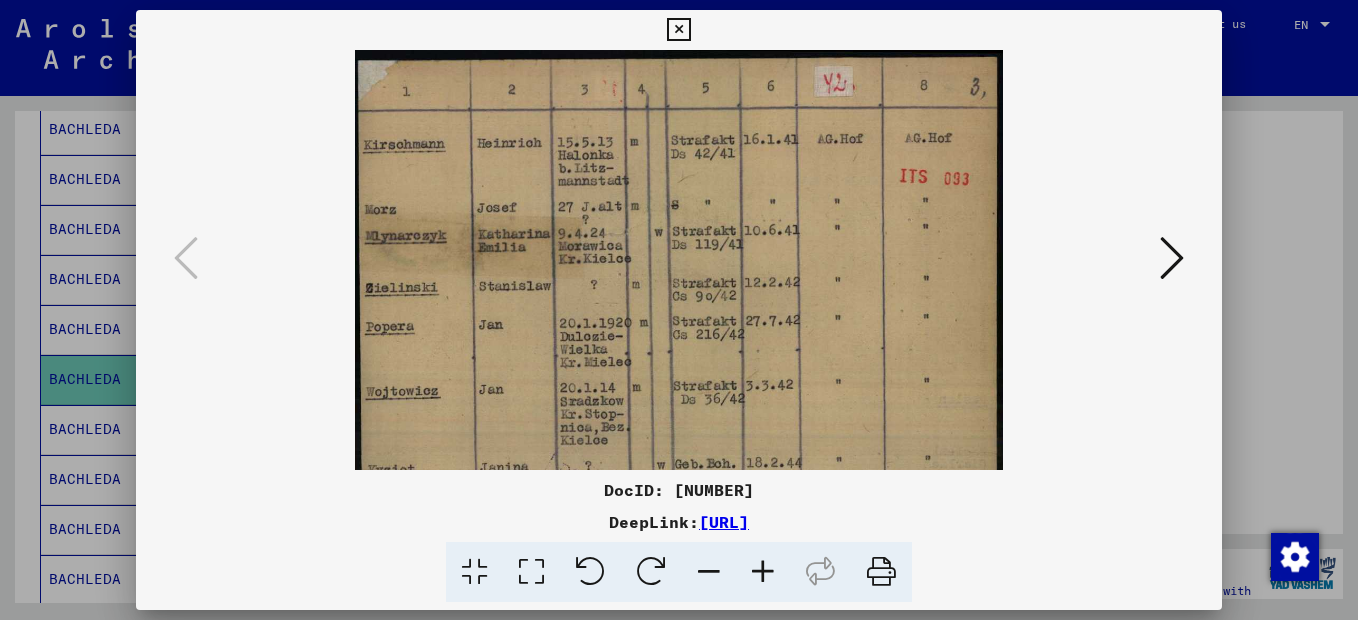 click at bounding box center [763, 572] 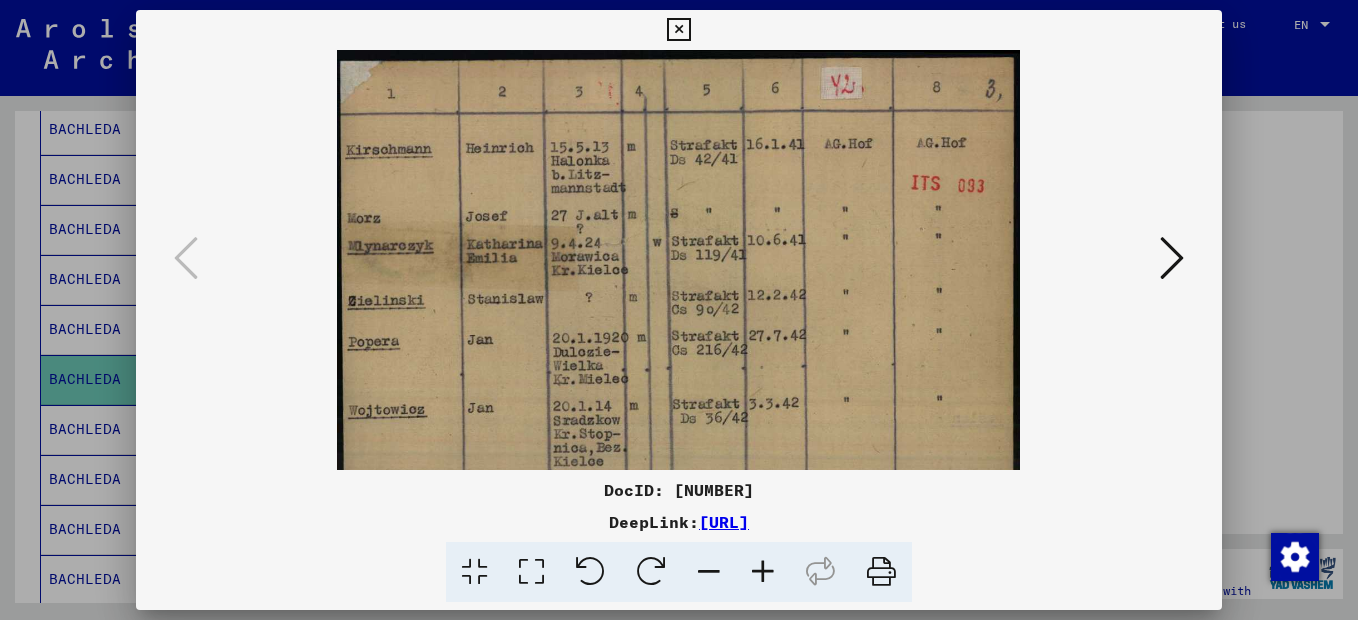 click at bounding box center [763, 572] 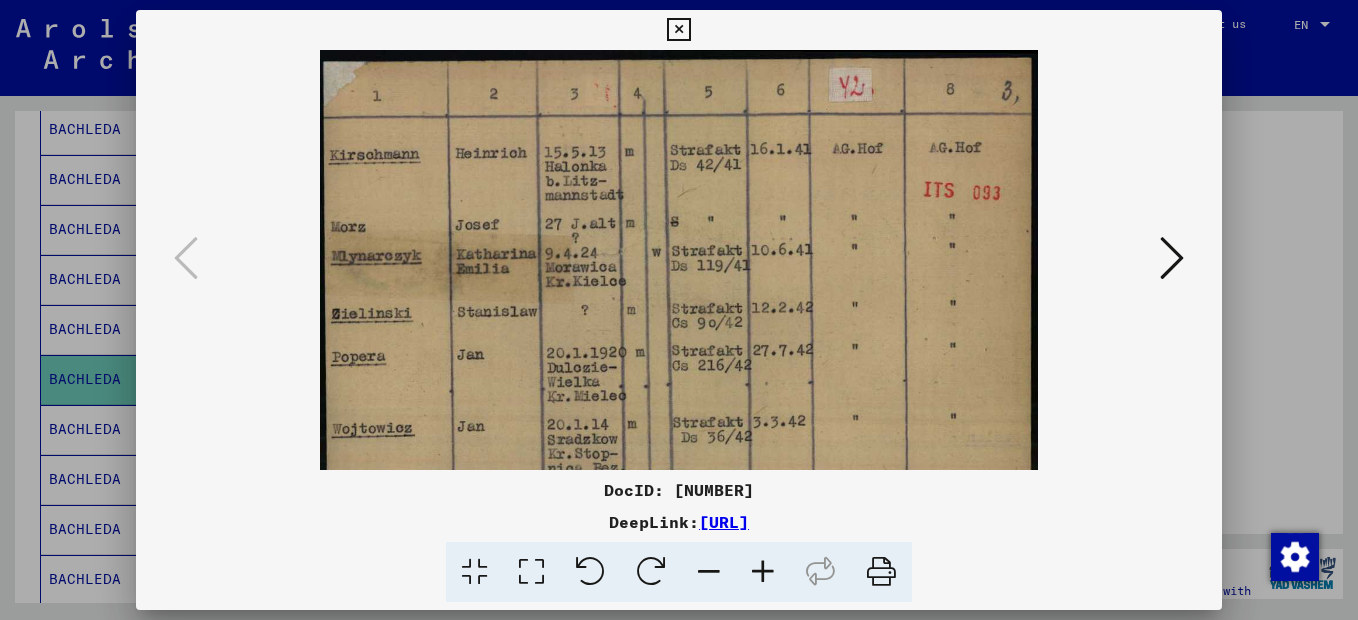 click at bounding box center (763, 572) 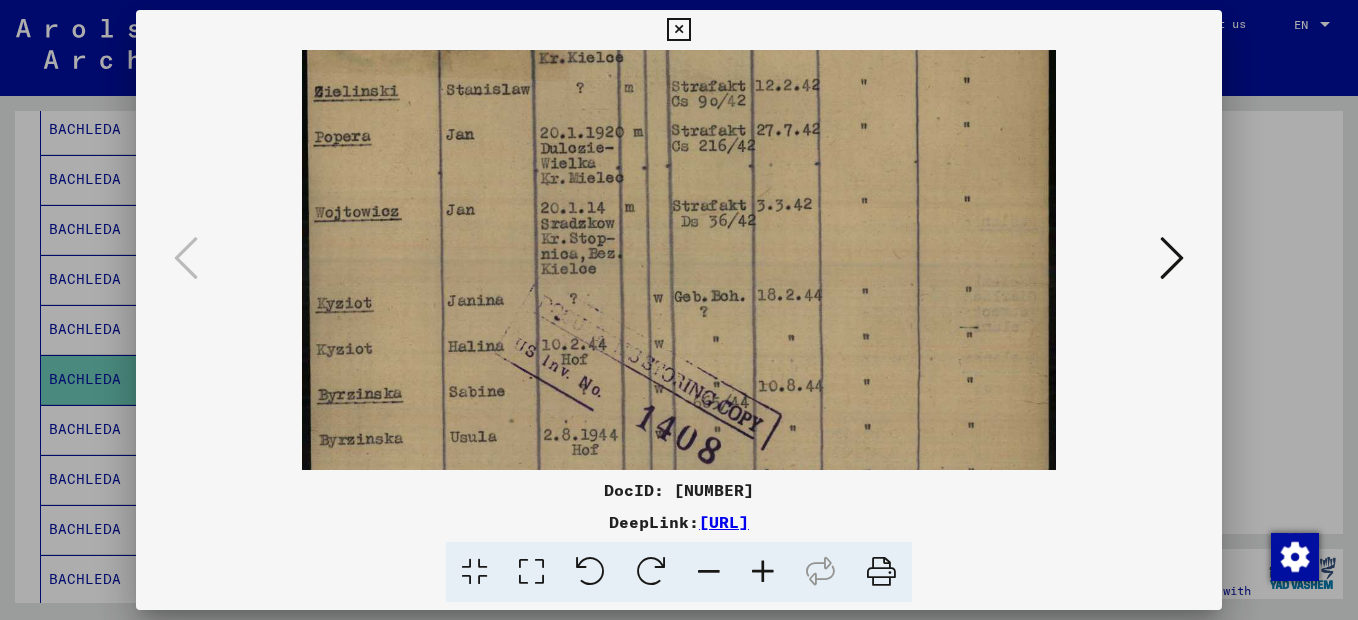 drag, startPoint x: 600, startPoint y: 393, endPoint x: 667, endPoint y: 154, distance: 248.21362 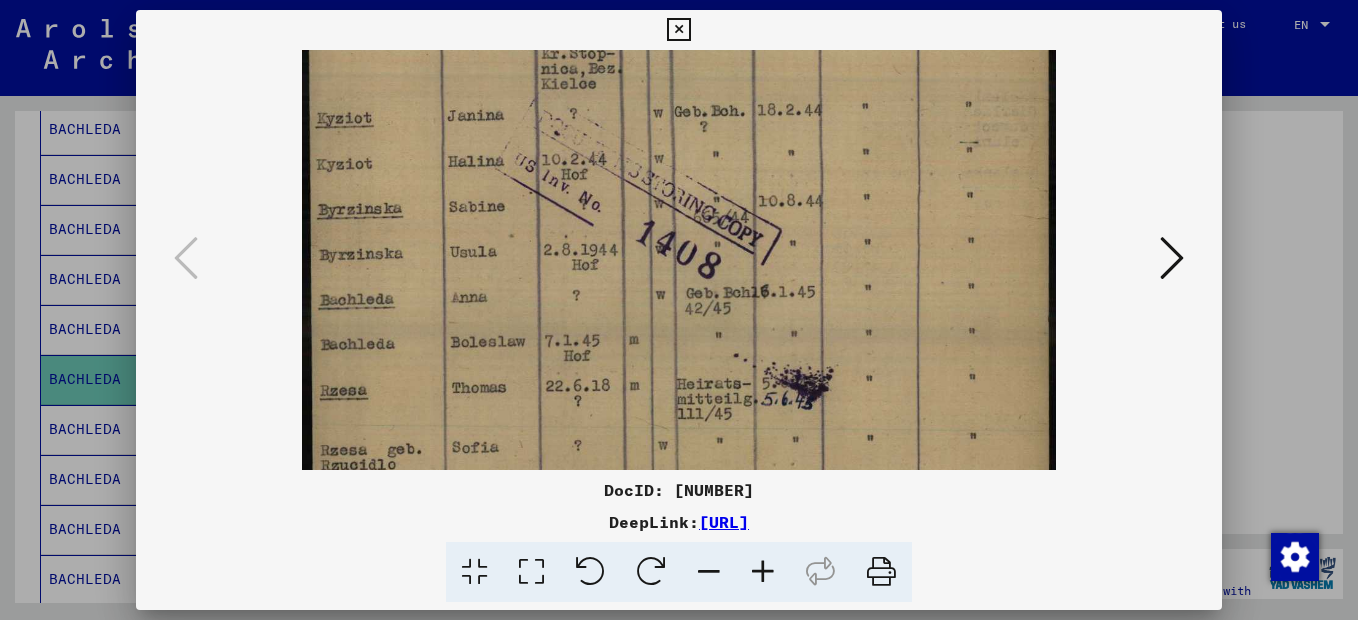 scroll, scrollTop: 436, scrollLeft: 0, axis: vertical 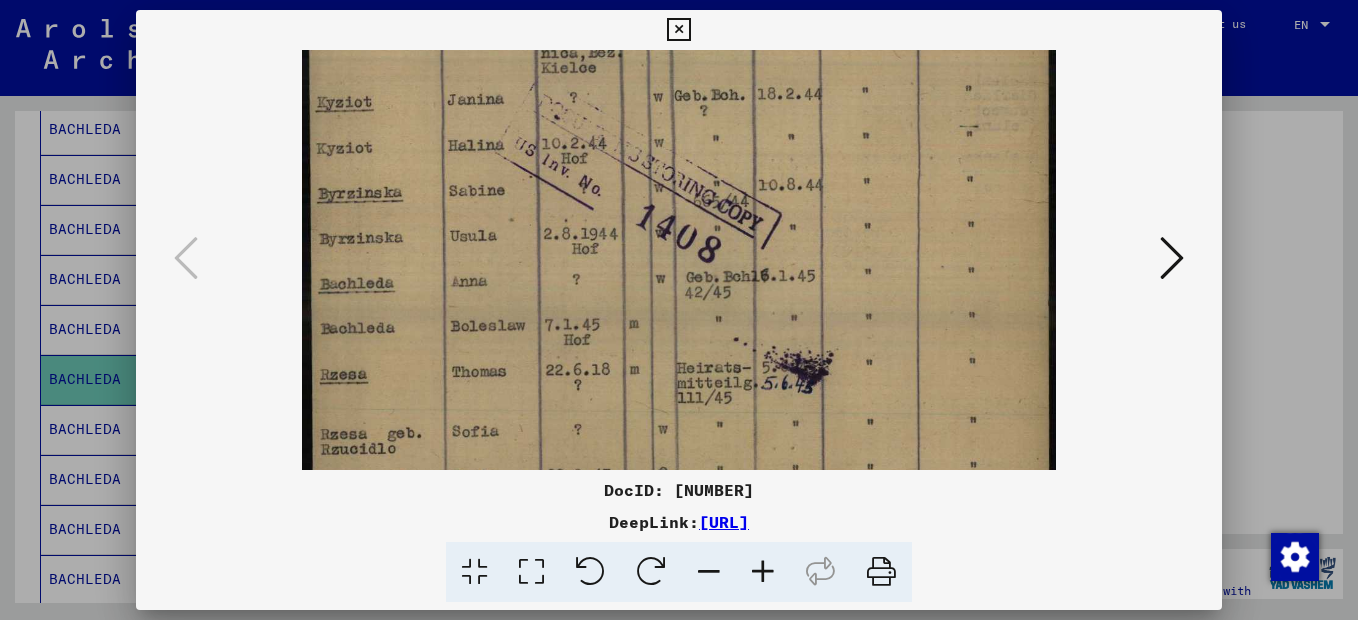 drag, startPoint x: 508, startPoint y: 372, endPoint x: 523, endPoint y: 175, distance: 197.57024 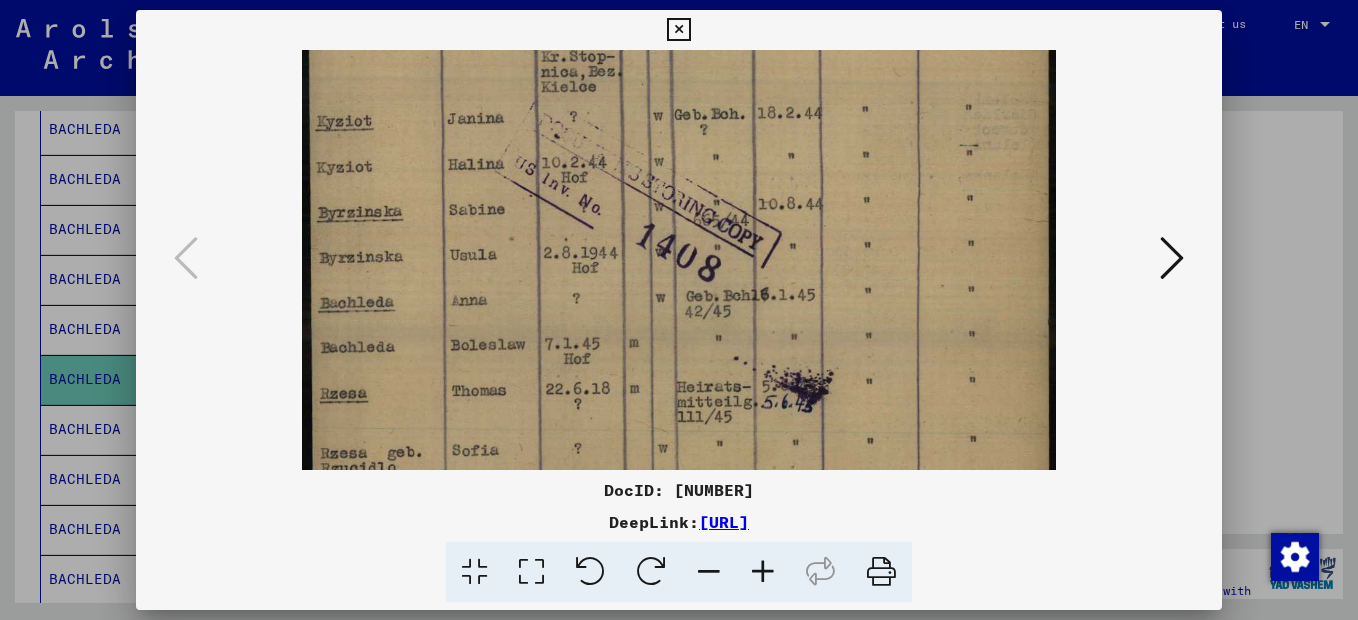 scroll, scrollTop: 412, scrollLeft: 0, axis: vertical 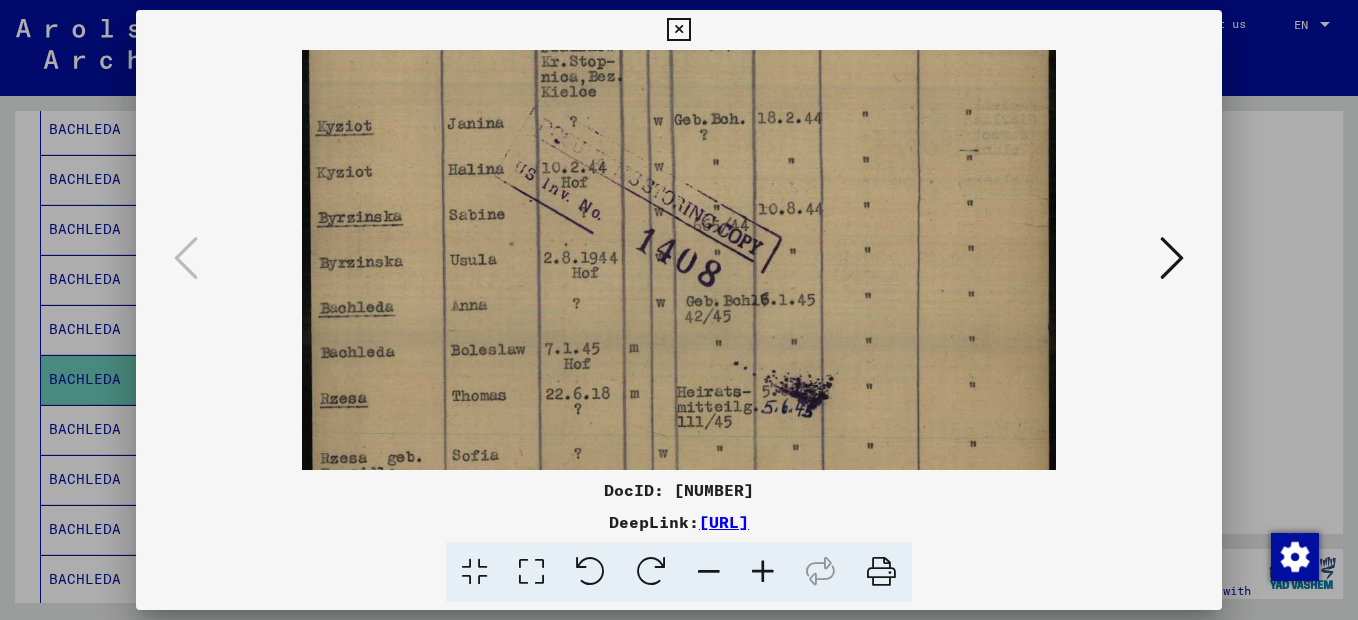 drag, startPoint x: 985, startPoint y: 291, endPoint x: 785, endPoint y: 315, distance: 201.43486 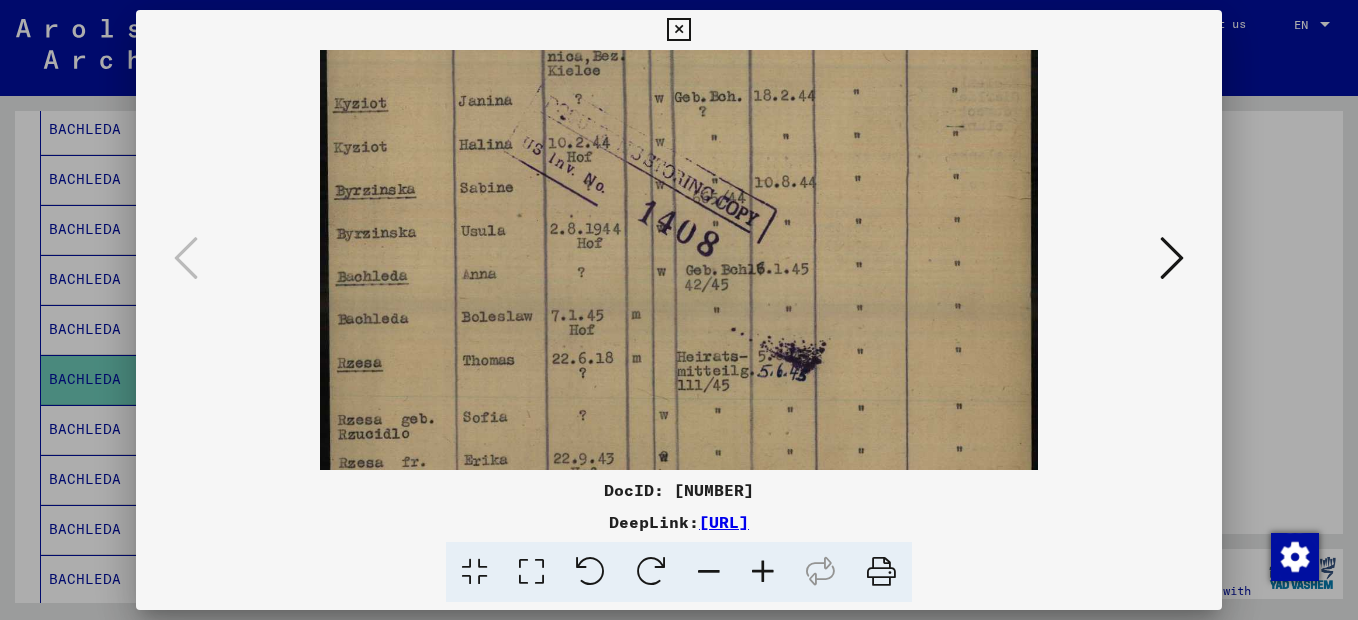 click at bounding box center [709, 572] 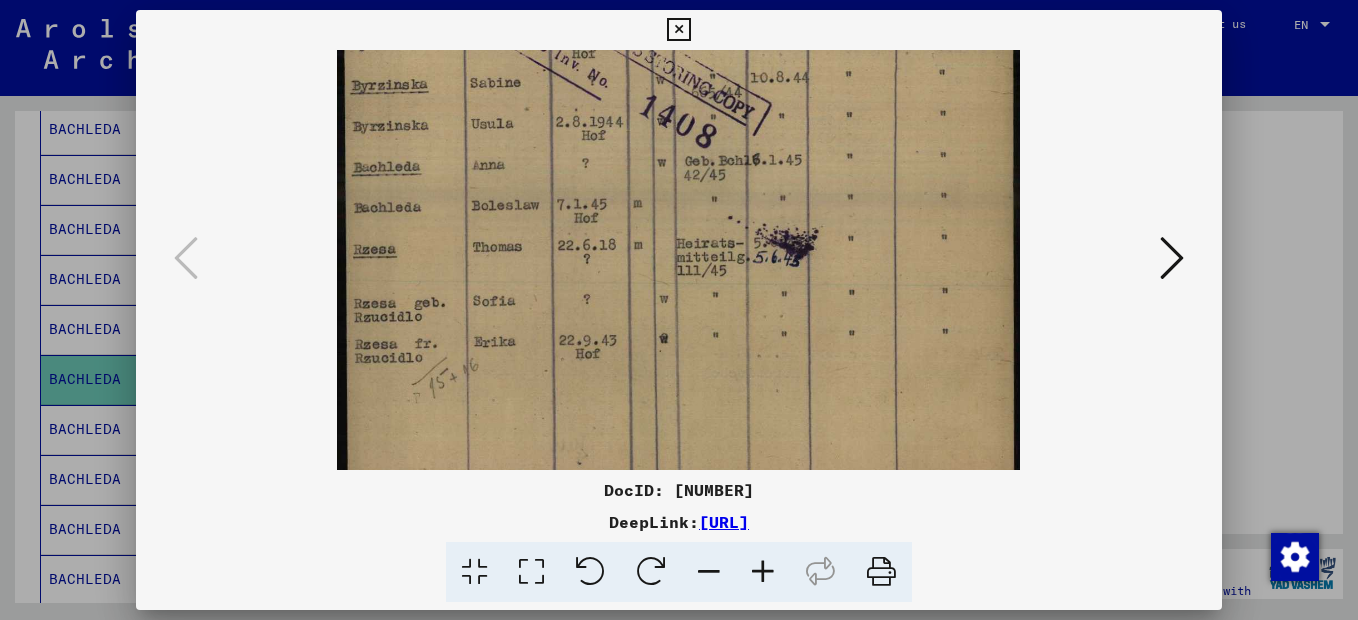 scroll, scrollTop: 524, scrollLeft: 0, axis: vertical 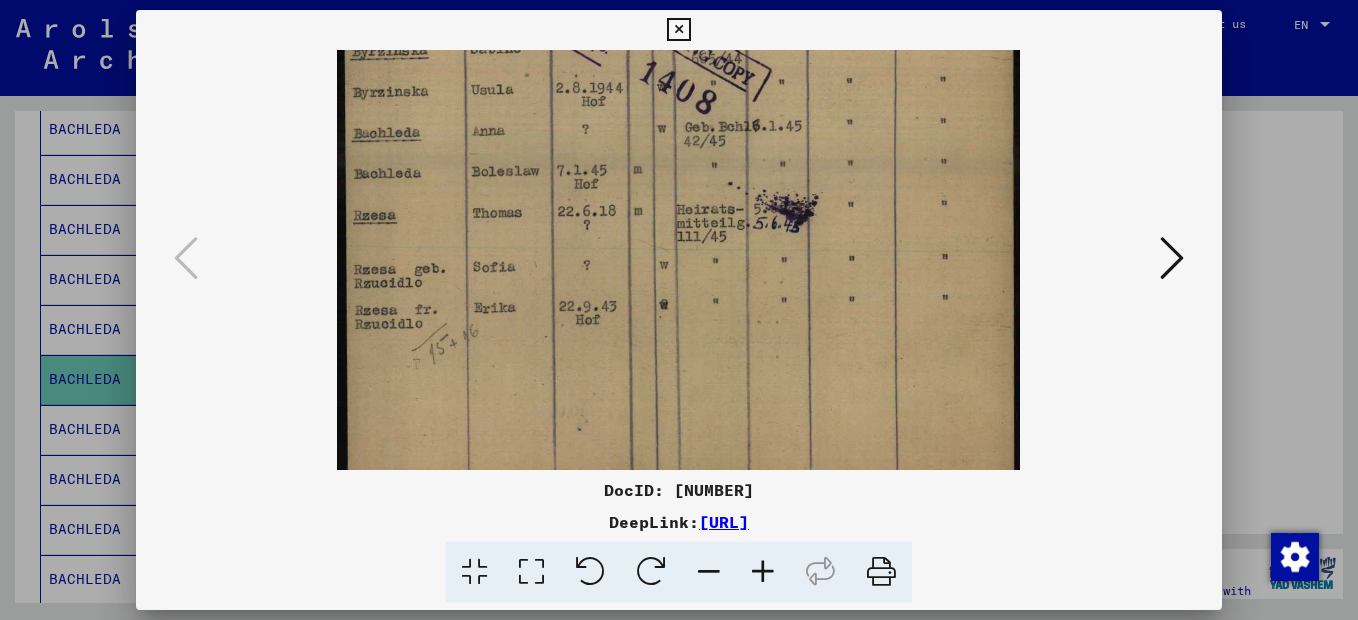 drag, startPoint x: 827, startPoint y: 427, endPoint x: 858, endPoint y: 315, distance: 116.21101 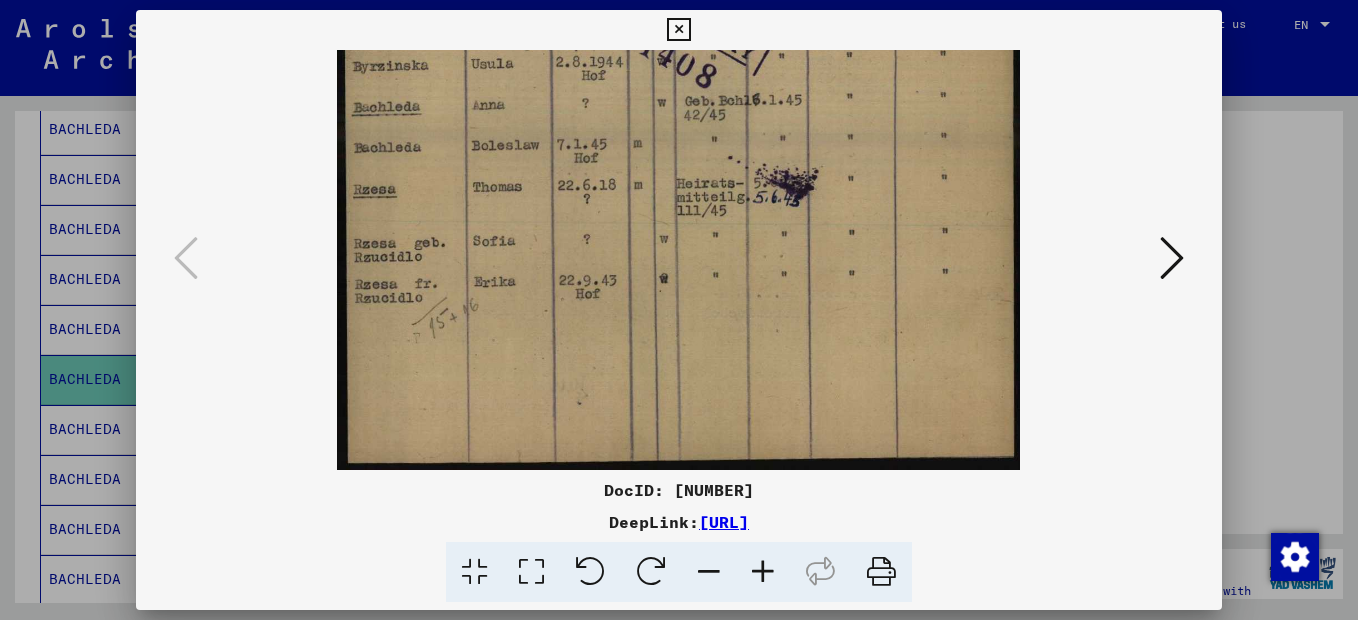 drag, startPoint x: 885, startPoint y: 391, endPoint x: 873, endPoint y: 234, distance: 157.45793 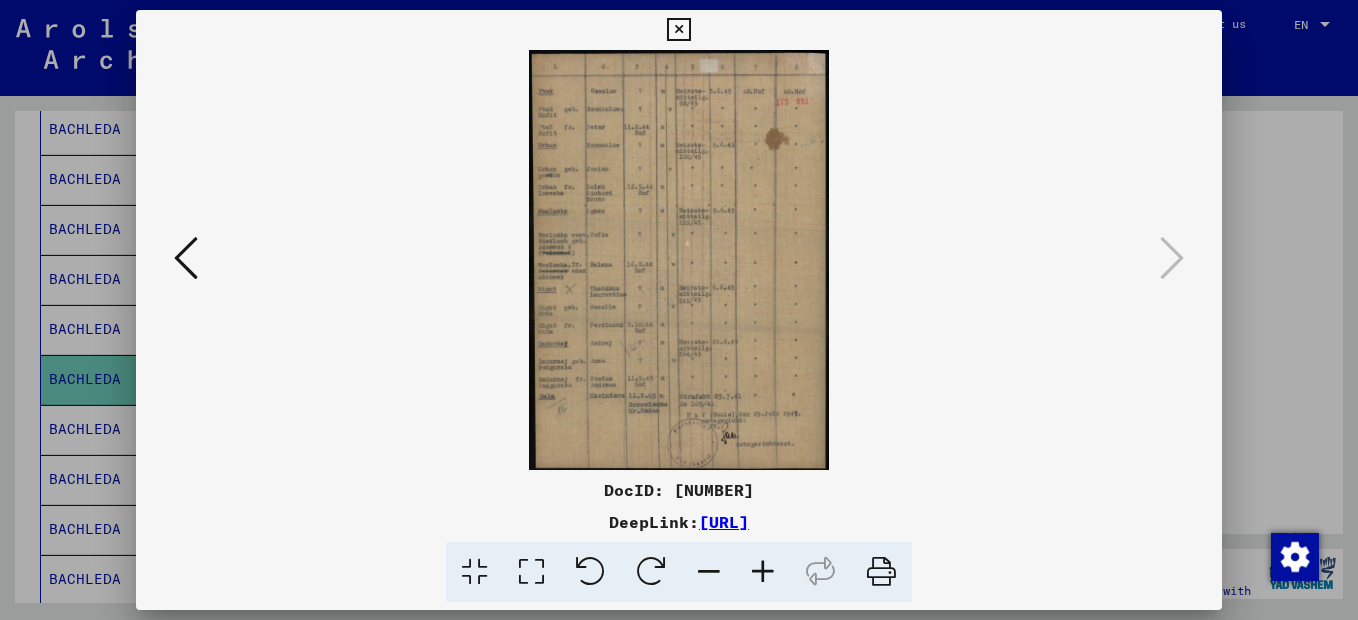 click at bounding box center (763, 572) 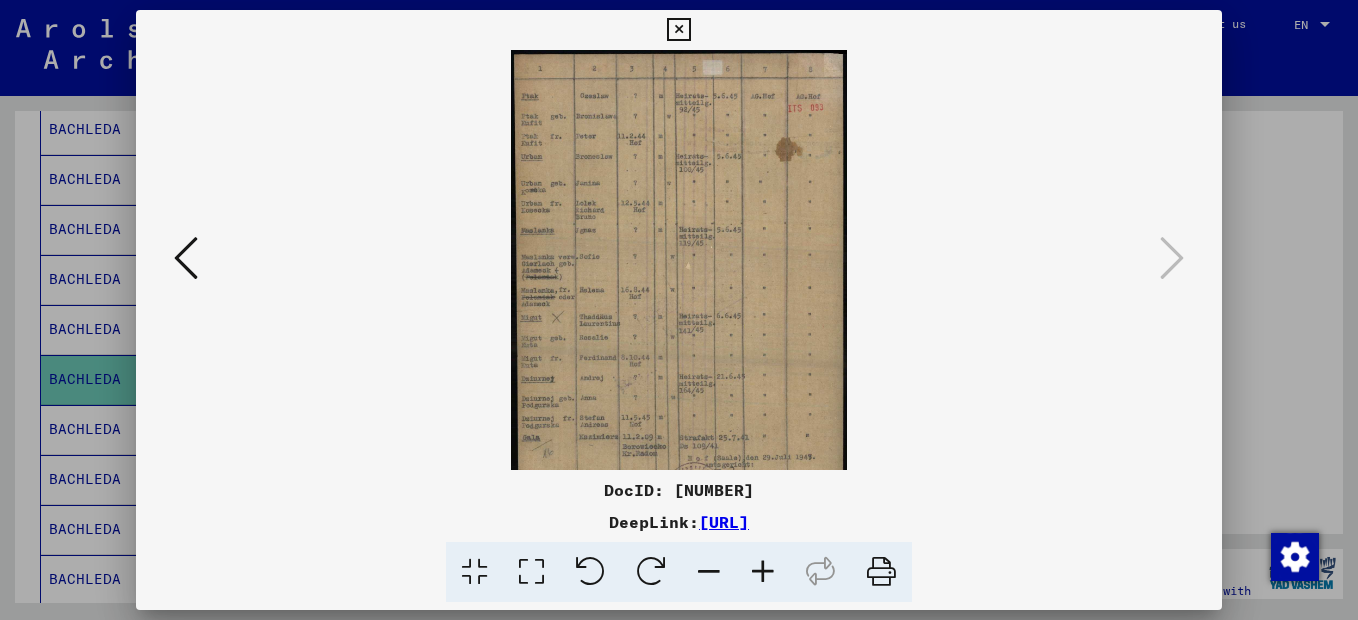 click at bounding box center [763, 572] 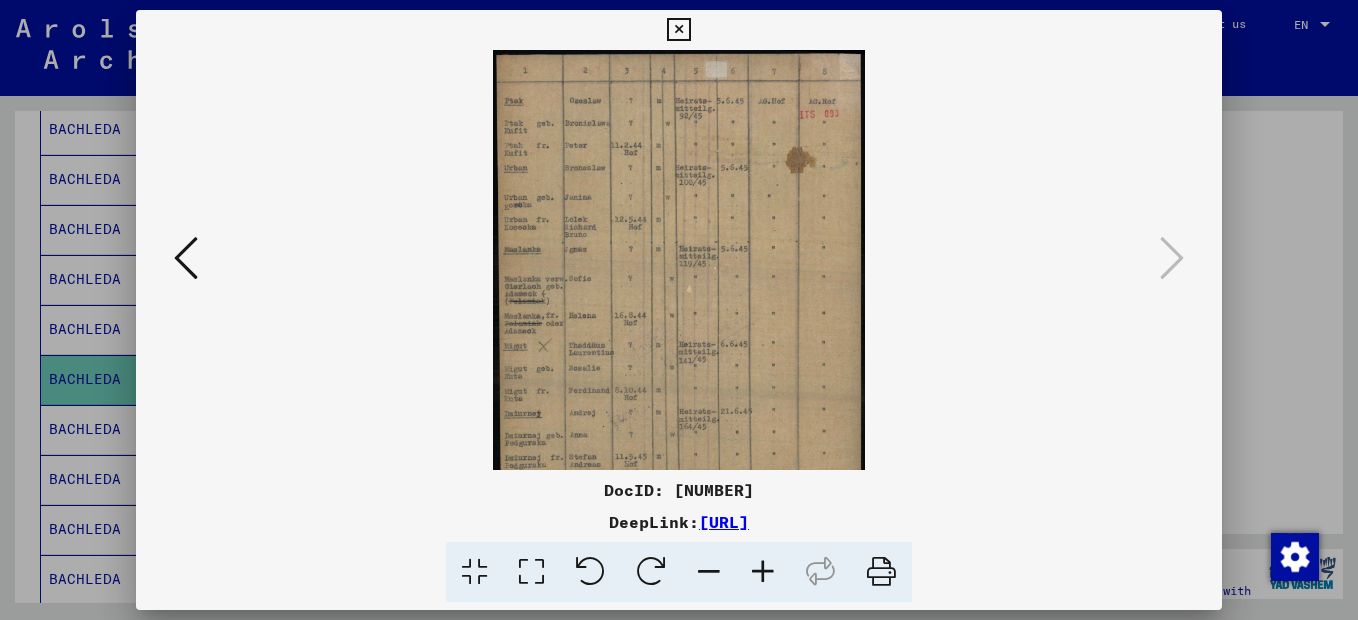click at bounding box center (763, 572) 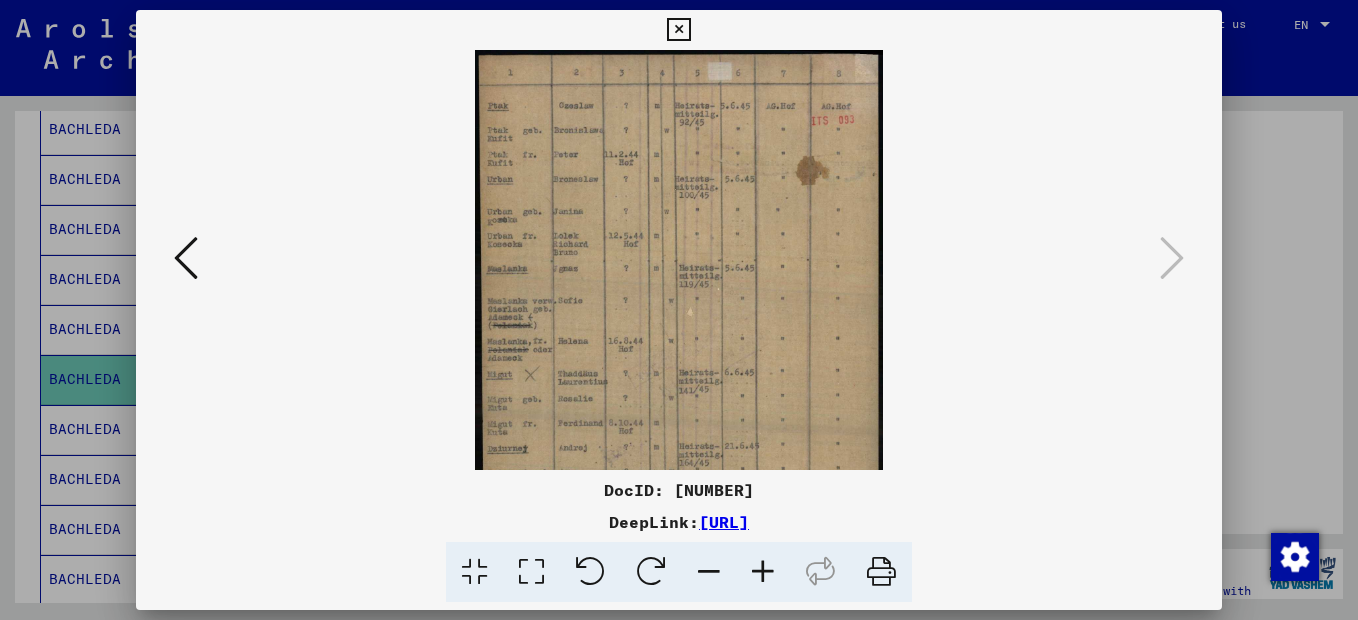 click at bounding box center [763, 572] 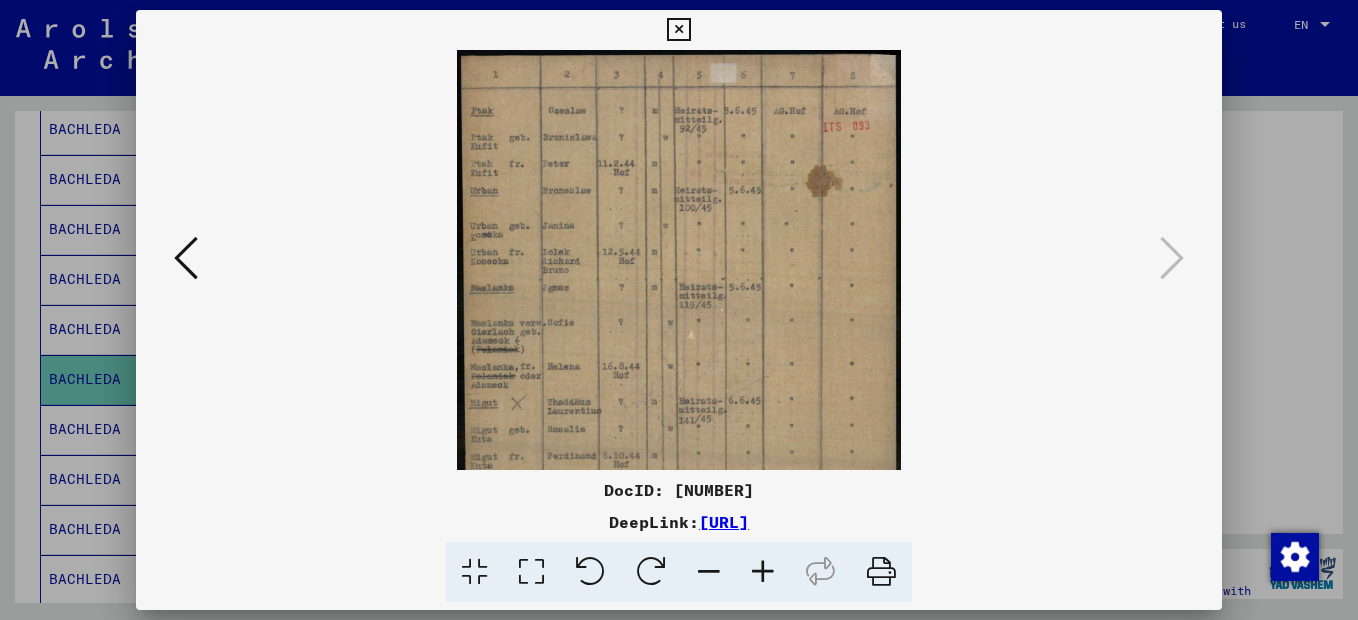click at bounding box center [763, 572] 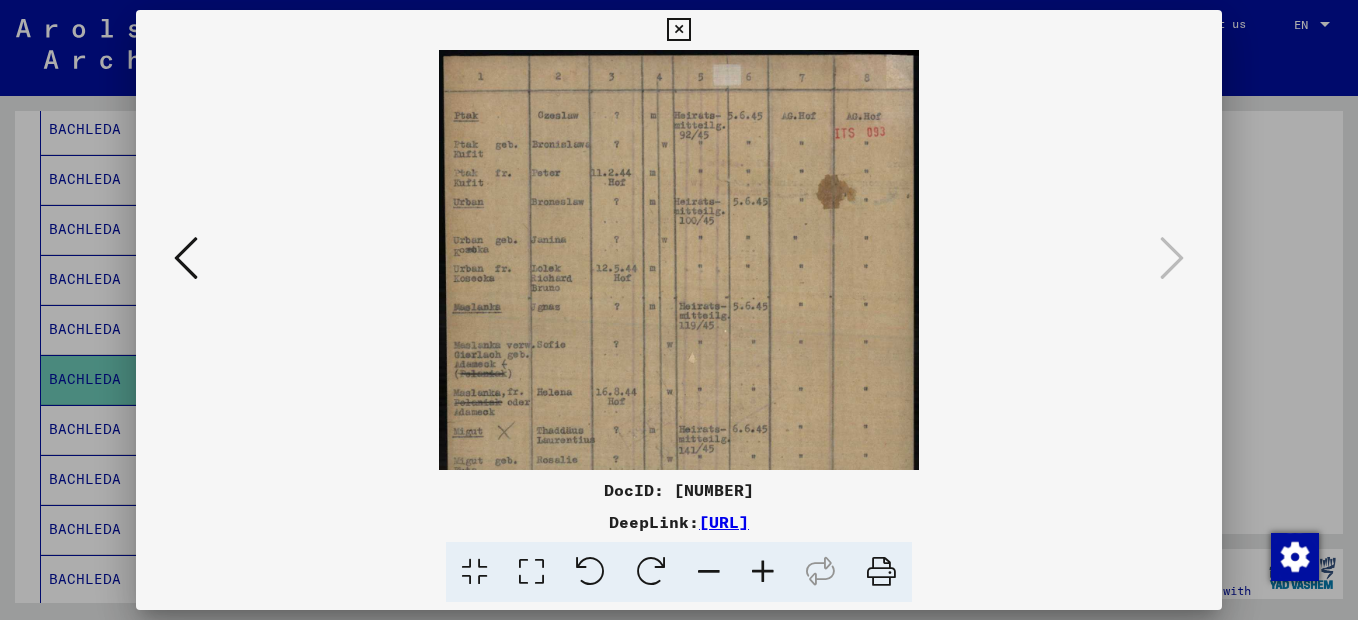 click at bounding box center (763, 572) 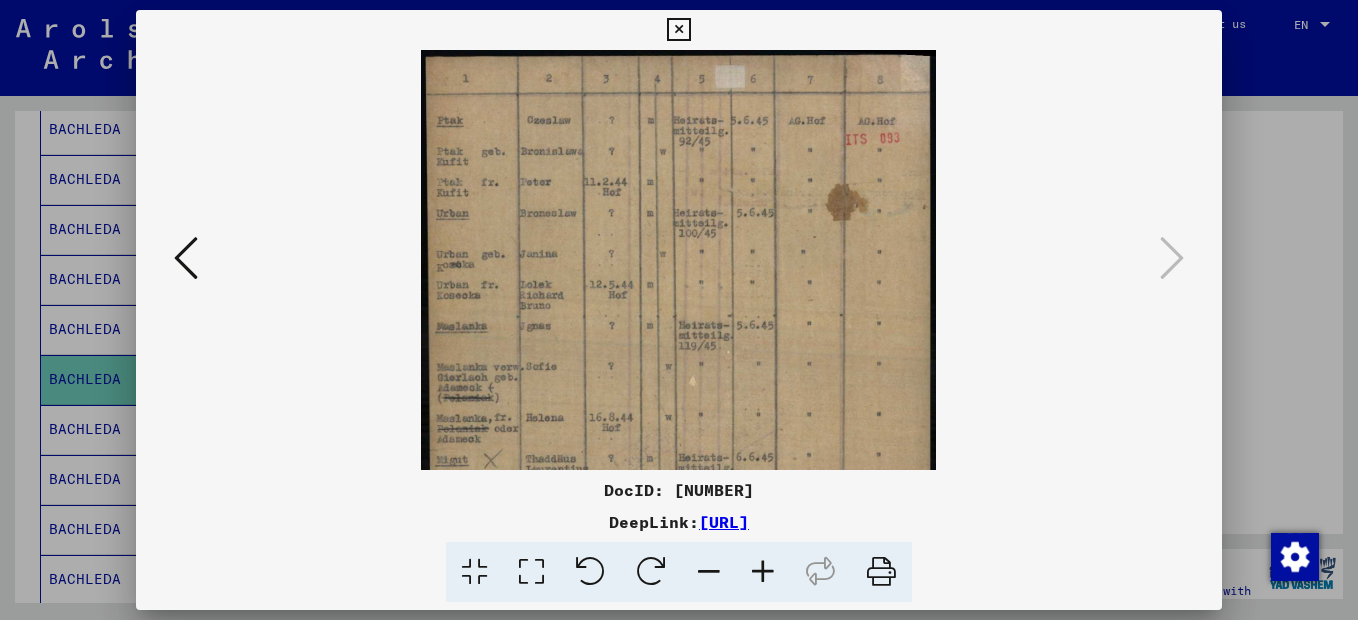 click at bounding box center (763, 572) 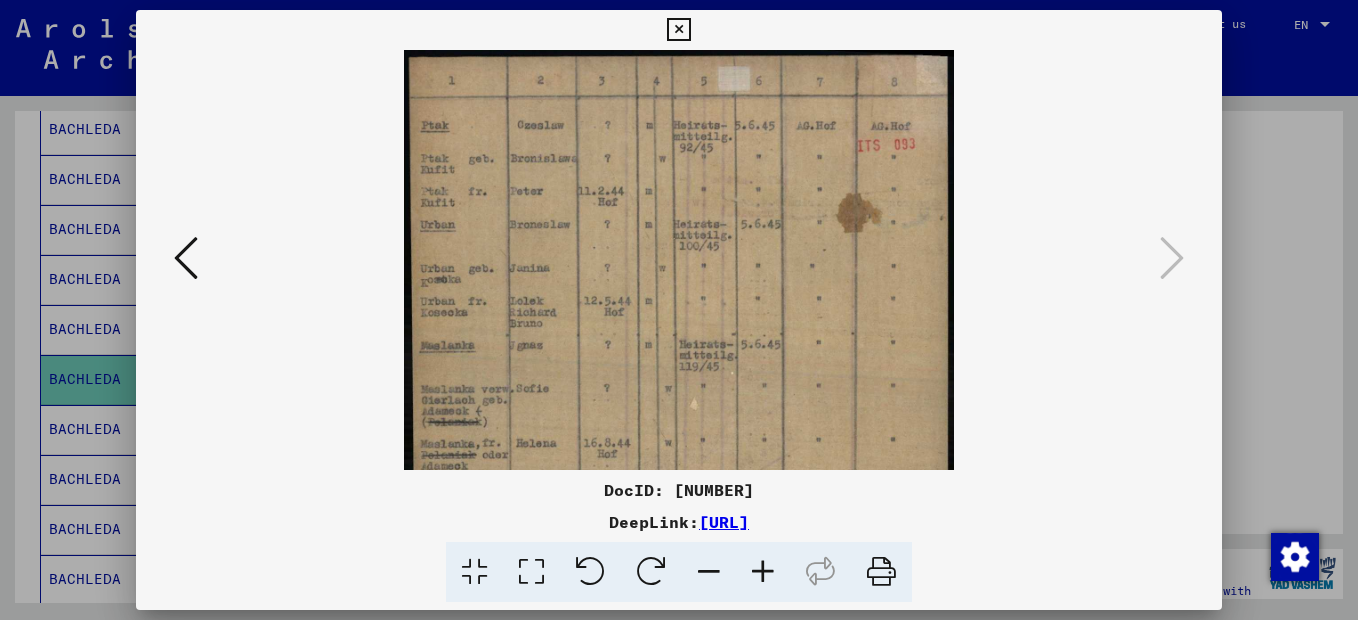 click at bounding box center (763, 572) 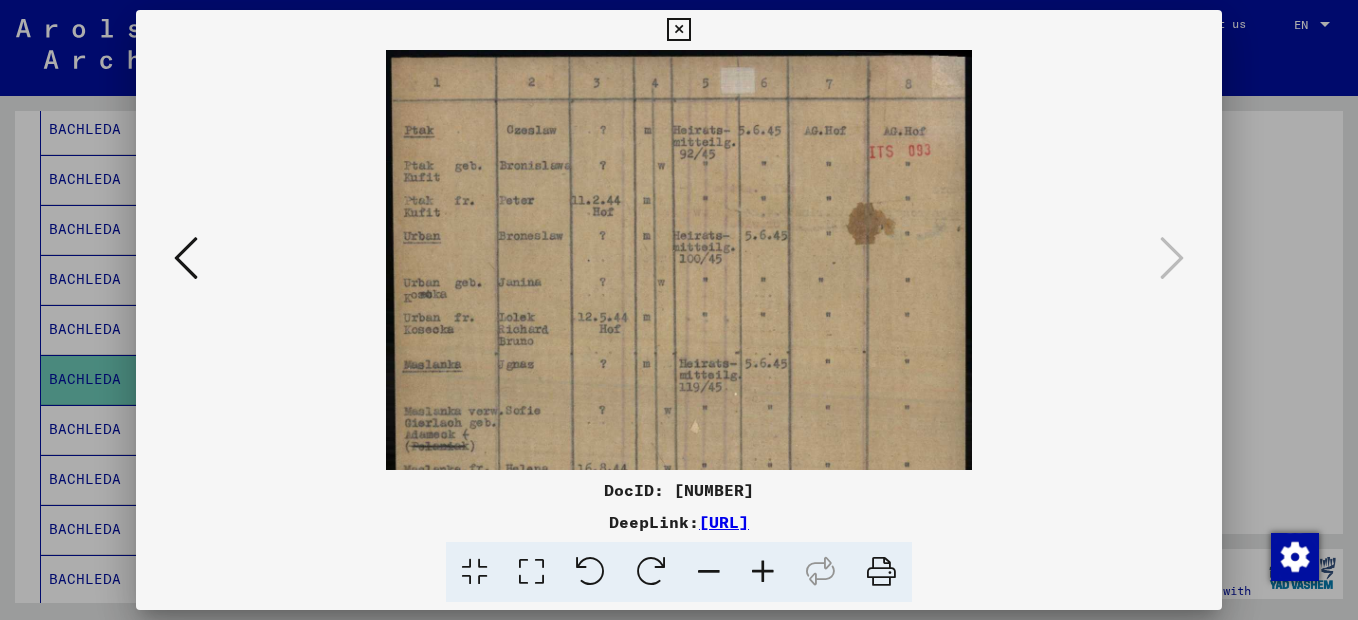 click at bounding box center (763, 572) 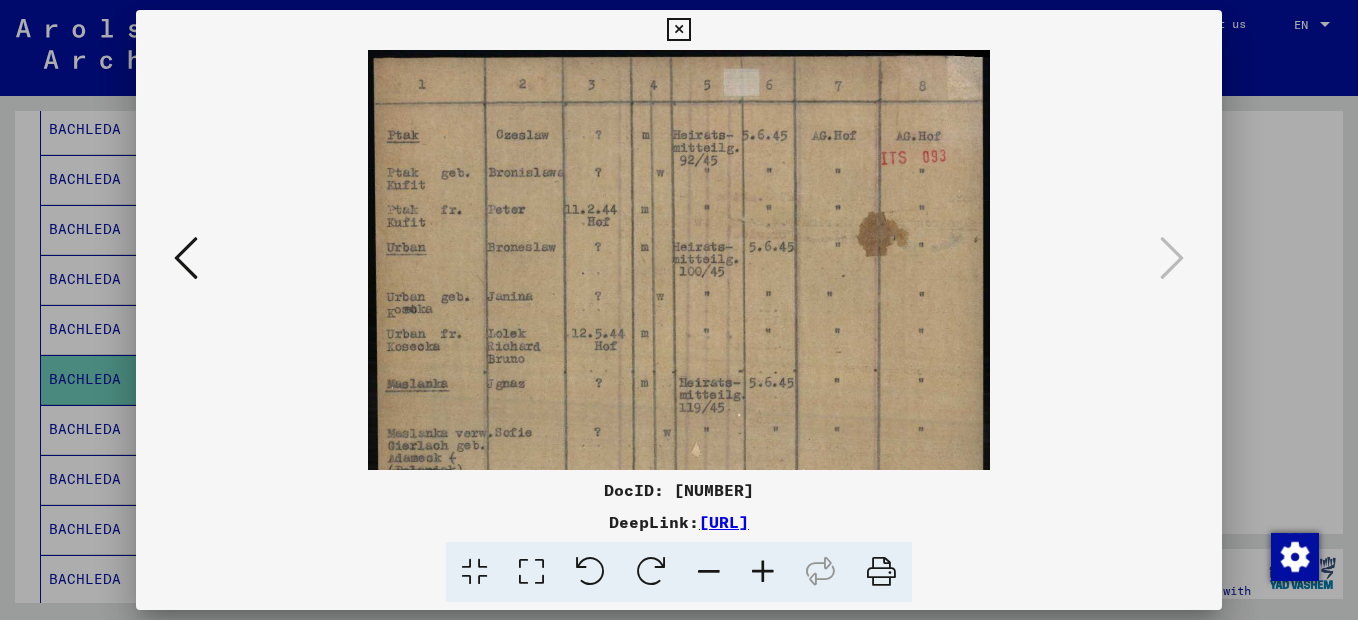 click at bounding box center (763, 572) 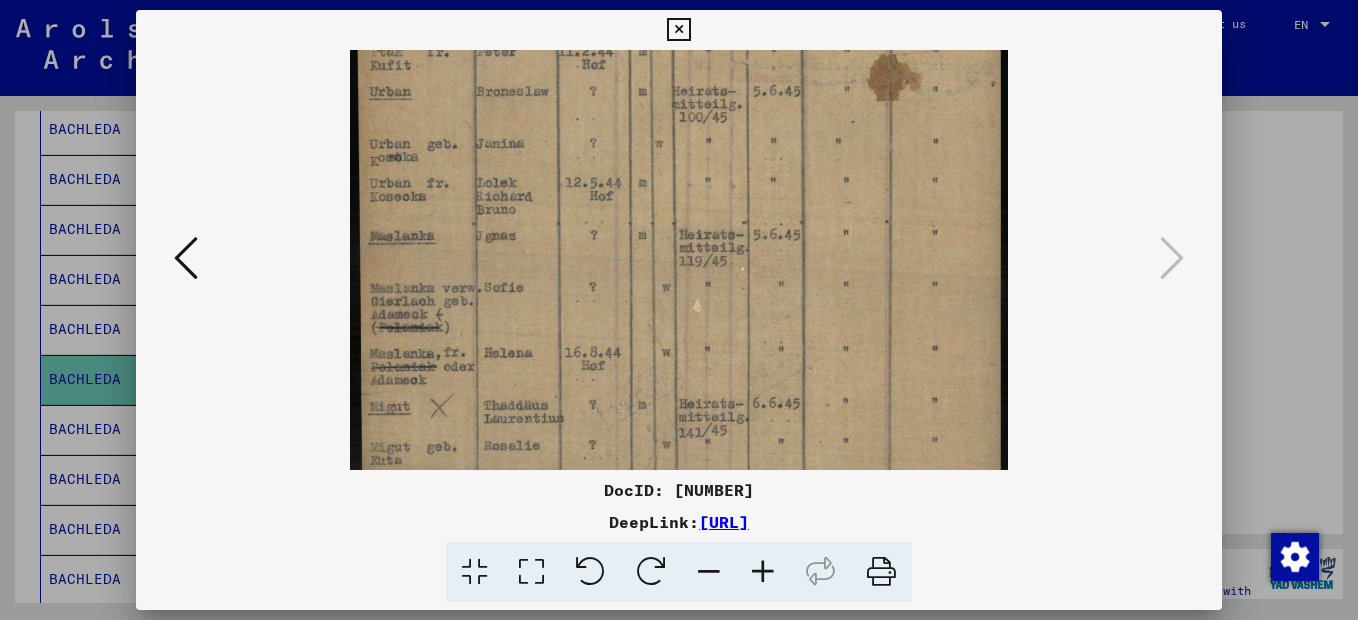 drag, startPoint x: 494, startPoint y: 387, endPoint x: 549, endPoint y: 218, distance: 177.7245 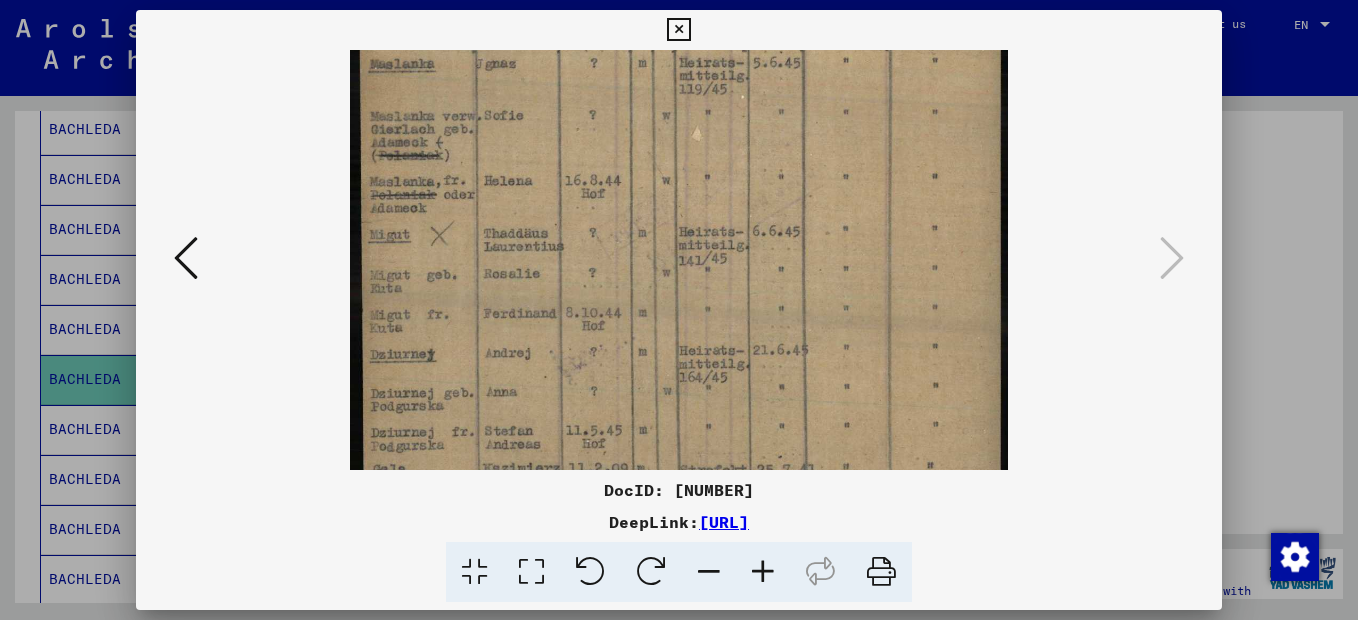 drag, startPoint x: 532, startPoint y: 384, endPoint x: 549, endPoint y: 213, distance: 171.84296 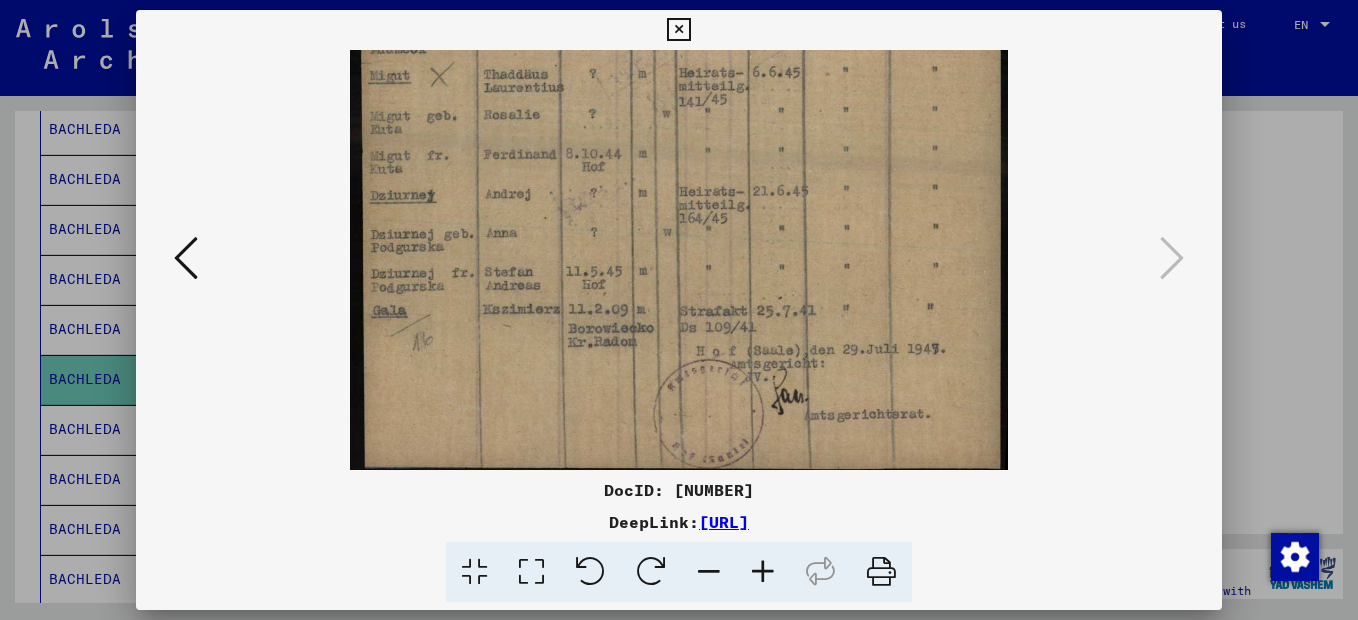 scroll, scrollTop: 500, scrollLeft: 0, axis: vertical 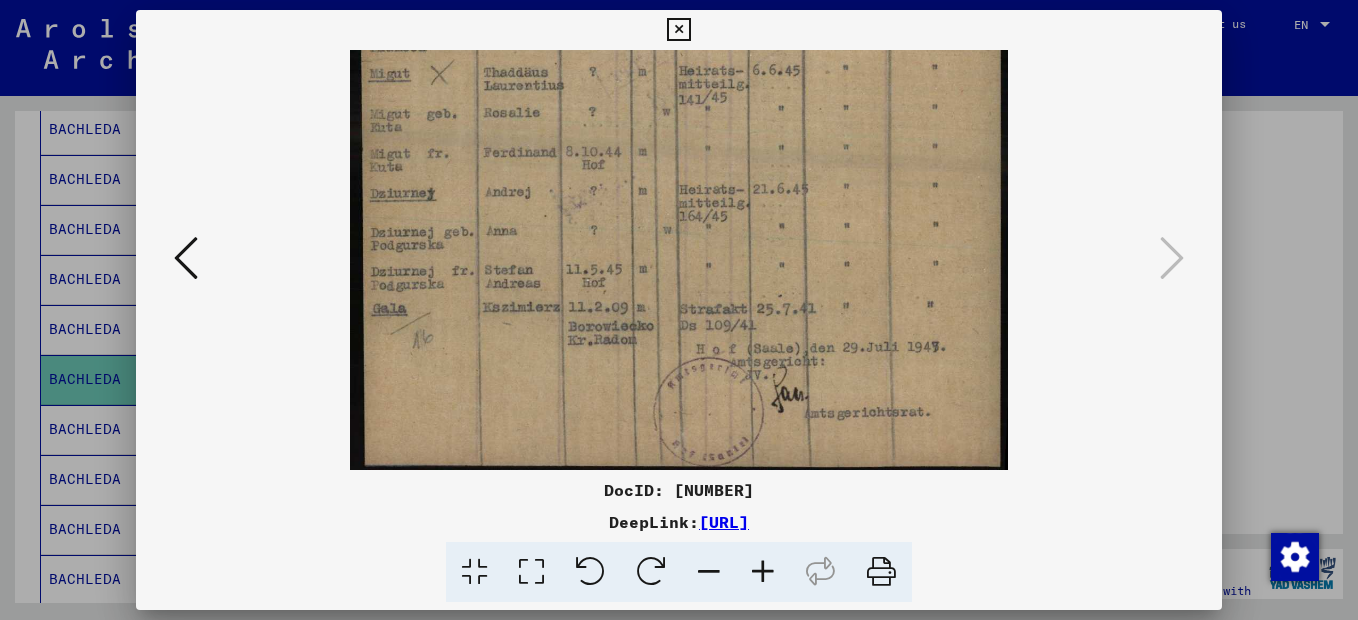 drag, startPoint x: 557, startPoint y: 389, endPoint x: 564, endPoint y: 211, distance: 178.13759 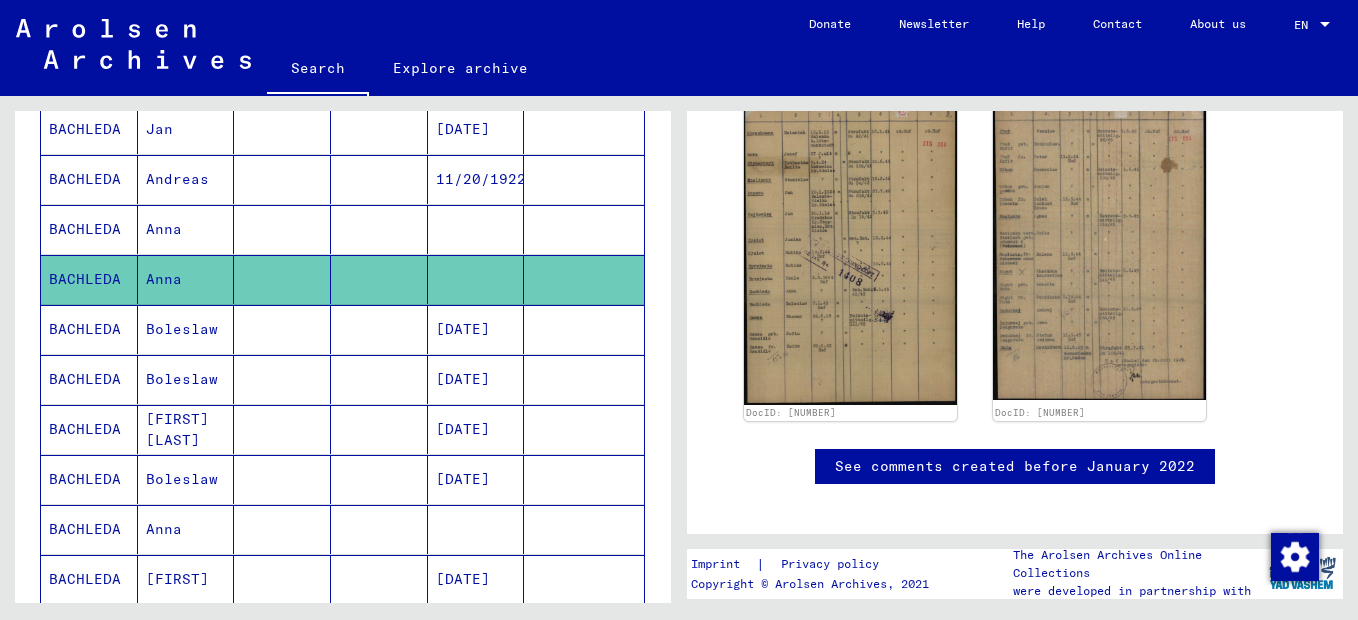 scroll, scrollTop: 1100, scrollLeft: 0, axis: vertical 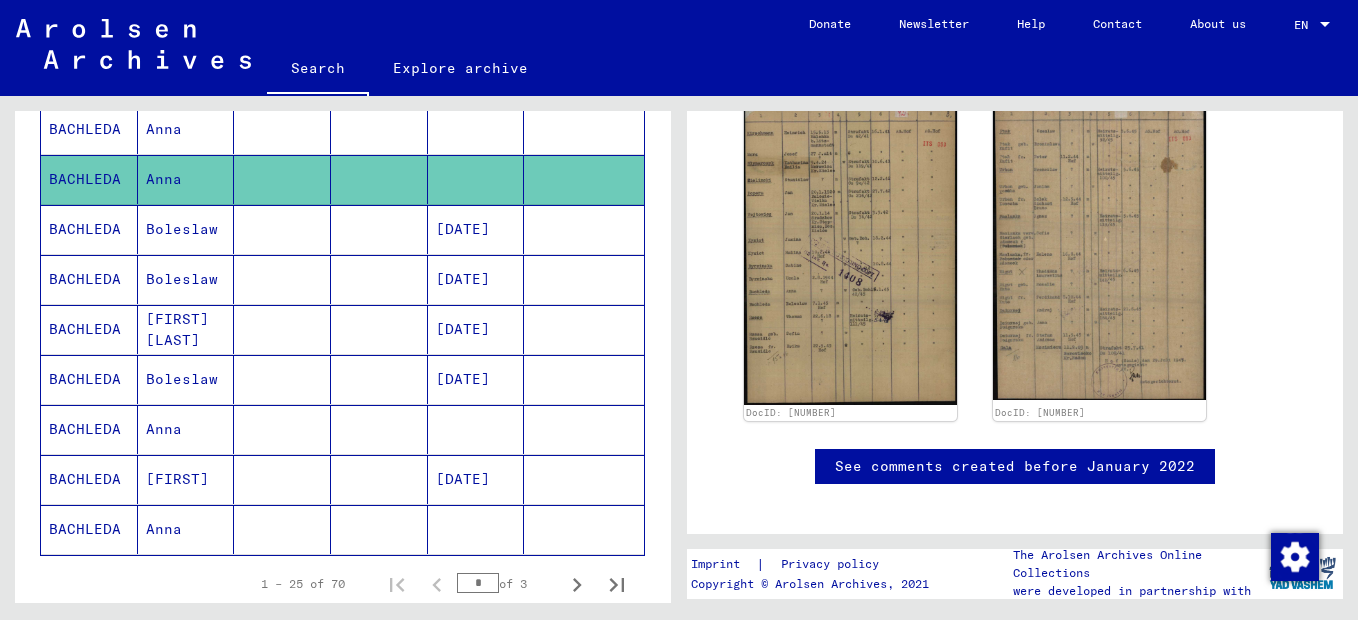 click on "Anna" at bounding box center (186, 479) 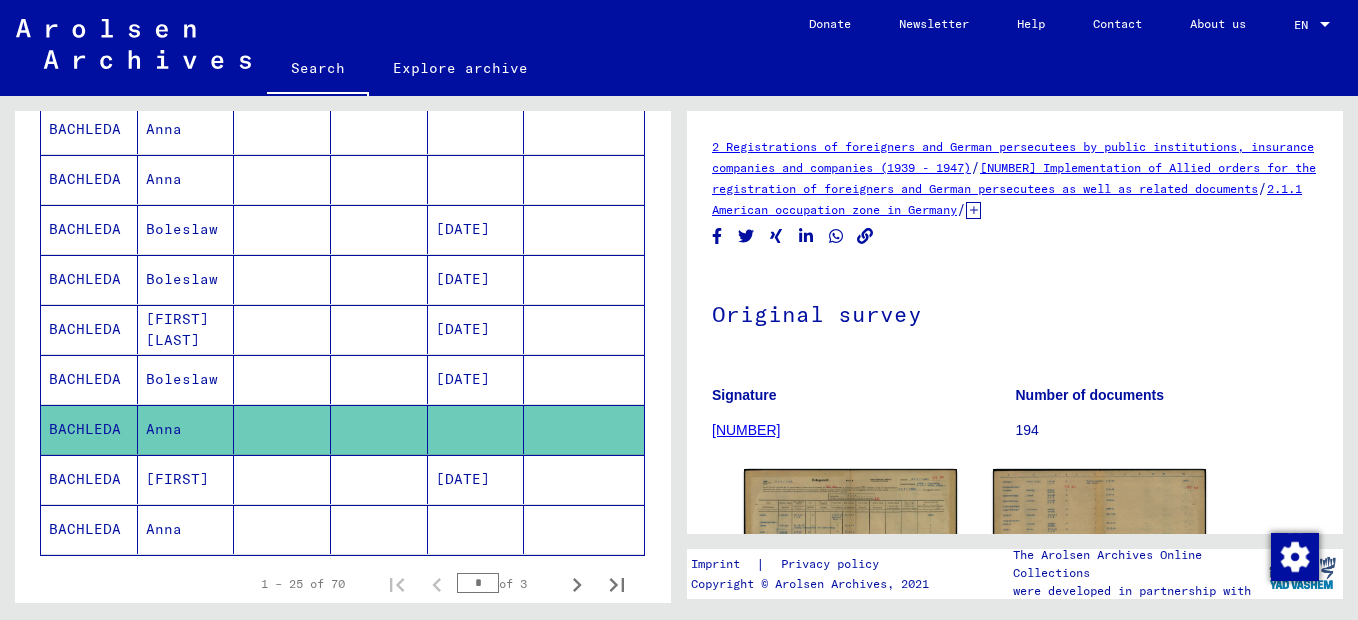 scroll, scrollTop: 0, scrollLeft: 0, axis: both 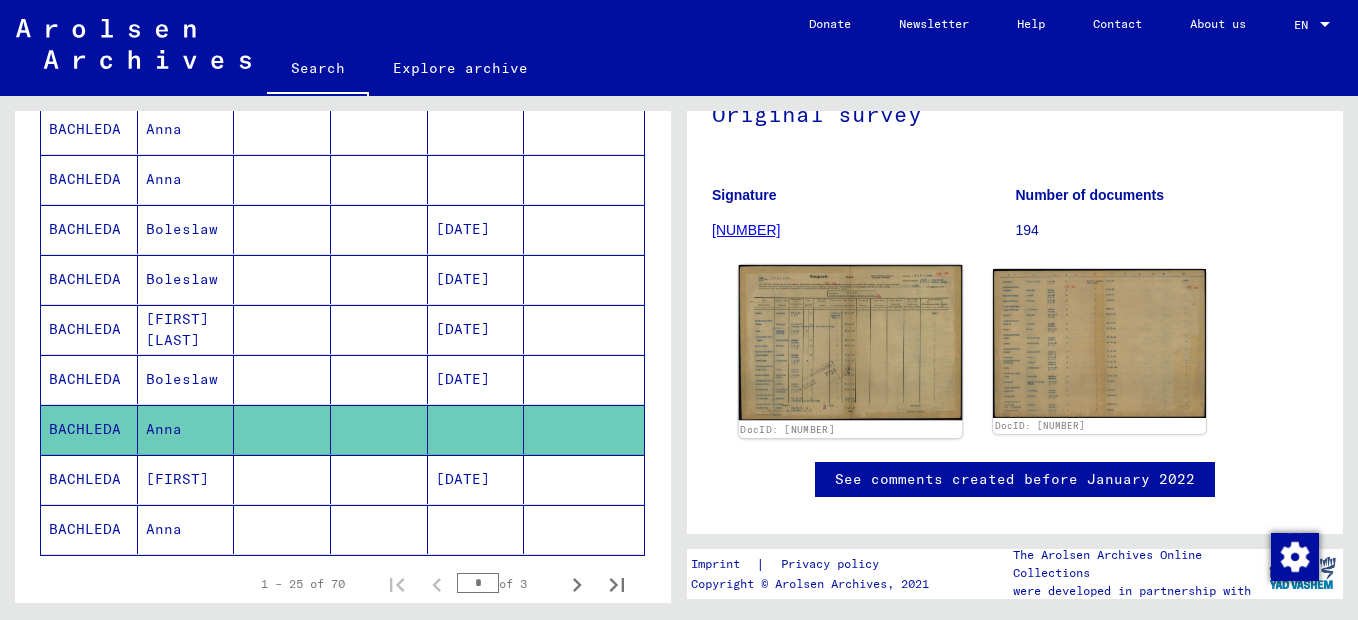click 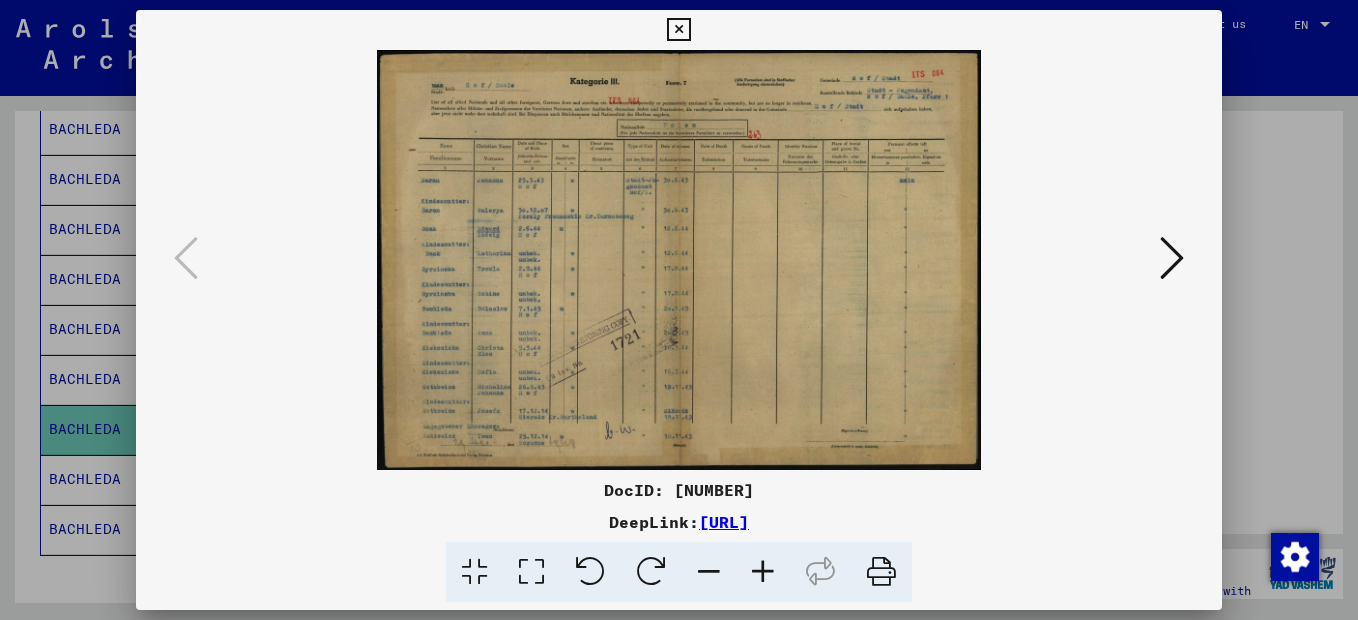 click at bounding box center (763, 572) 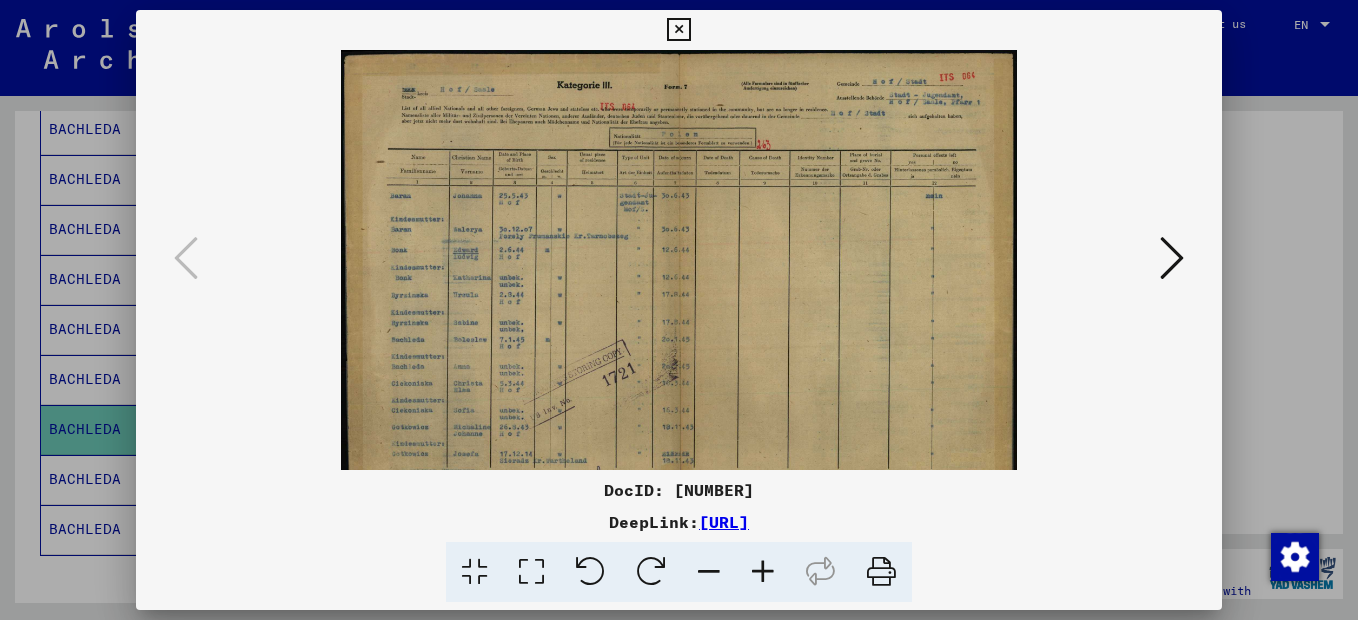 click at bounding box center [763, 572] 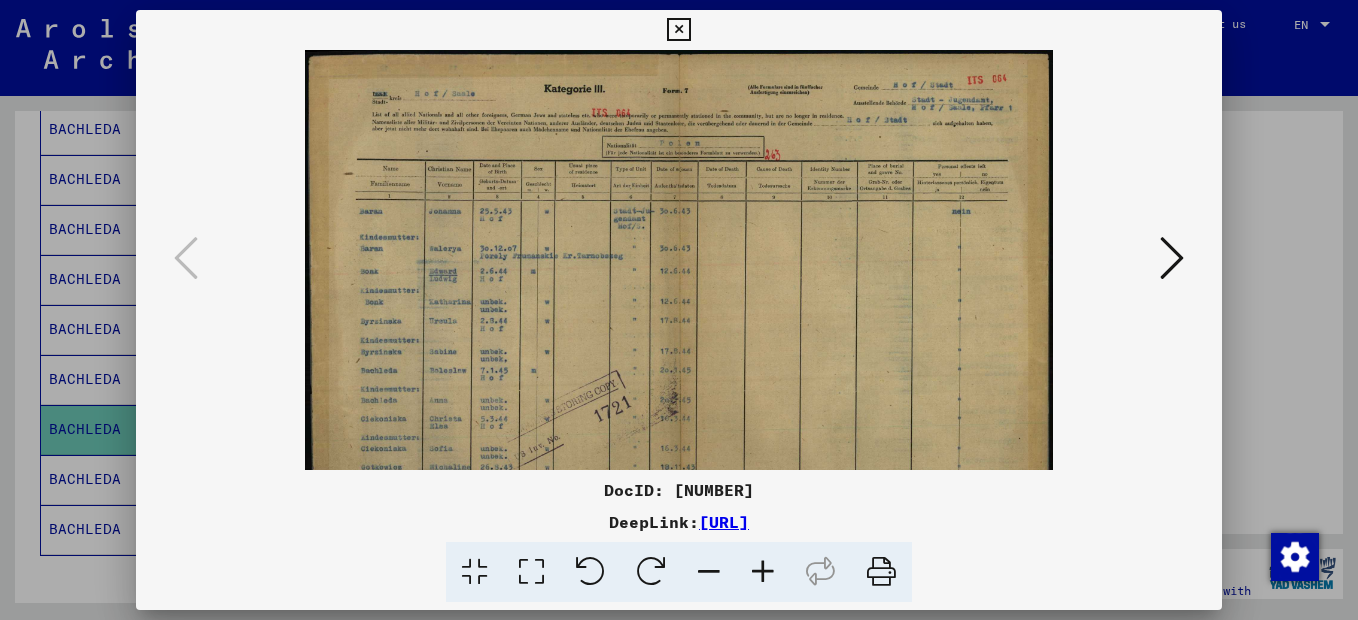 click at bounding box center (763, 572) 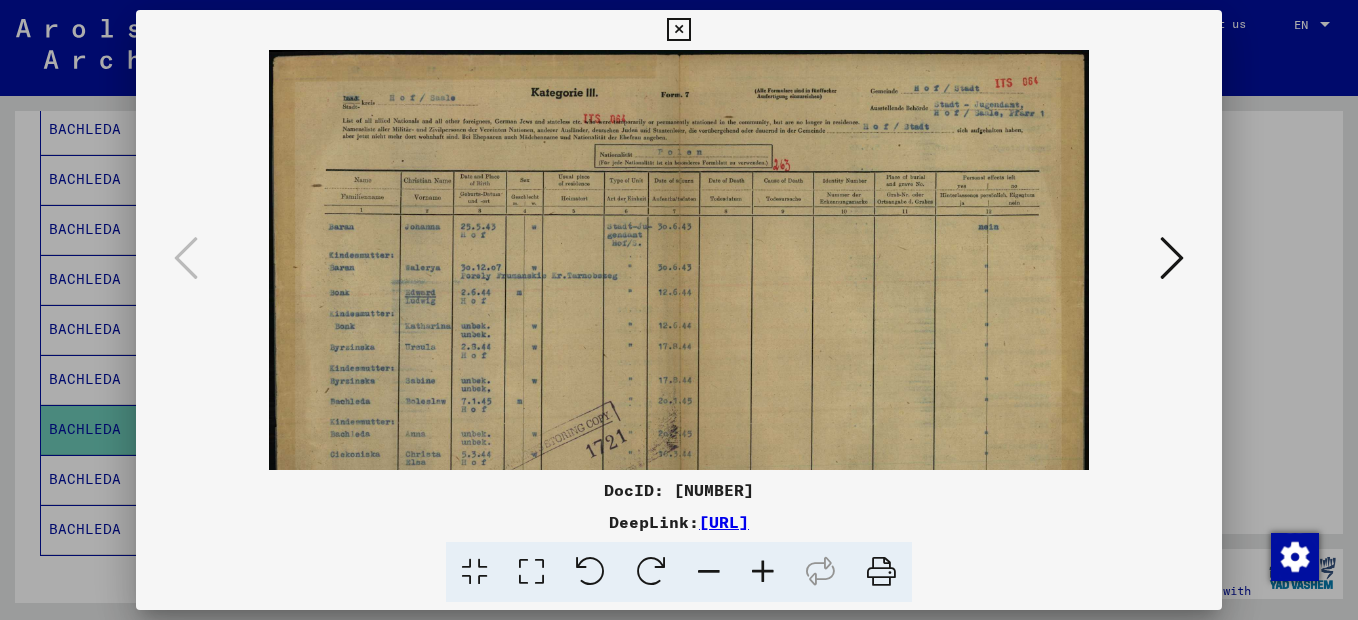 click at bounding box center [763, 572] 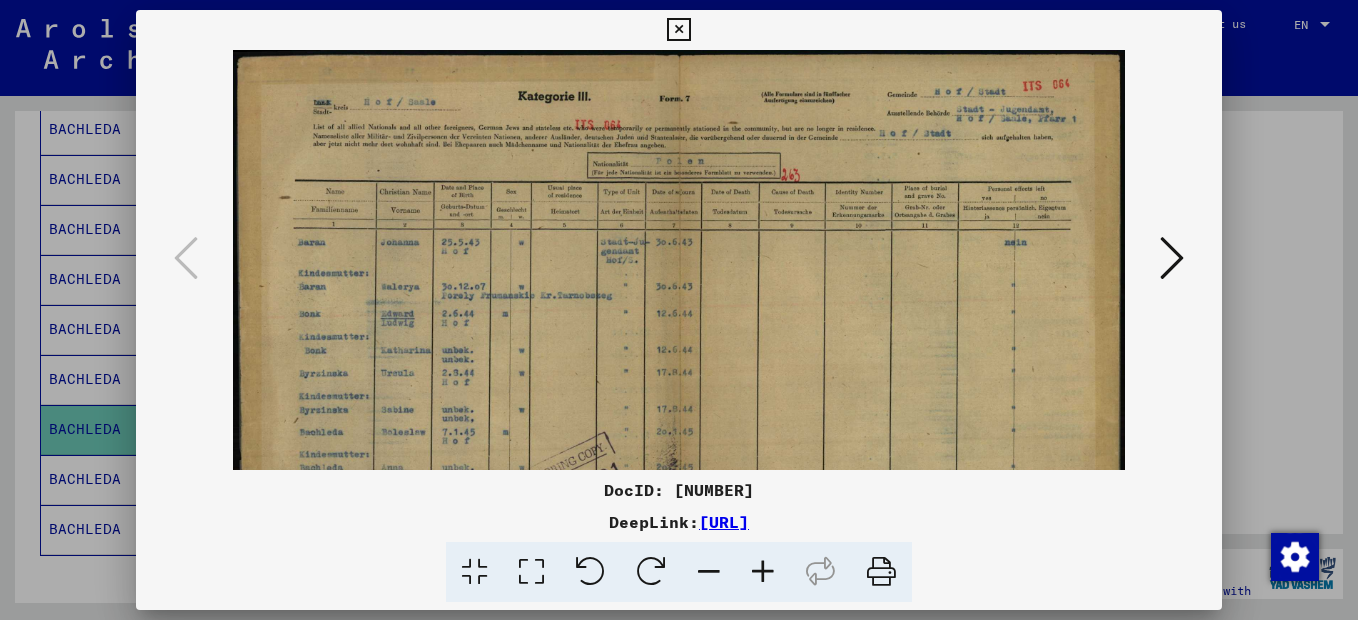 click at bounding box center (763, 572) 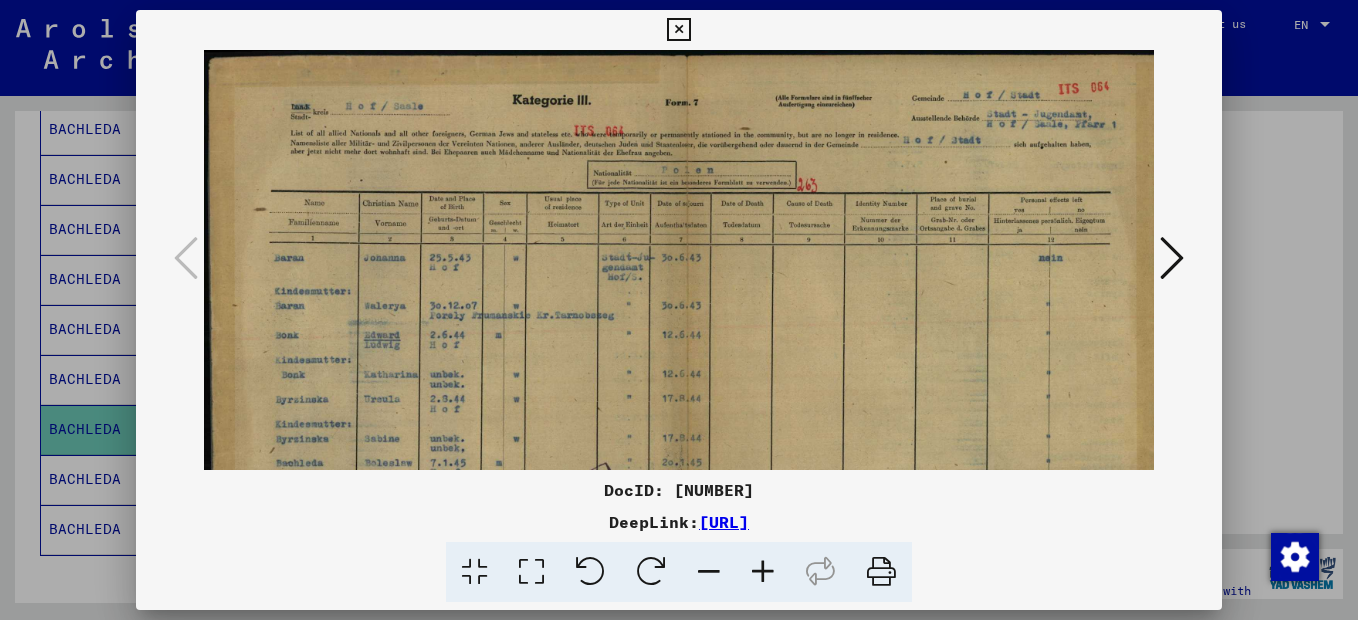 click at bounding box center [763, 572] 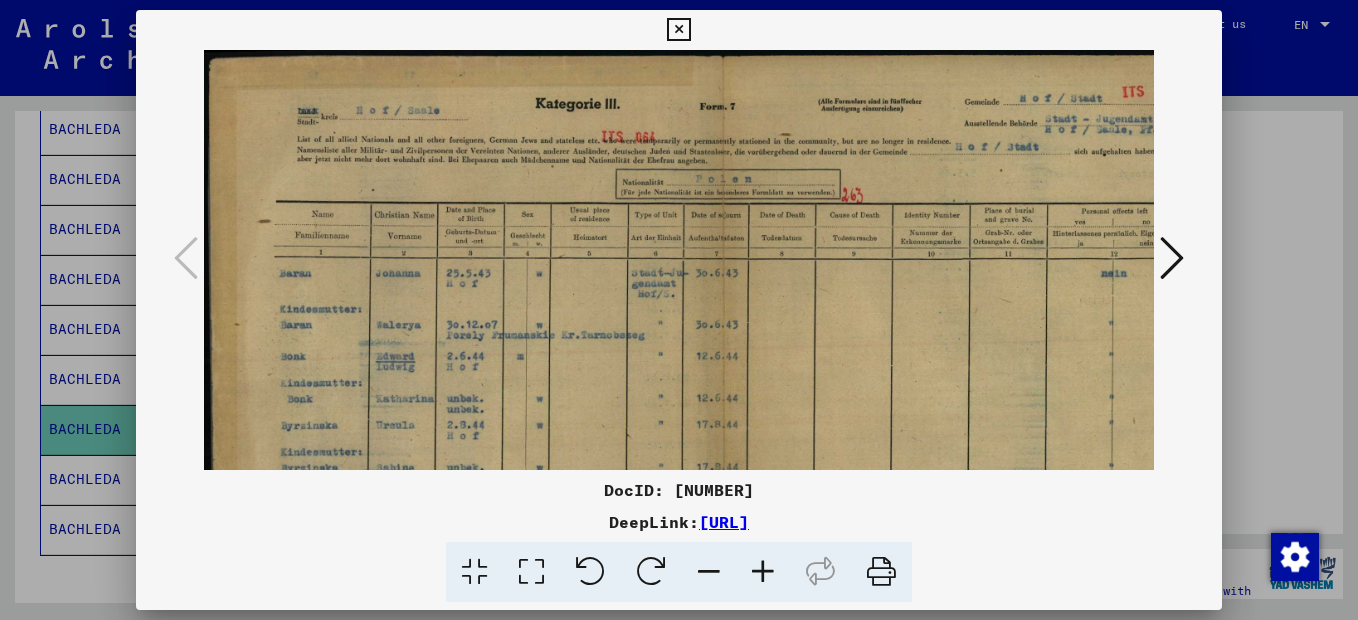 click at bounding box center (763, 572) 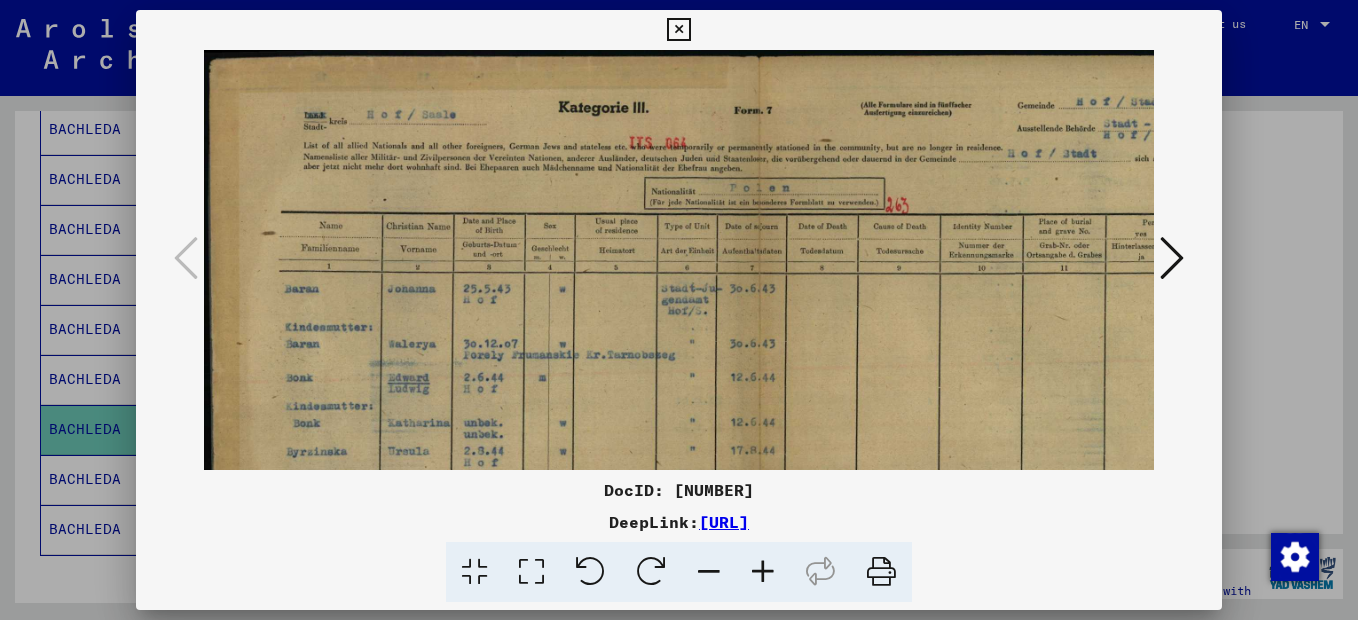 click at bounding box center (763, 572) 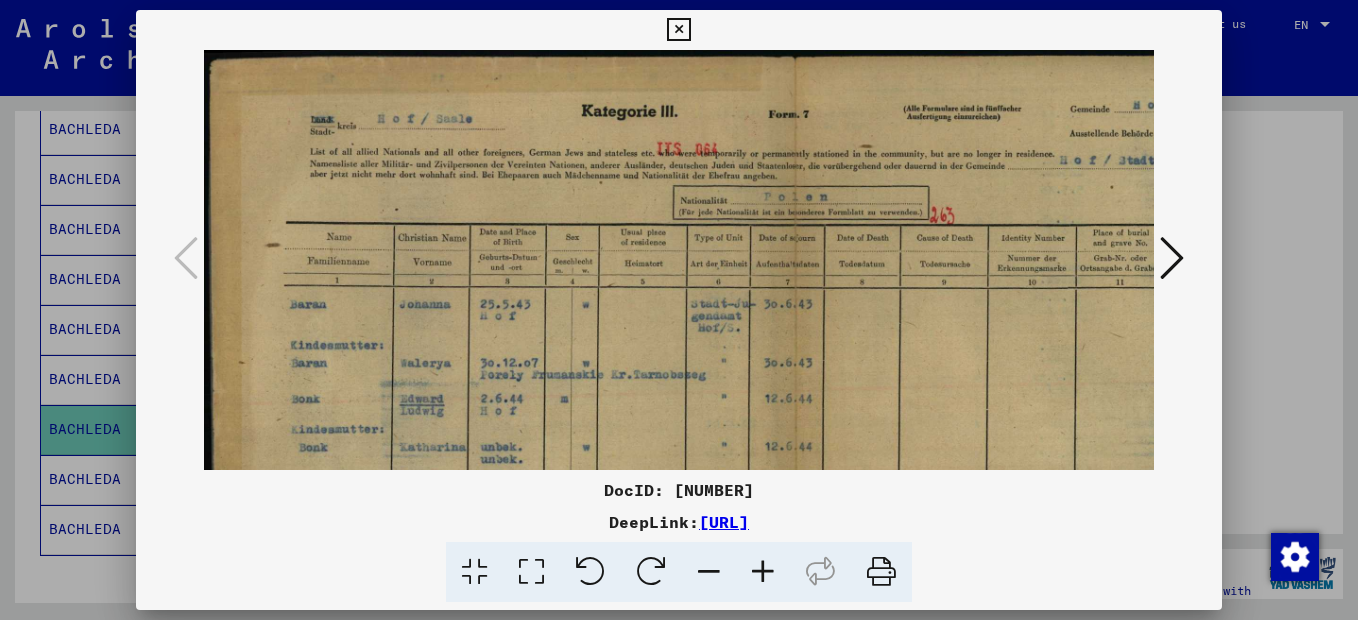 click at bounding box center [763, 572] 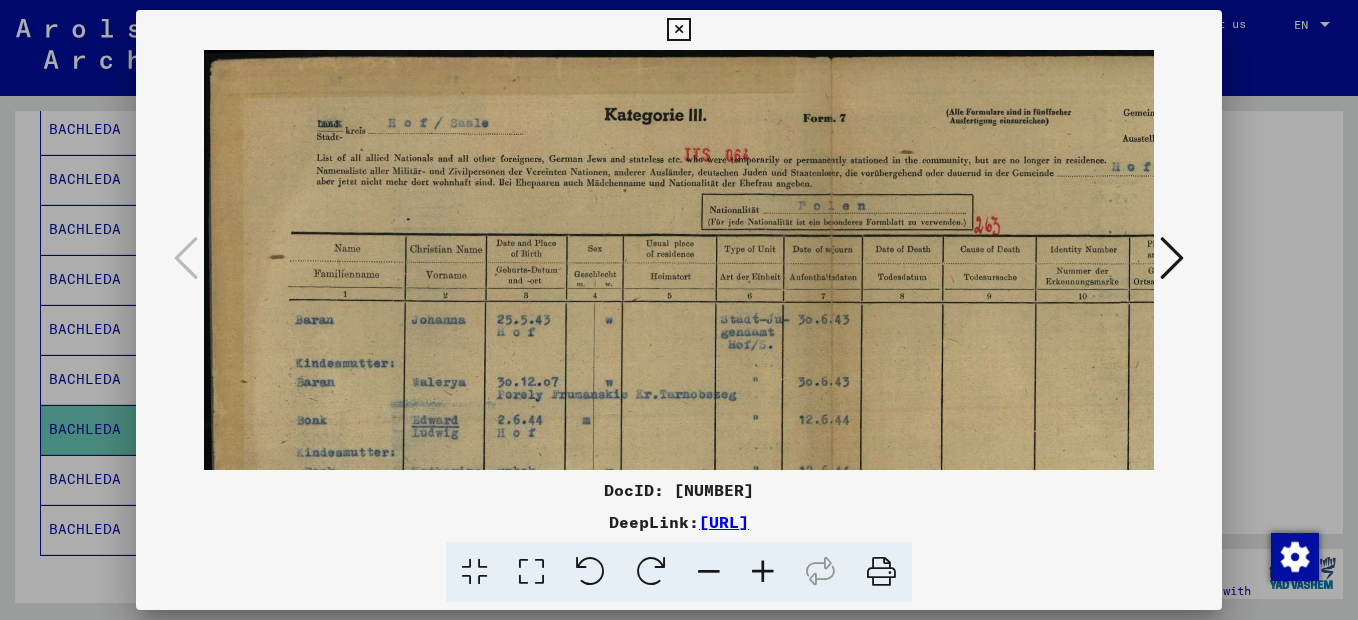 click at bounding box center (763, 572) 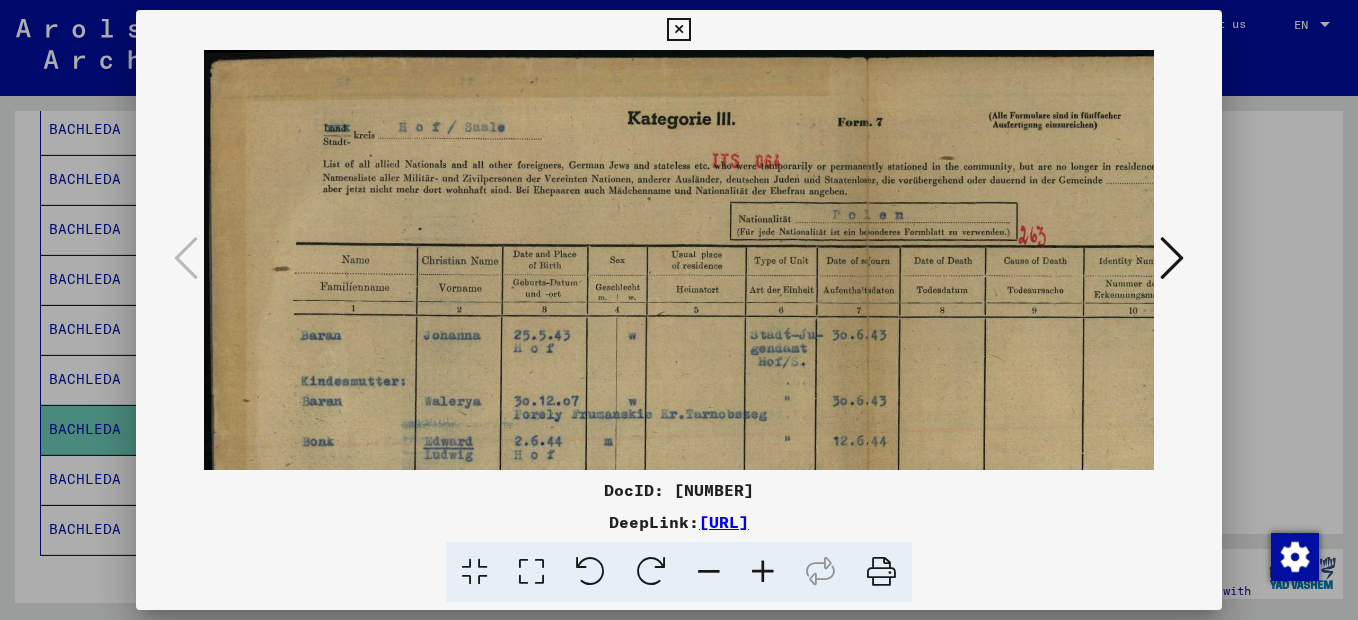 click at bounding box center (763, 572) 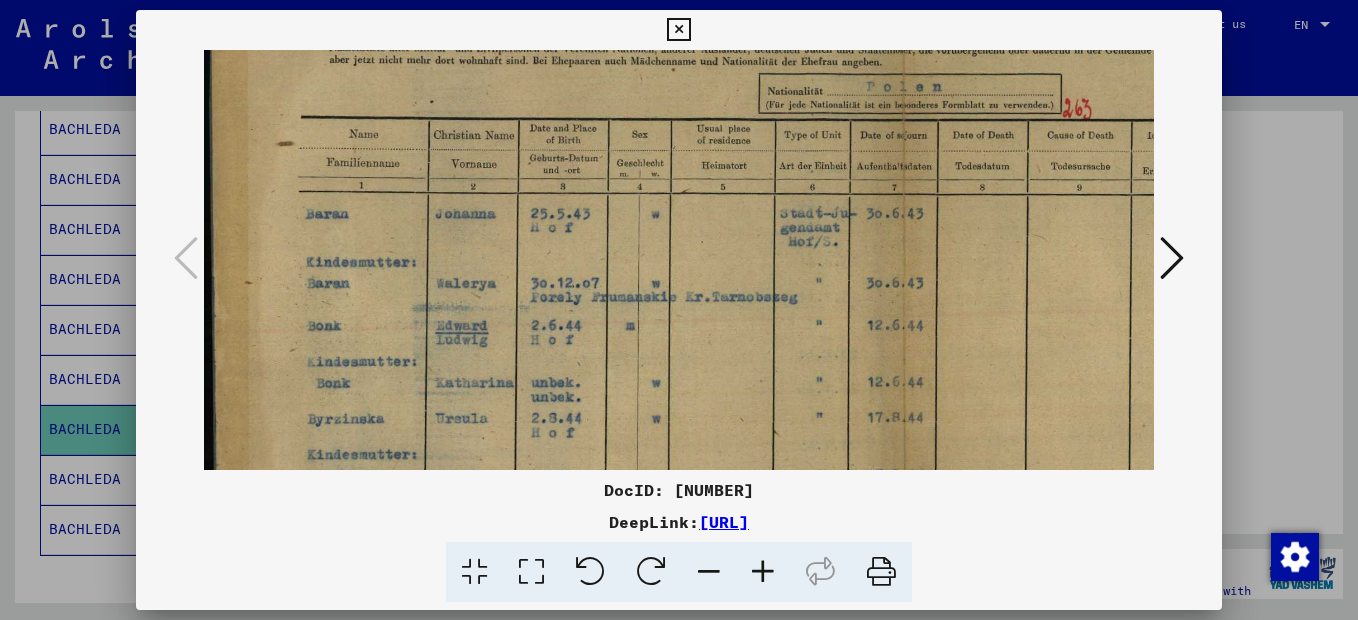 scroll, scrollTop: 154, scrollLeft: 0, axis: vertical 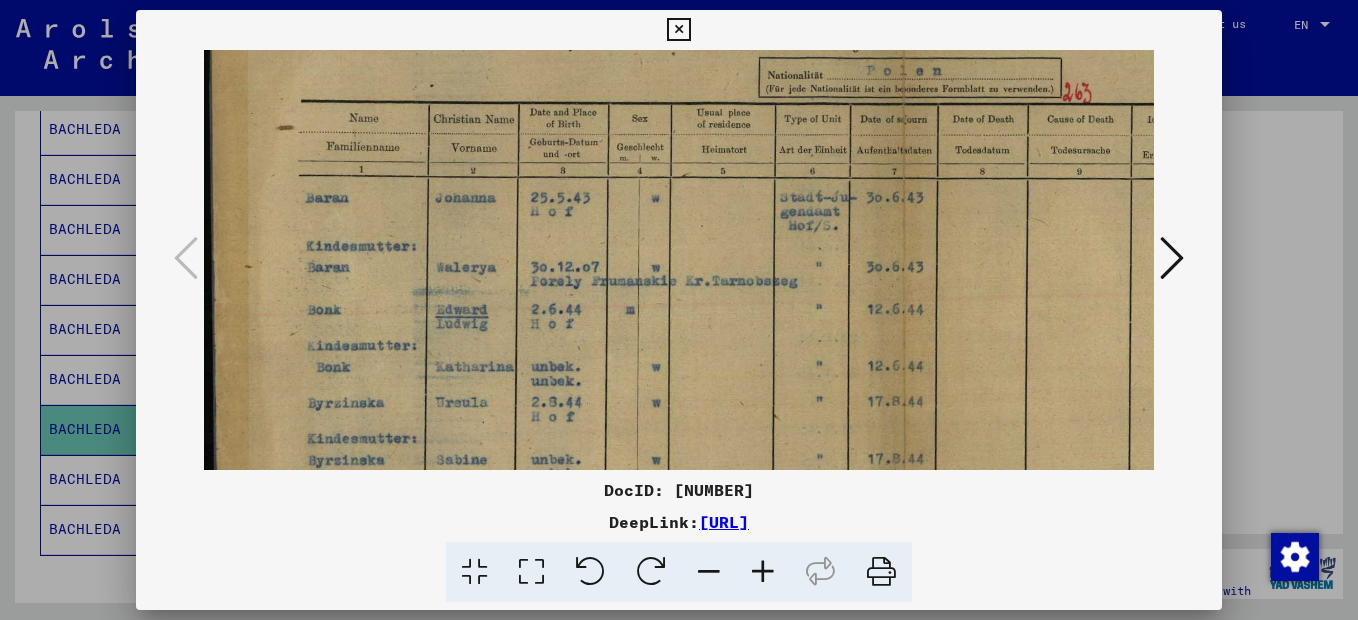 drag, startPoint x: 691, startPoint y: 439, endPoint x: 754, endPoint y: 284, distance: 167.31407 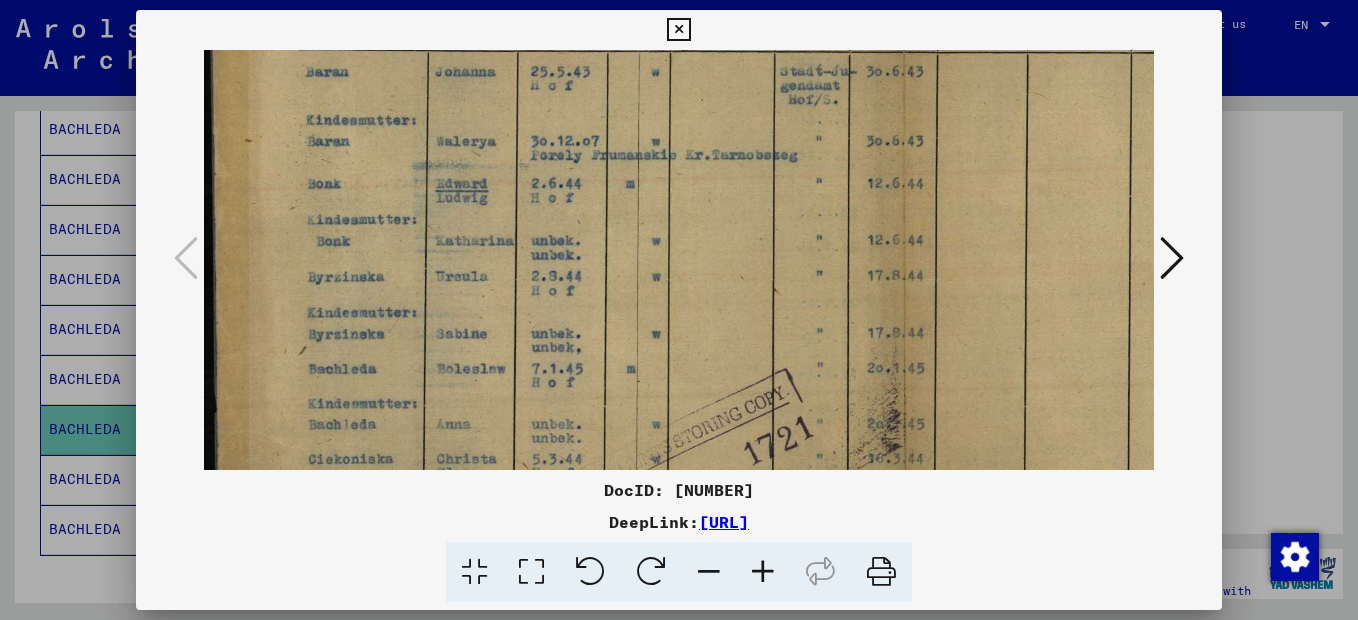 scroll, scrollTop: 285, scrollLeft: 0, axis: vertical 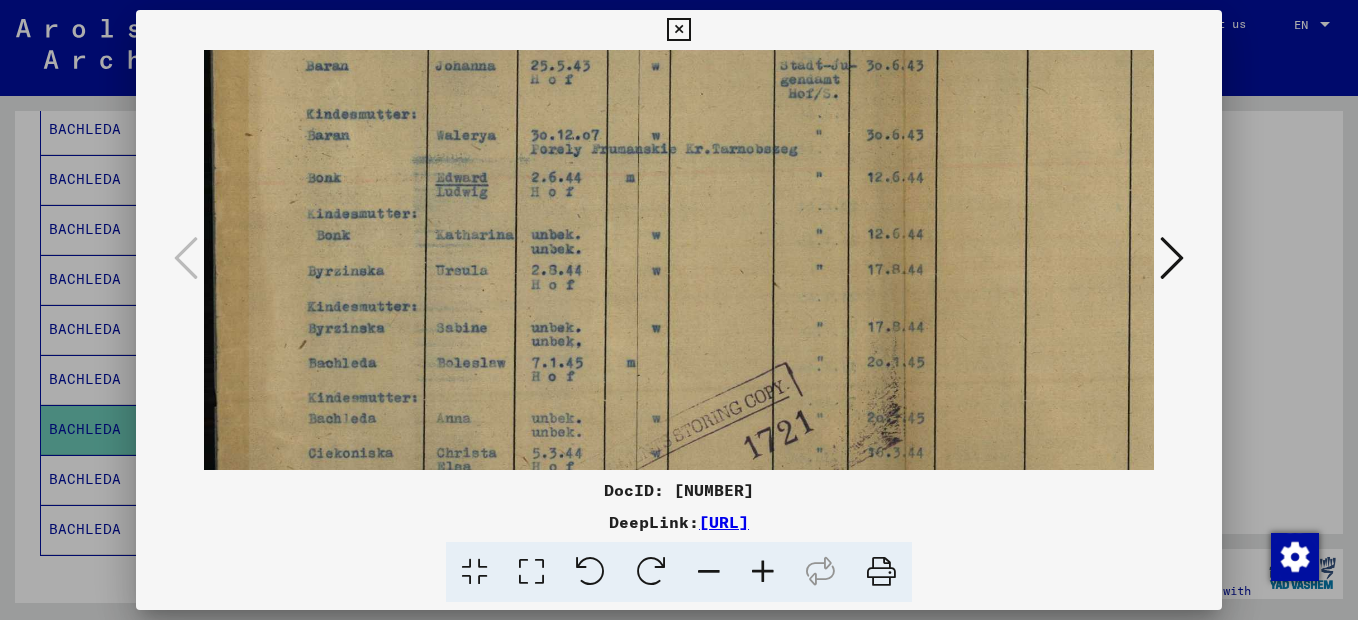 drag, startPoint x: 617, startPoint y: 419, endPoint x: 651, endPoint y: 288, distance: 135.34032 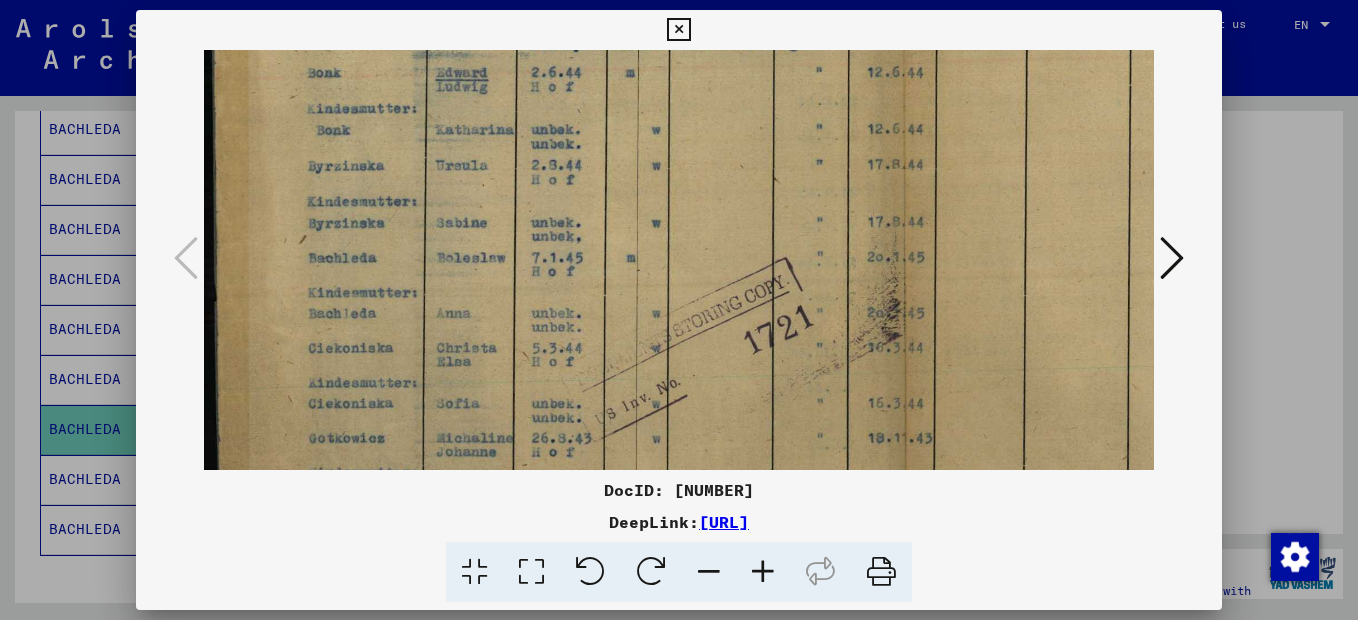 drag, startPoint x: 627, startPoint y: 356, endPoint x: 642, endPoint y: 263, distance: 94.20191 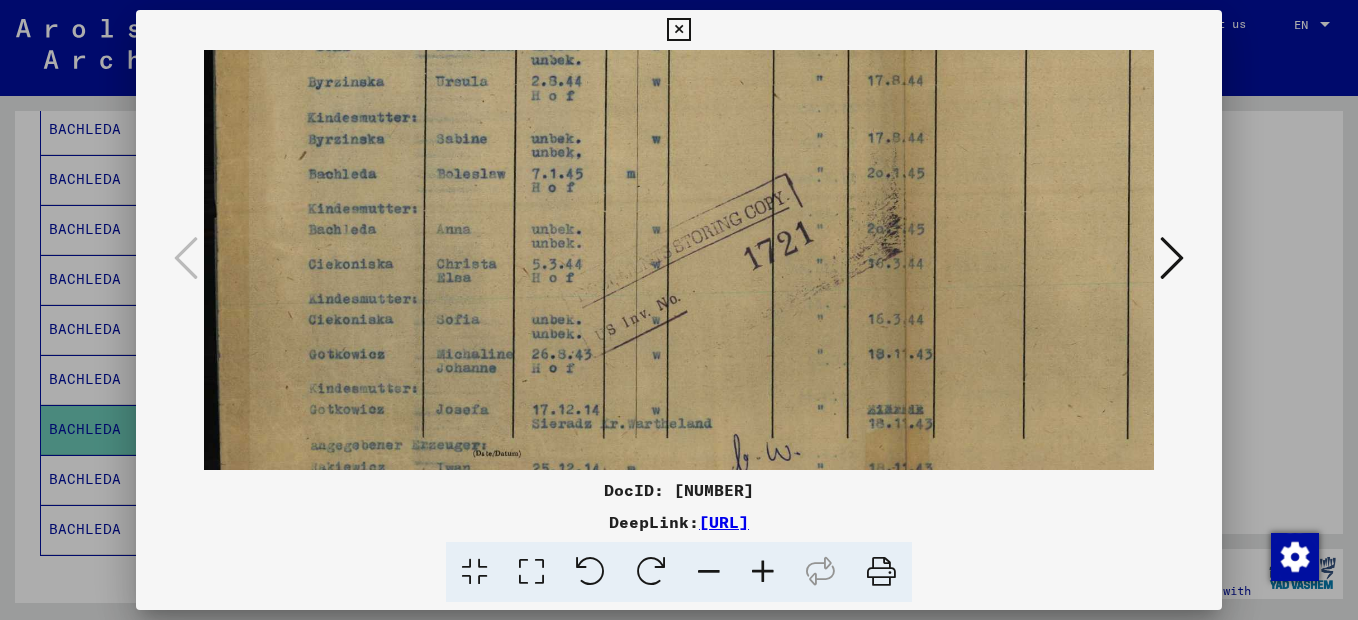 scroll, scrollTop: 488, scrollLeft: 0, axis: vertical 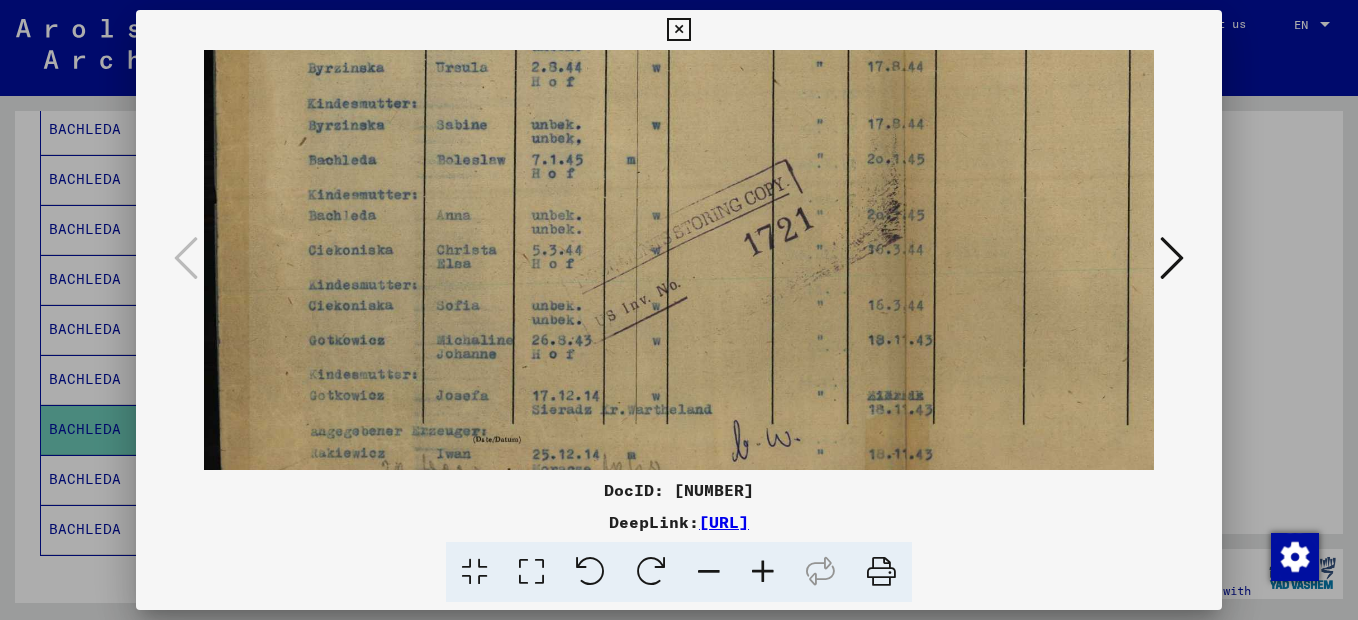 drag, startPoint x: 624, startPoint y: 374, endPoint x: 641, endPoint y: 286, distance: 89.62701 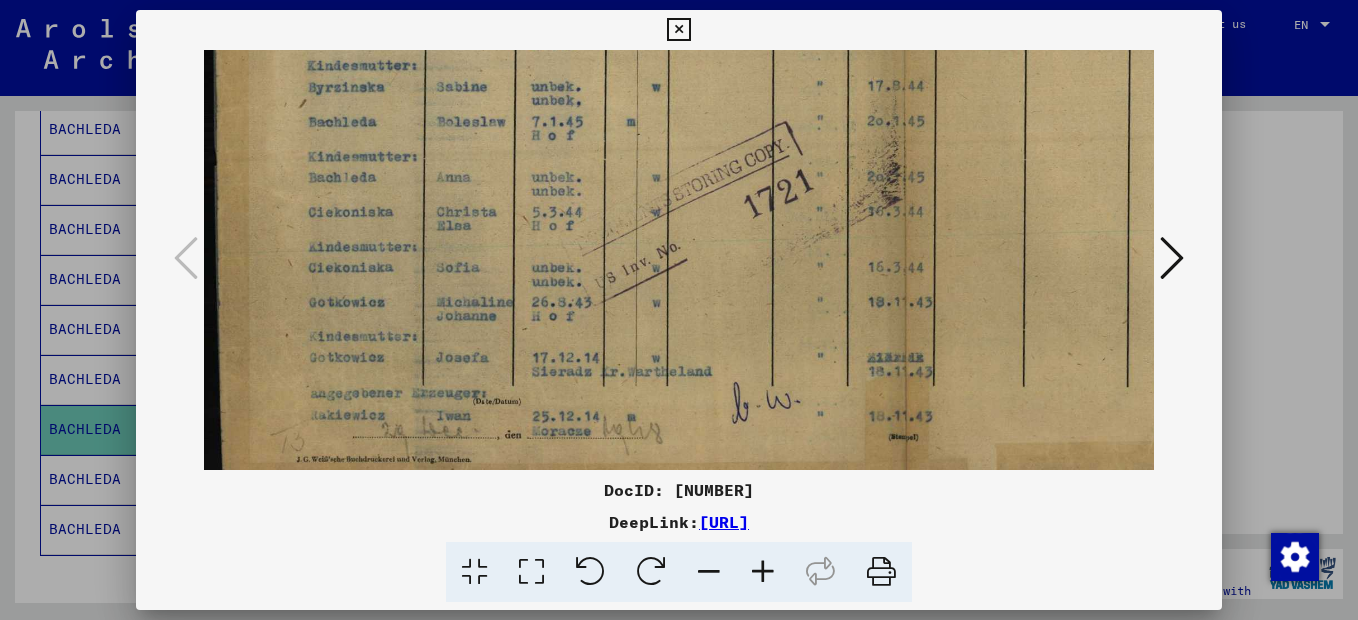scroll, scrollTop: 550, scrollLeft: 0, axis: vertical 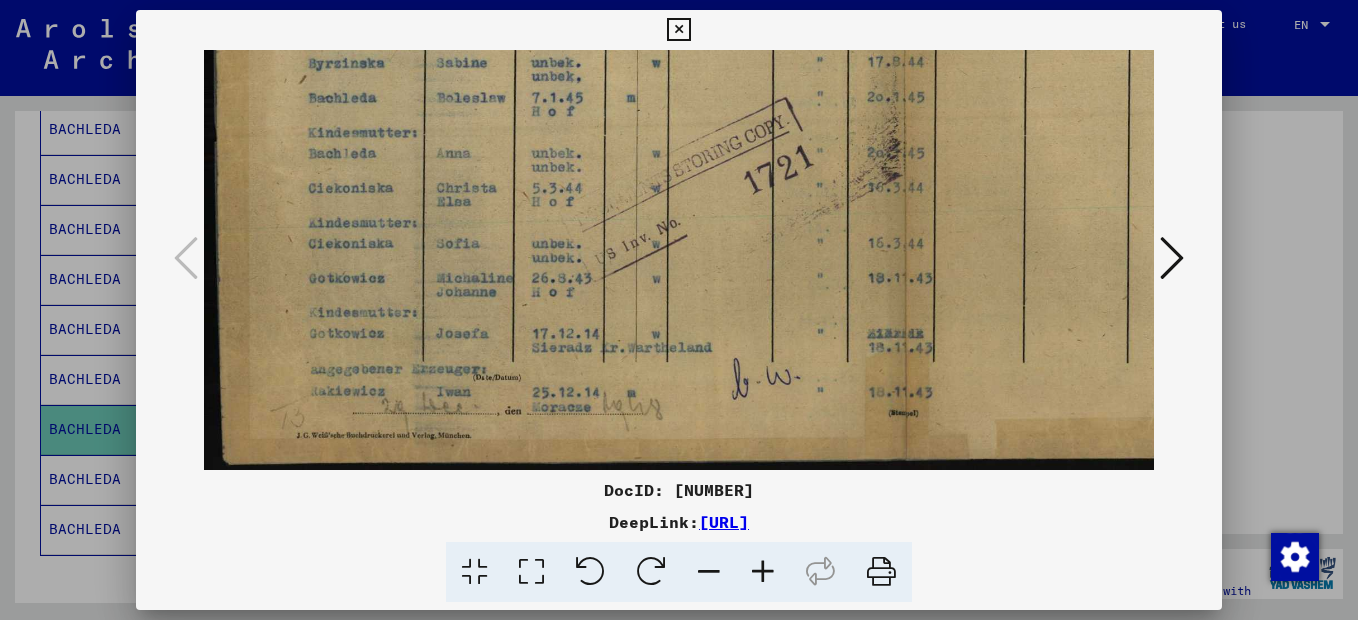 drag, startPoint x: 719, startPoint y: 358, endPoint x: 731, endPoint y: 249, distance: 109.65856 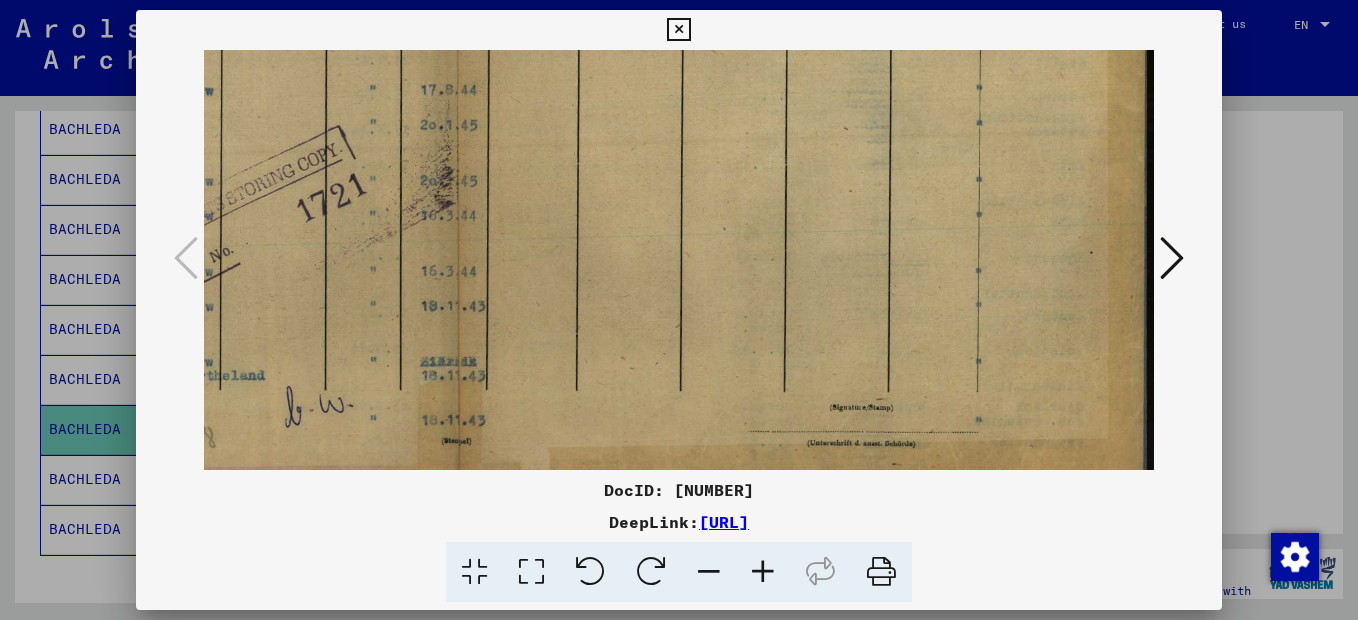 scroll, scrollTop: 524, scrollLeft: 447, axis: both 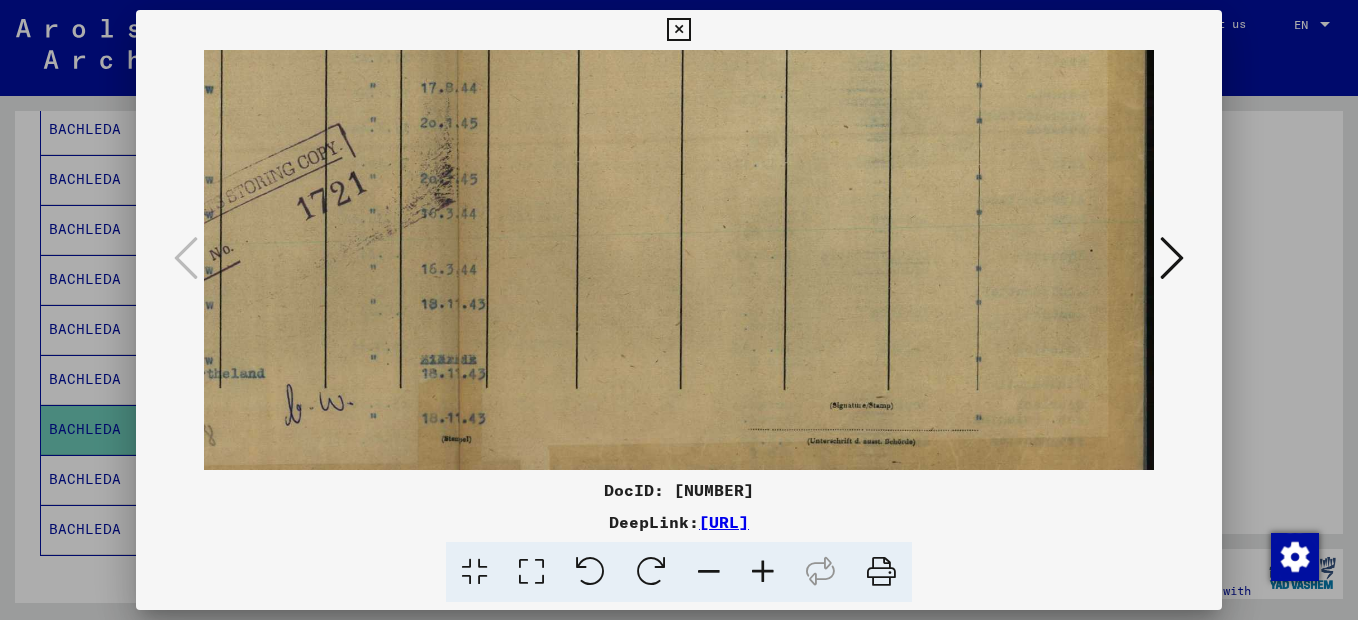 drag, startPoint x: 989, startPoint y: 319, endPoint x: 367, endPoint y: 345, distance: 622.54315 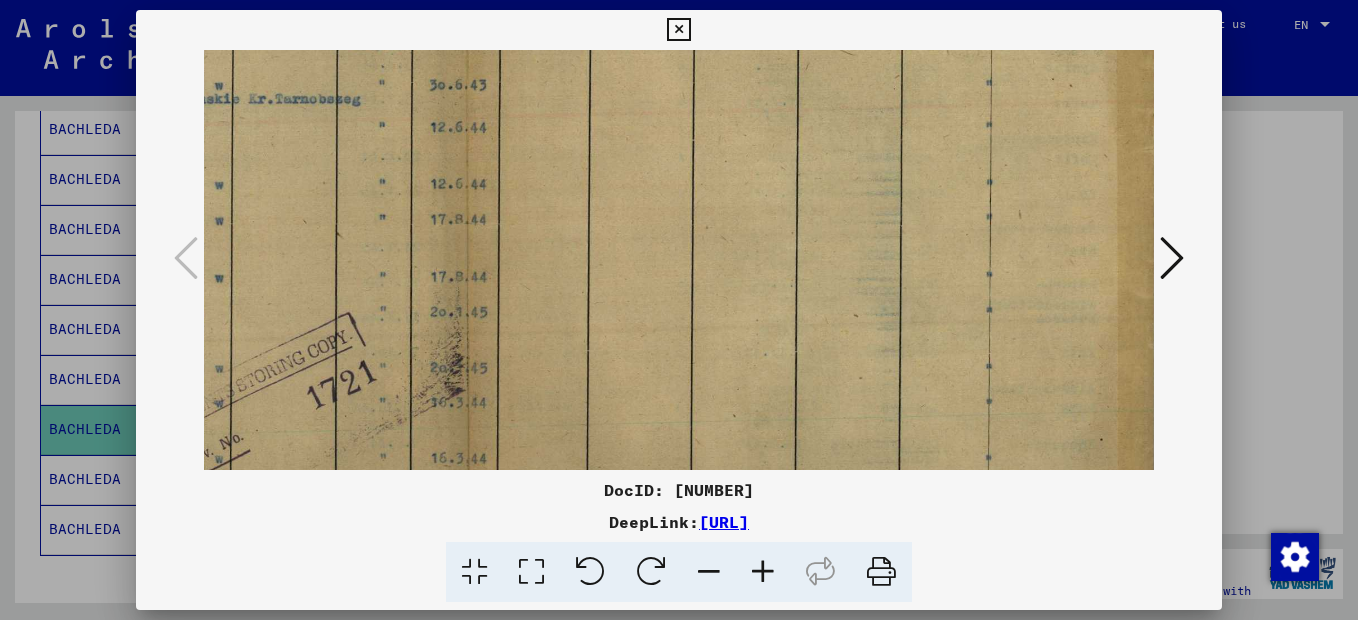drag, startPoint x: 798, startPoint y: 192, endPoint x: 805, endPoint y: 405, distance: 213.11499 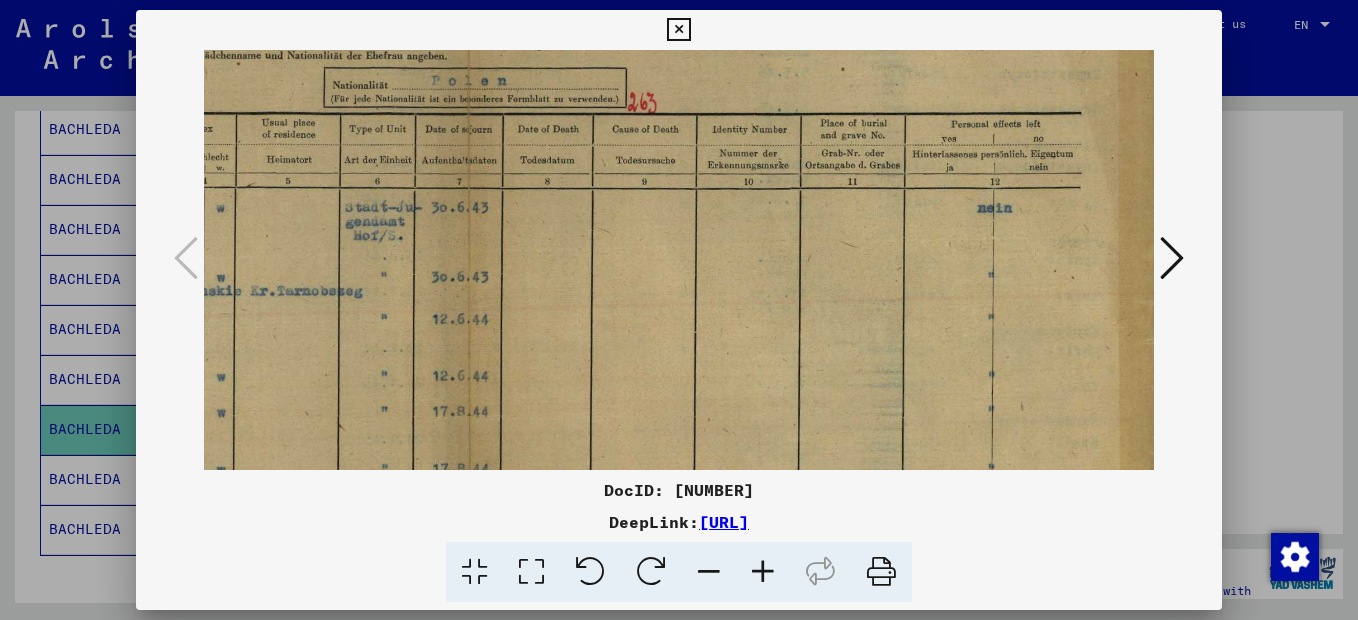 scroll, scrollTop: 129, scrollLeft: 439, axis: both 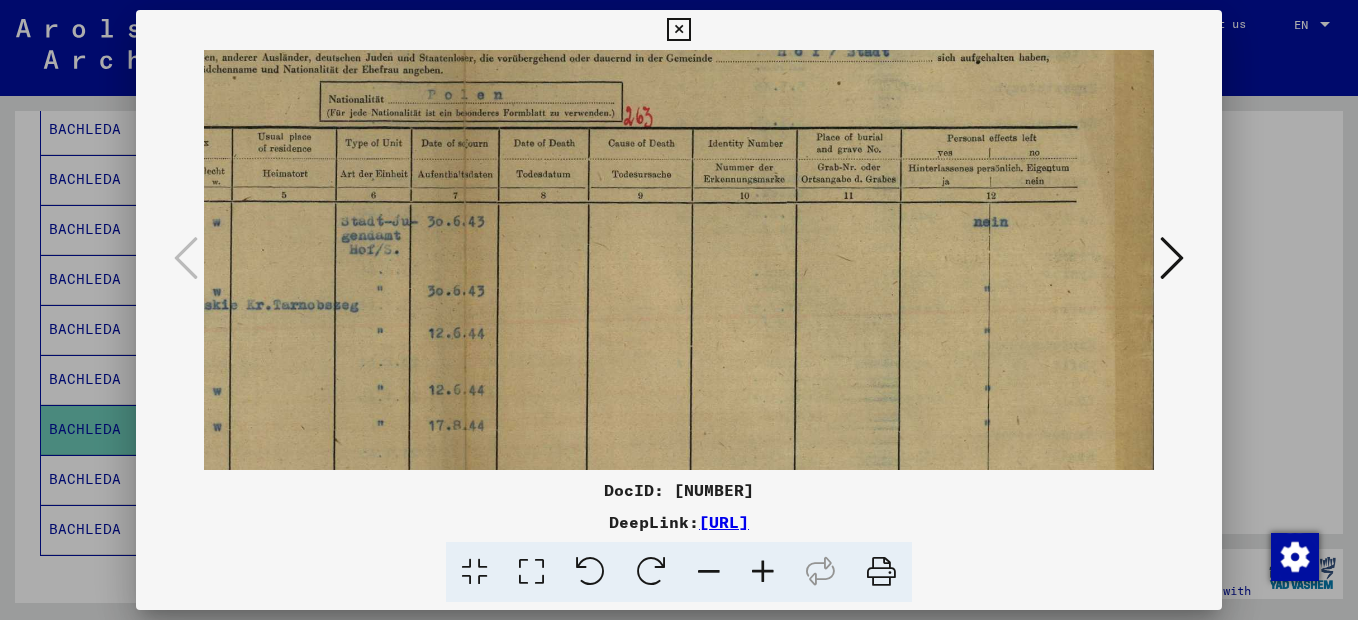 drag, startPoint x: 835, startPoint y: 200, endPoint x: 836, endPoint y: 382, distance: 182.00275 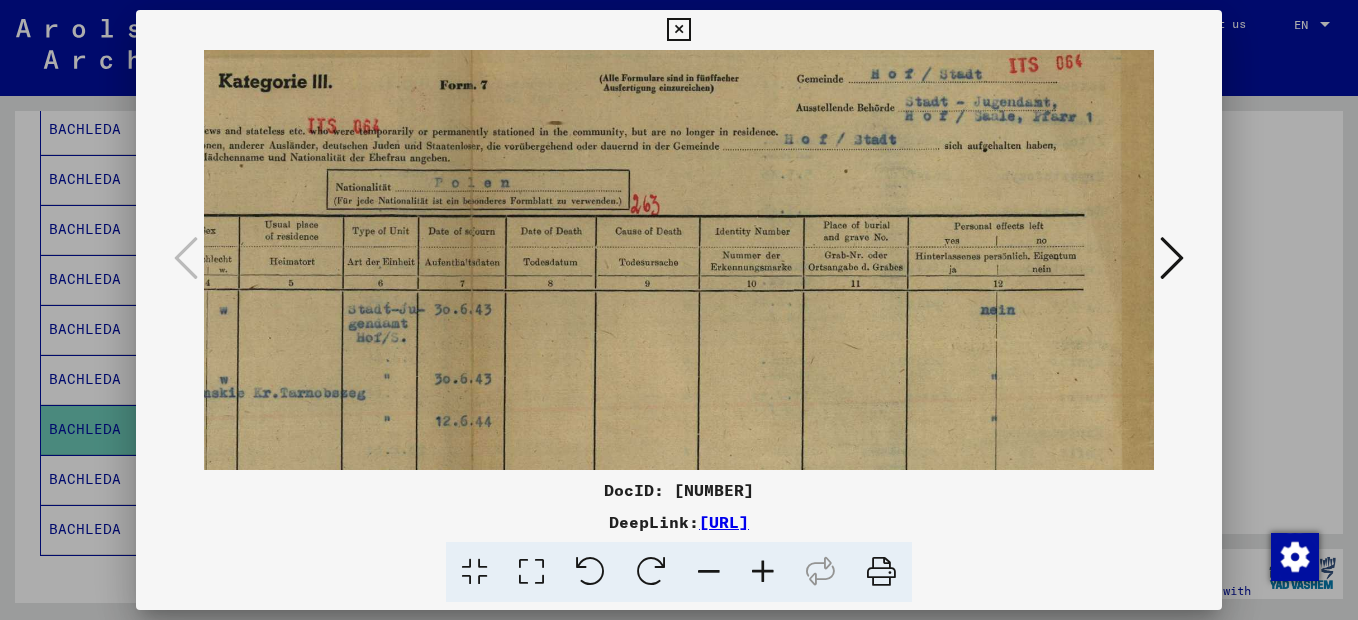 scroll, scrollTop: 27, scrollLeft: 429, axis: both 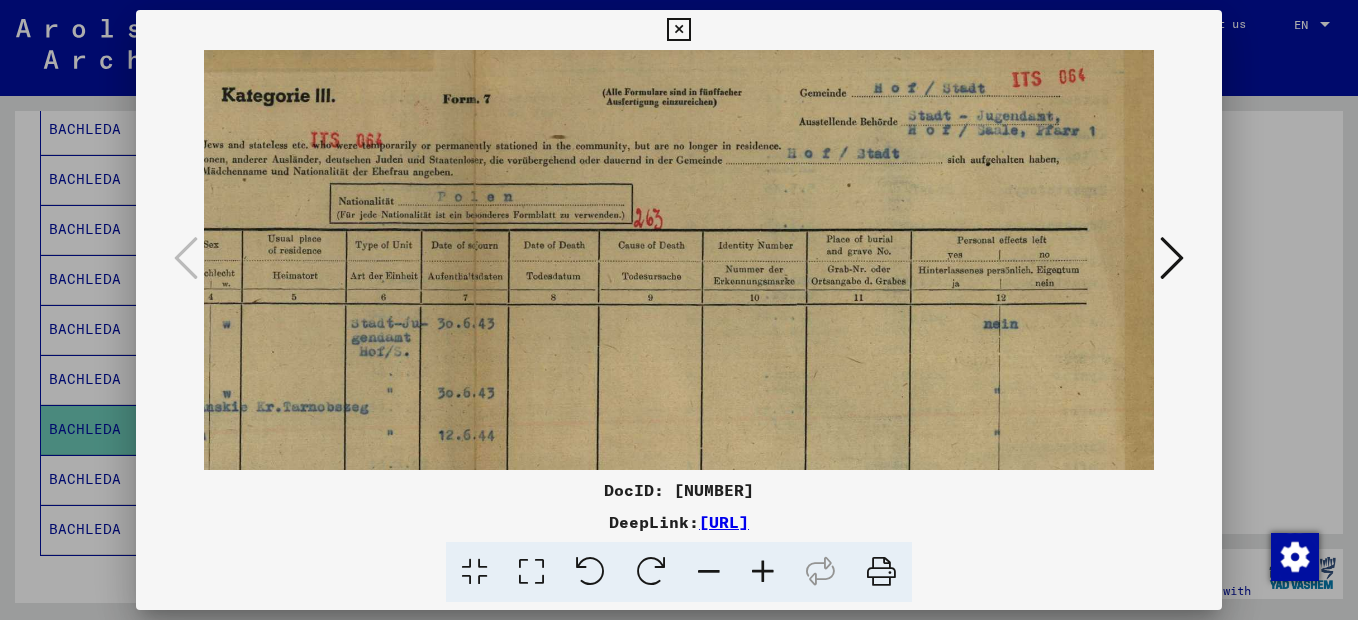 drag, startPoint x: 853, startPoint y: 276, endPoint x: 863, endPoint y: 378, distance: 102.48902 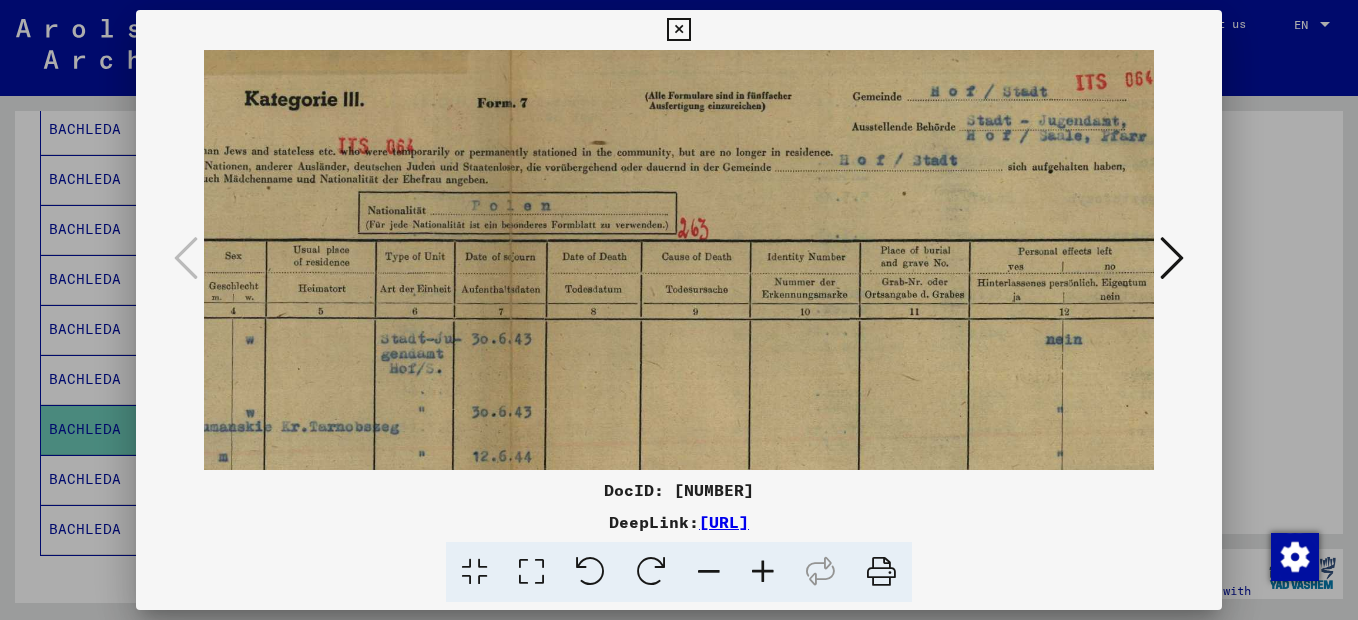 click at bounding box center (763, 572) 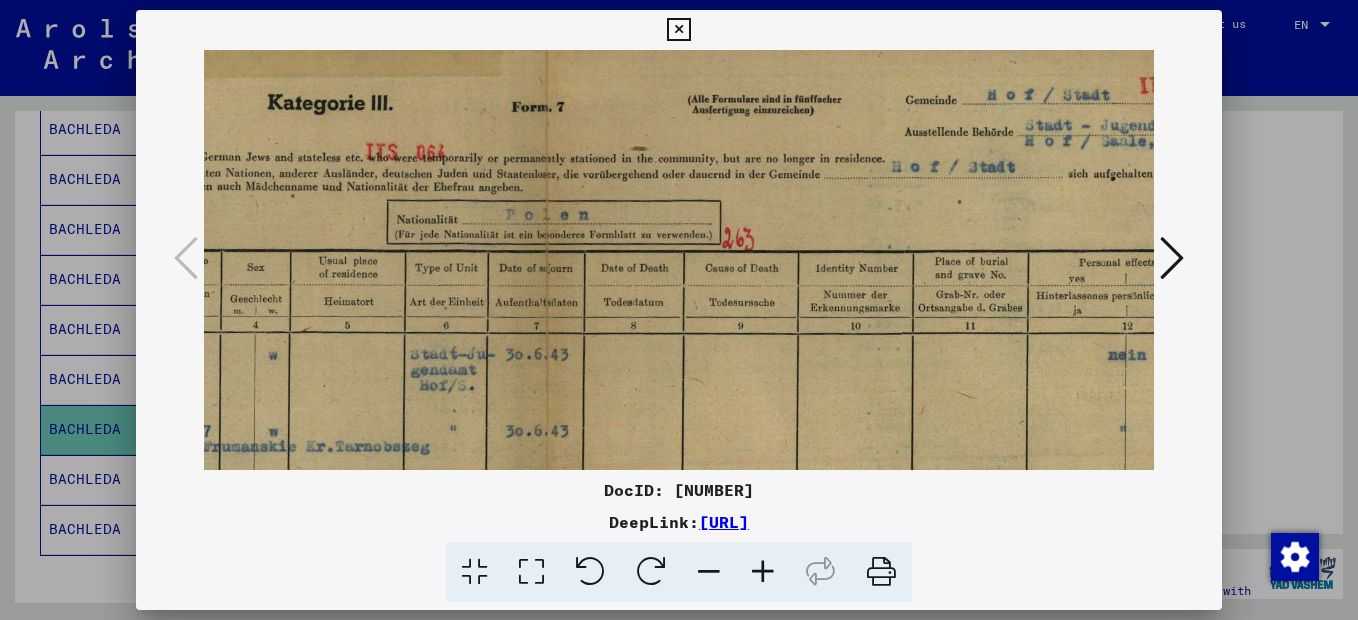 click at bounding box center (763, 572) 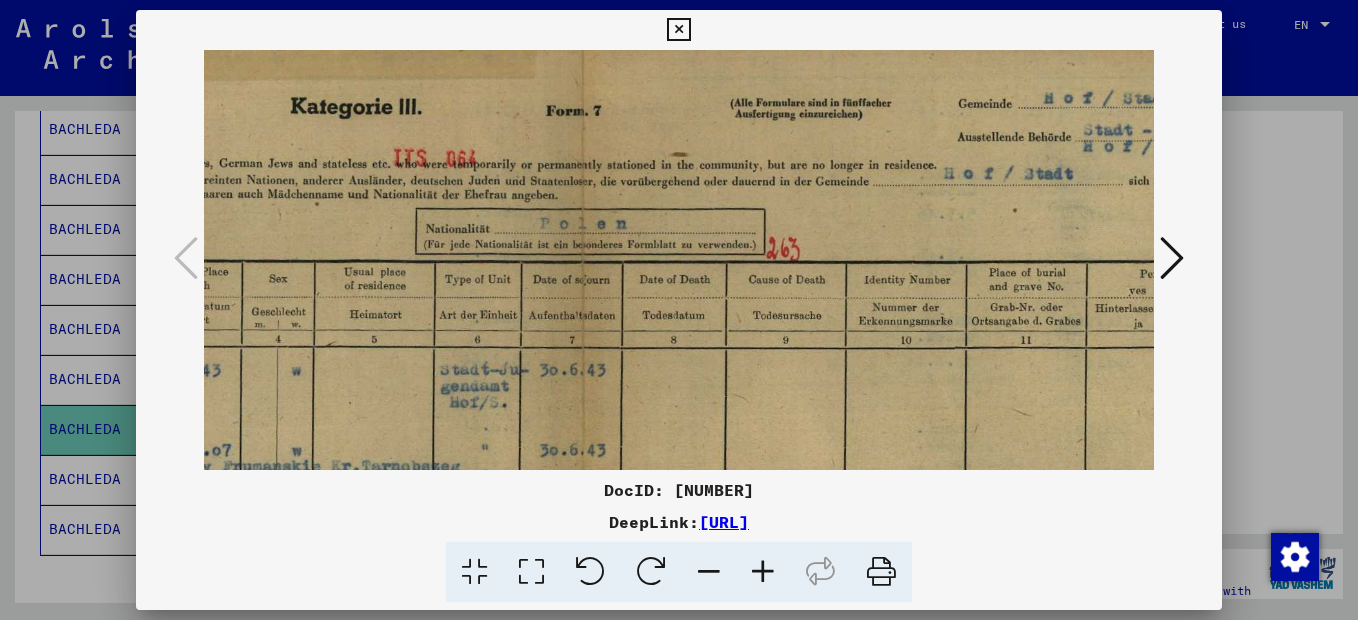 click at bounding box center [763, 572] 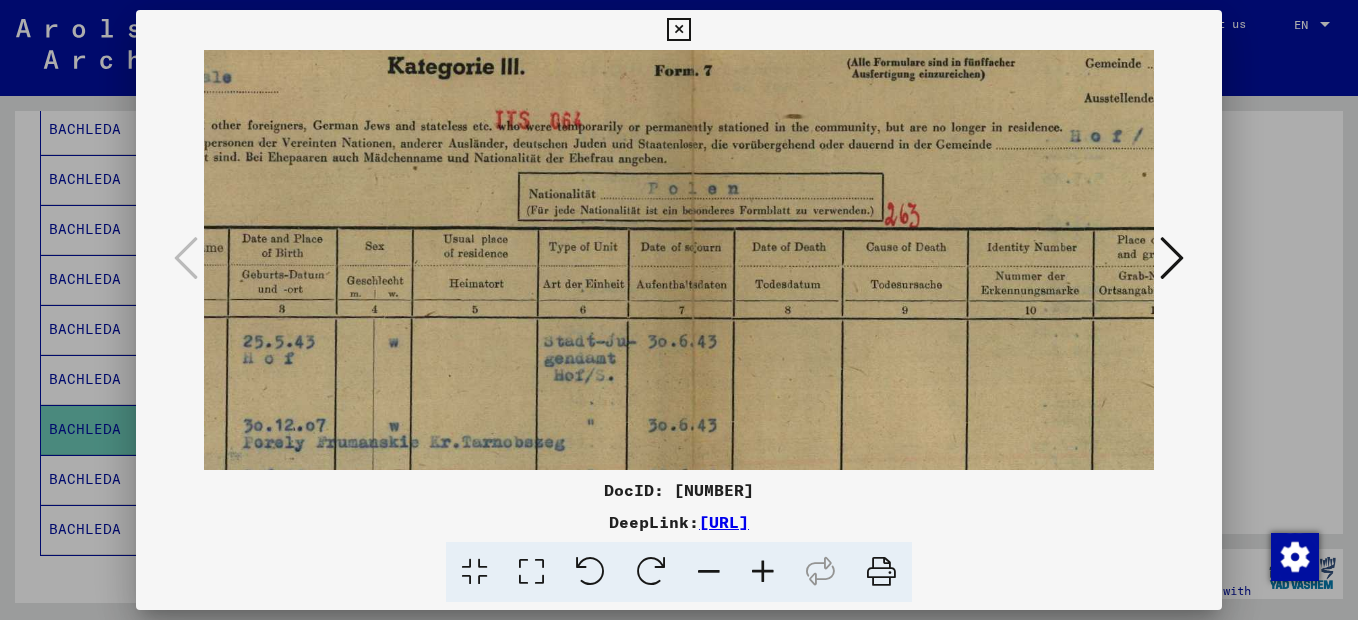 scroll, scrollTop: 71, scrollLeft: 367, axis: both 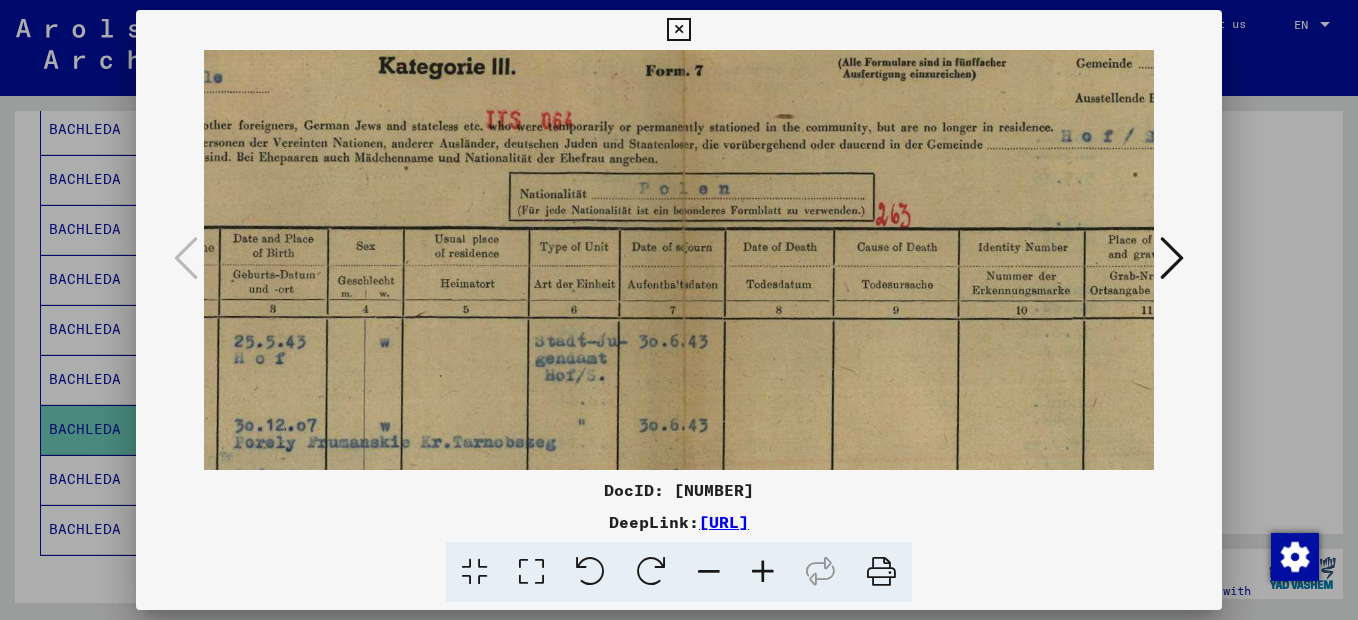drag, startPoint x: 467, startPoint y: 412, endPoint x: 526, endPoint y: 367, distance: 74.20242 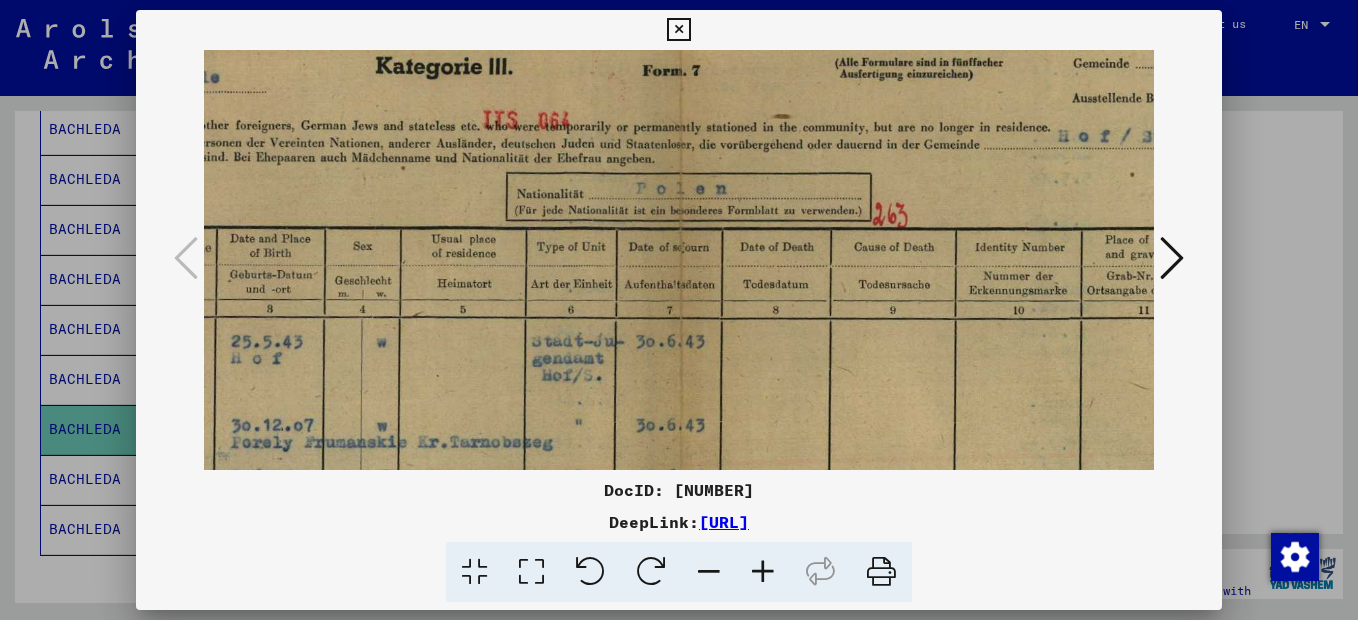 click at bounding box center (763, 572) 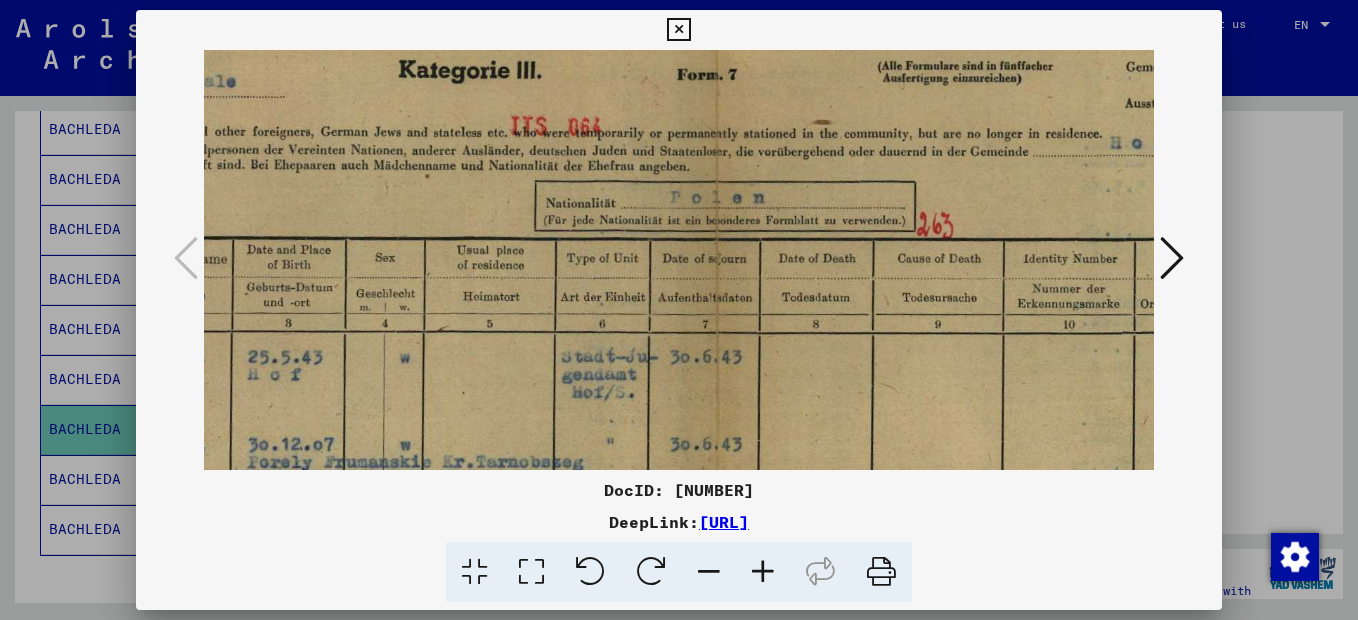 click at bounding box center (763, 572) 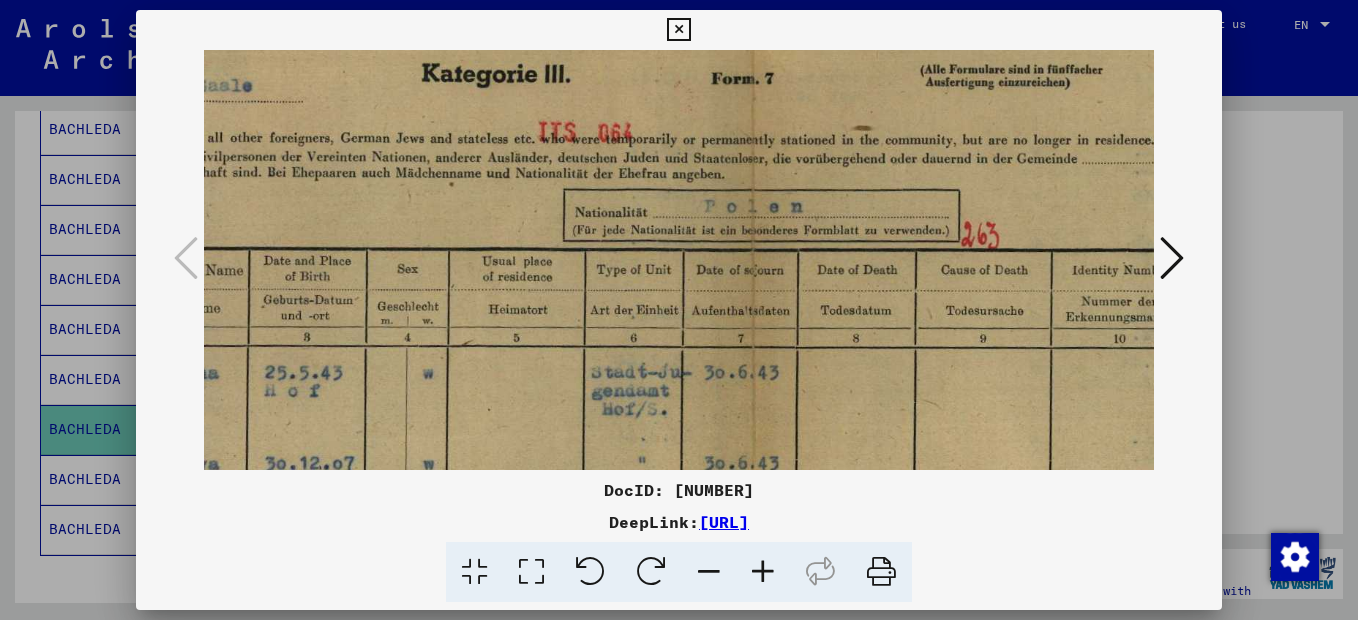 click at bounding box center (763, 572) 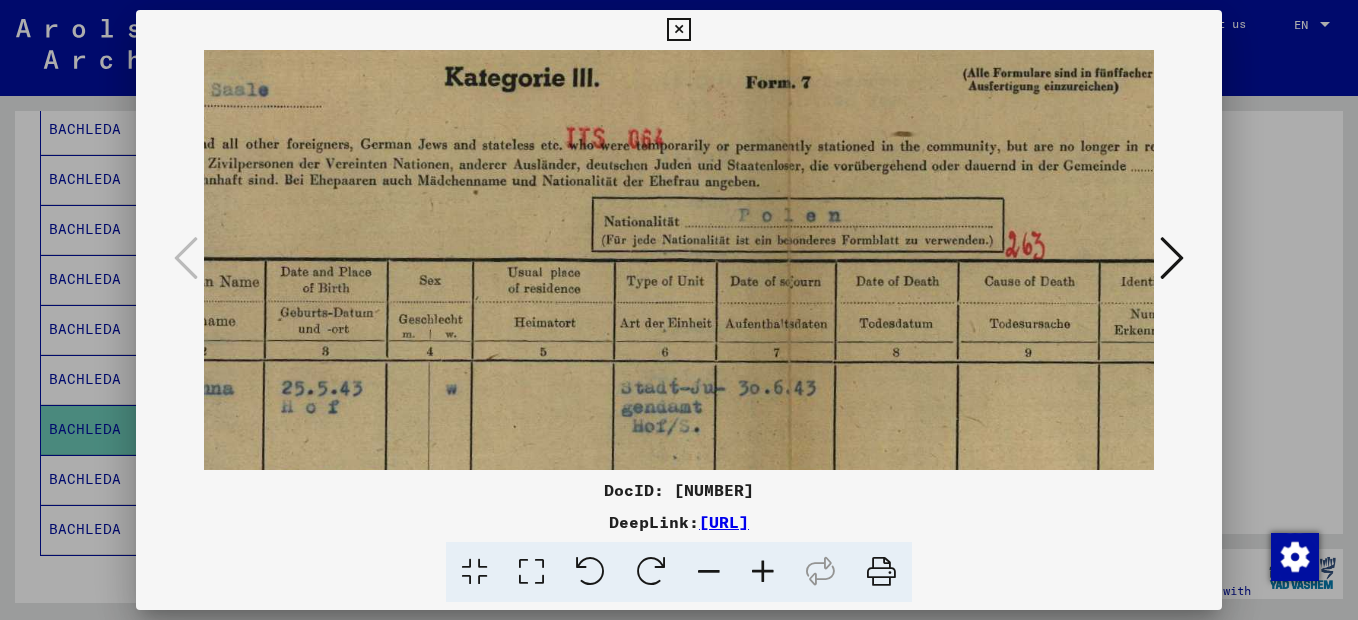 click at bounding box center (763, 572) 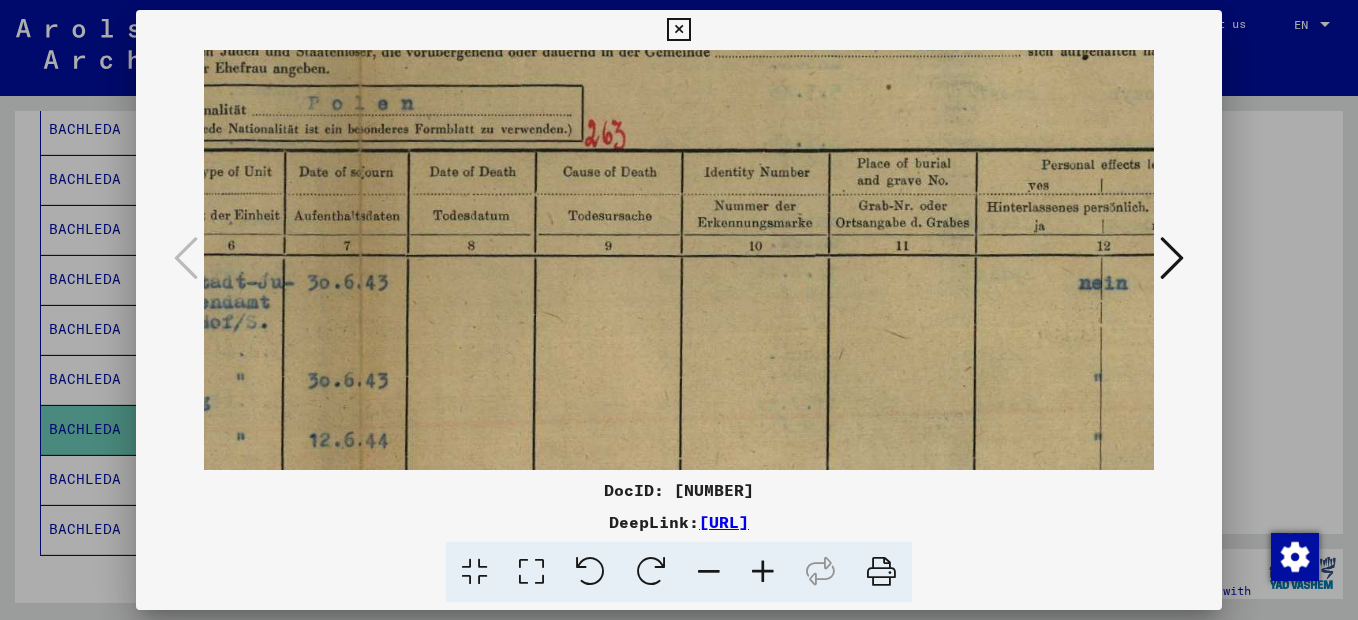 scroll, scrollTop: 192, scrollLeft: 839, axis: both 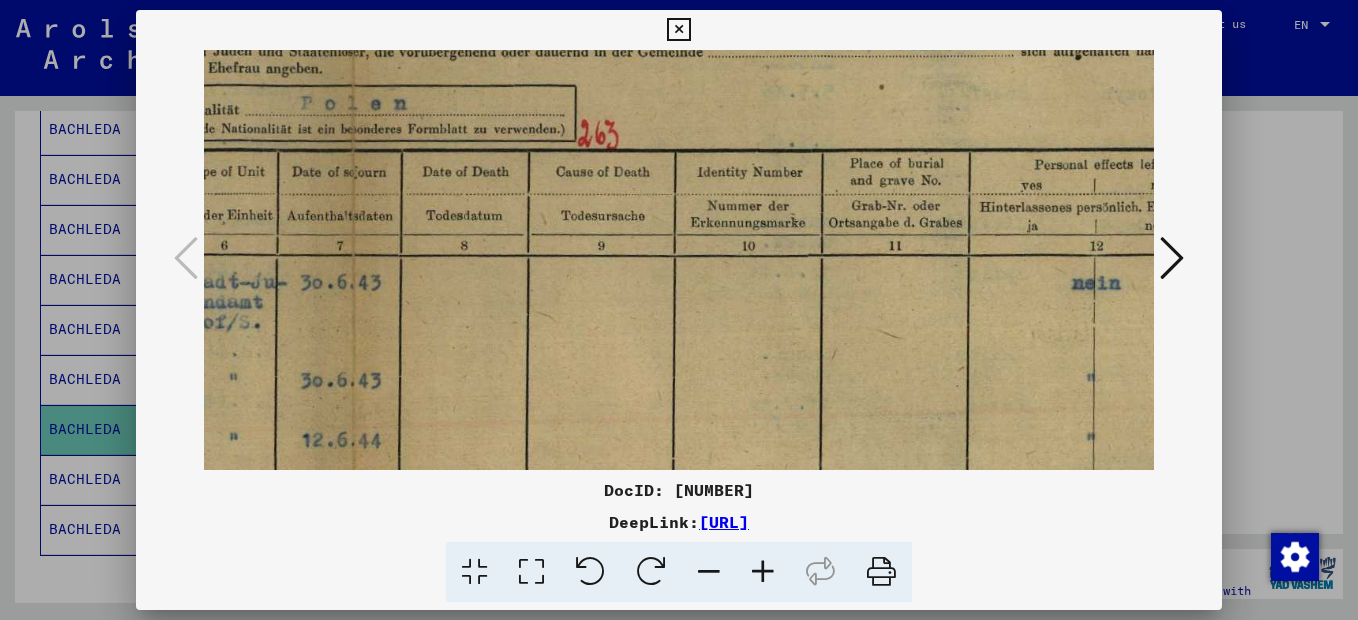 drag, startPoint x: 916, startPoint y: 428, endPoint x: 444, endPoint y: 307, distance: 487.26276 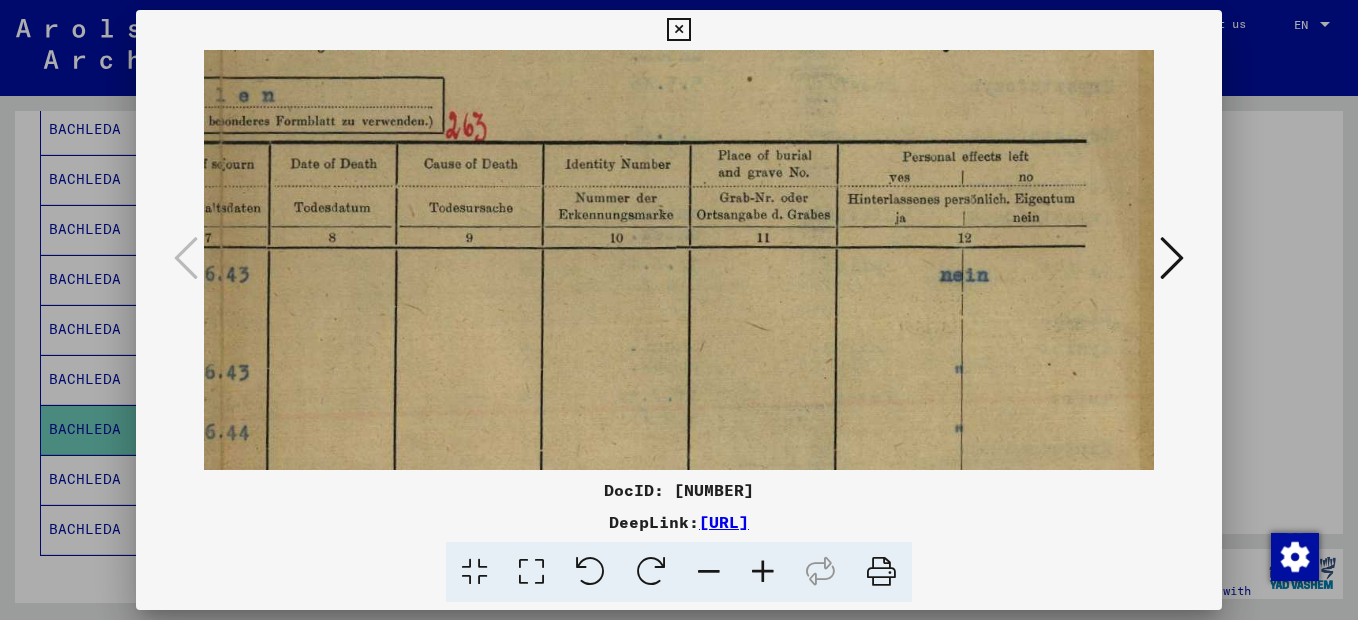 scroll, scrollTop: 201, scrollLeft: 981, axis: both 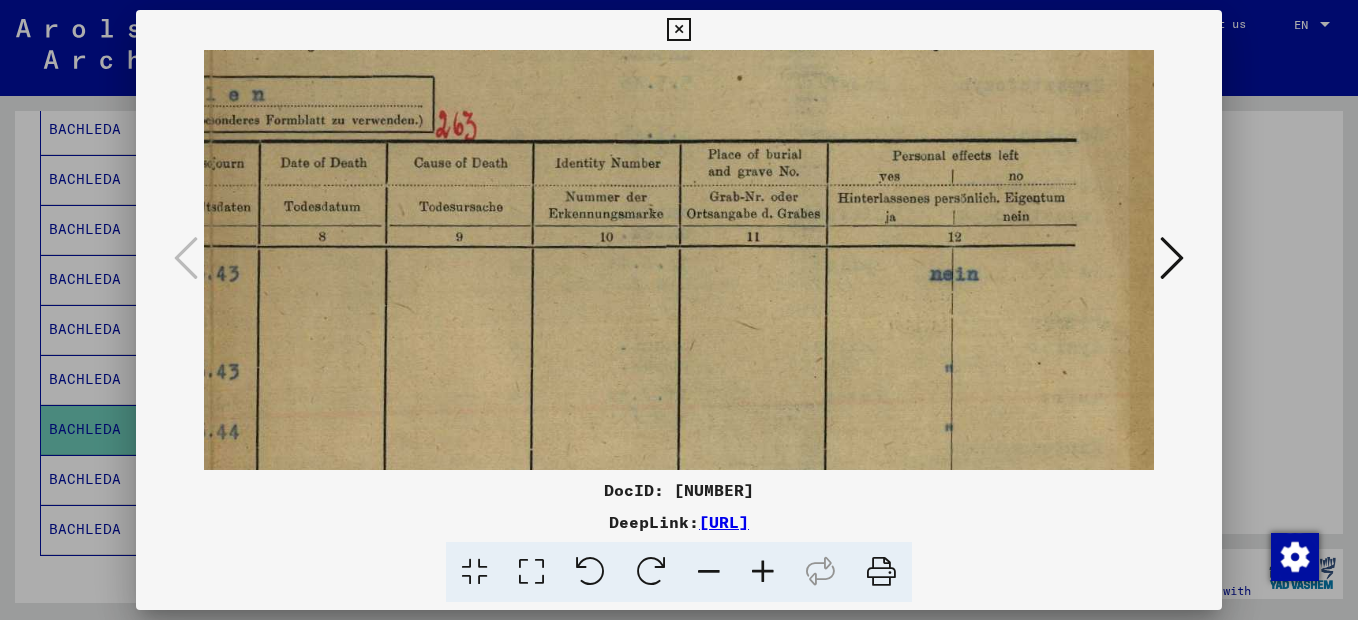 drag, startPoint x: 753, startPoint y: 342, endPoint x: 611, endPoint y: 333, distance: 142.28493 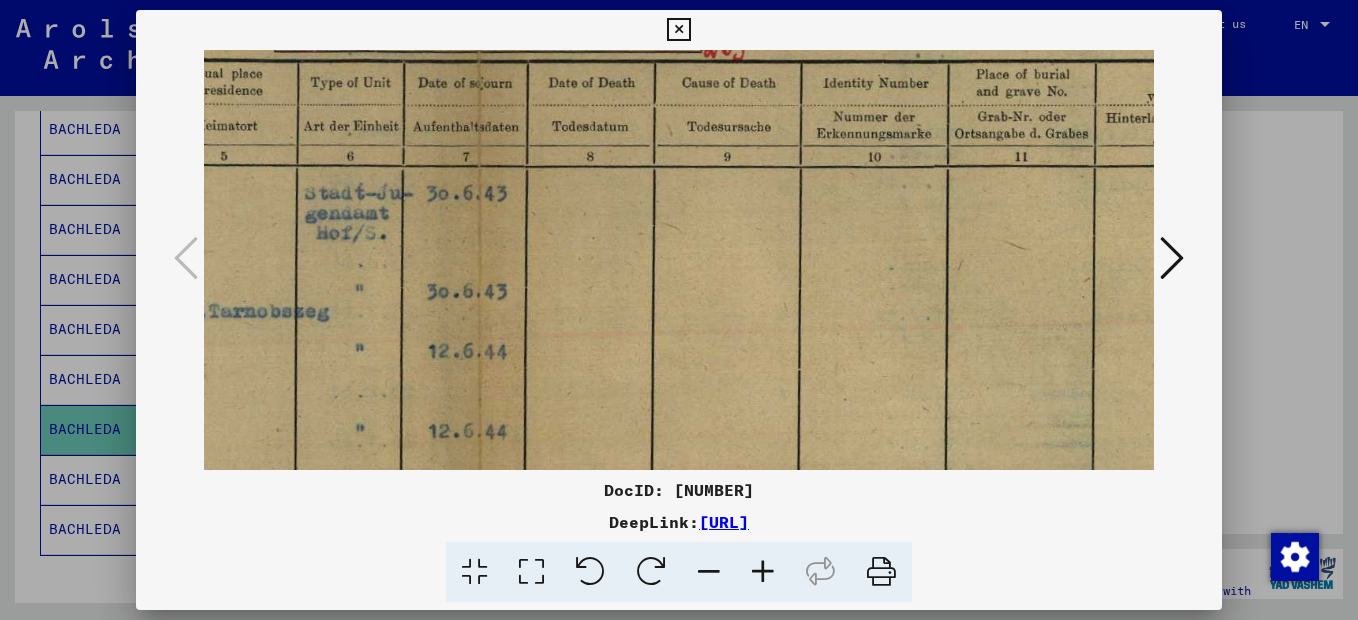 scroll, scrollTop: 281, scrollLeft: 710, axis: both 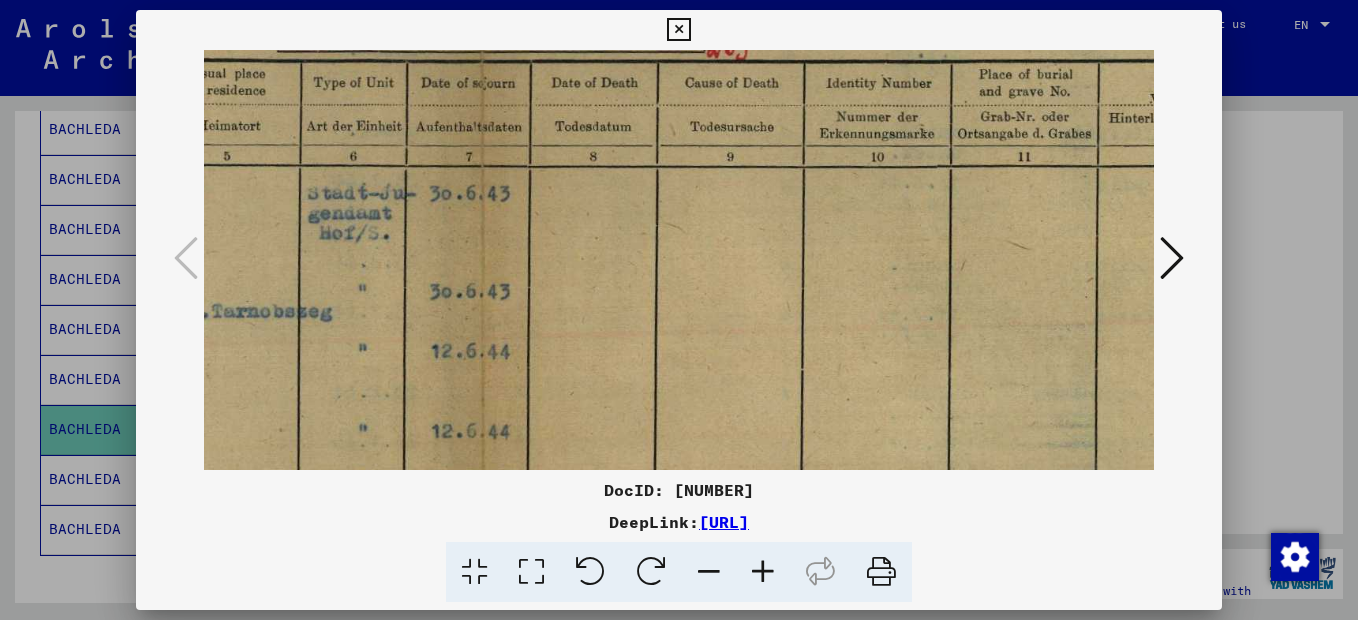 drag, startPoint x: 562, startPoint y: 351, endPoint x: 833, endPoint y: 271, distance: 282.5615 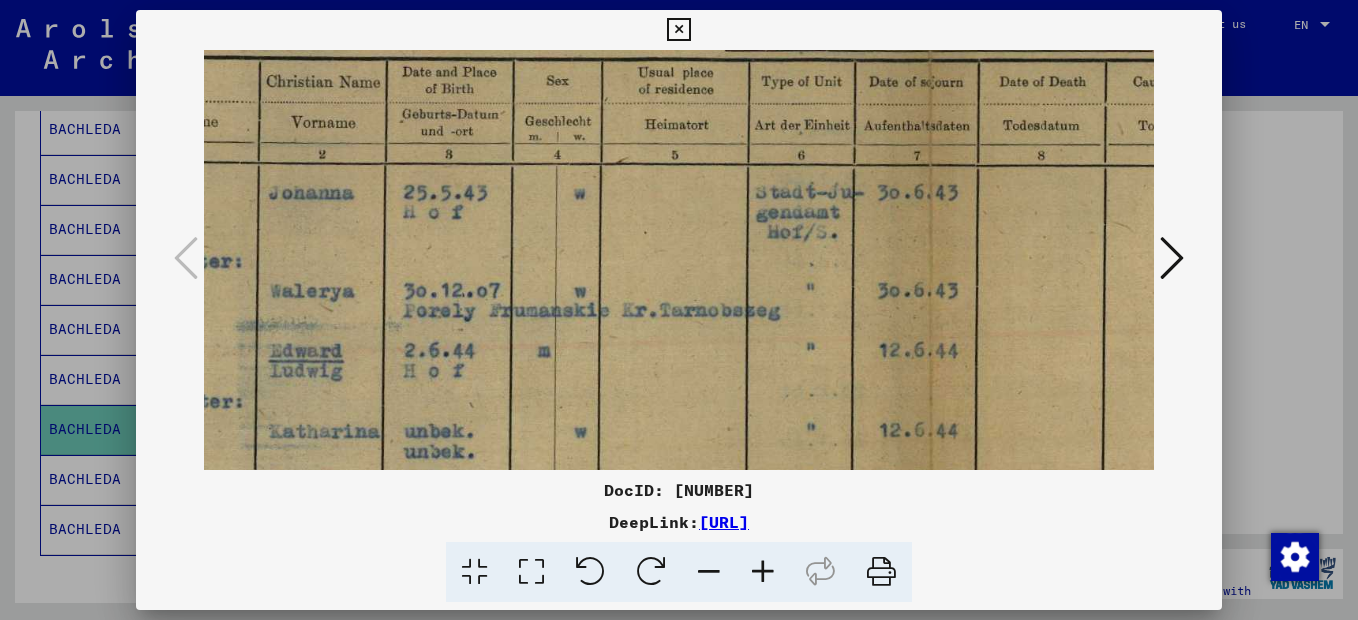 scroll, scrollTop: 282, scrollLeft: 255, axis: both 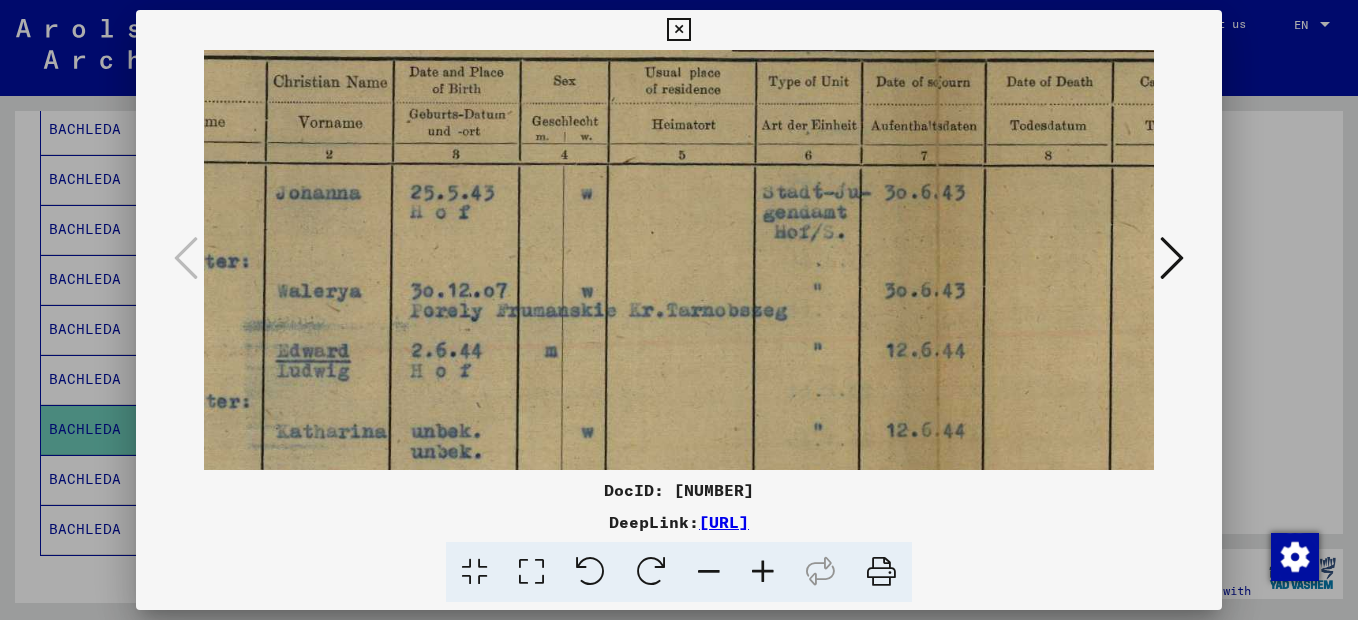 drag, startPoint x: 647, startPoint y: 356, endPoint x: 1102, endPoint y: 355, distance: 455.0011 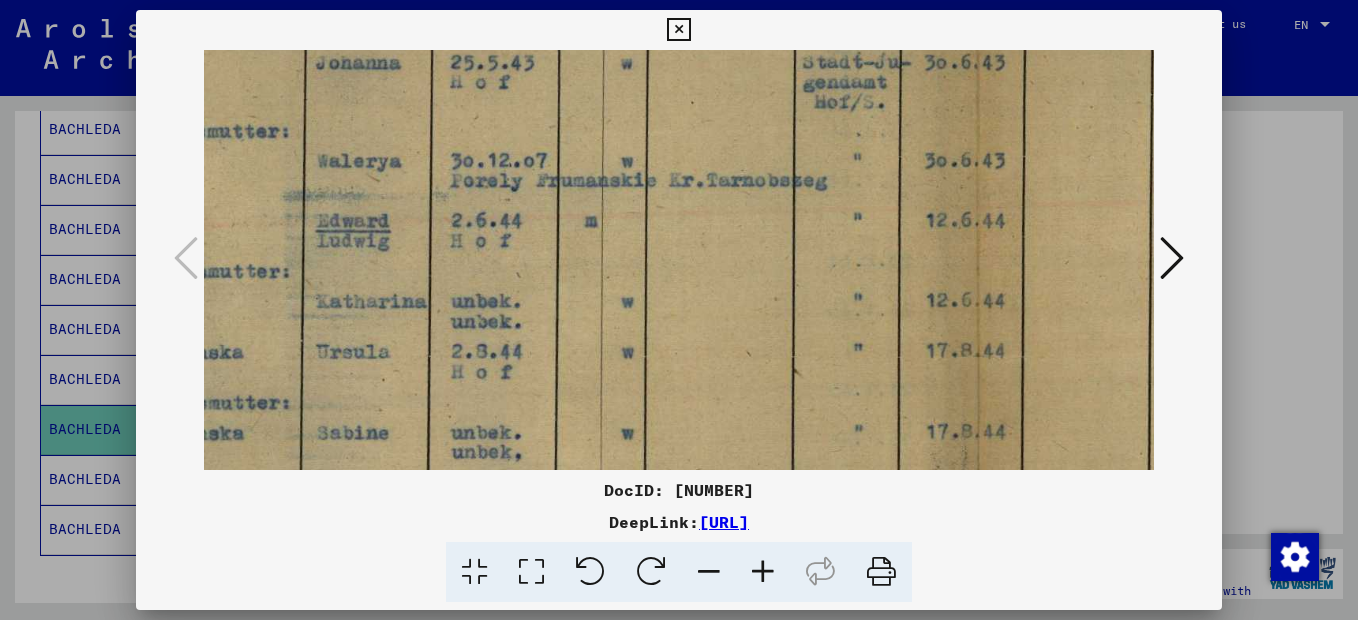 scroll, scrollTop: 414, scrollLeft: 215, axis: both 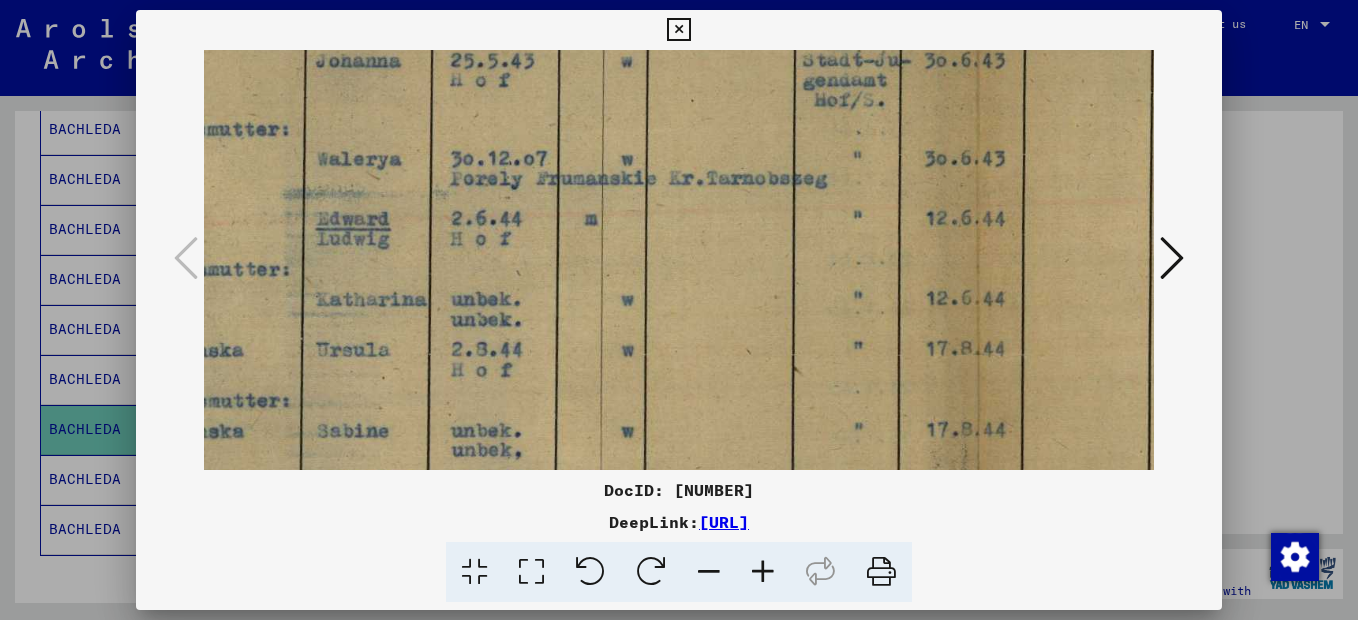 drag, startPoint x: 803, startPoint y: 426, endPoint x: 843, endPoint y: 294, distance: 137.92752 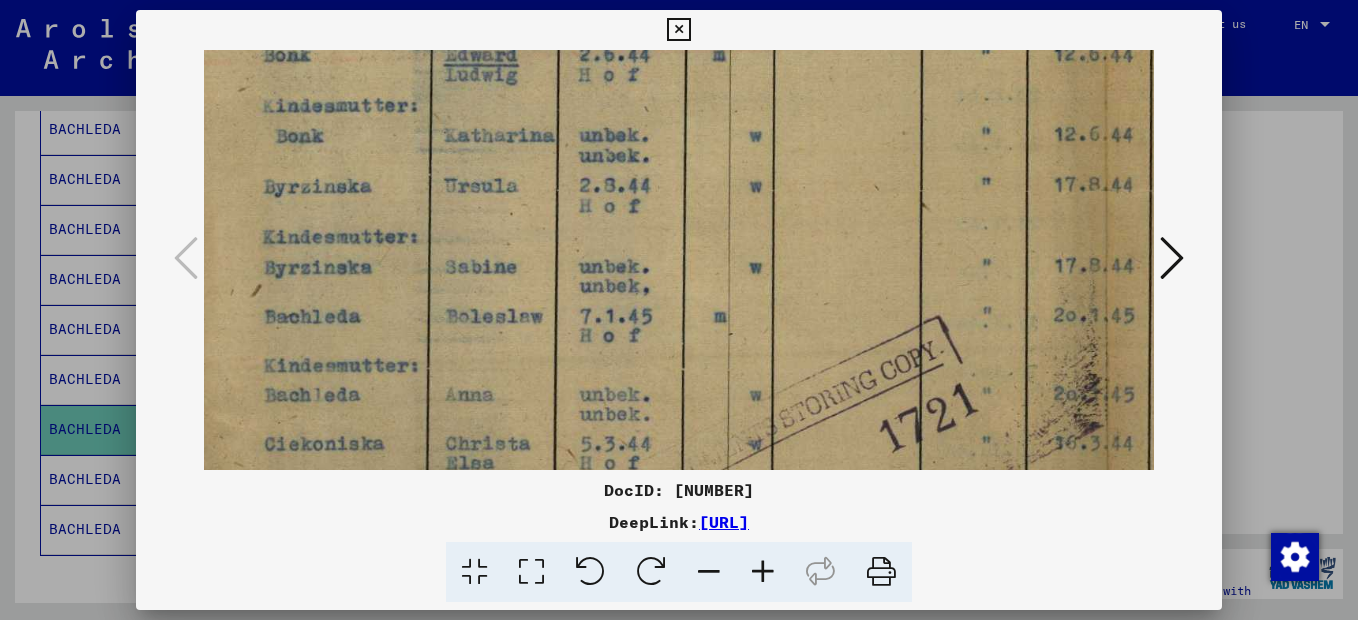 scroll, scrollTop: 585, scrollLeft: 91, axis: both 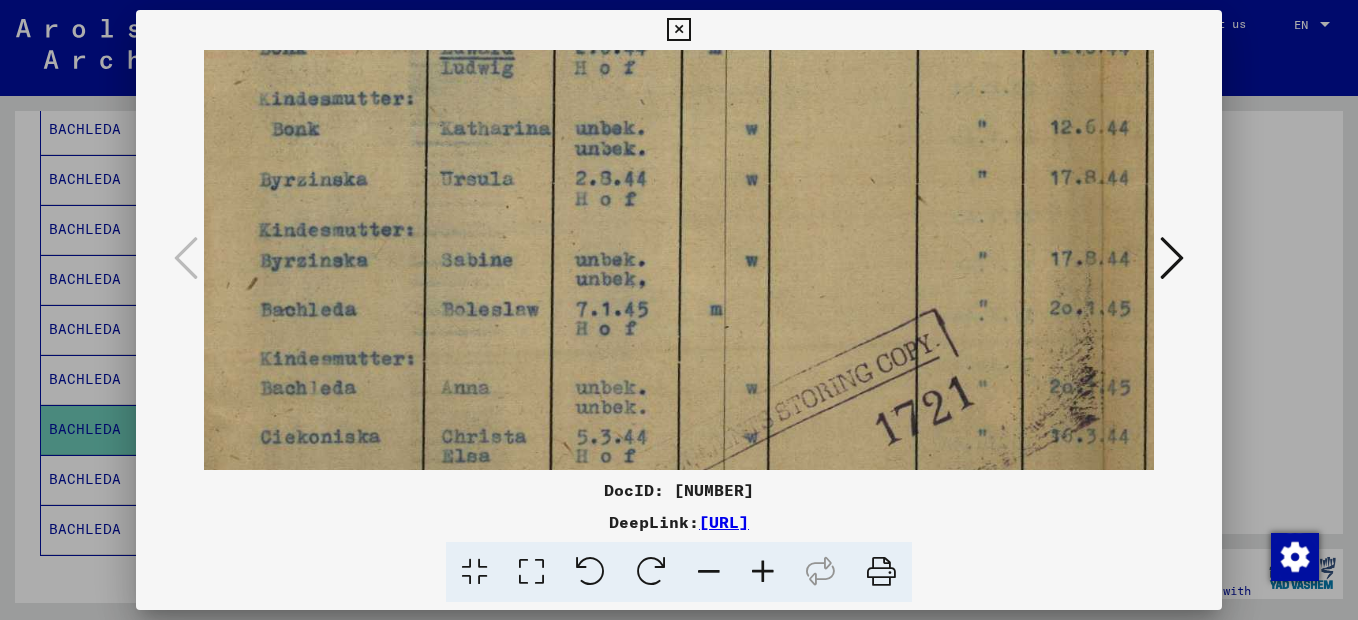 drag, startPoint x: 603, startPoint y: 397, endPoint x: 727, endPoint y: 226, distance: 211.22737 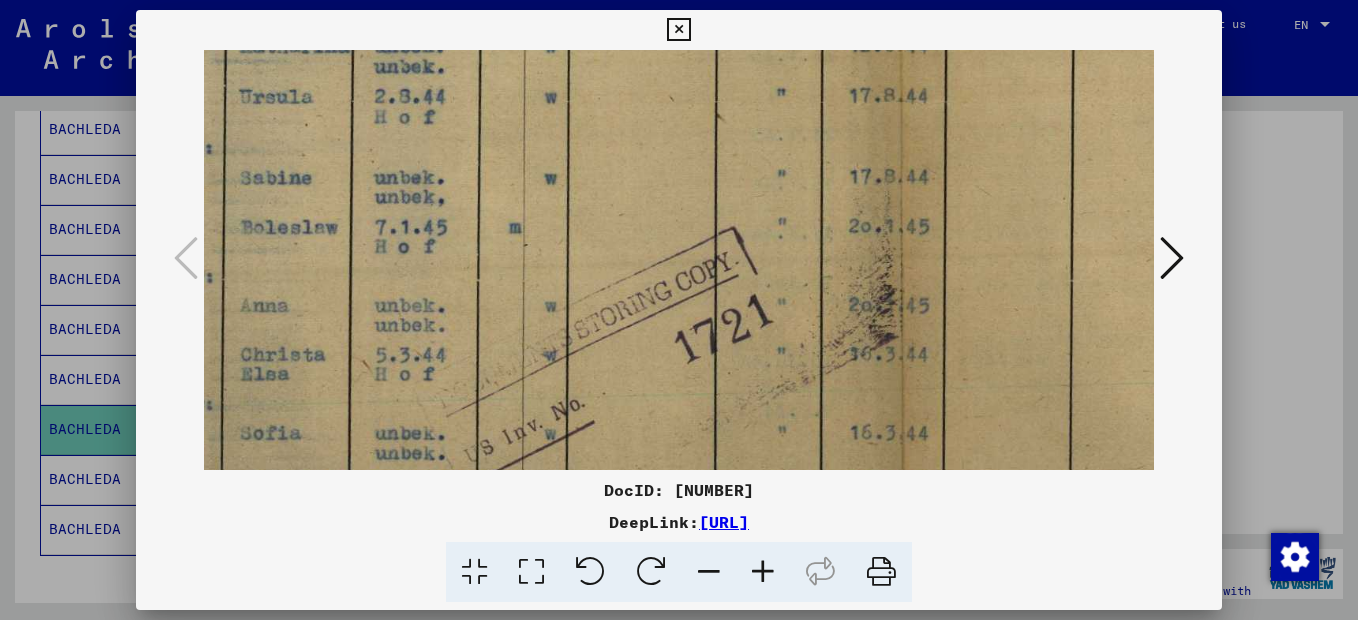 scroll, scrollTop: 666, scrollLeft: 294, axis: both 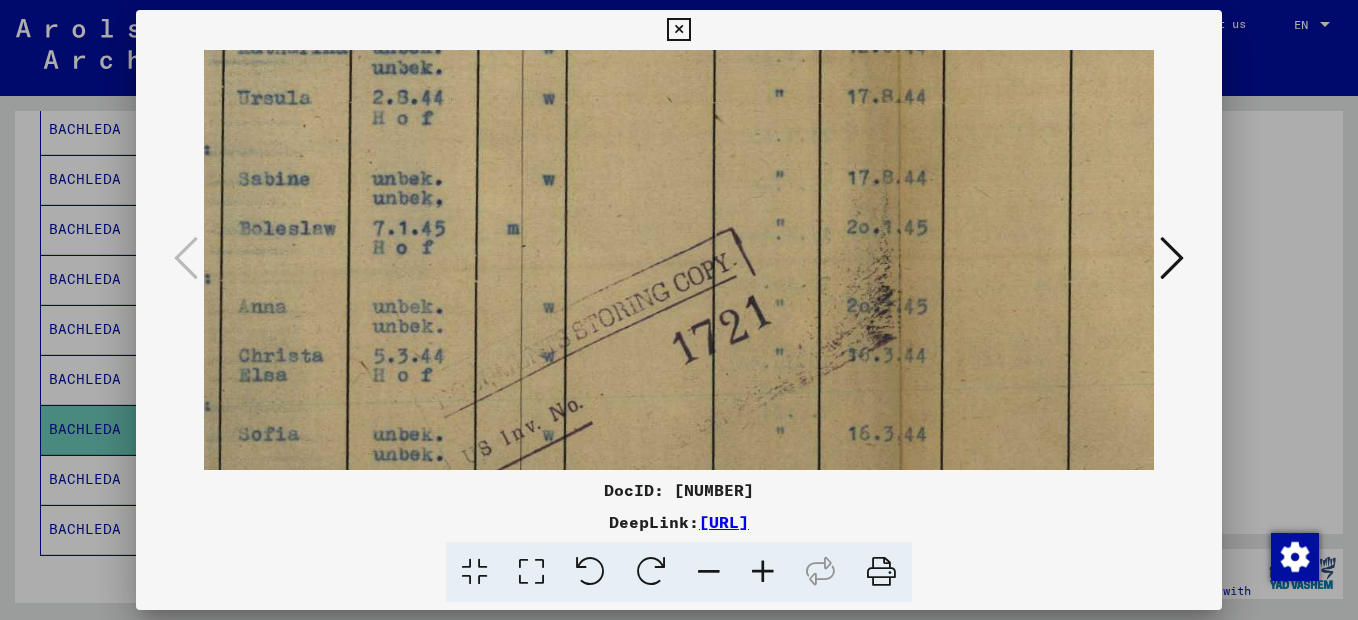 drag, startPoint x: 739, startPoint y: 377, endPoint x: 536, endPoint y: 296, distance: 218.56349 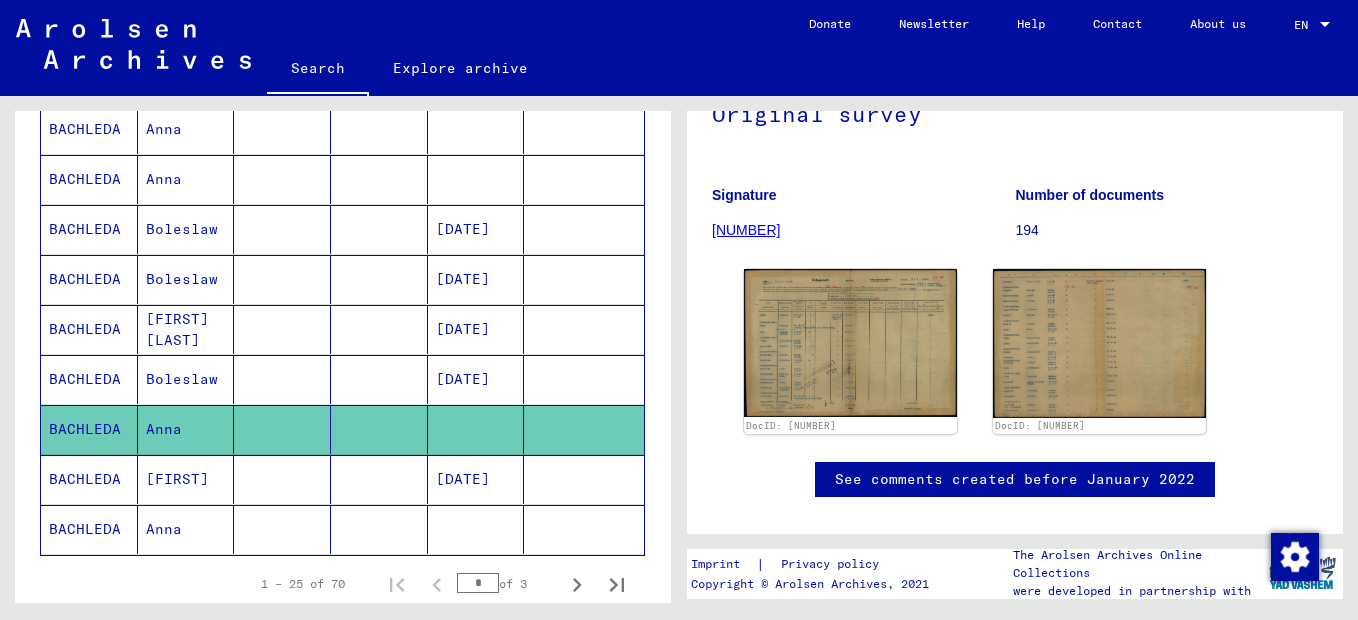 click on "BACHLEDA" 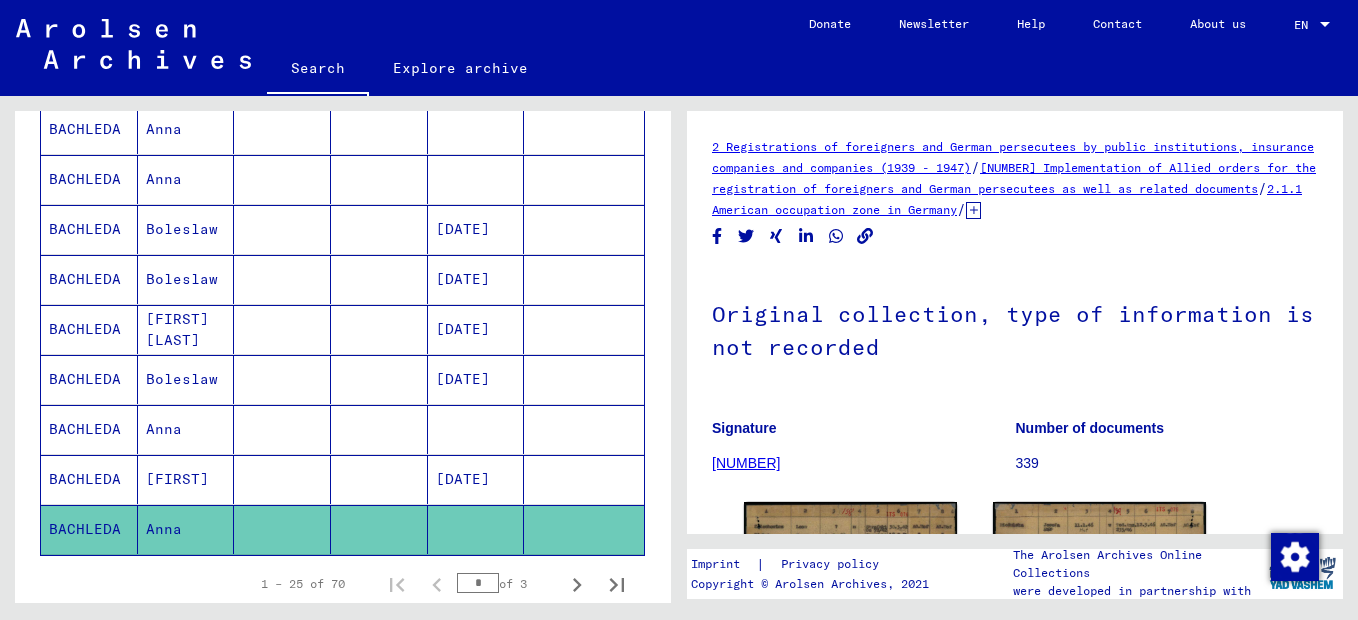 scroll, scrollTop: 0, scrollLeft: 0, axis: both 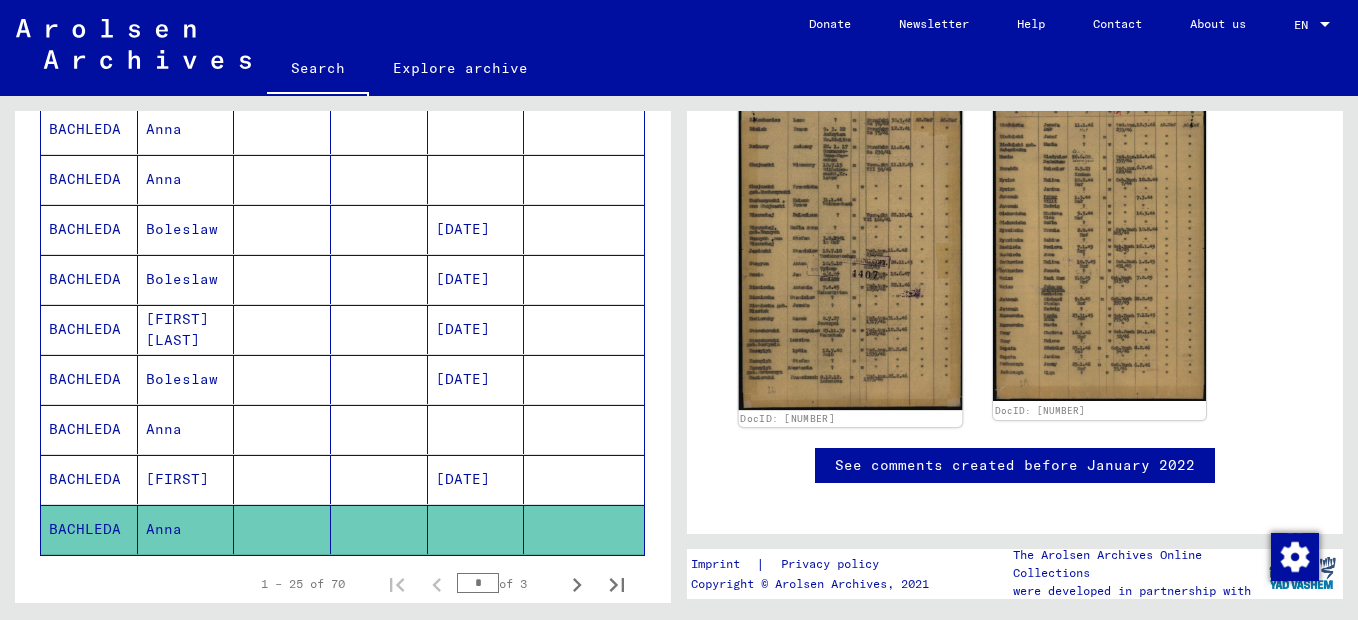 click 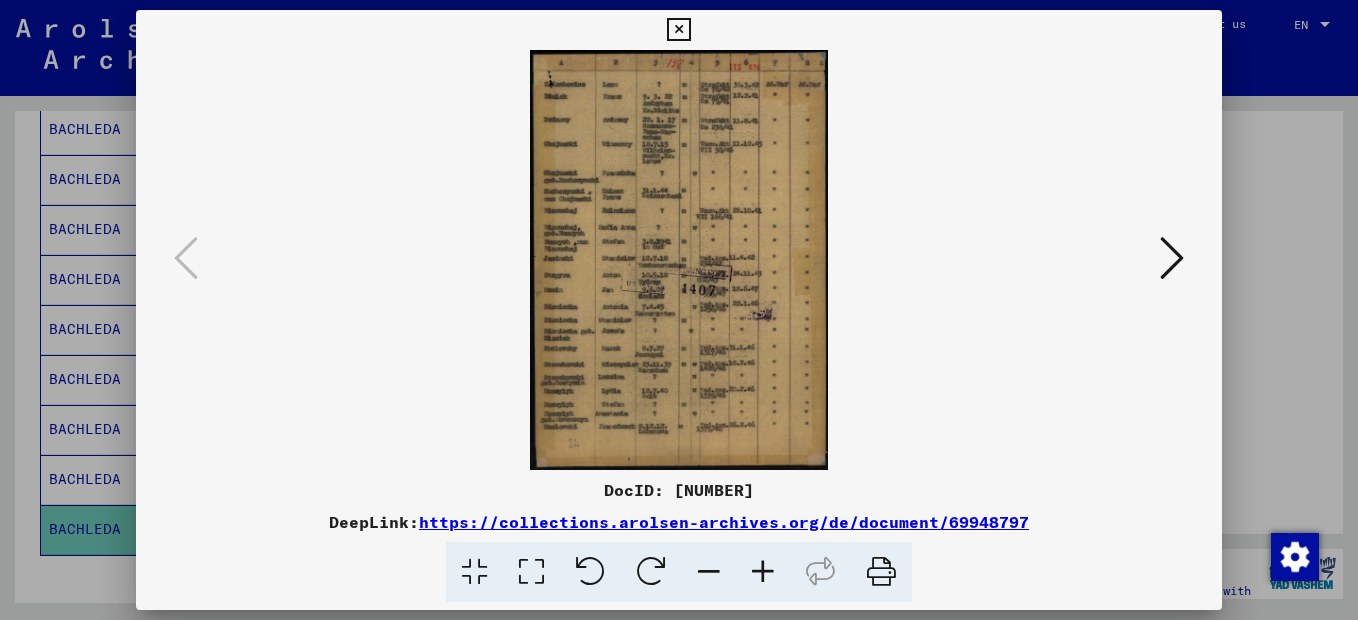 click at bounding box center (763, 572) 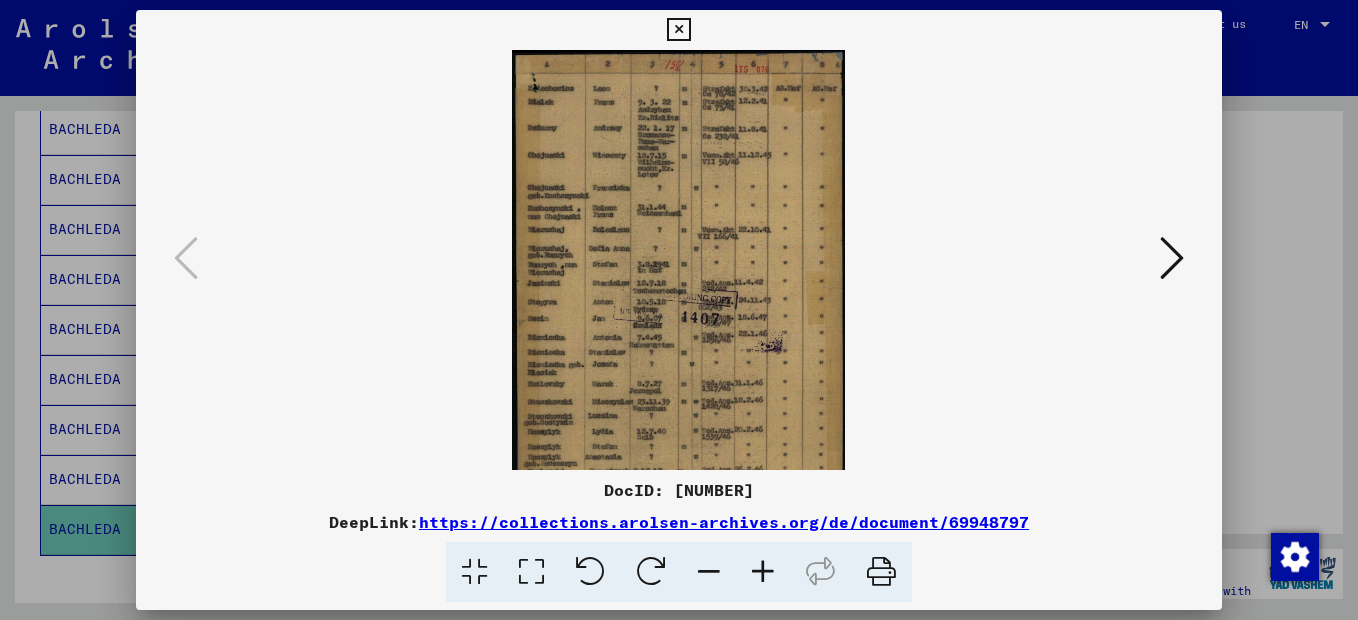 click at bounding box center (763, 572) 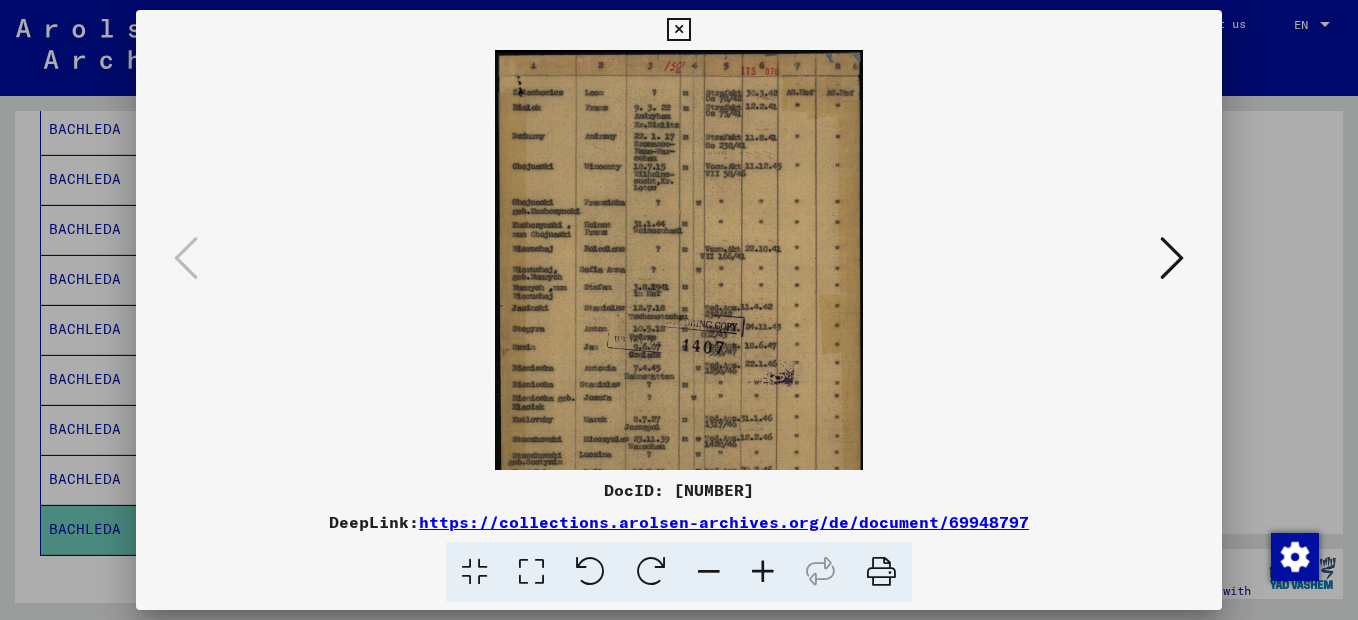 click at bounding box center [763, 572] 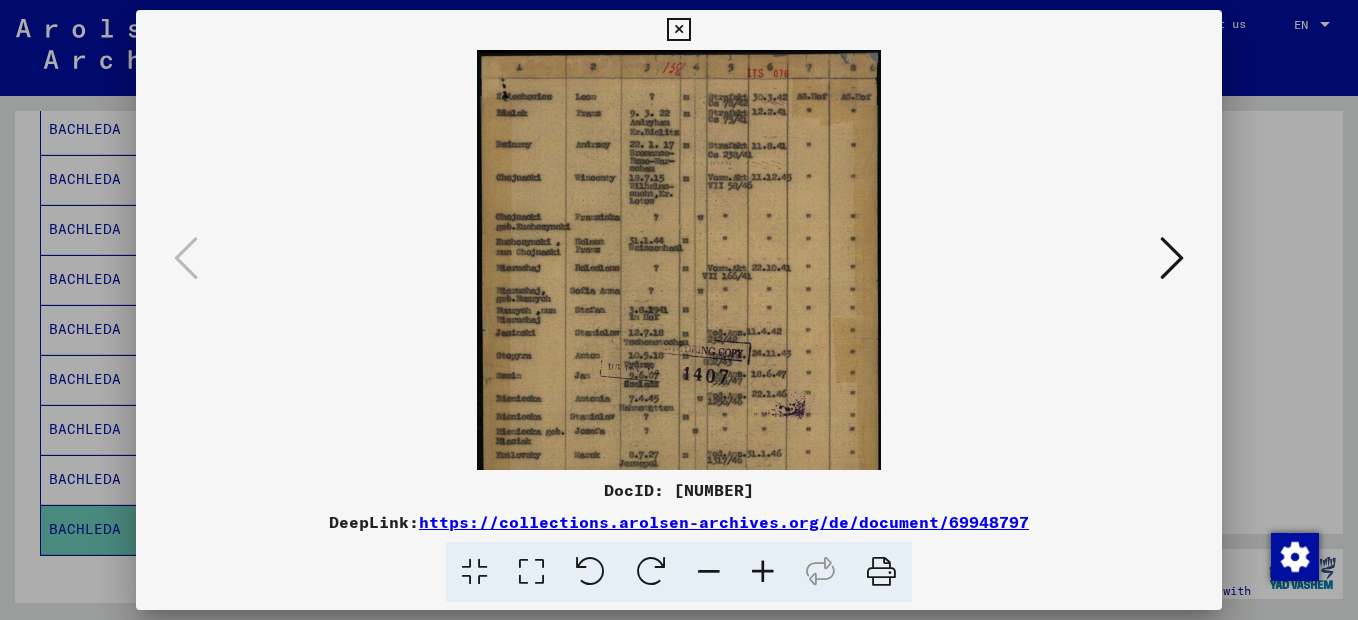 click at bounding box center [763, 572] 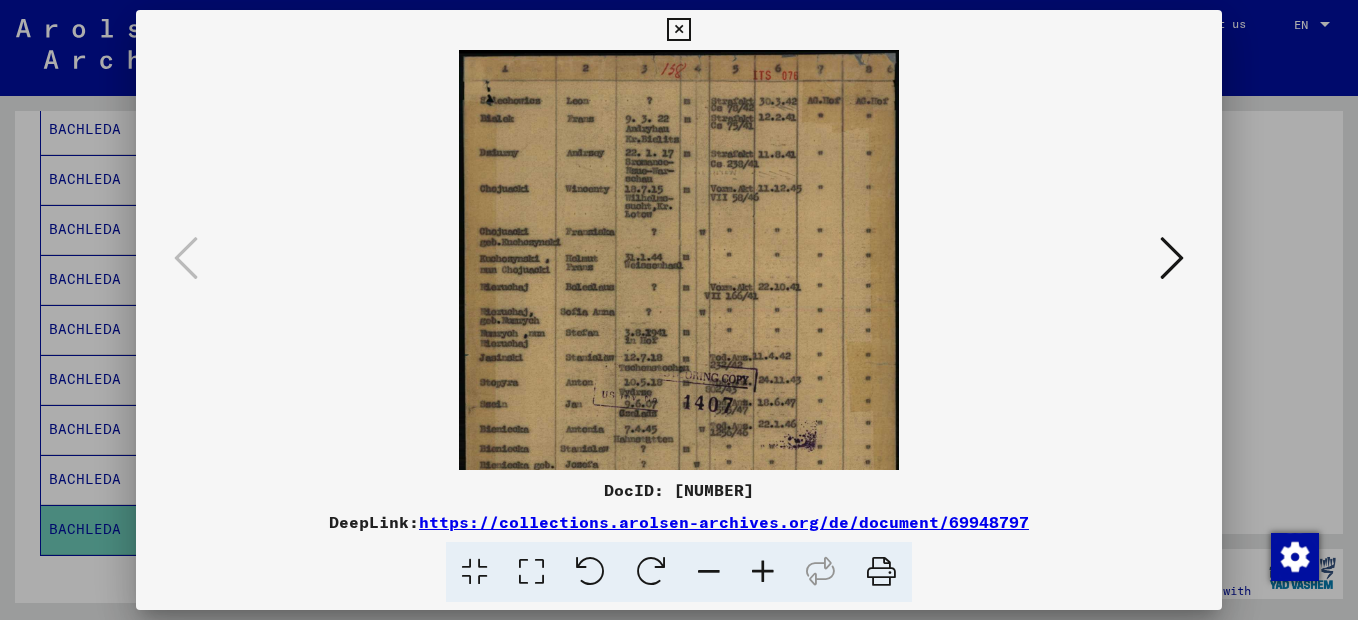 click at bounding box center (763, 572) 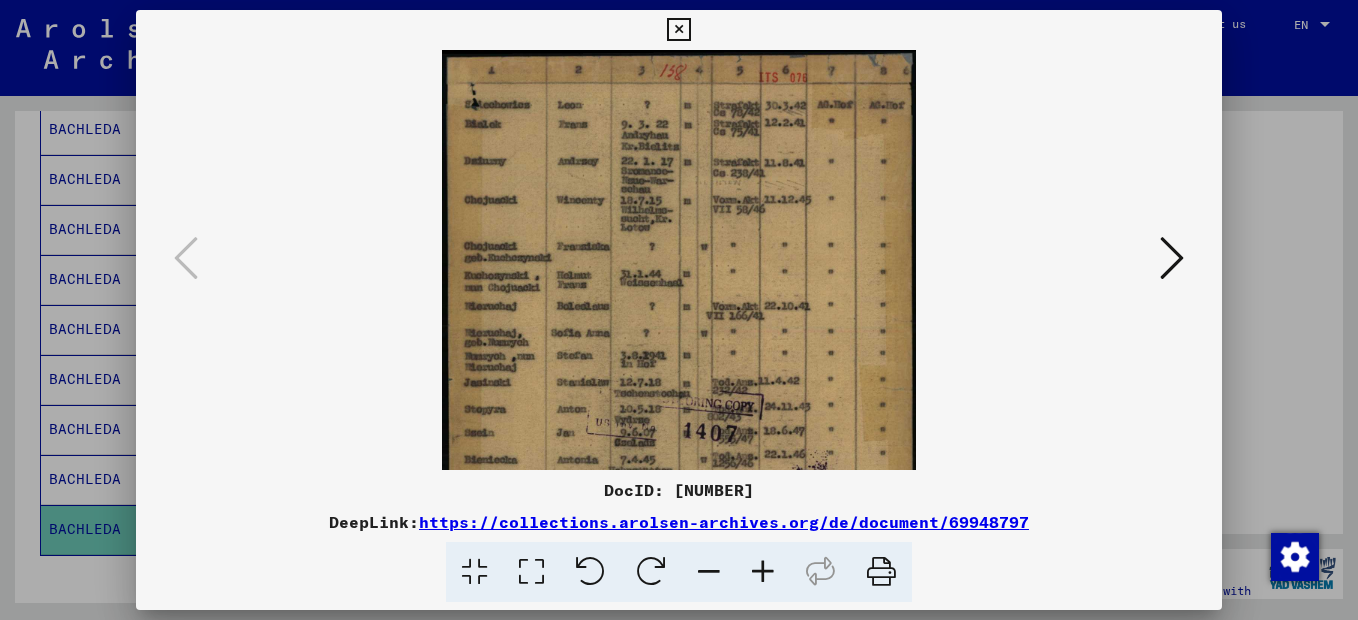 click at bounding box center (763, 572) 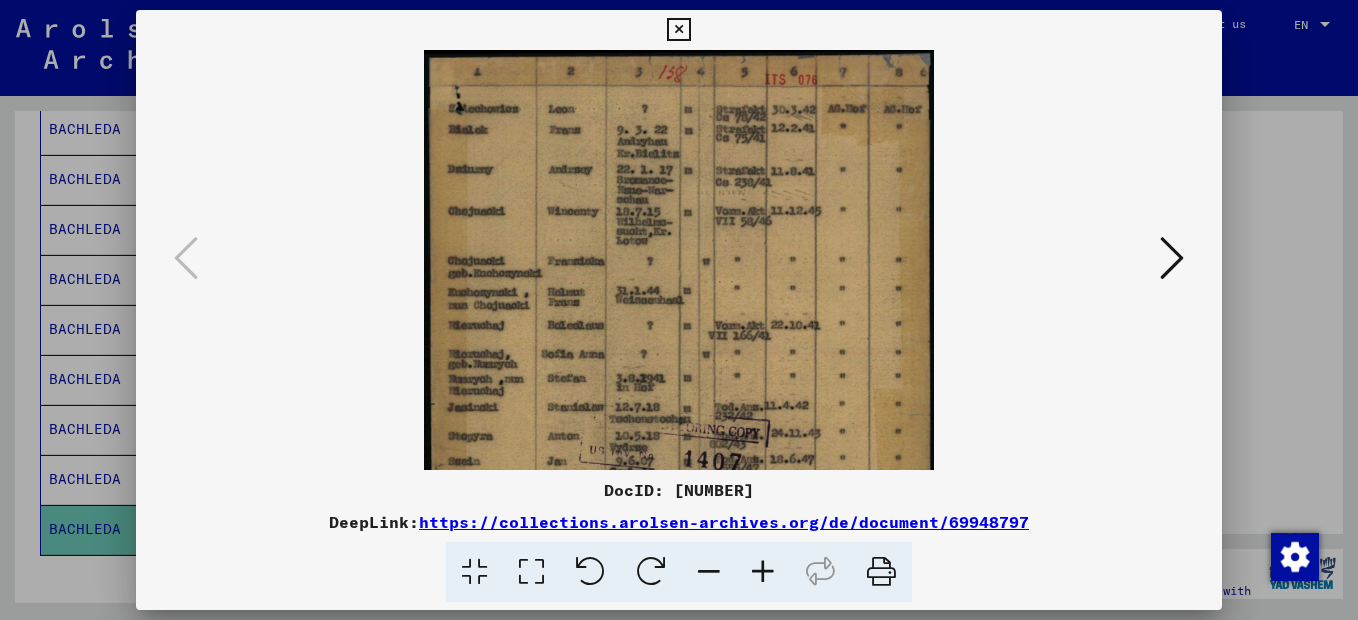 click at bounding box center [763, 572] 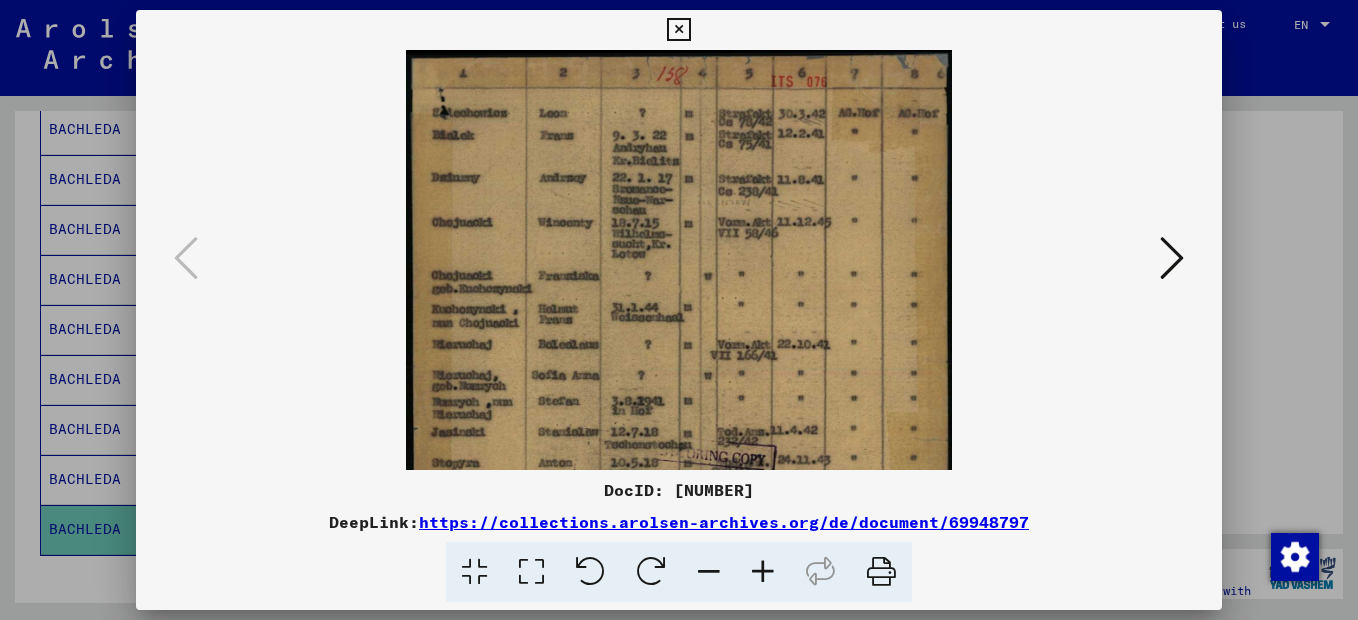 click at bounding box center [763, 572] 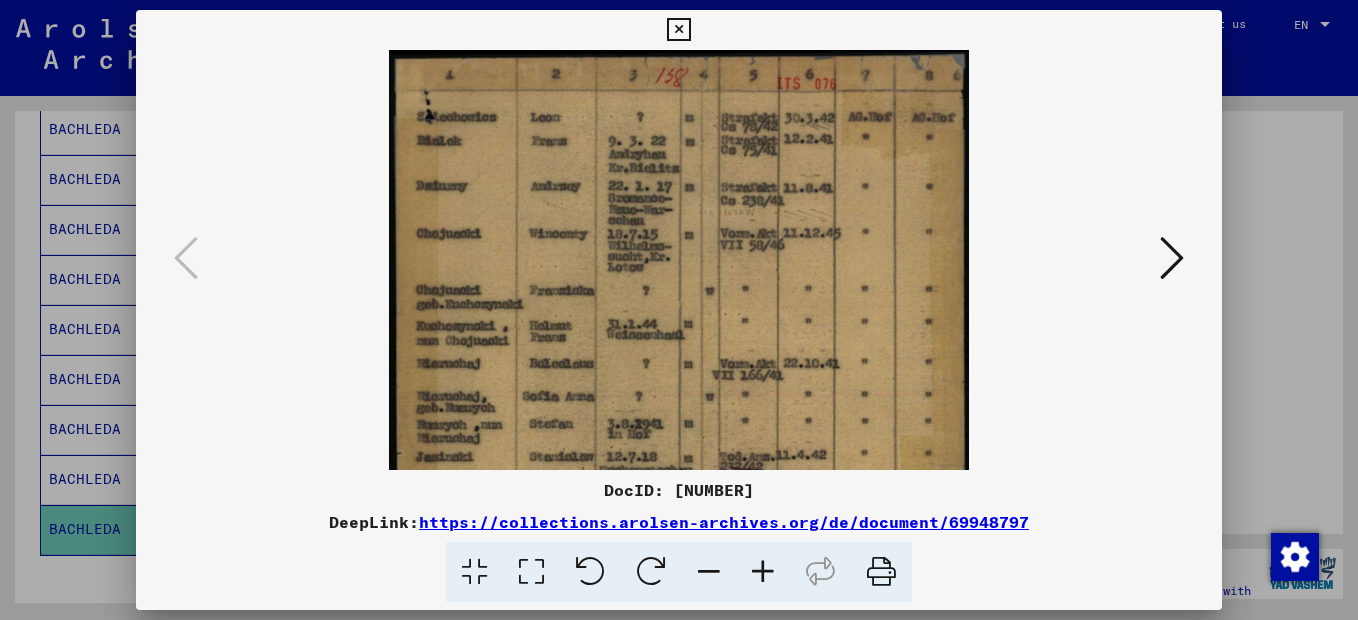 click at bounding box center [763, 572] 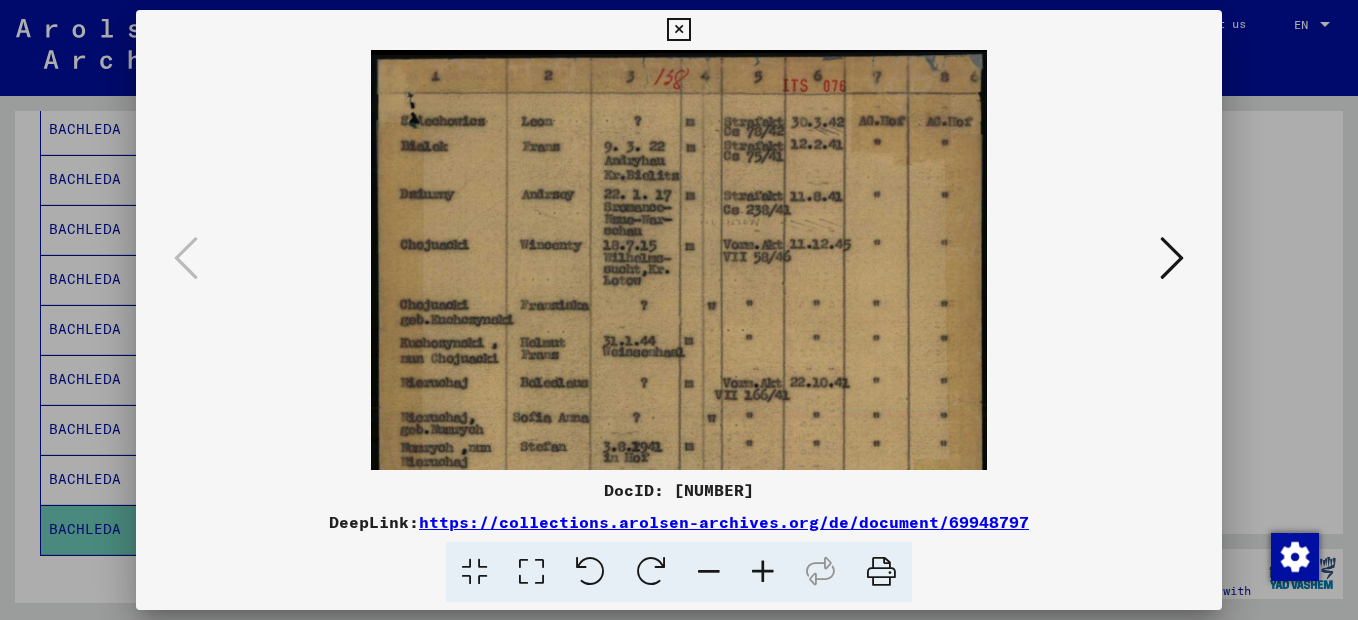 click at bounding box center [763, 572] 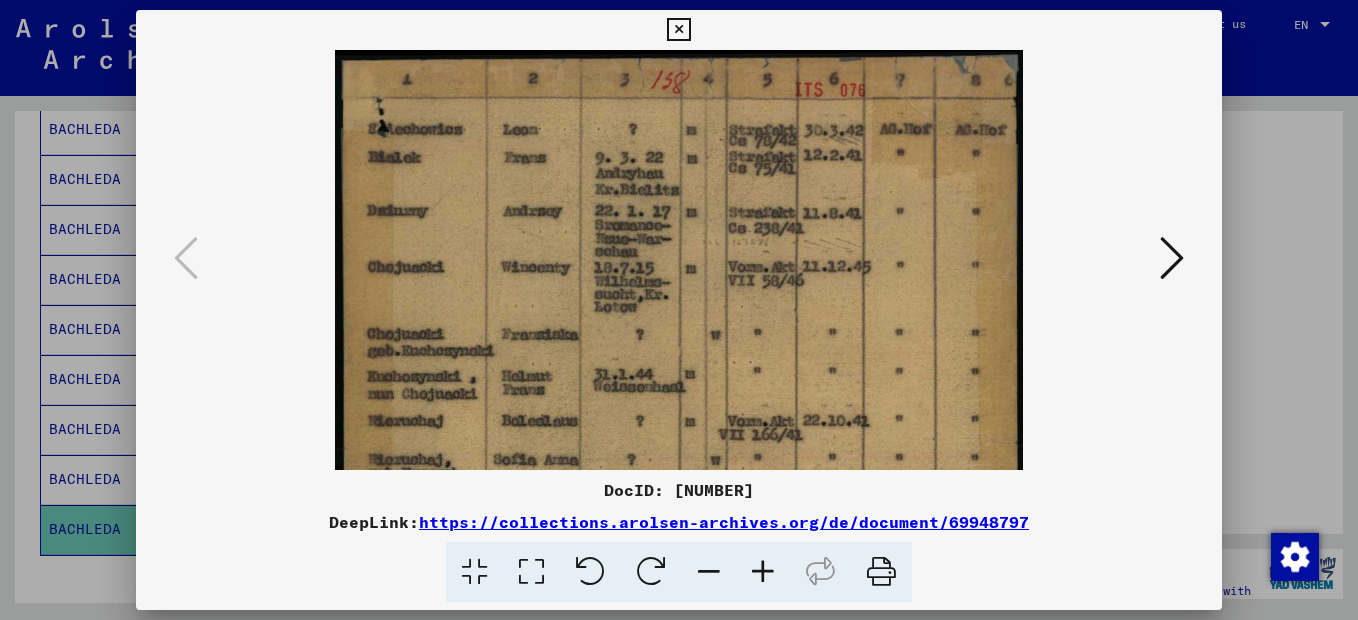 click at bounding box center (763, 572) 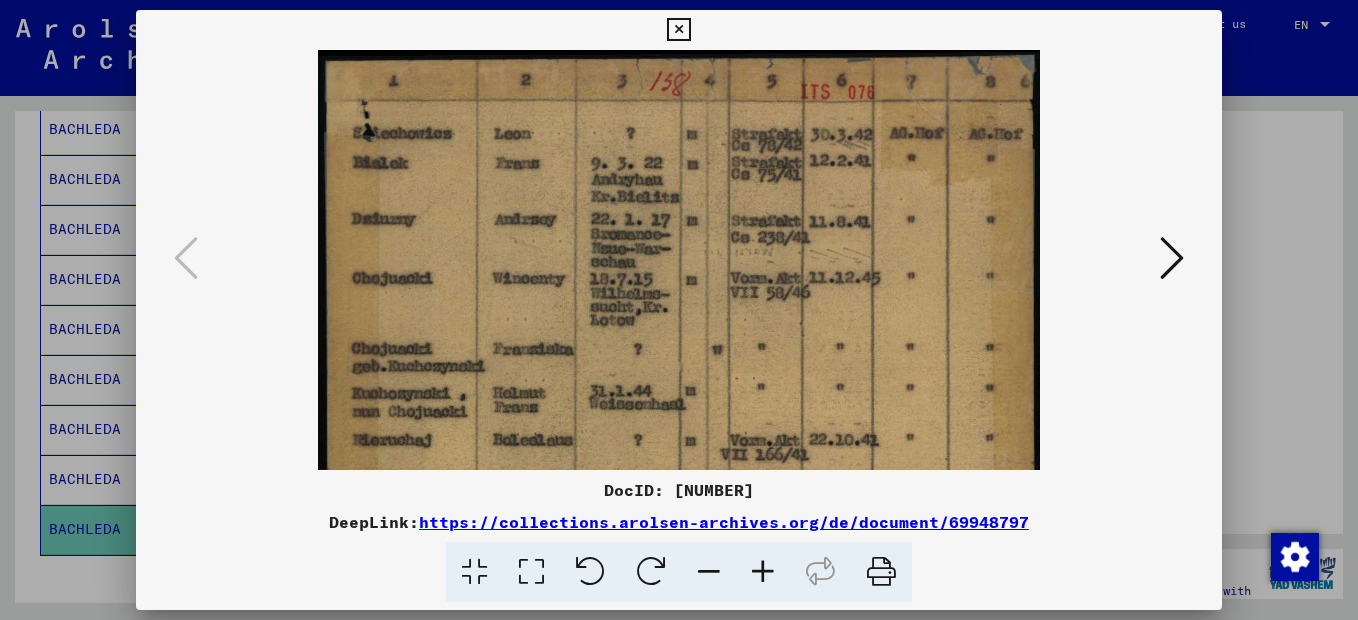 drag, startPoint x: 574, startPoint y: 492, endPoint x: 596, endPoint y: 442, distance: 54.626 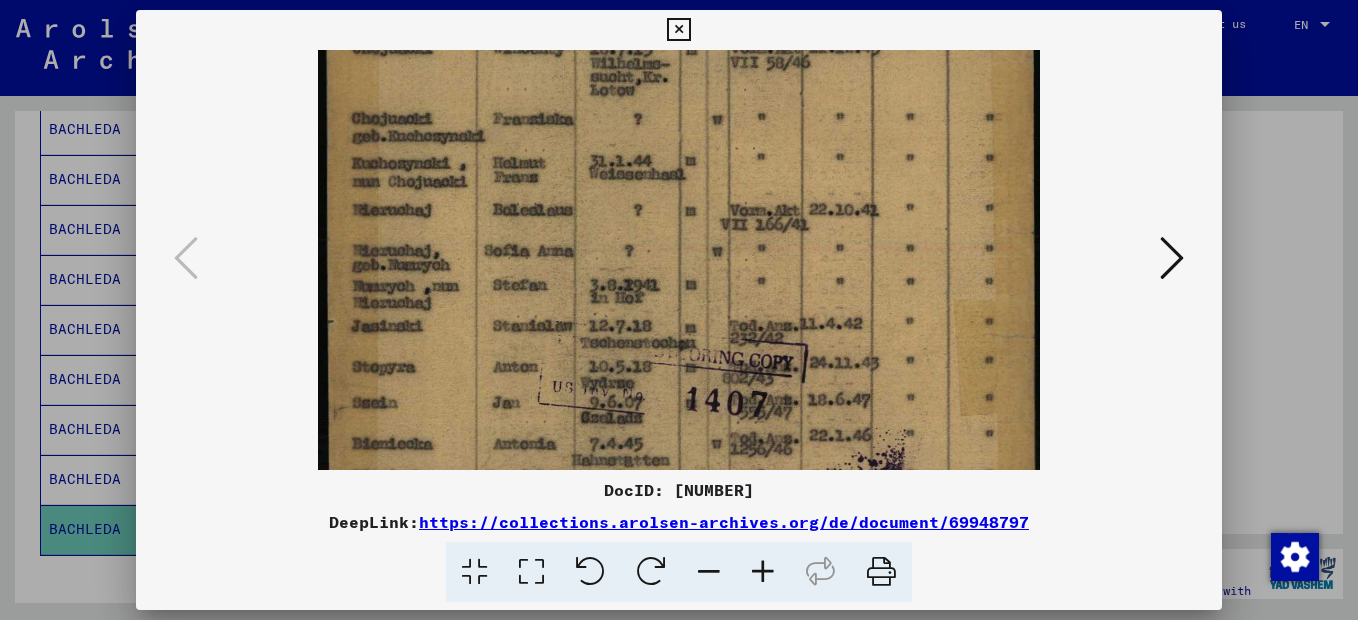 drag, startPoint x: 679, startPoint y: 407, endPoint x: 734, endPoint y: 174, distance: 239.40343 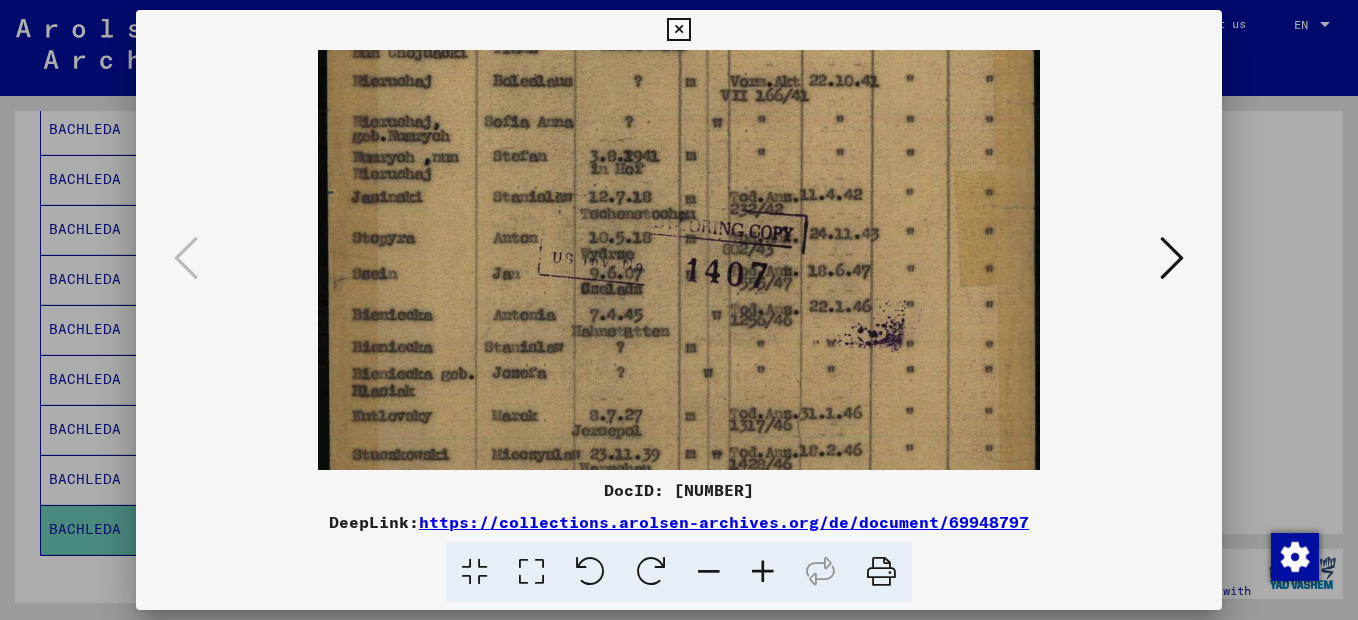 scroll, scrollTop: 364, scrollLeft: 0, axis: vertical 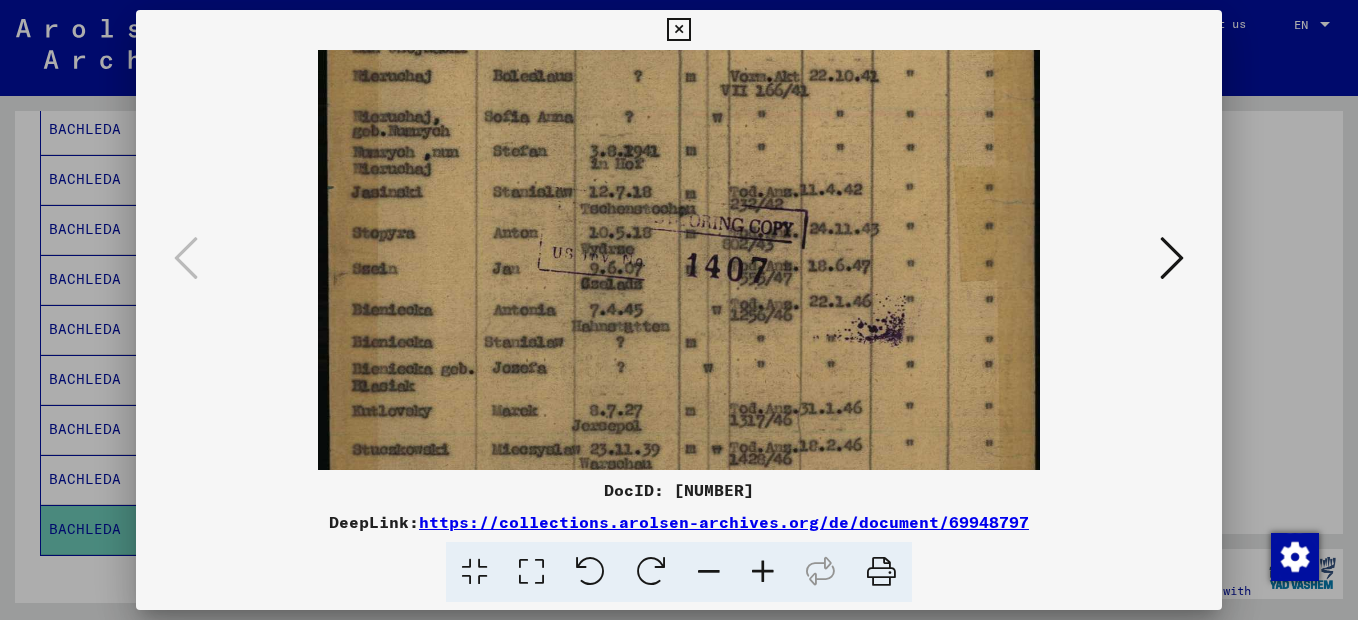 drag, startPoint x: 614, startPoint y: 335, endPoint x: 657, endPoint y: 204, distance: 137.87675 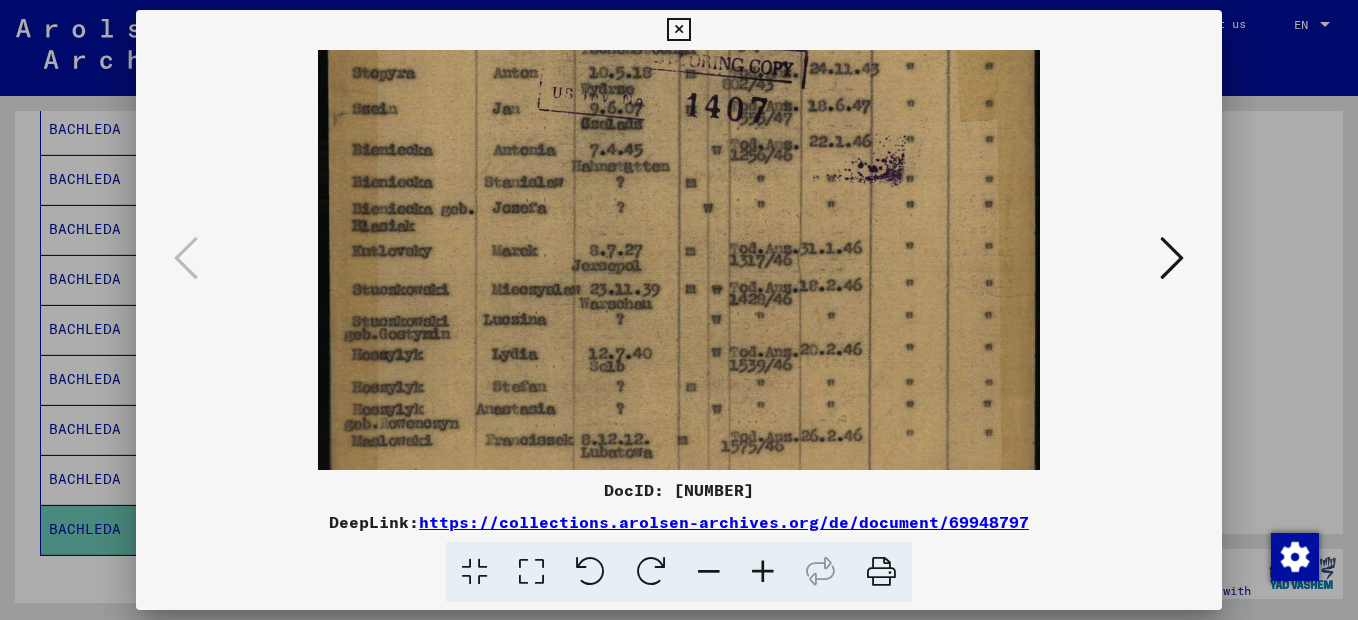 drag, startPoint x: 638, startPoint y: 370, endPoint x: 690, endPoint y: 205, distance: 173 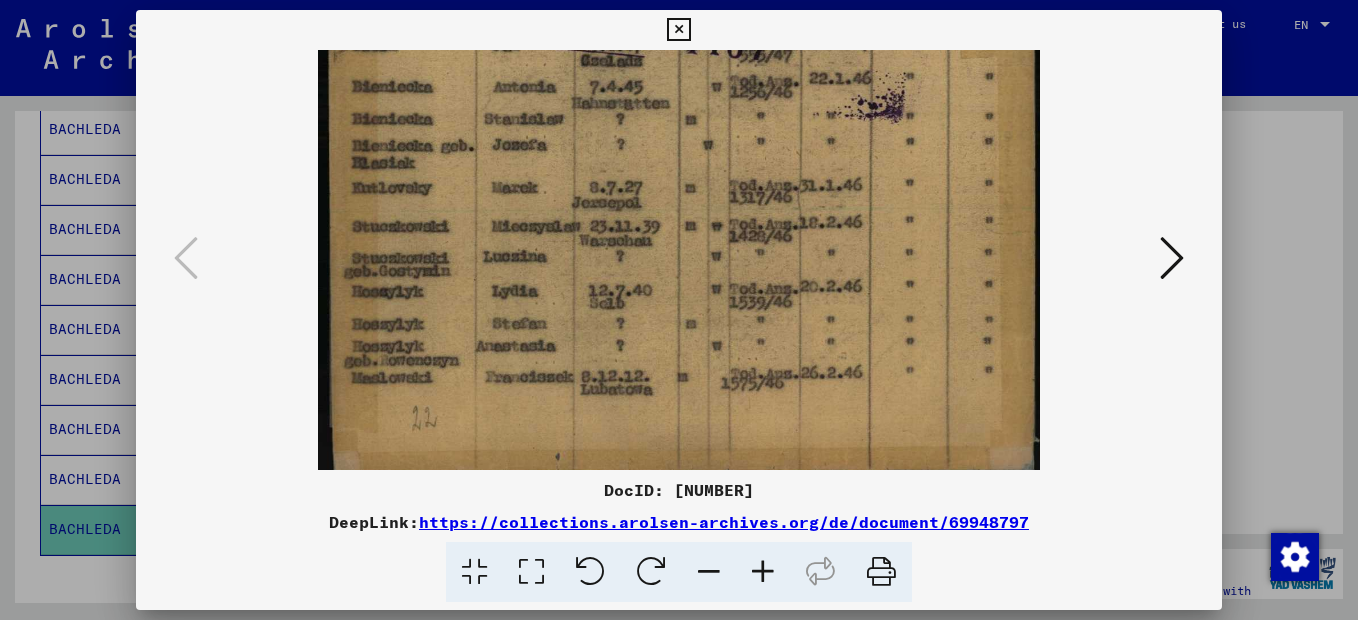 scroll, scrollTop: 600, scrollLeft: 0, axis: vertical 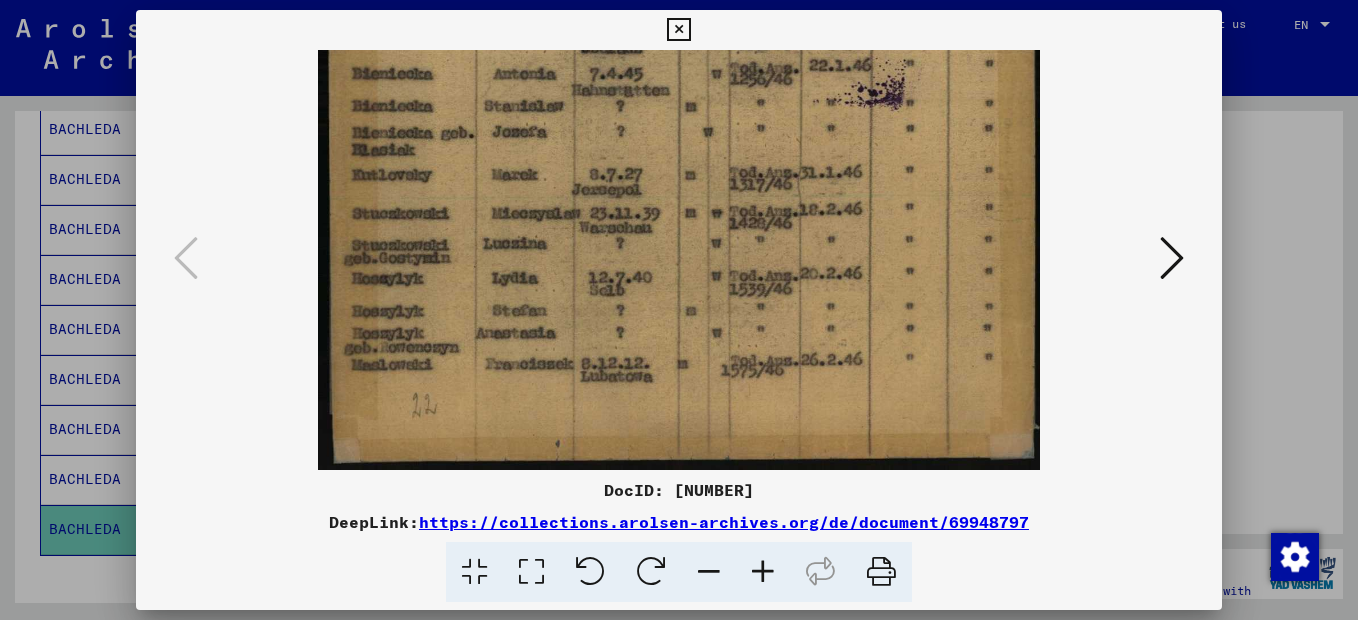 drag, startPoint x: 667, startPoint y: 353, endPoint x: 691, endPoint y: 281, distance: 75.89466 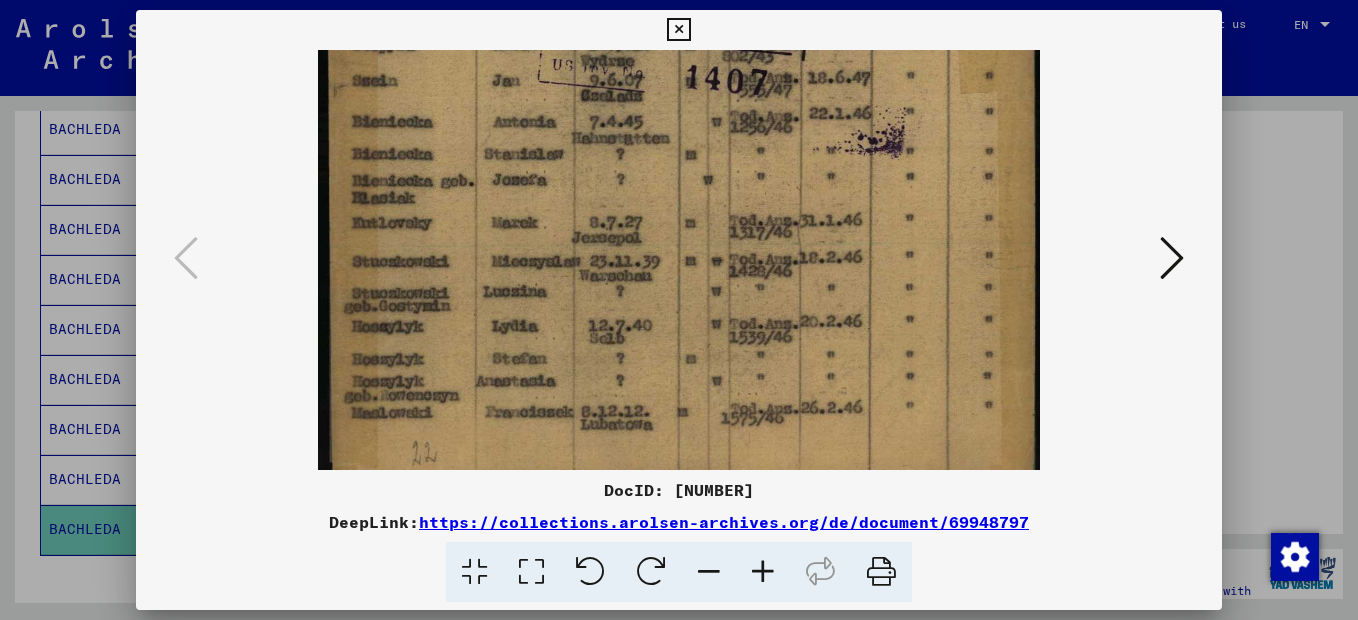 scroll, scrollTop: 551, scrollLeft: 0, axis: vertical 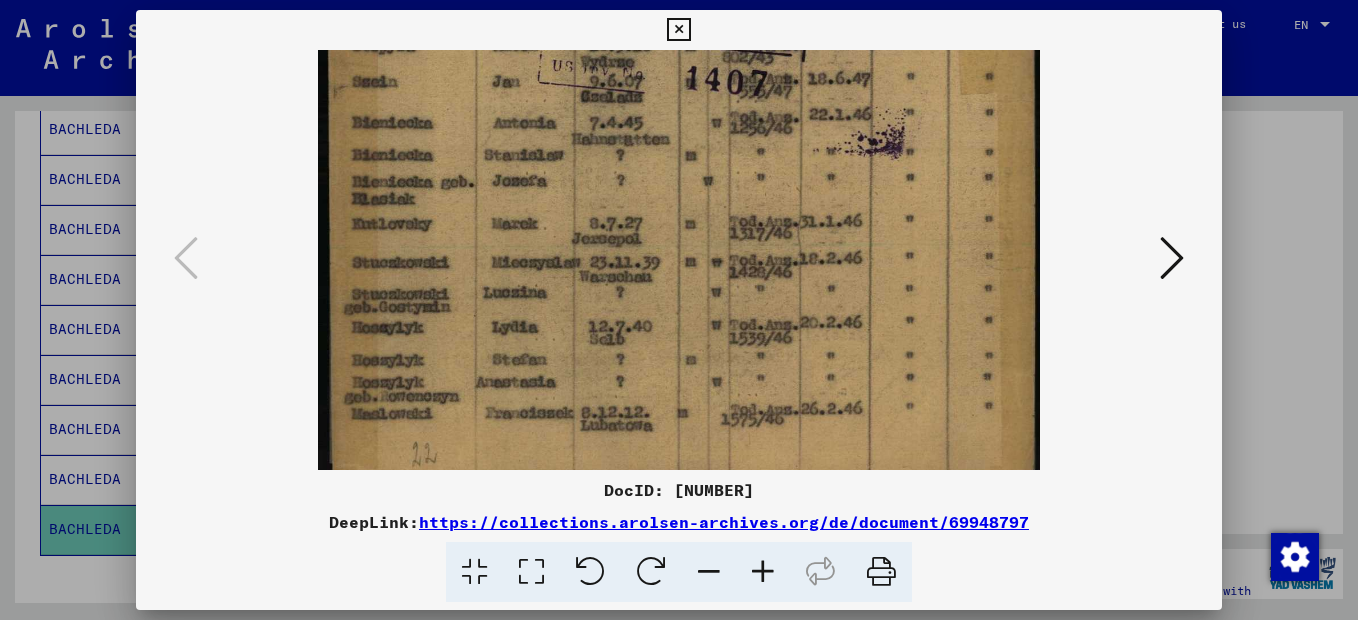 drag, startPoint x: 623, startPoint y: 267, endPoint x: 652, endPoint y: 315, distance: 56.0803 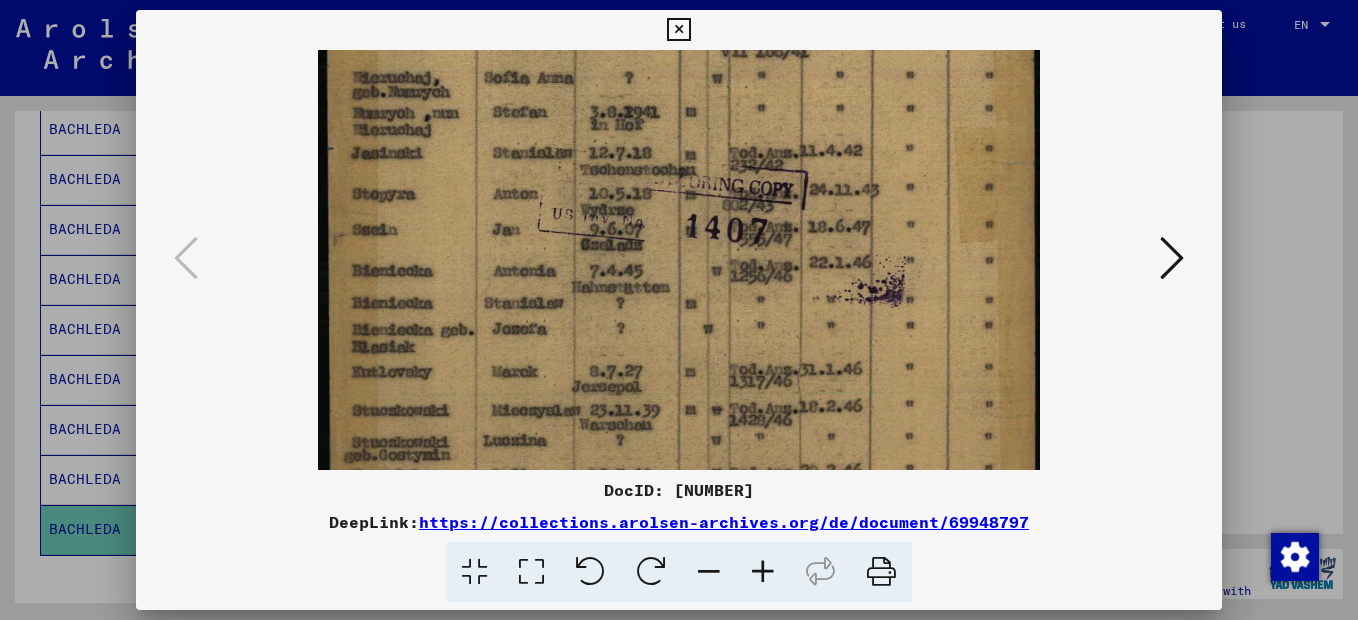 scroll, scrollTop: 393, scrollLeft: 0, axis: vertical 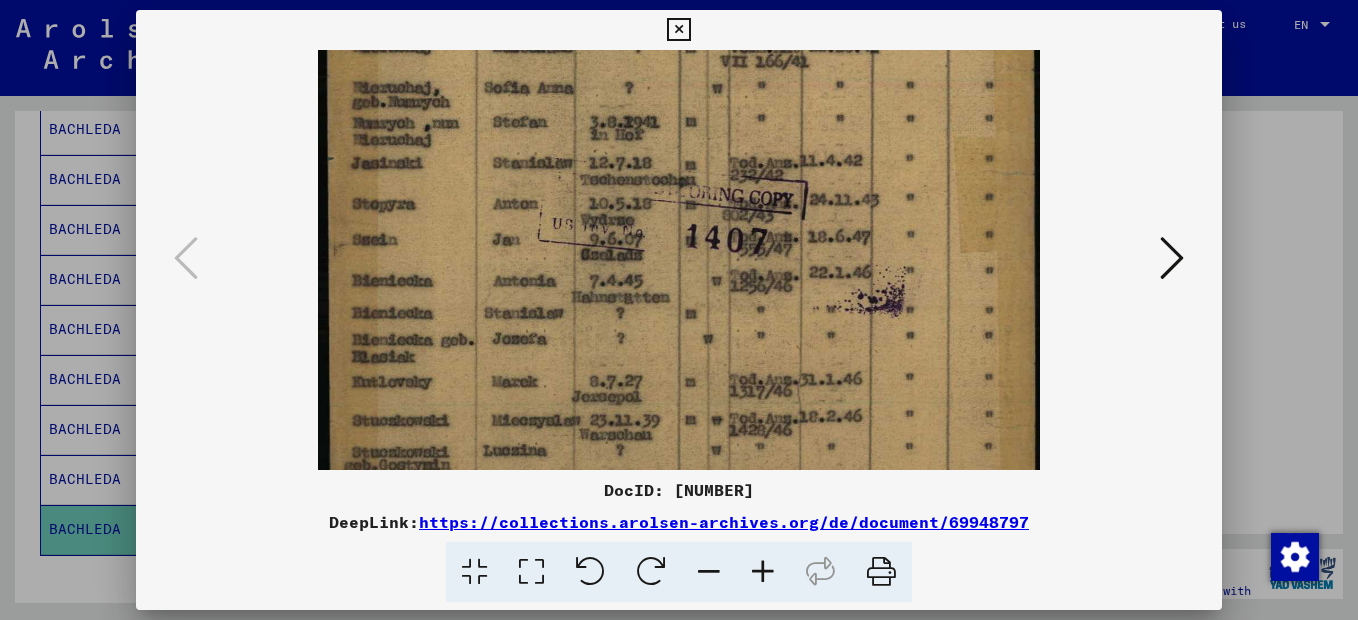drag, startPoint x: 629, startPoint y: 212, endPoint x: 698, endPoint y: 370, distance: 172.4094 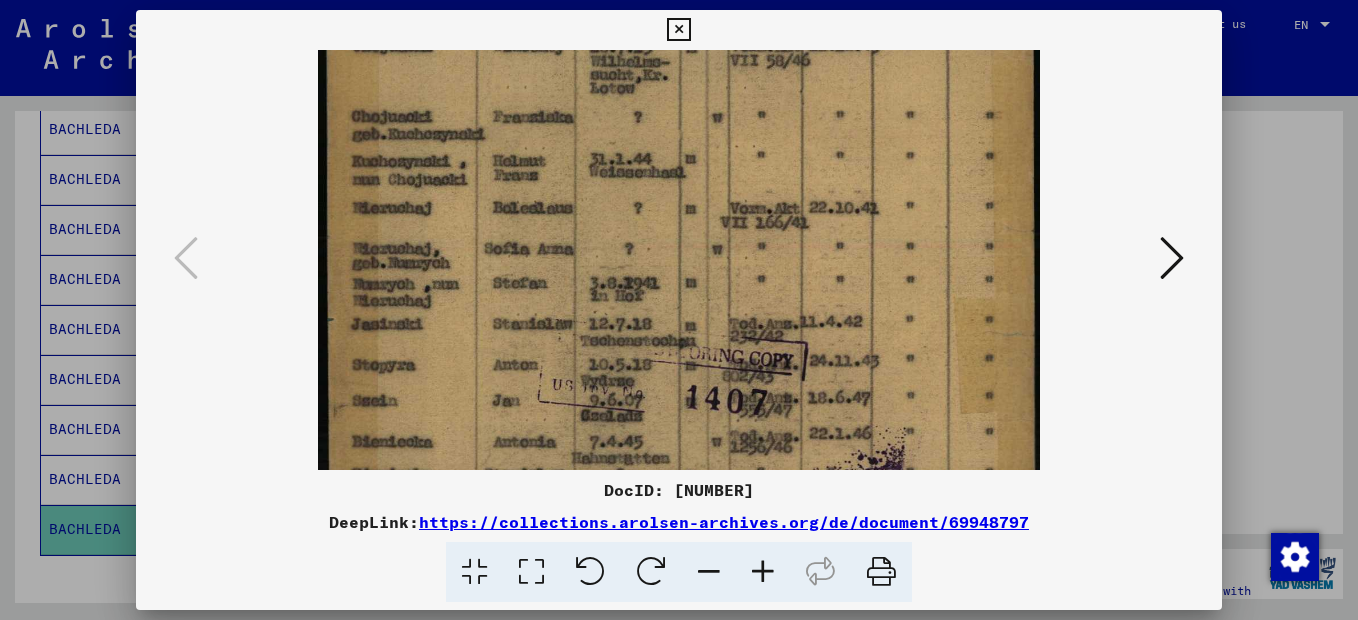 drag, startPoint x: 694, startPoint y: 236, endPoint x: 757, endPoint y: 397, distance: 172.88725 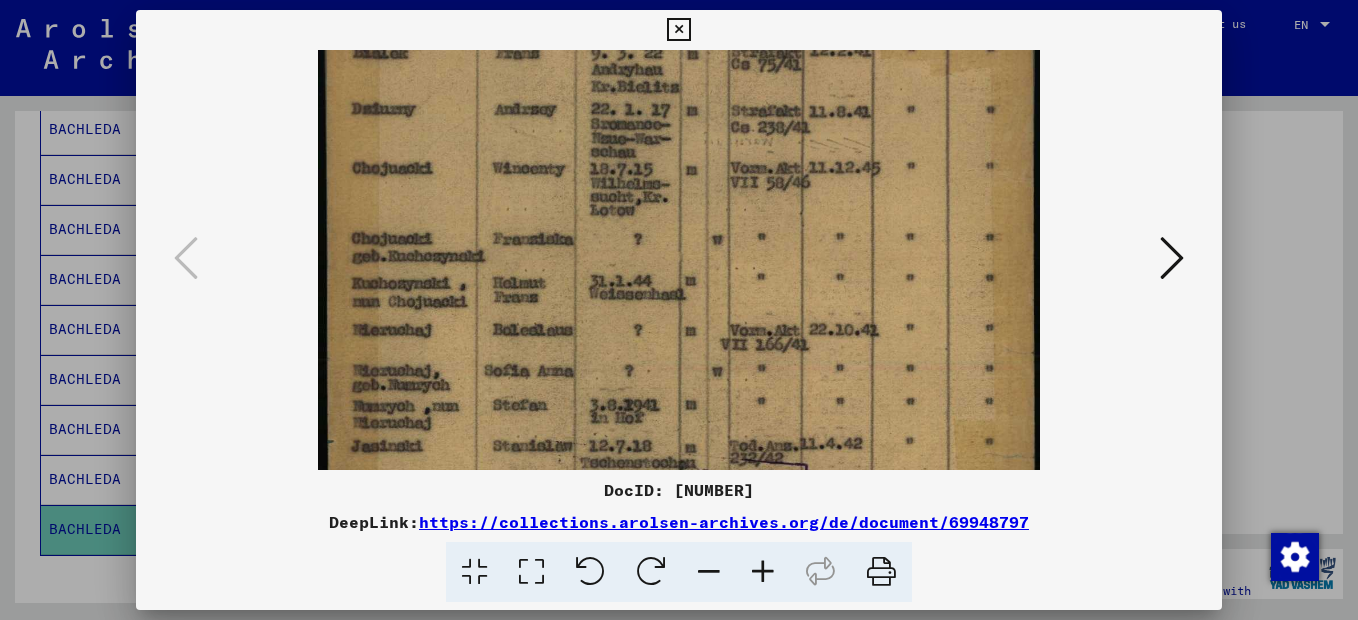 scroll, scrollTop: 62, scrollLeft: 0, axis: vertical 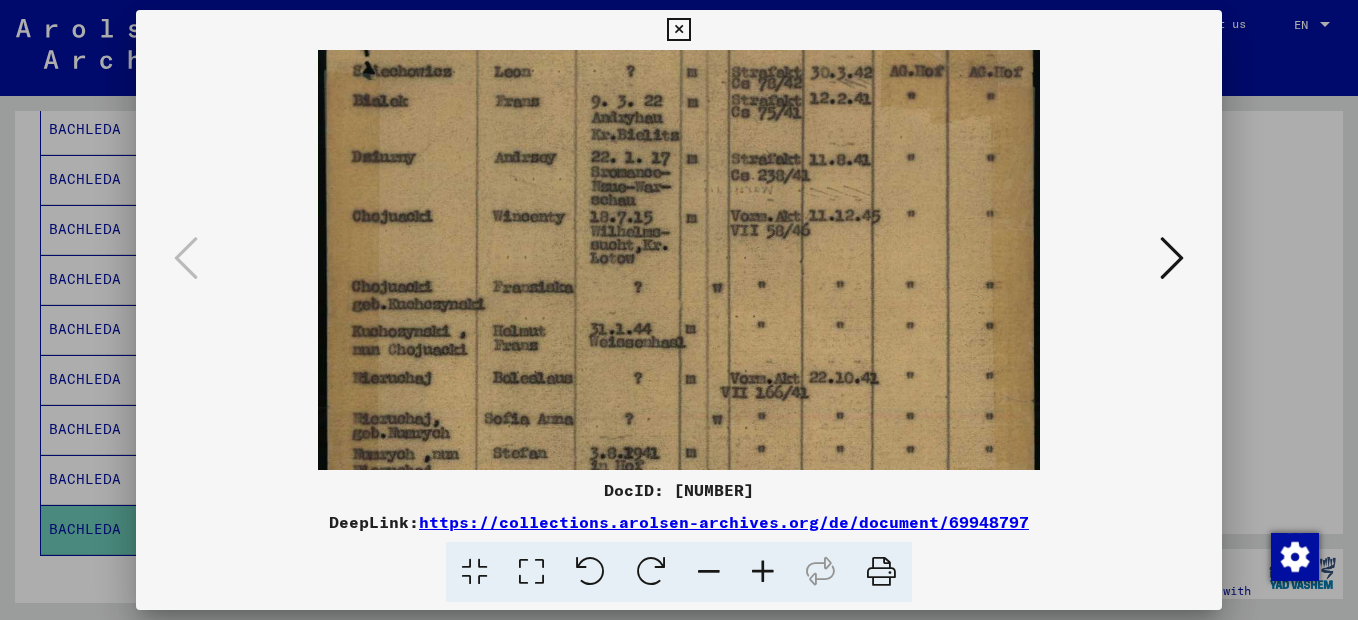 drag, startPoint x: 704, startPoint y: 281, endPoint x: 768, endPoint y: 451, distance: 181.64801 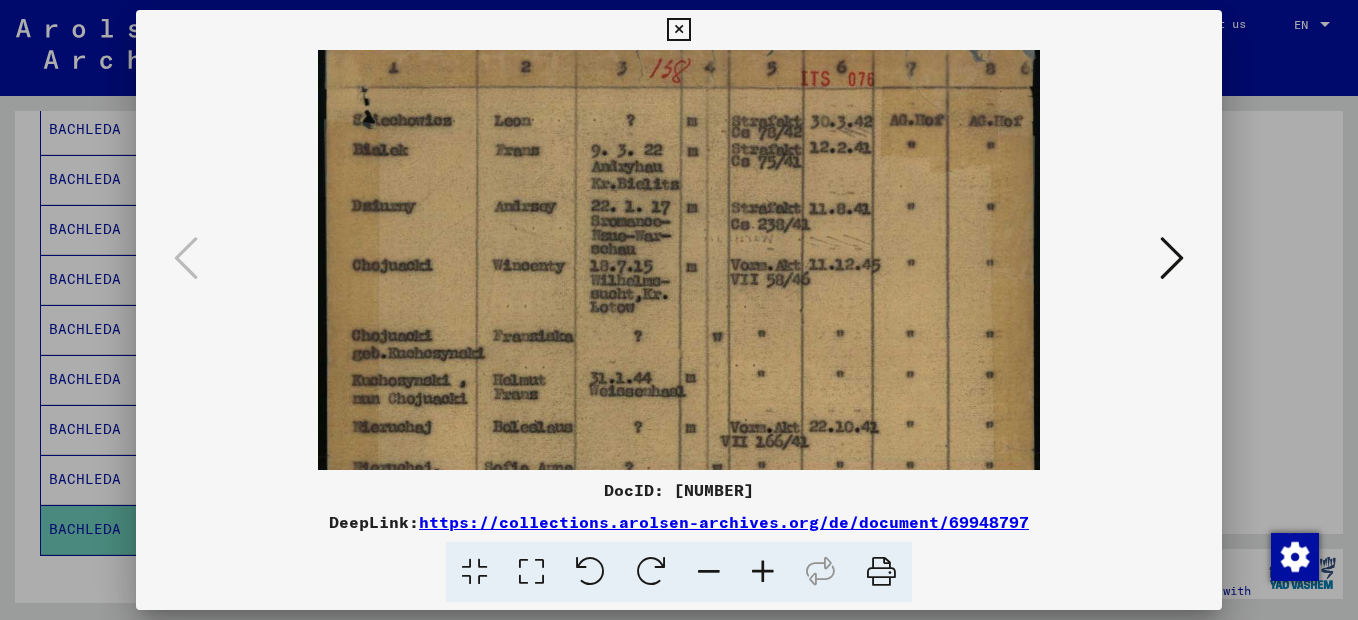 scroll, scrollTop: 0, scrollLeft: 0, axis: both 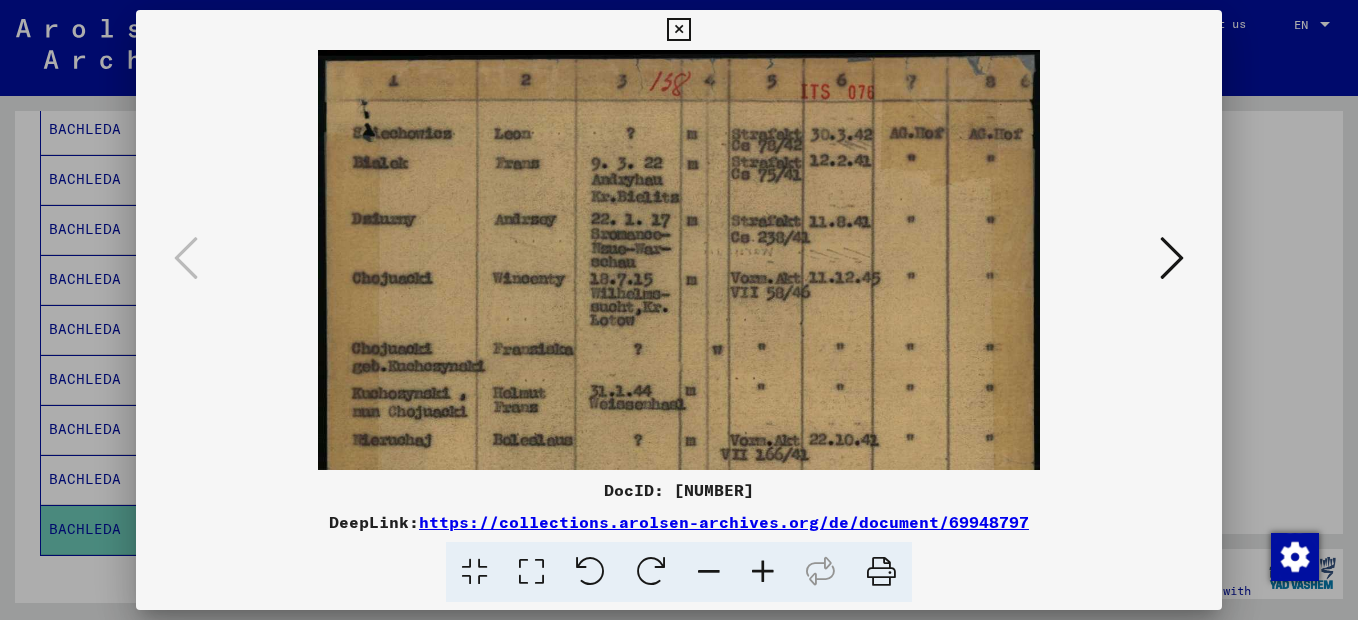 drag, startPoint x: 664, startPoint y: 221, endPoint x: 694, endPoint y: 287, distance: 72.498276 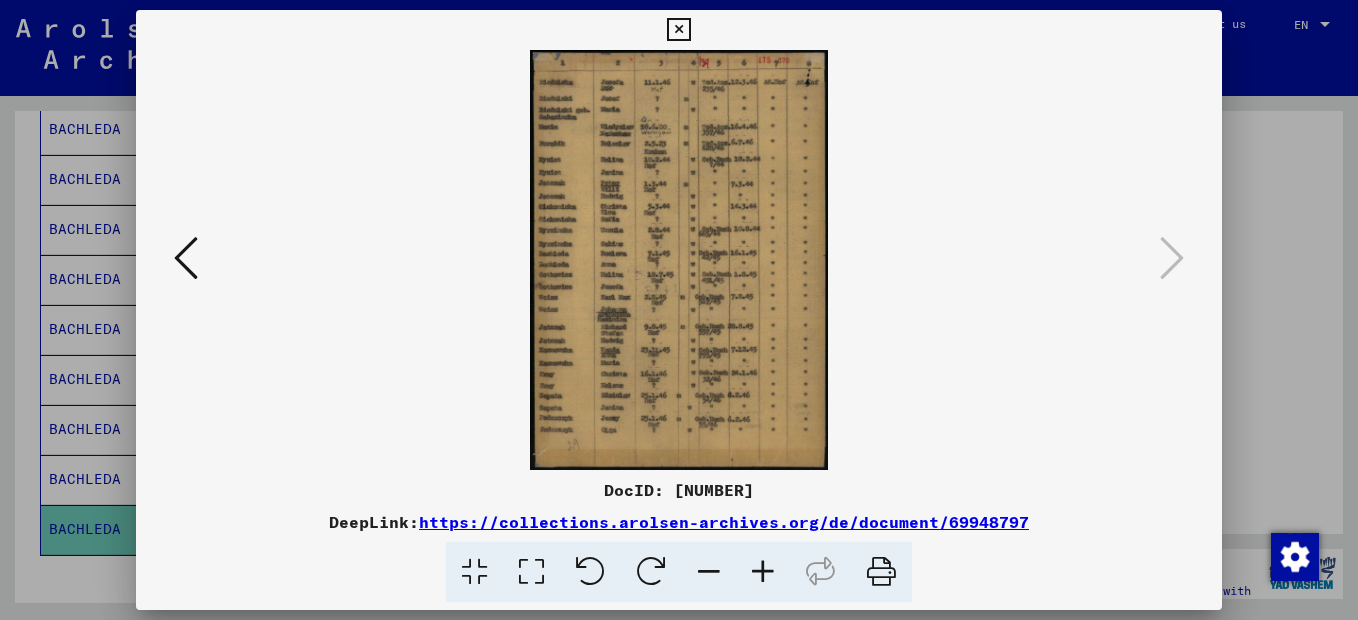 click at bounding box center (763, 572) 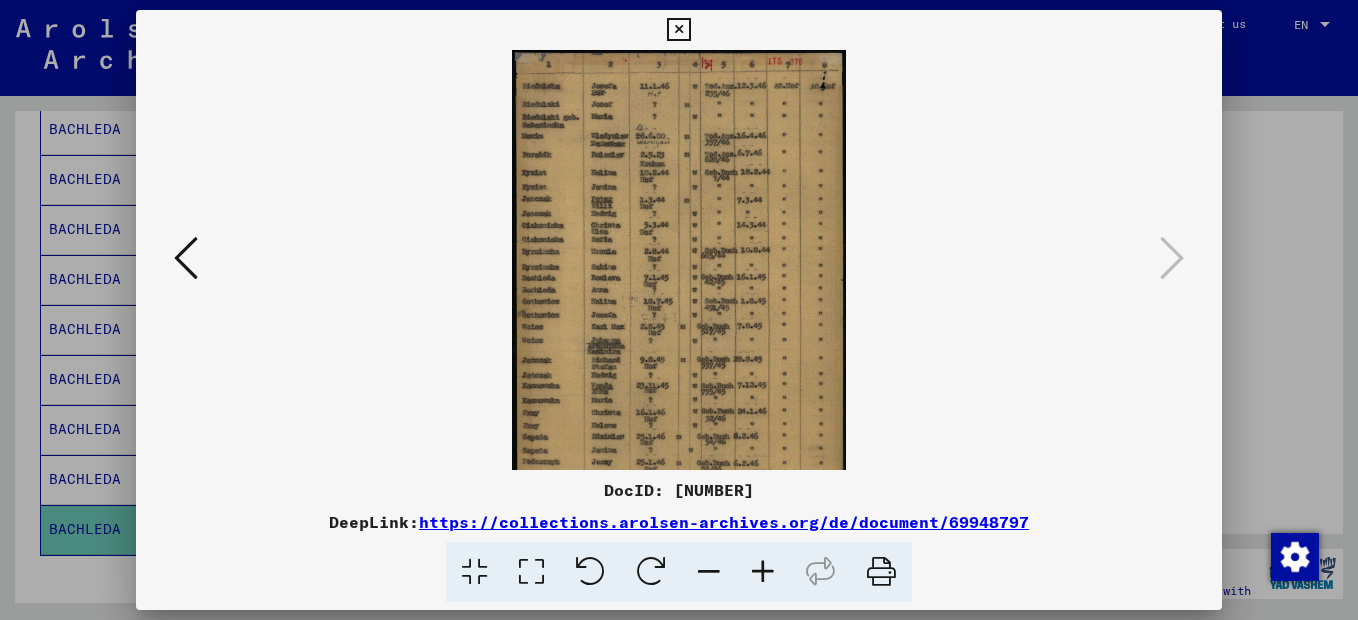 click at bounding box center [763, 572] 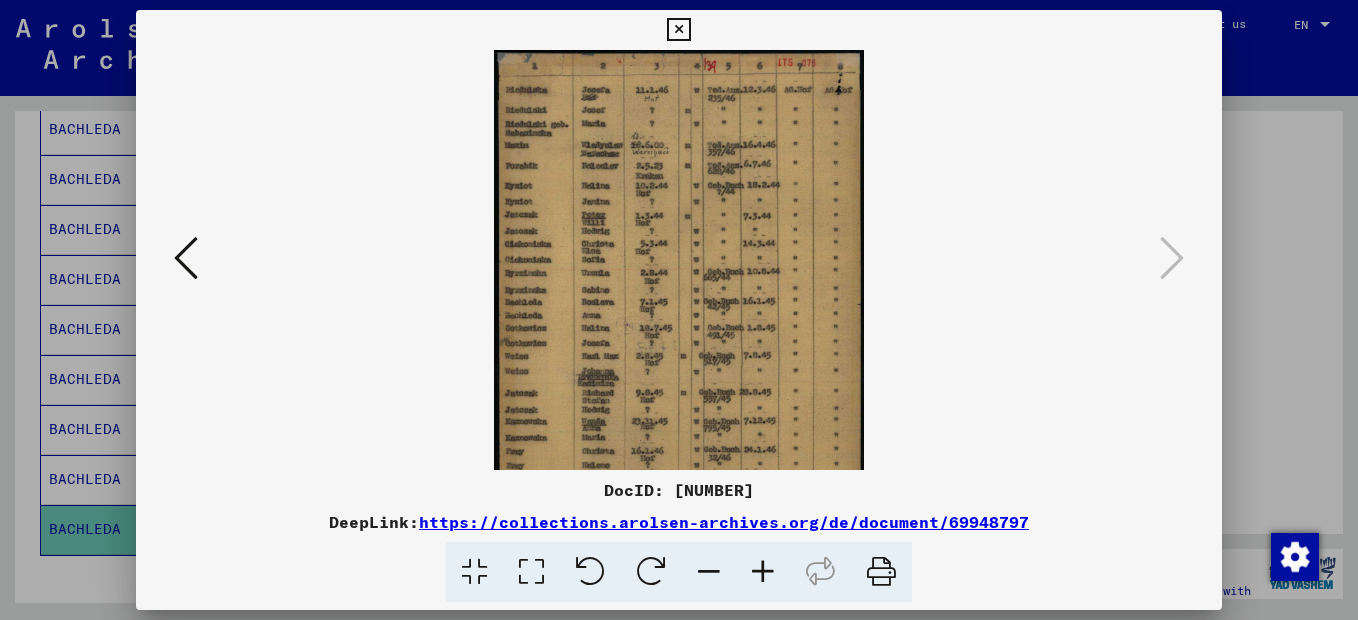 click at bounding box center [763, 572] 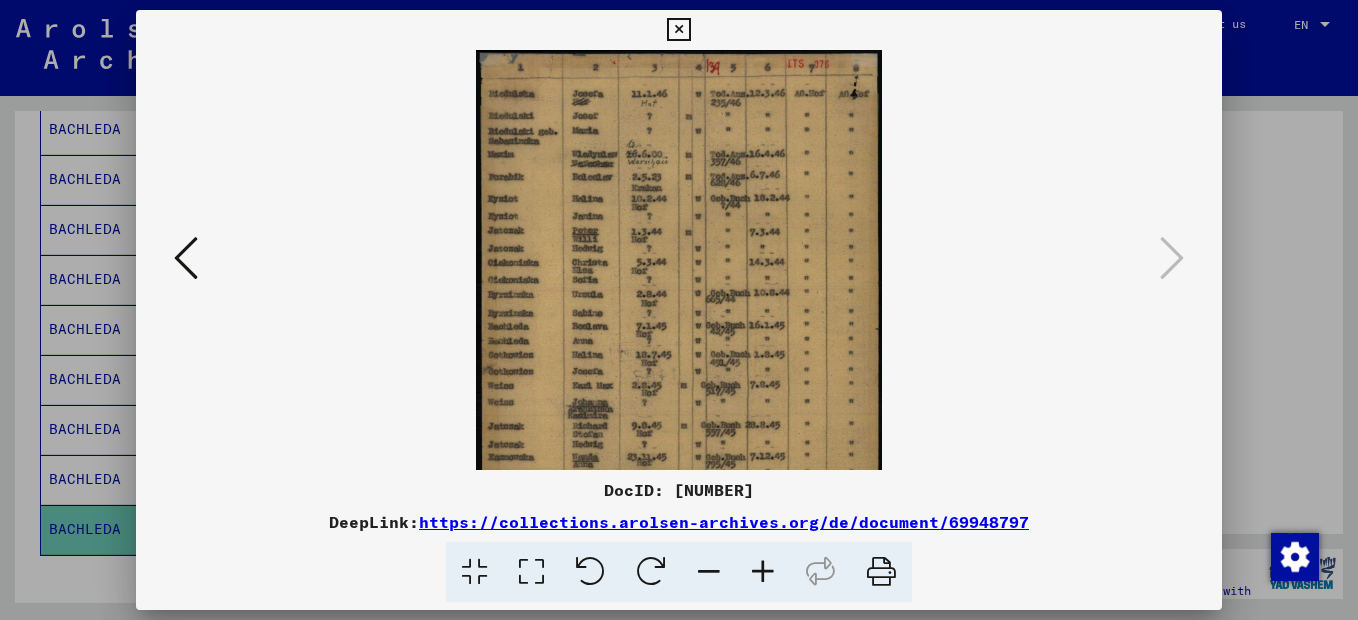click at bounding box center (763, 572) 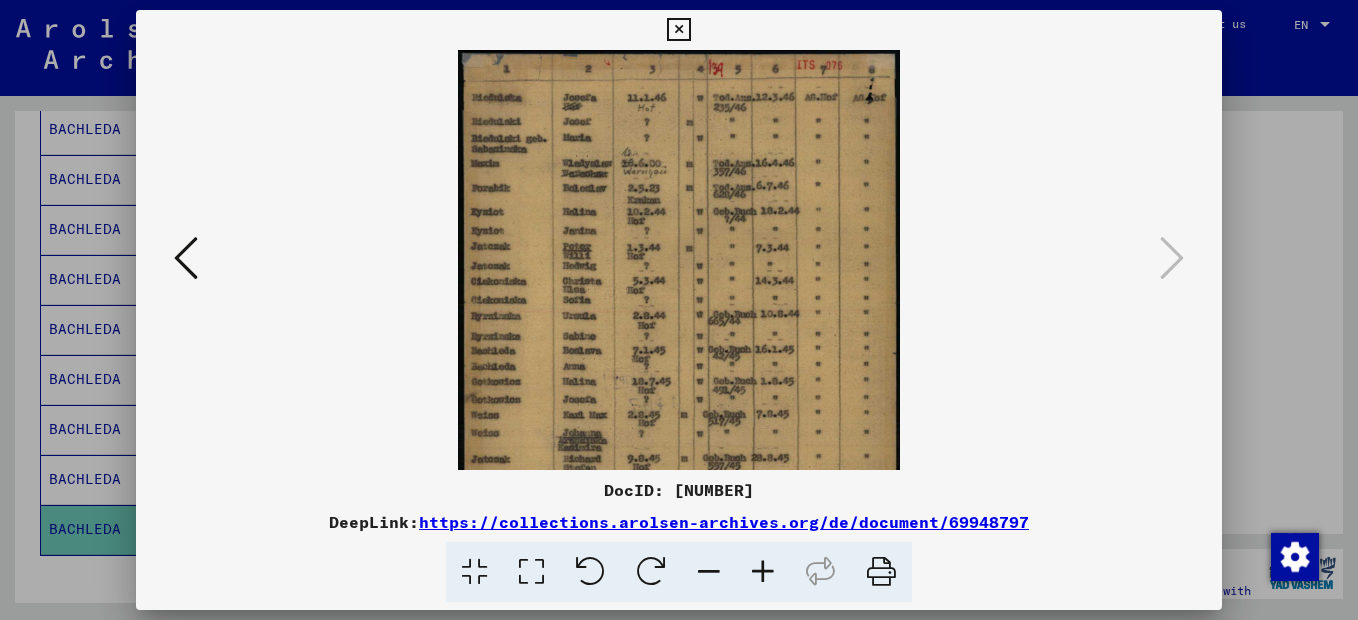 click at bounding box center (763, 572) 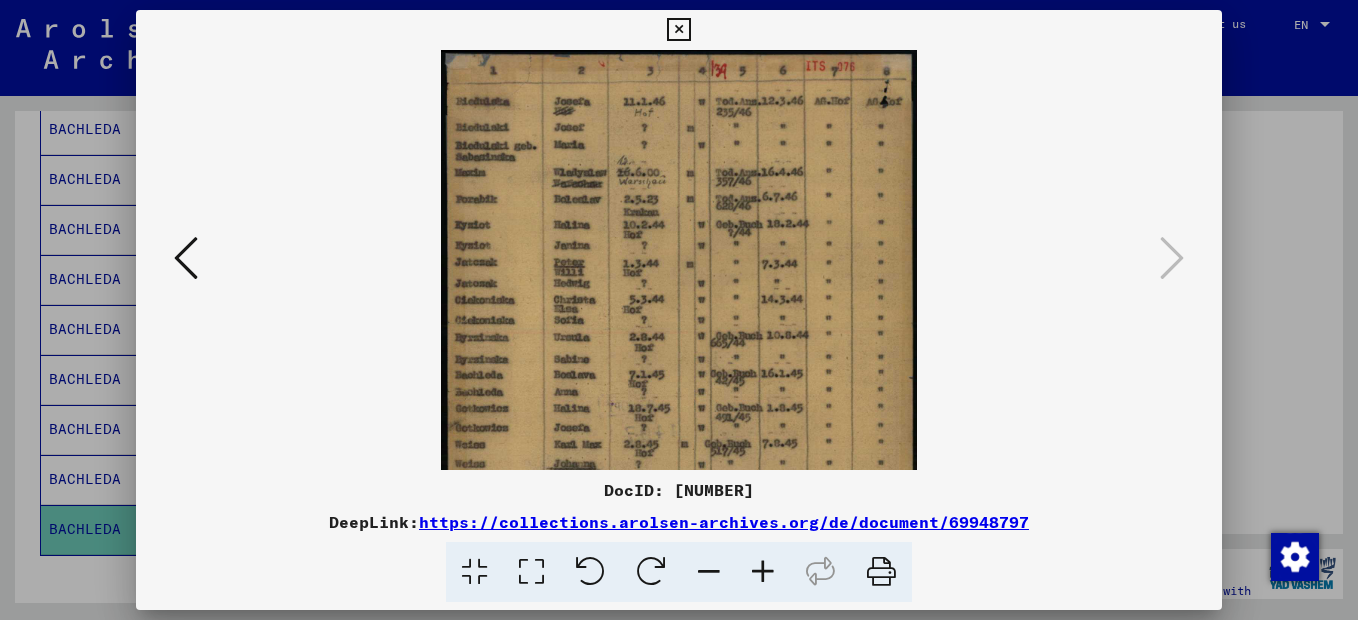 click at bounding box center (763, 572) 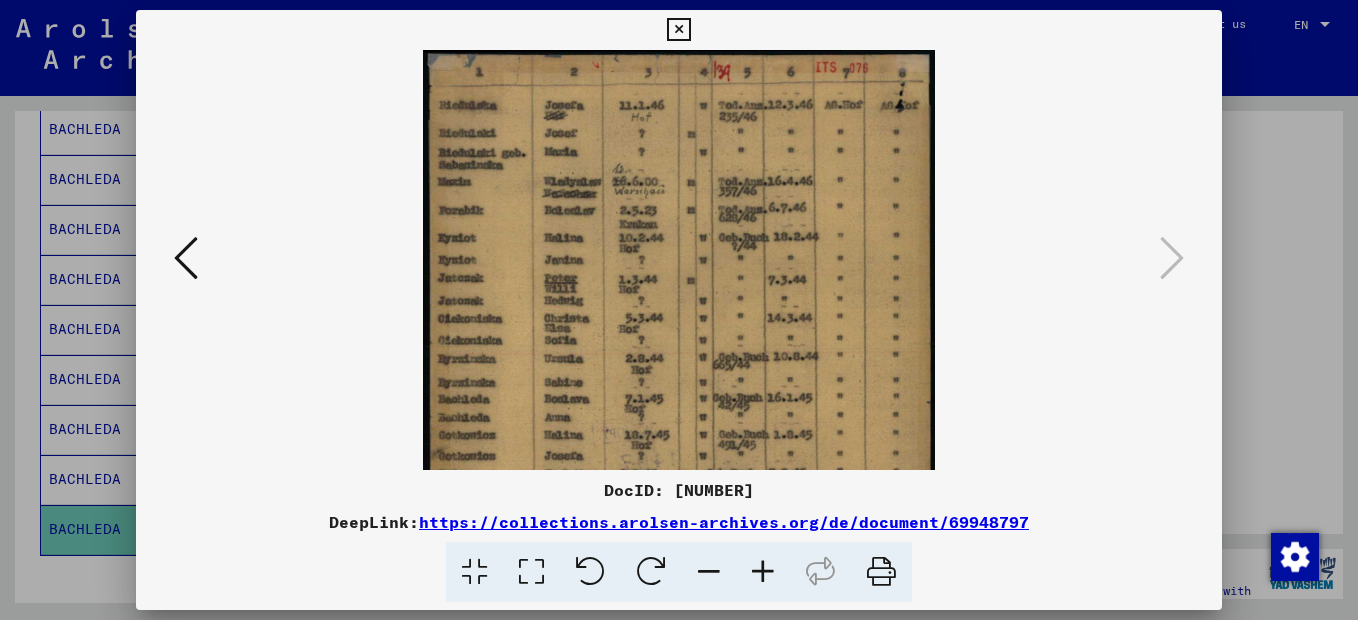 click at bounding box center (763, 572) 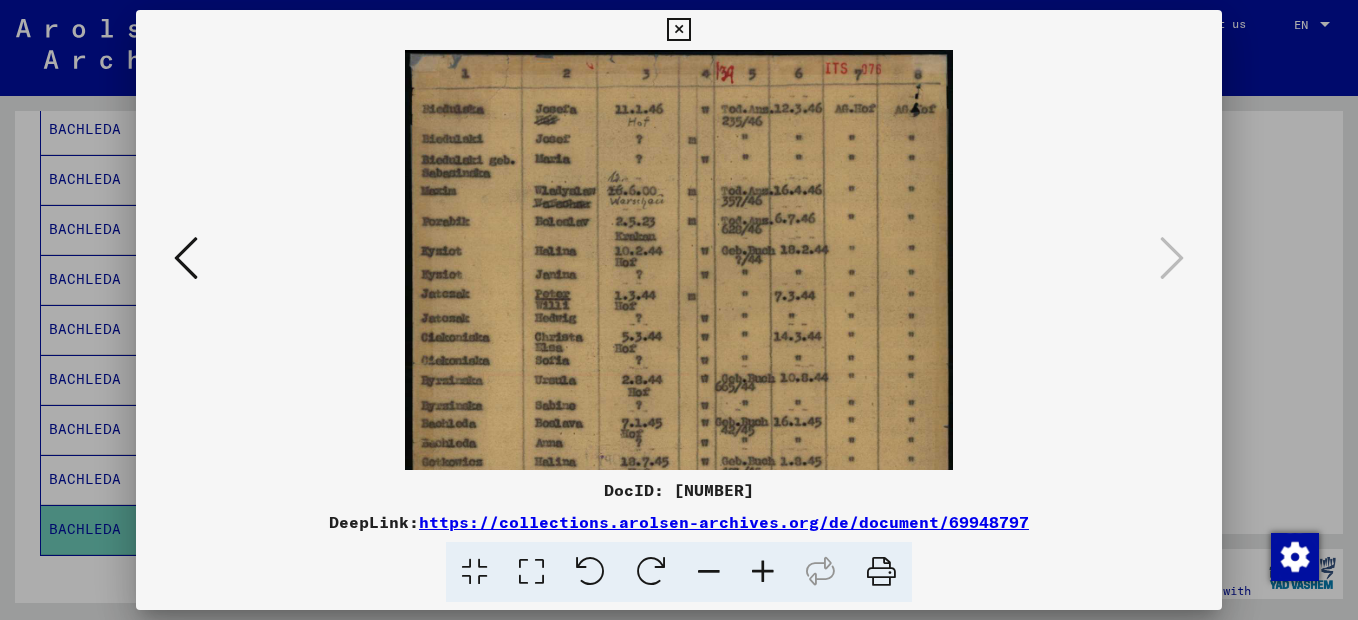 click at bounding box center (763, 572) 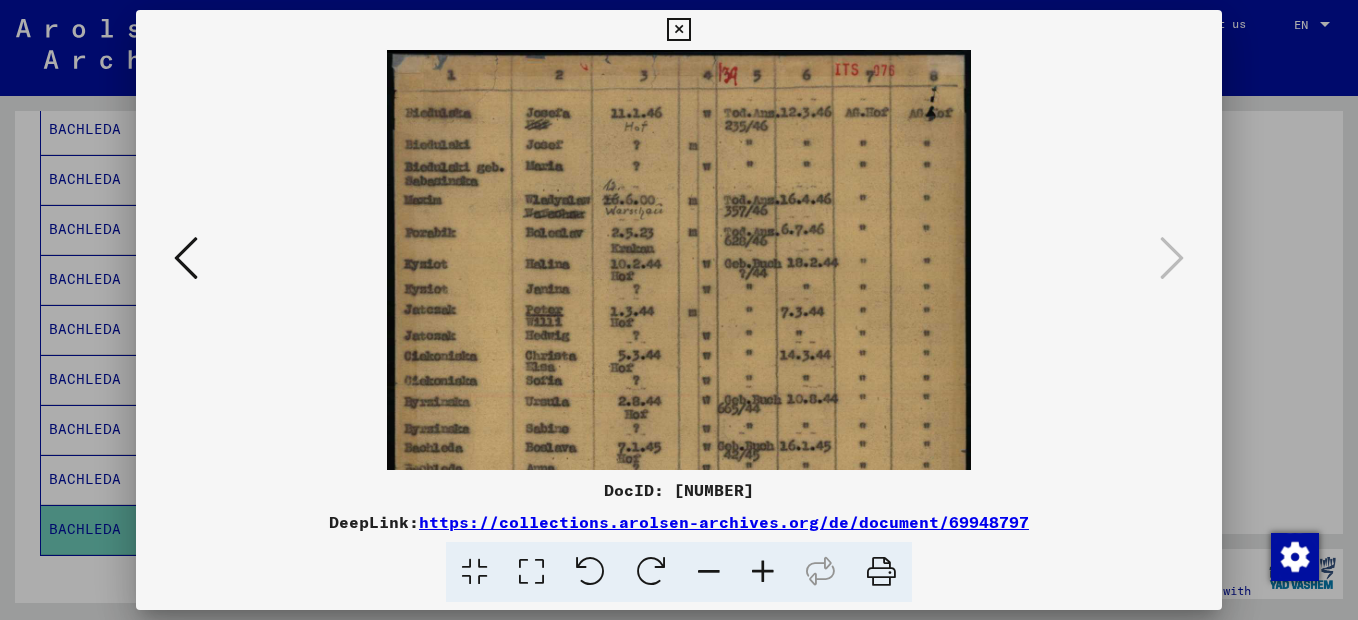 click at bounding box center [763, 572] 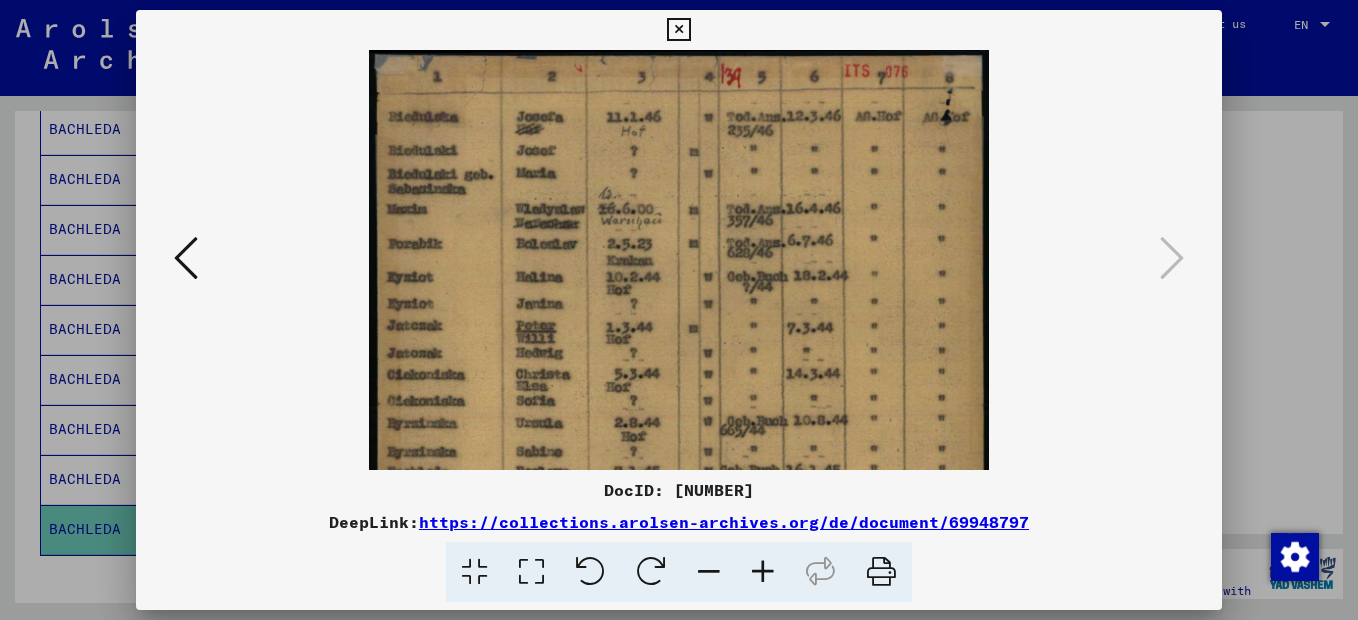 click at bounding box center [763, 572] 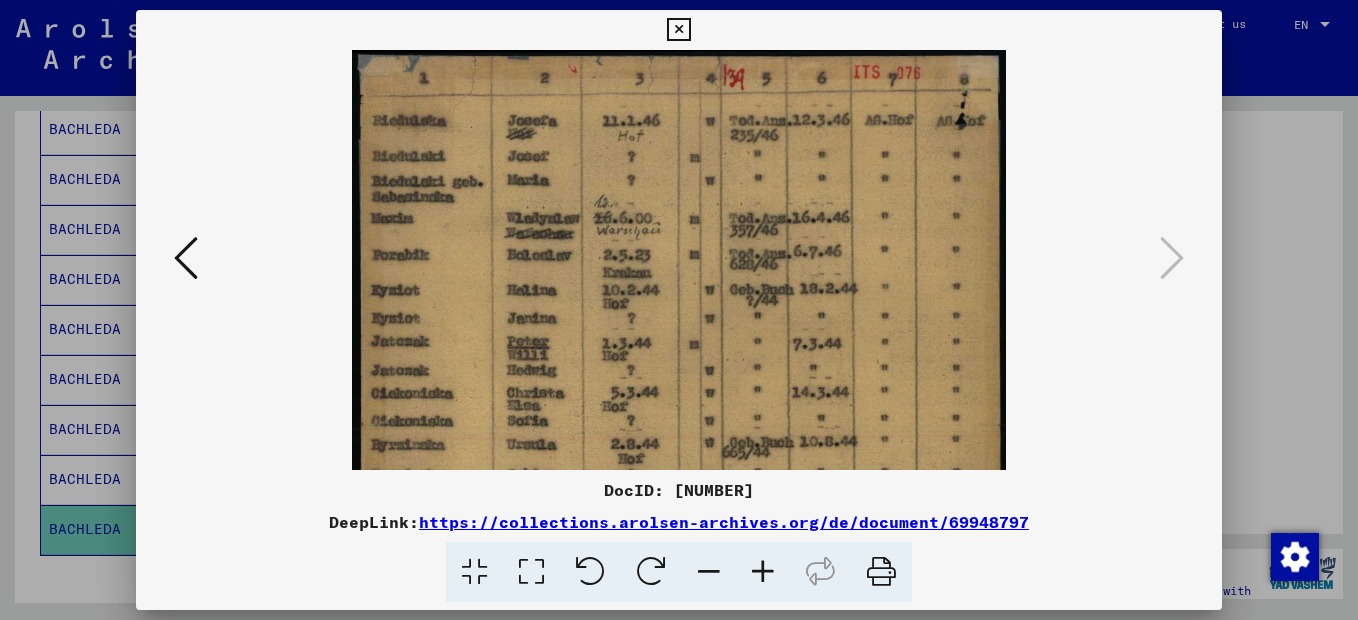 click at bounding box center [763, 572] 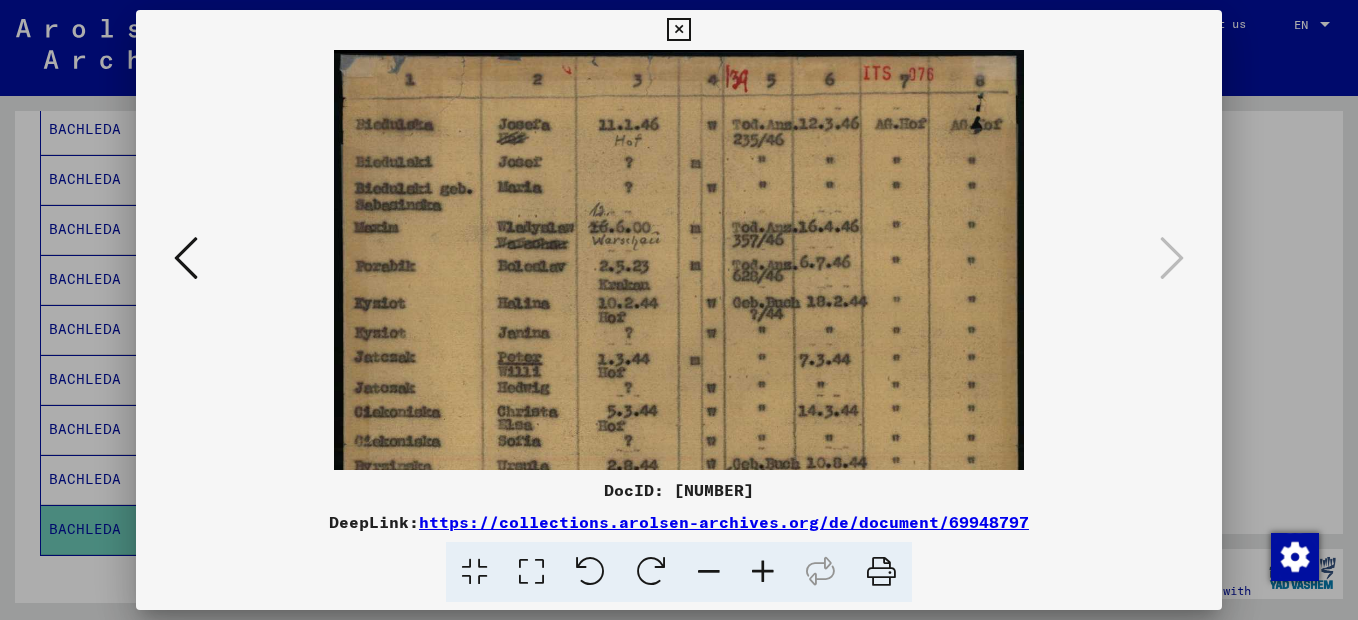 click at bounding box center [763, 572] 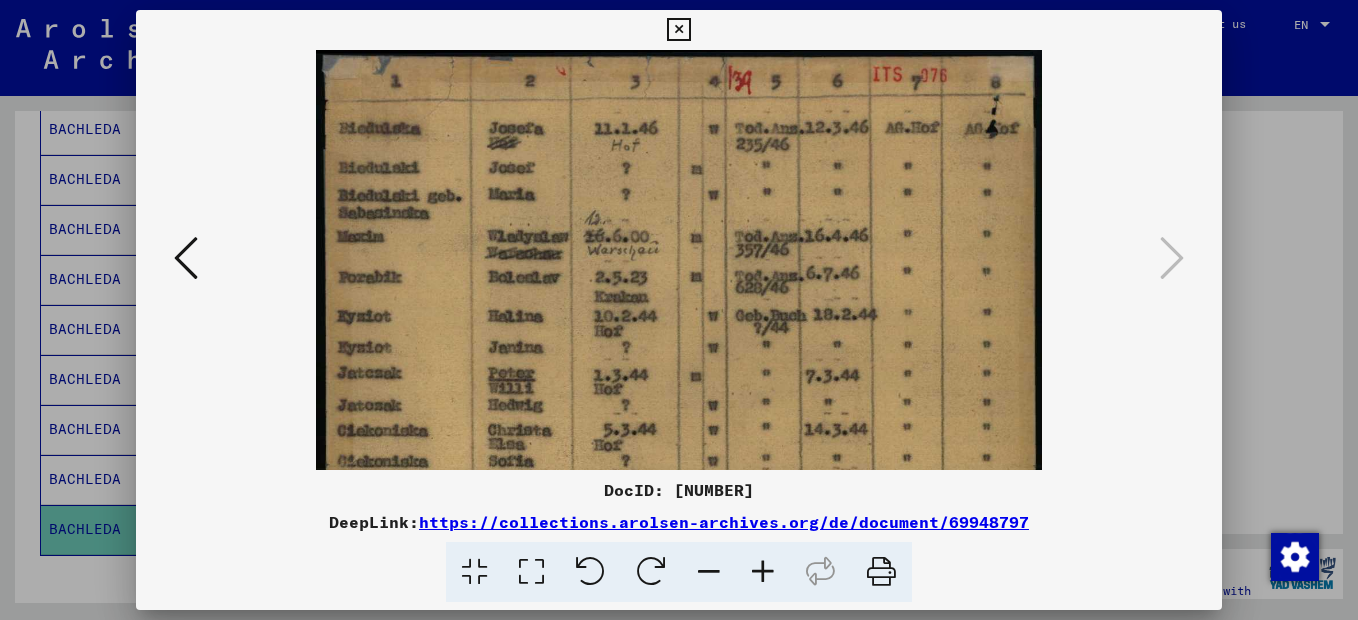 click at bounding box center [763, 572] 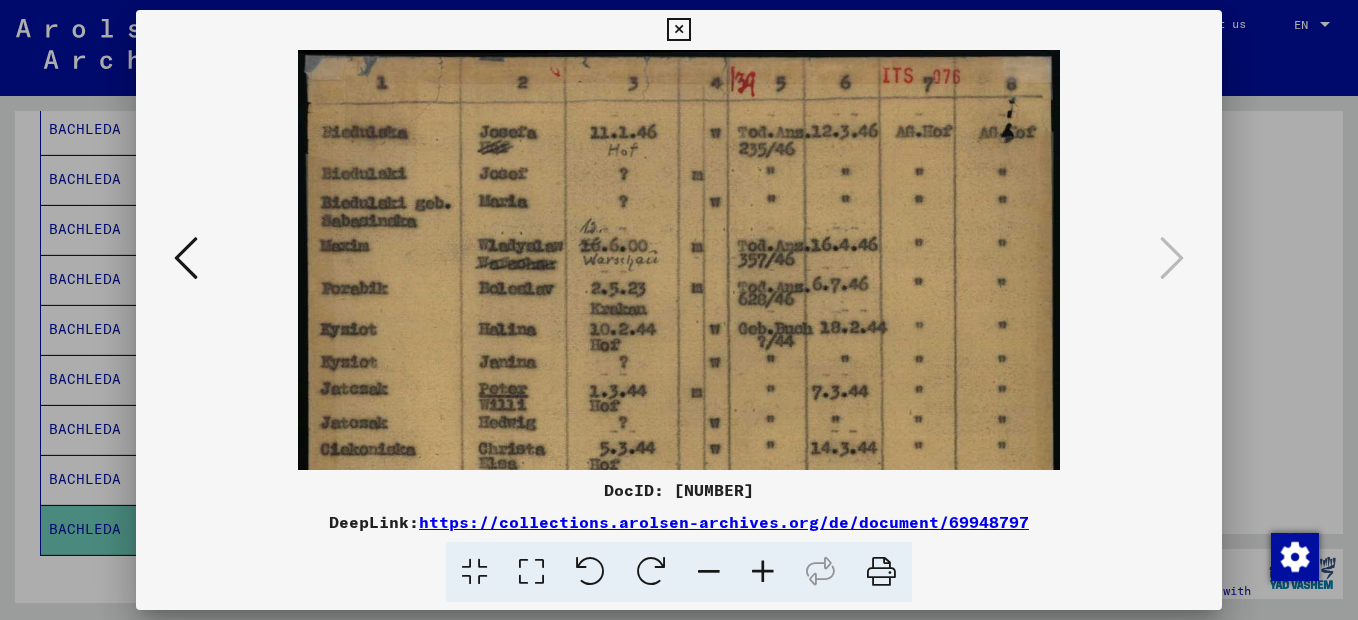 click at bounding box center (763, 572) 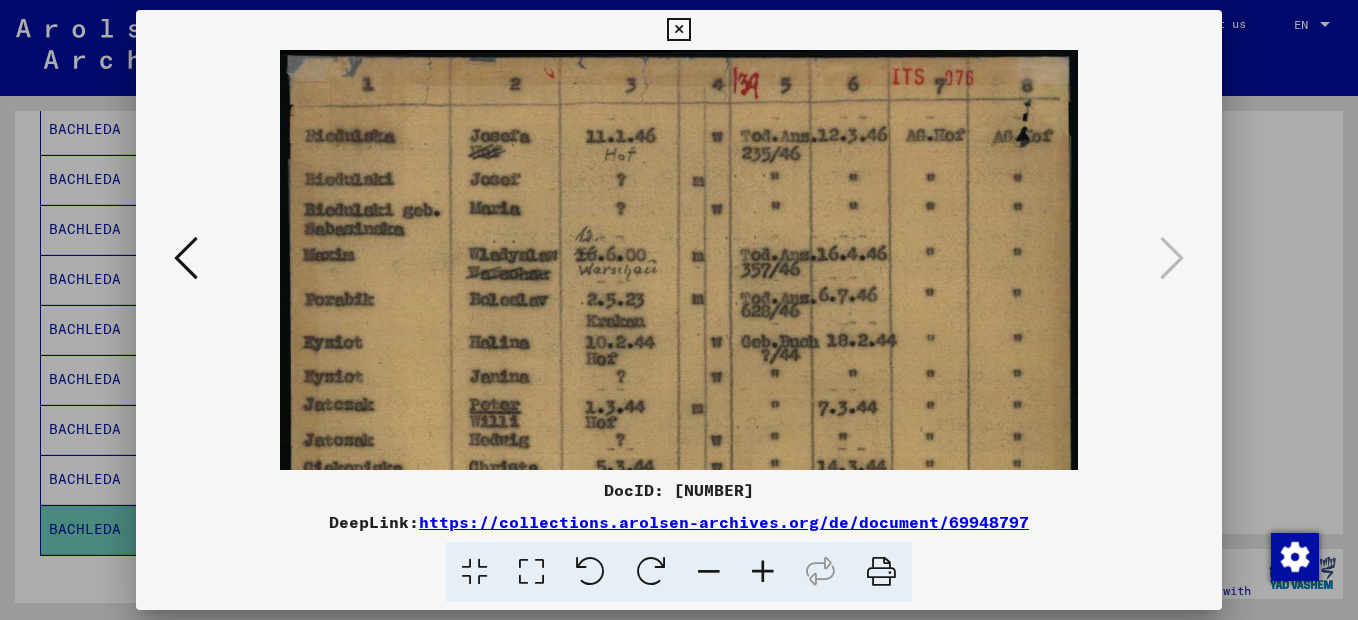 drag, startPoint x: 543, startPoint y: 402, endPoint x: 619, endPoint y: 410, distance: 76.41989 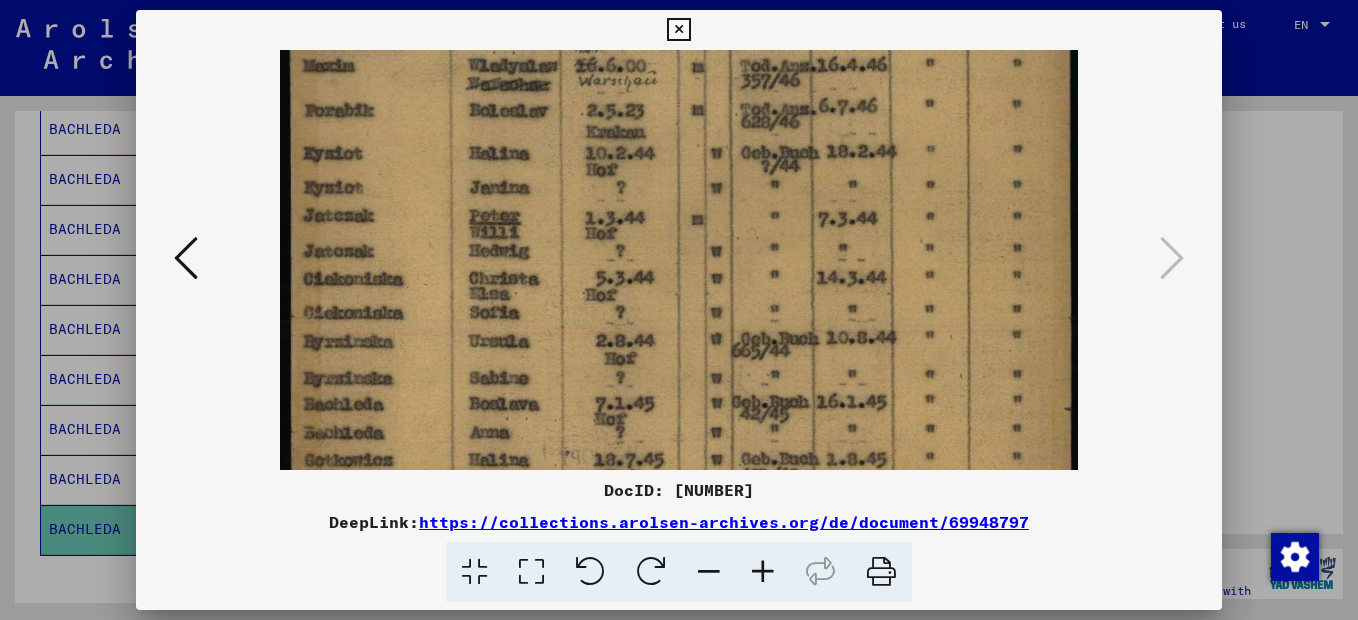 drag, startPoint x: 605, startPoint y: 371, endPoint x: 671, endPoint y: 182, distance: 200.19241 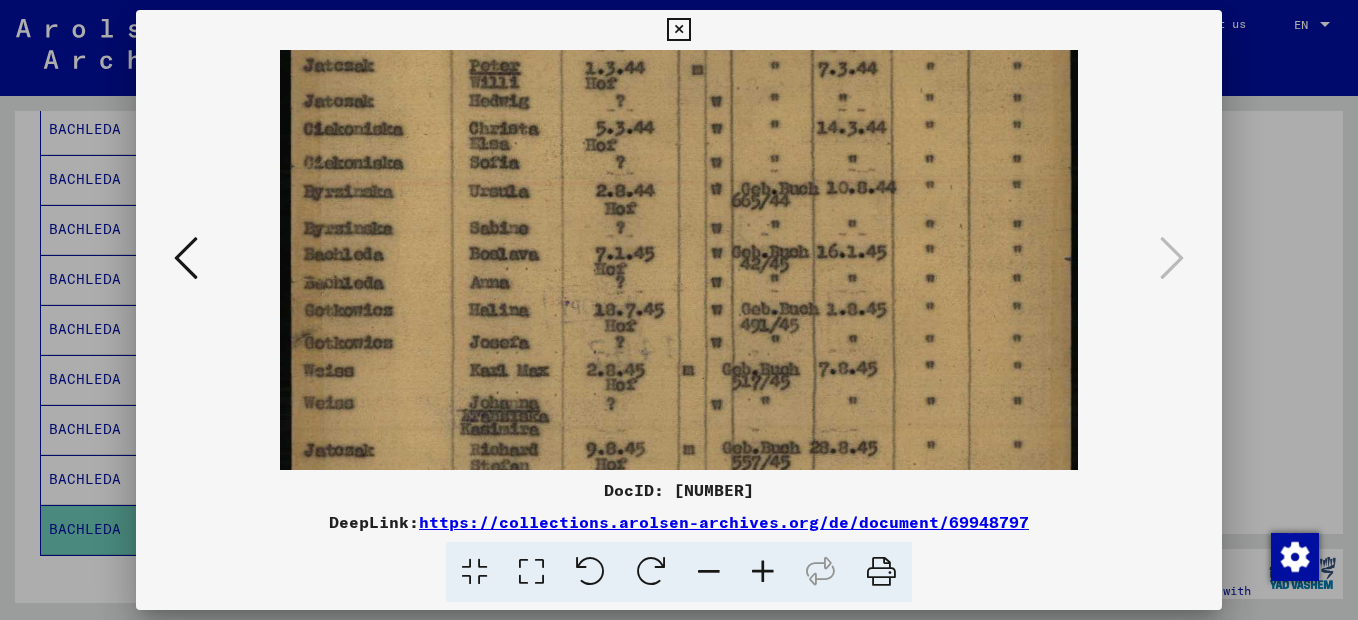 scroll, scrollTop: 349, scrollLeft: 0, axis: vertical 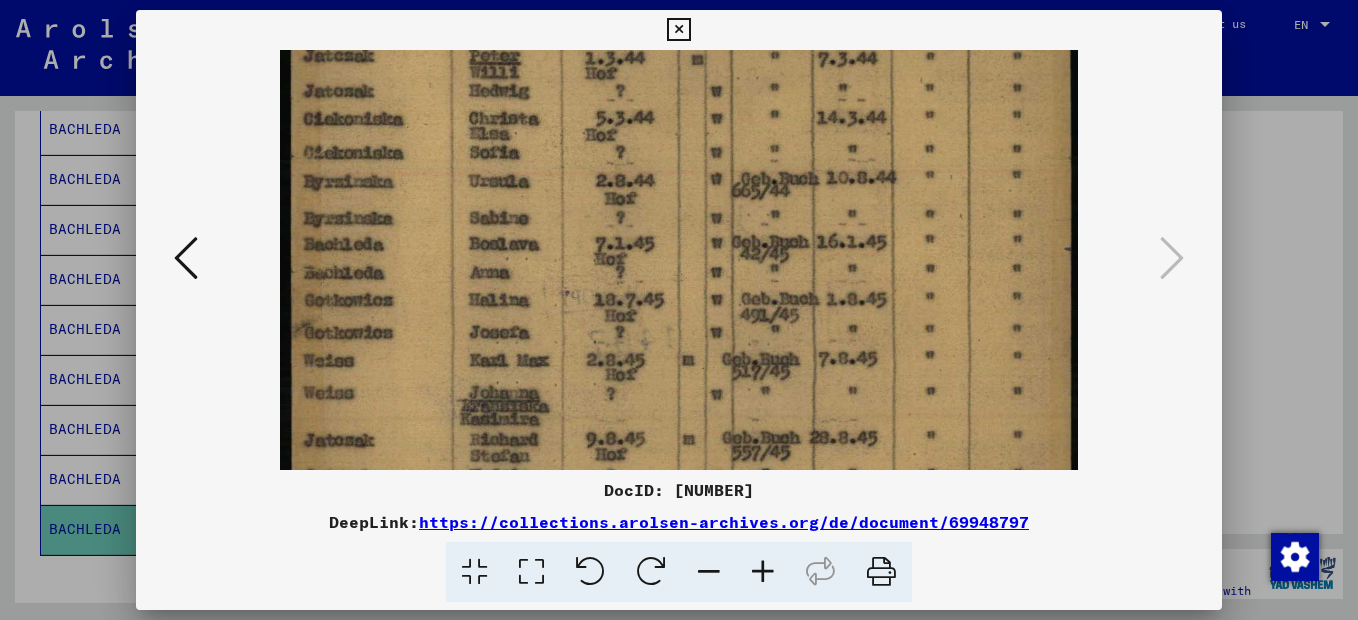 drag, startPoint x: 634, startPoint y: 329, endPoint x: 671, endPoint y: 169, distance: 164.22241 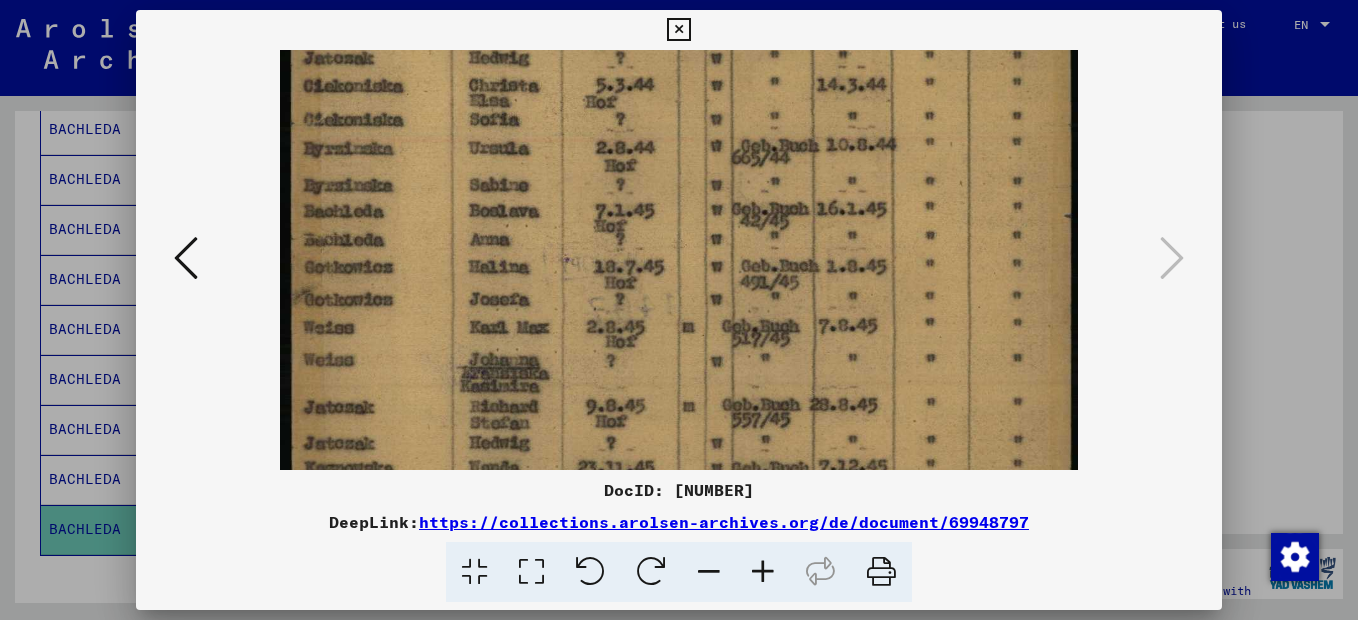 scroll, scrollTop: 384, scrollLeft: 0, axis: vertical 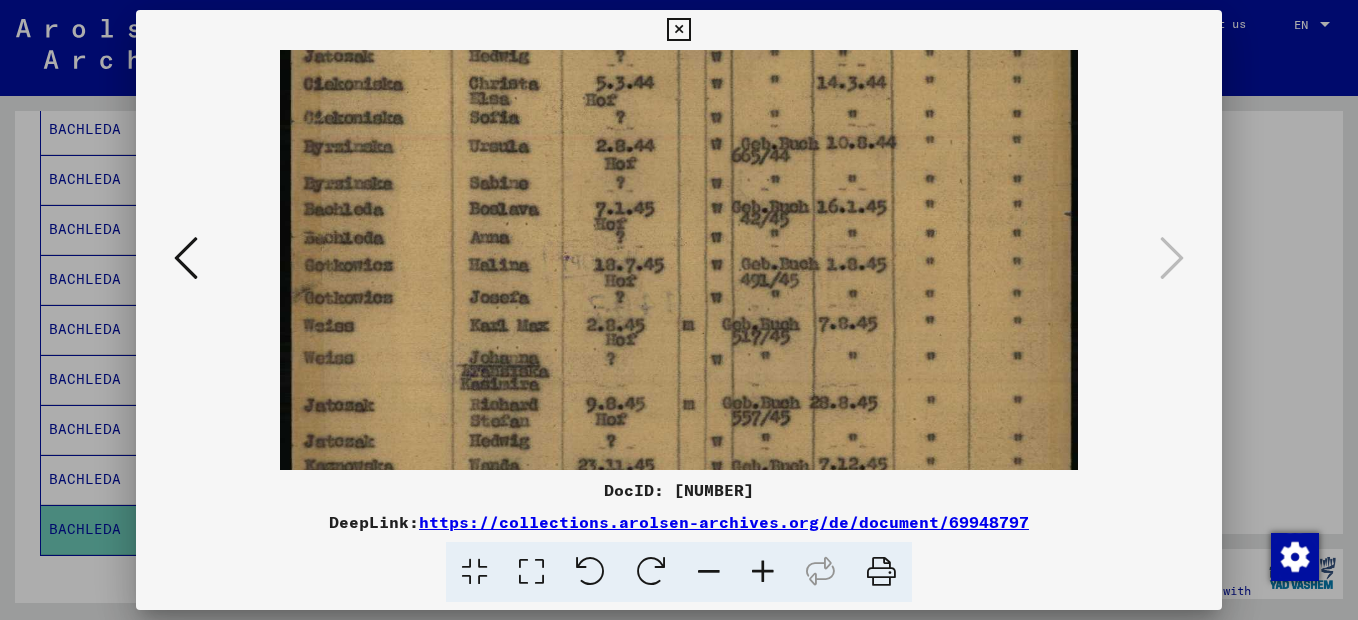 drag, startPoint x: 731, startPoint y: 372, endPoint x: 736, endPoint y: 337, distance: 35.35534 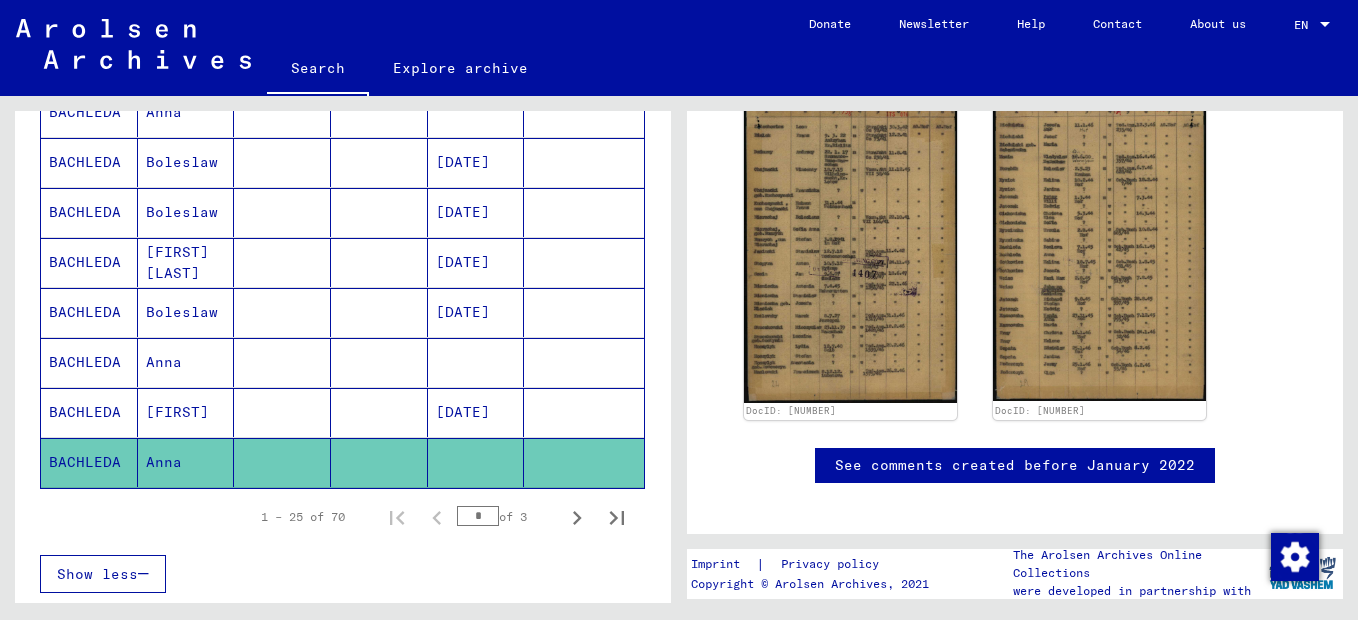 scroll, scrollTop: 1200, scrollLeft: 0, axis: vertical 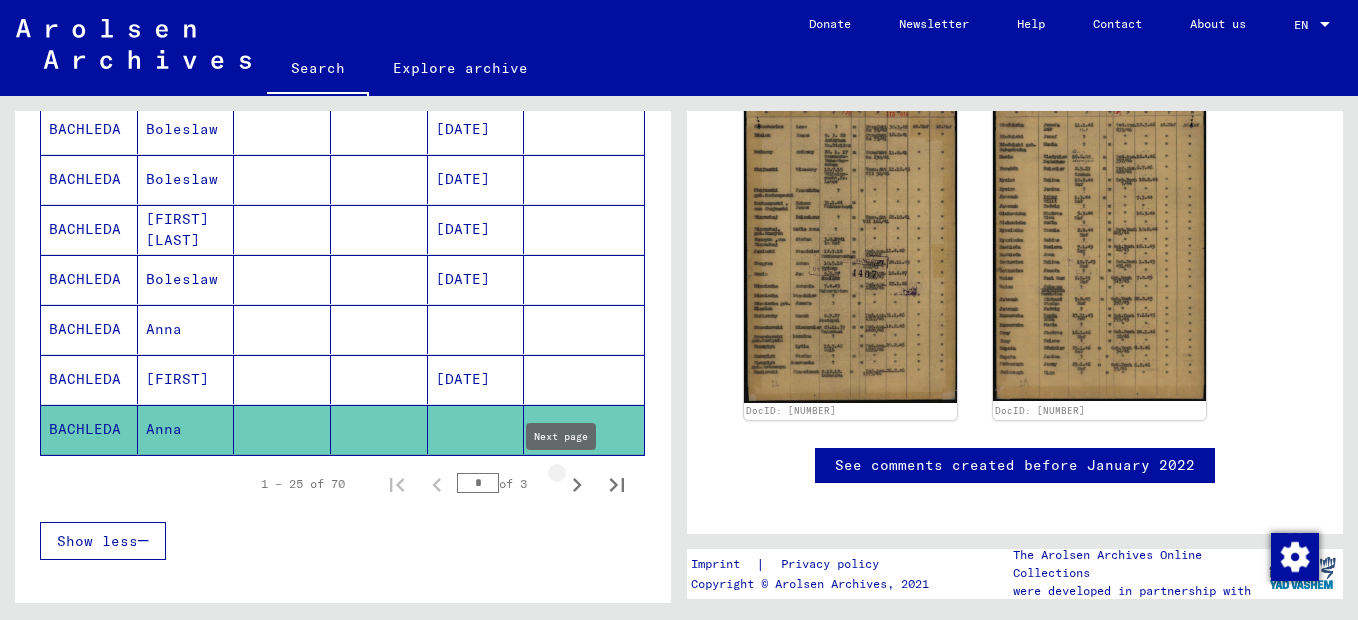 click 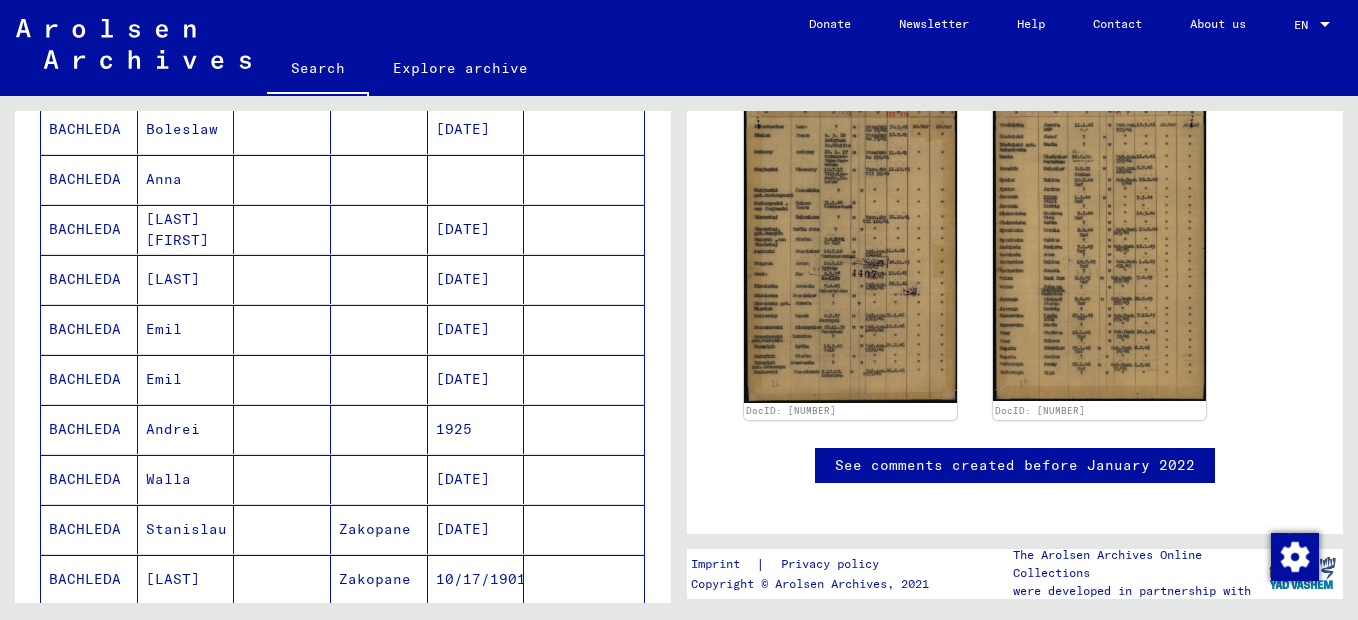 scroll, scrollTop: 400, scrollLeft: 0, axis: vertical 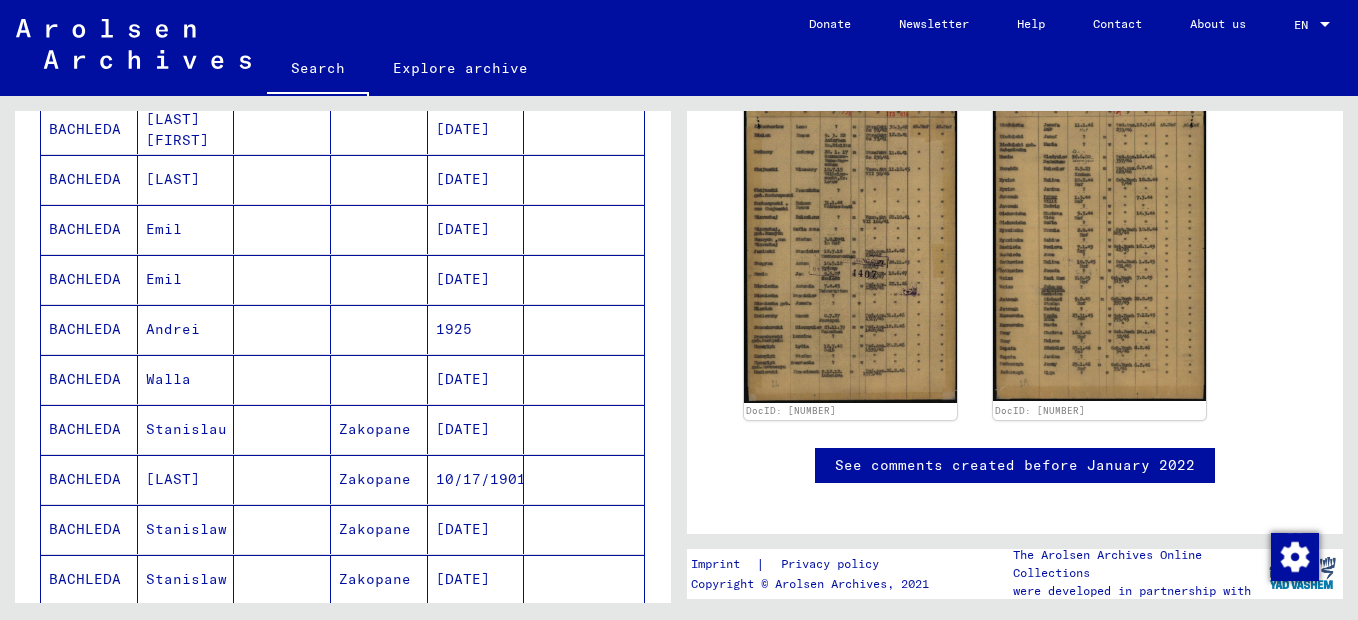 click on "BACHLEDA" at bounding box center (89, 479) 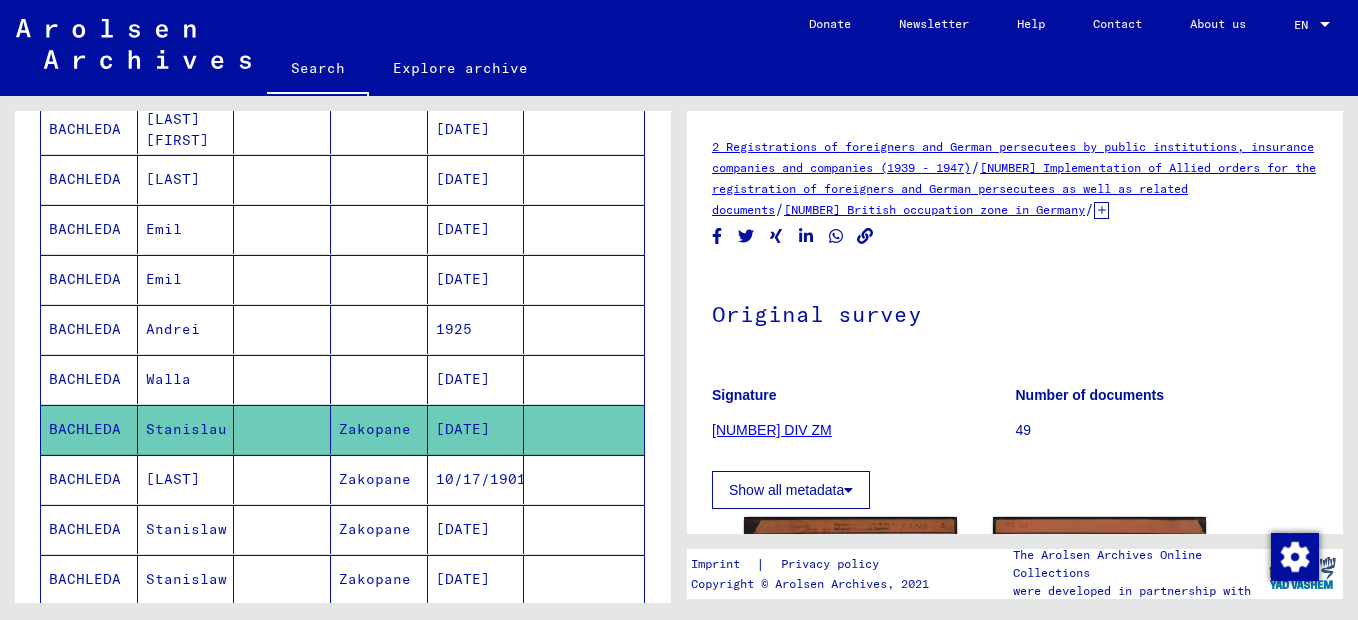 scroll, scrollTop: 0, scrollLeft: 0, axis: both 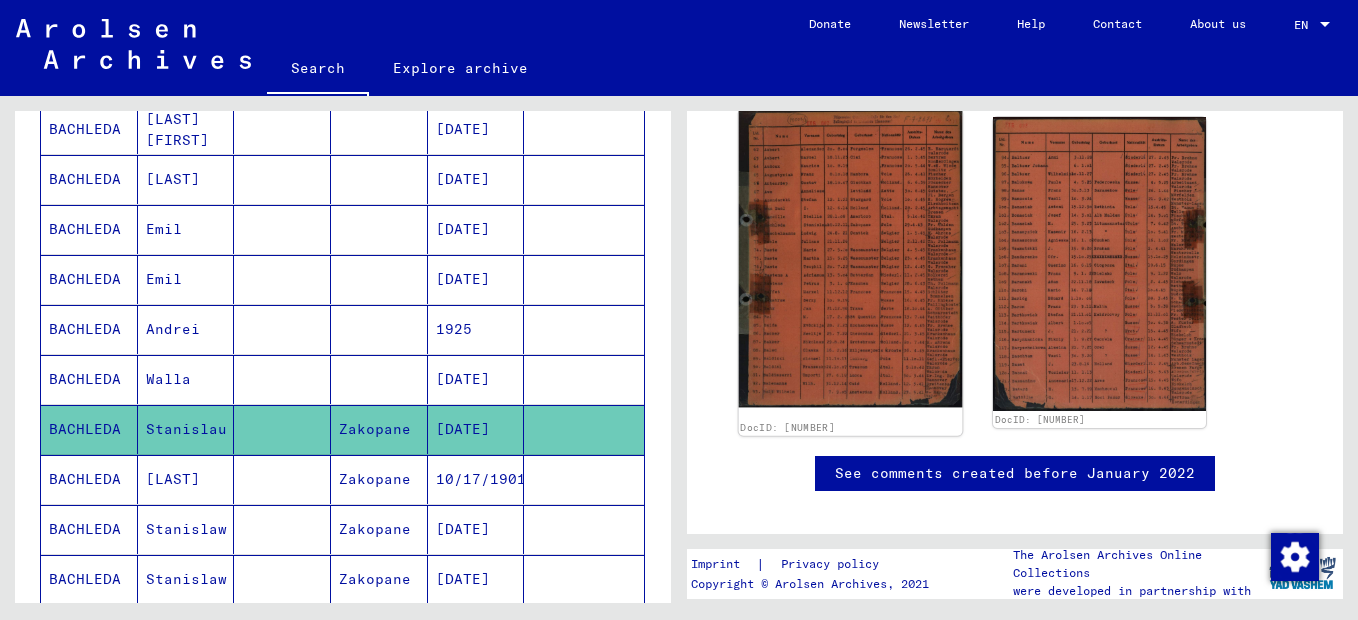 click 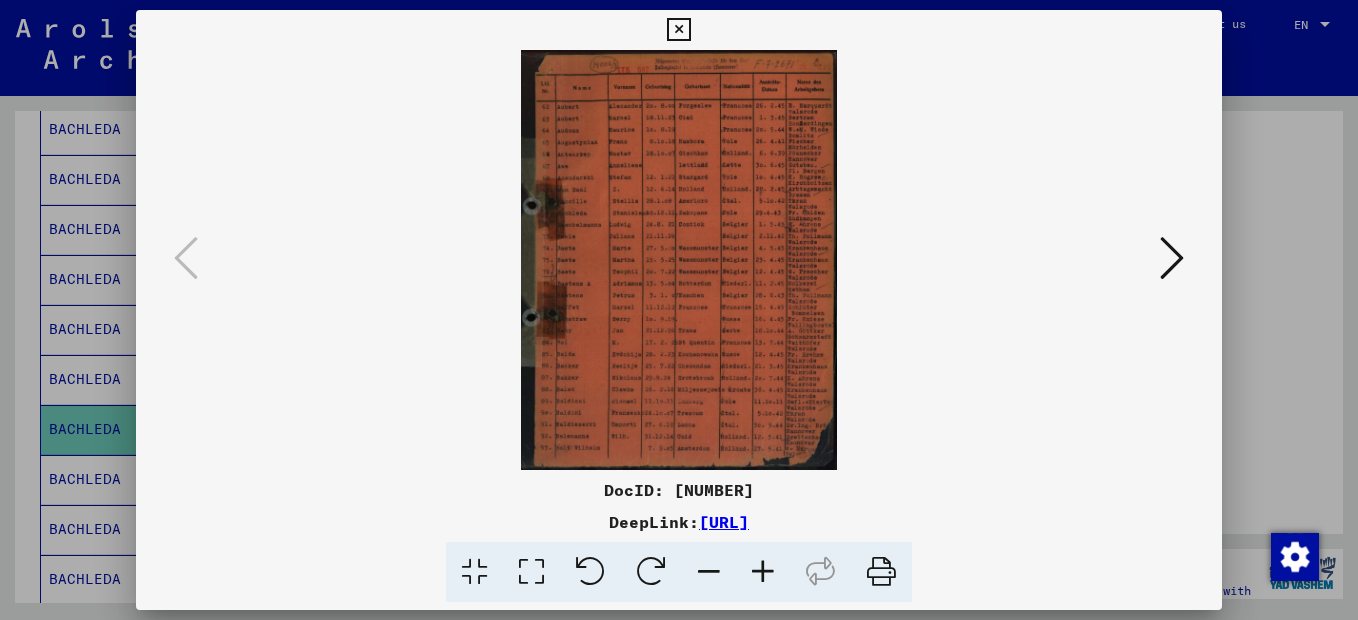 click at bounding box center [763, 572] 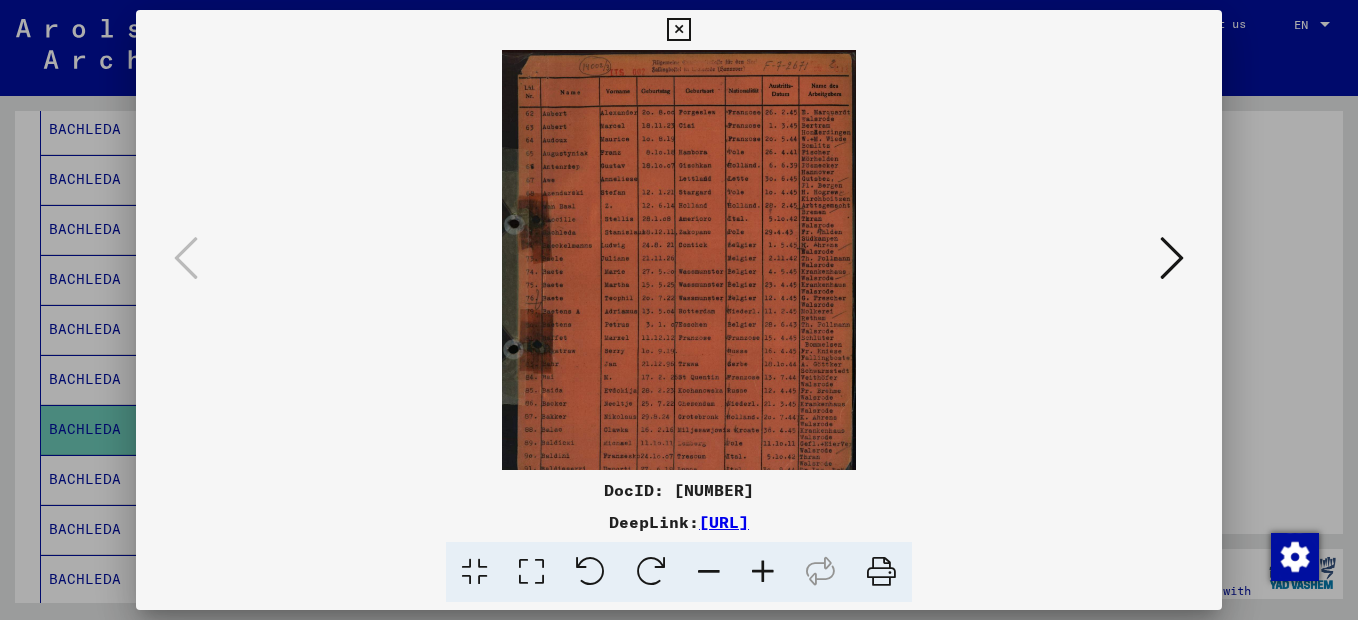click at bounding box center (763, 572) 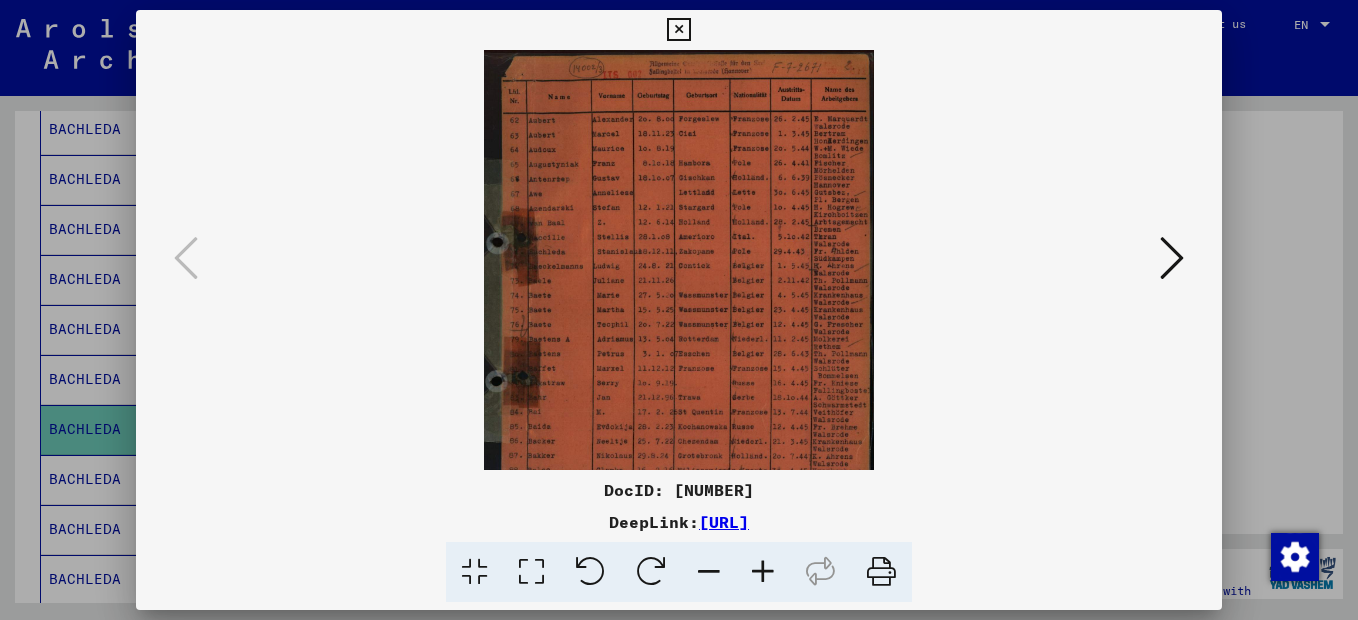 click at bounding box center (763, 572) 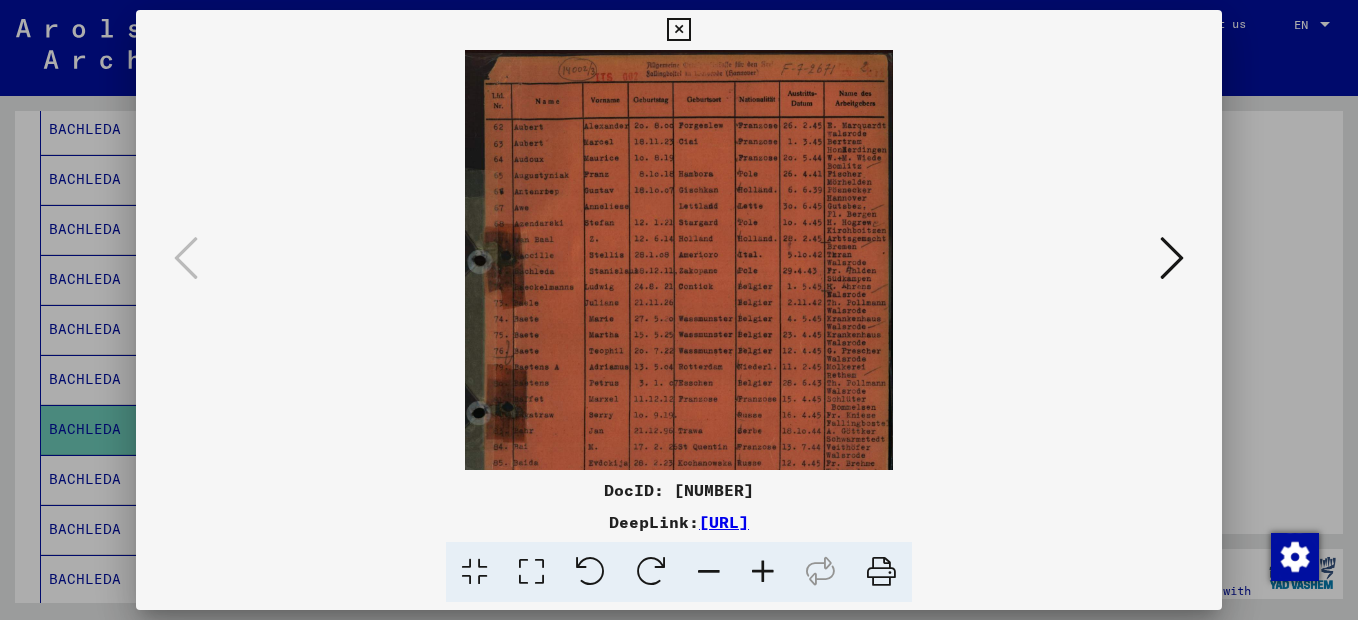 click at bounding box center [763, 572] 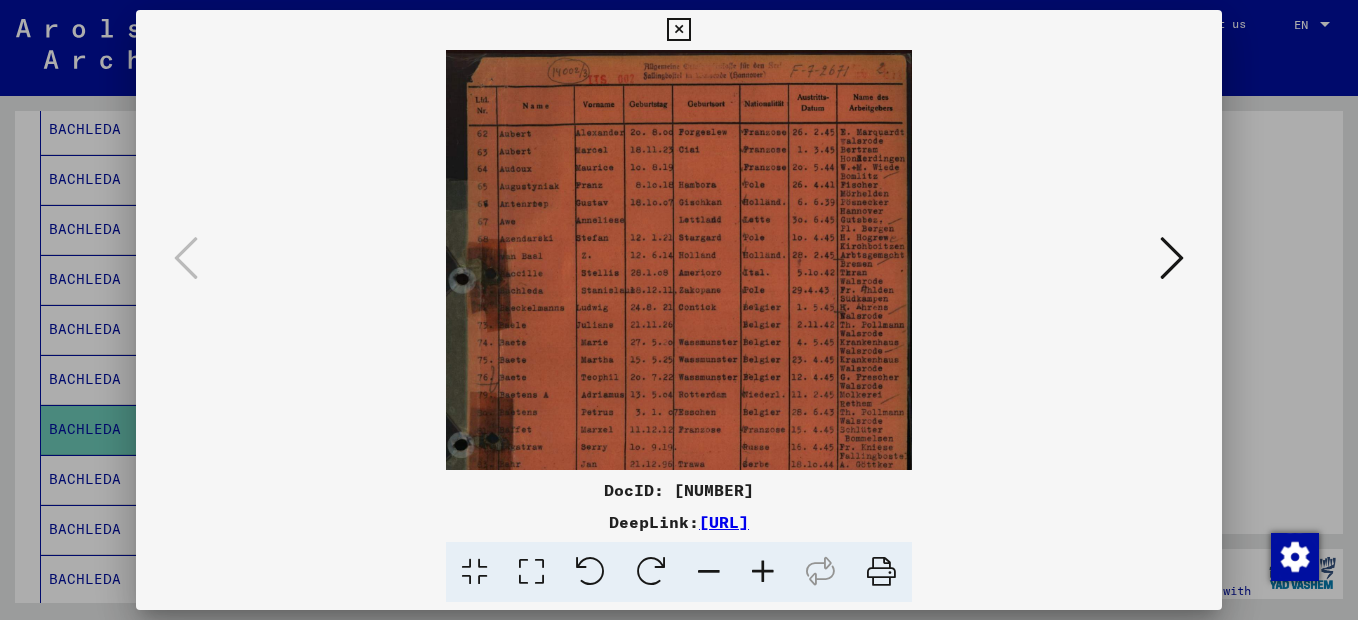 click at bounding box center (763, 572) 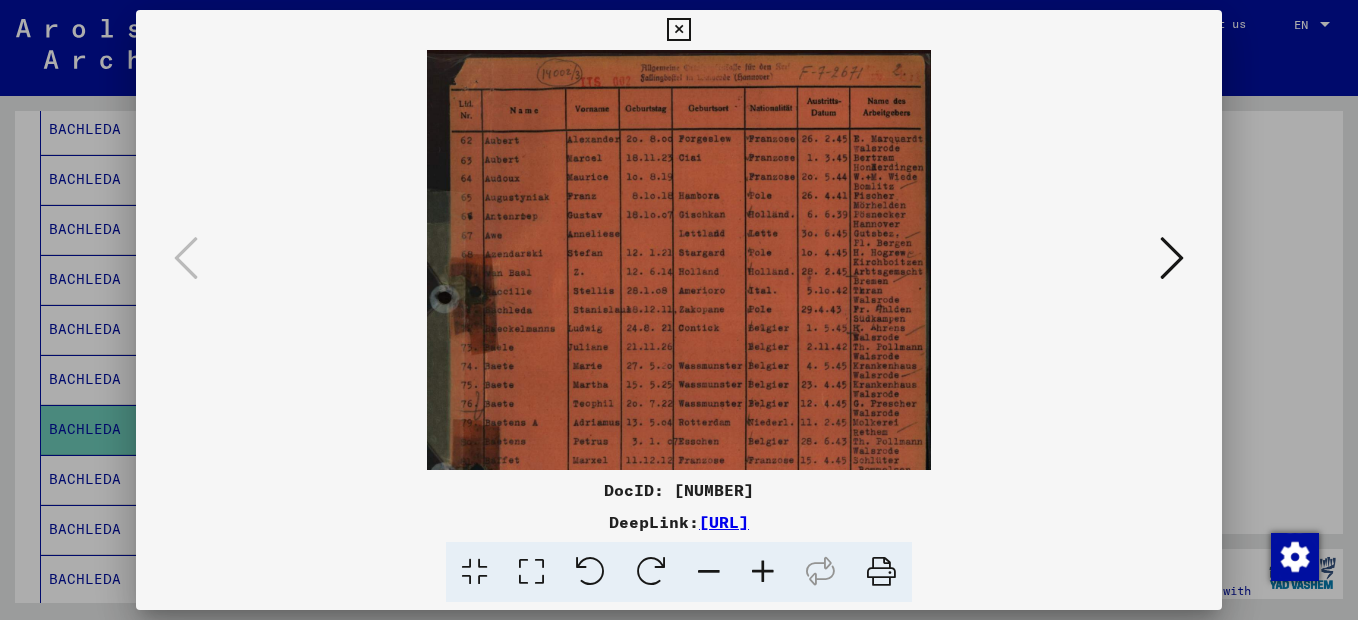 click at bounding box center (763, 572) 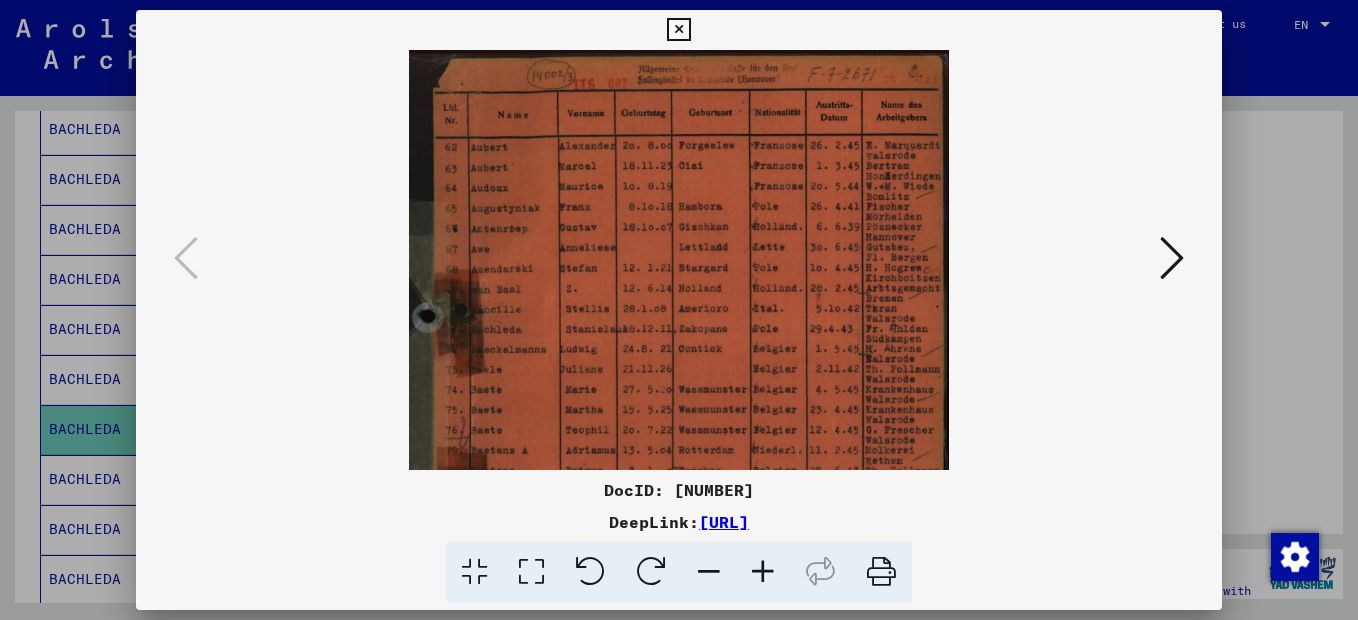 click at bounding box center [763, 572] 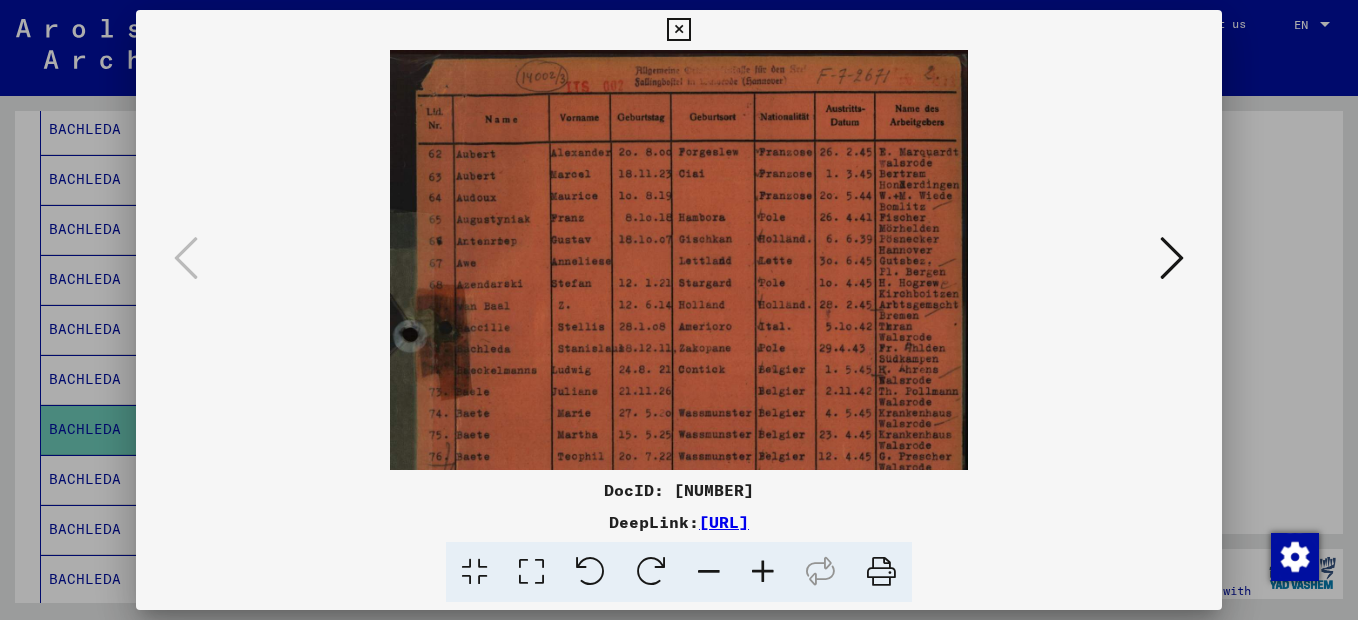 click at bounding box center (763, 572) 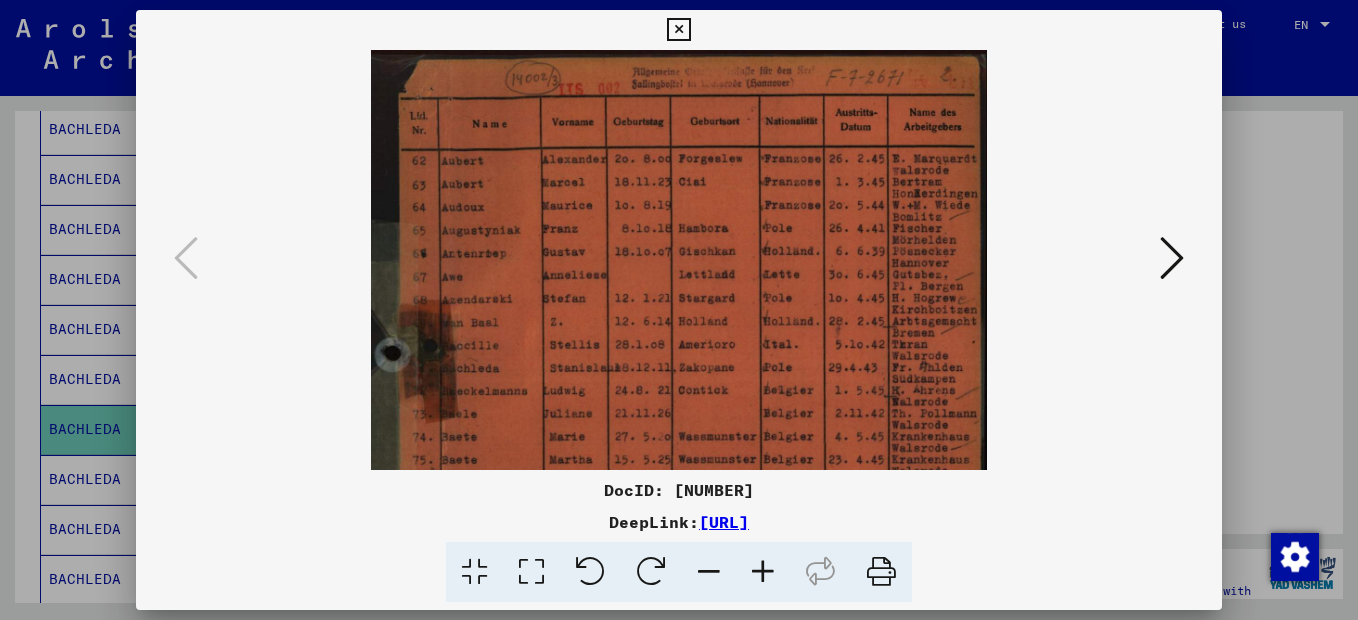 click at bounding box center [763, 572] 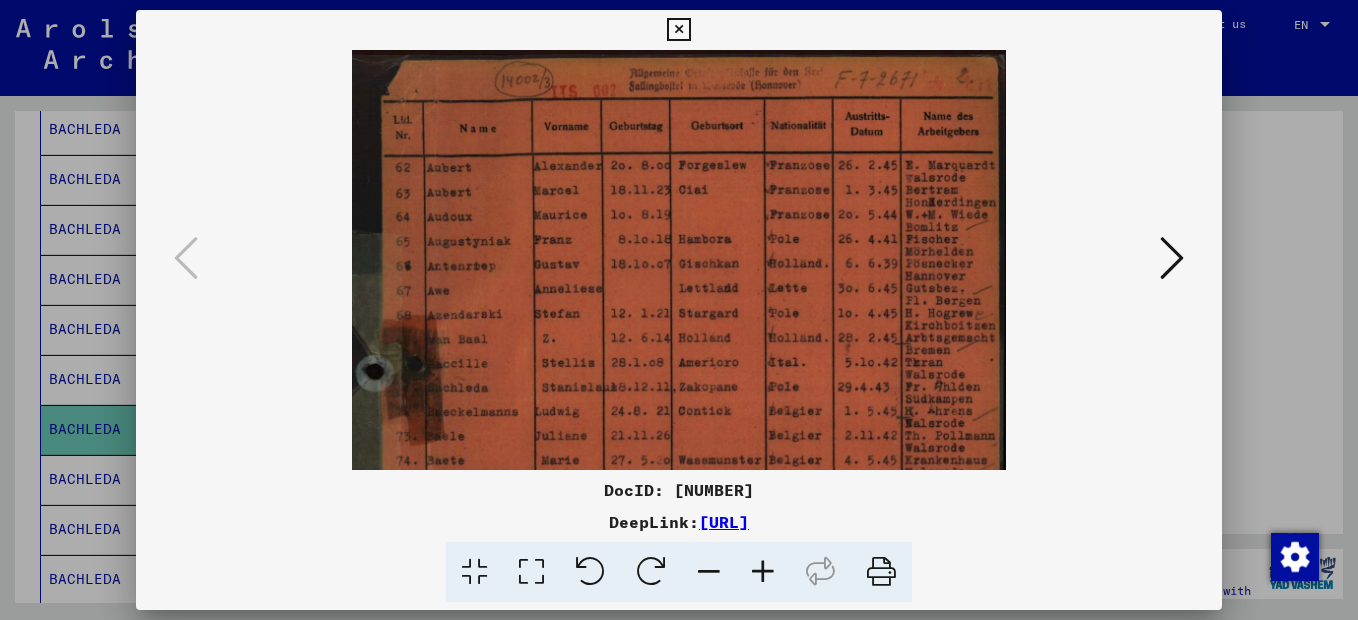 click at bounding box center [763, 572] 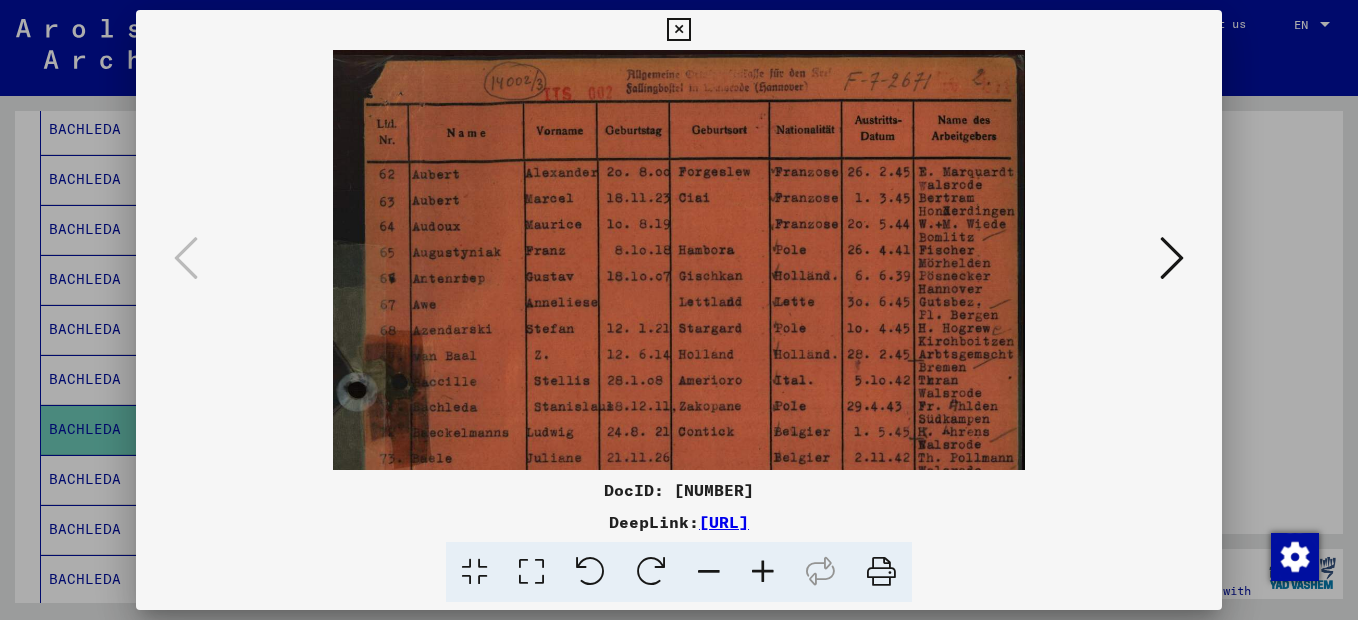 click at bounding box center (763, 572) 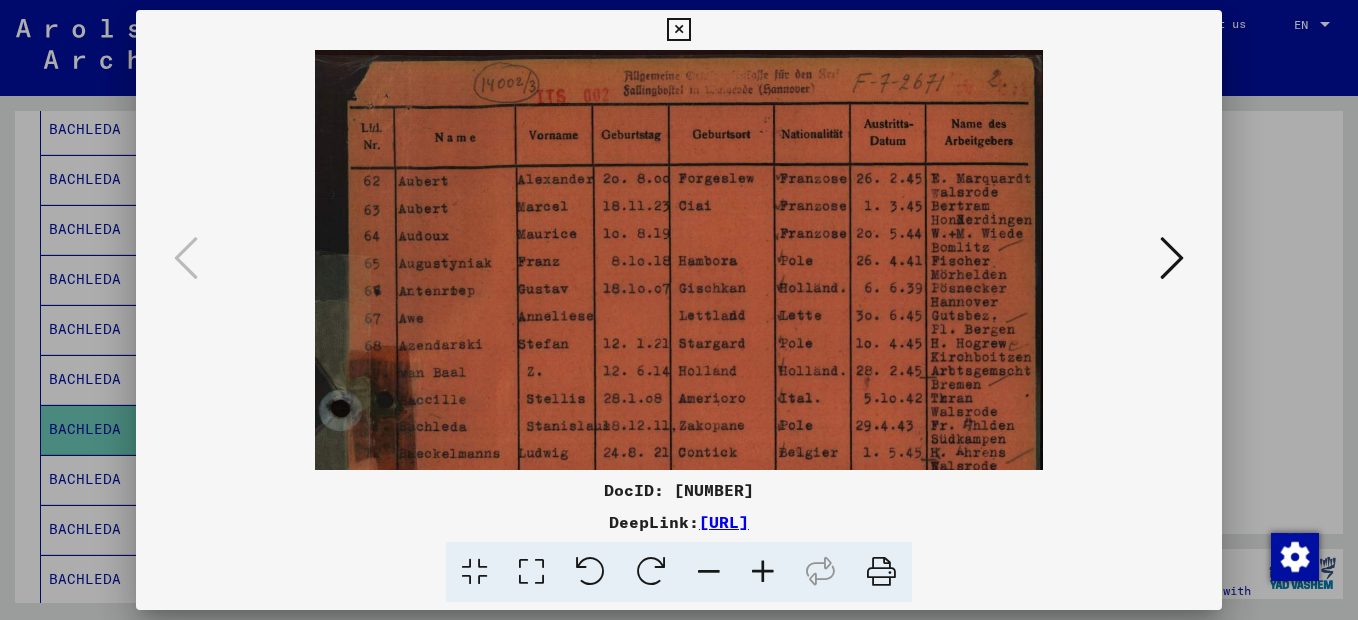 click at bounding box center (763, 572) 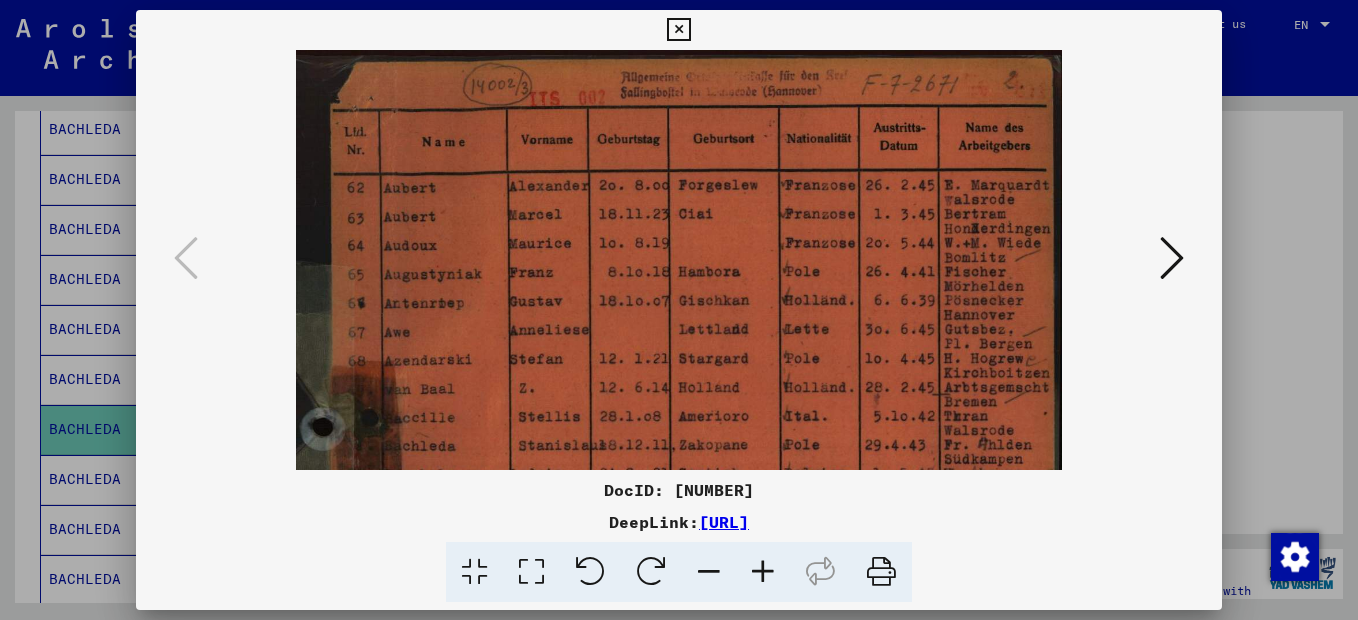 click at bounding box center [763, 572] 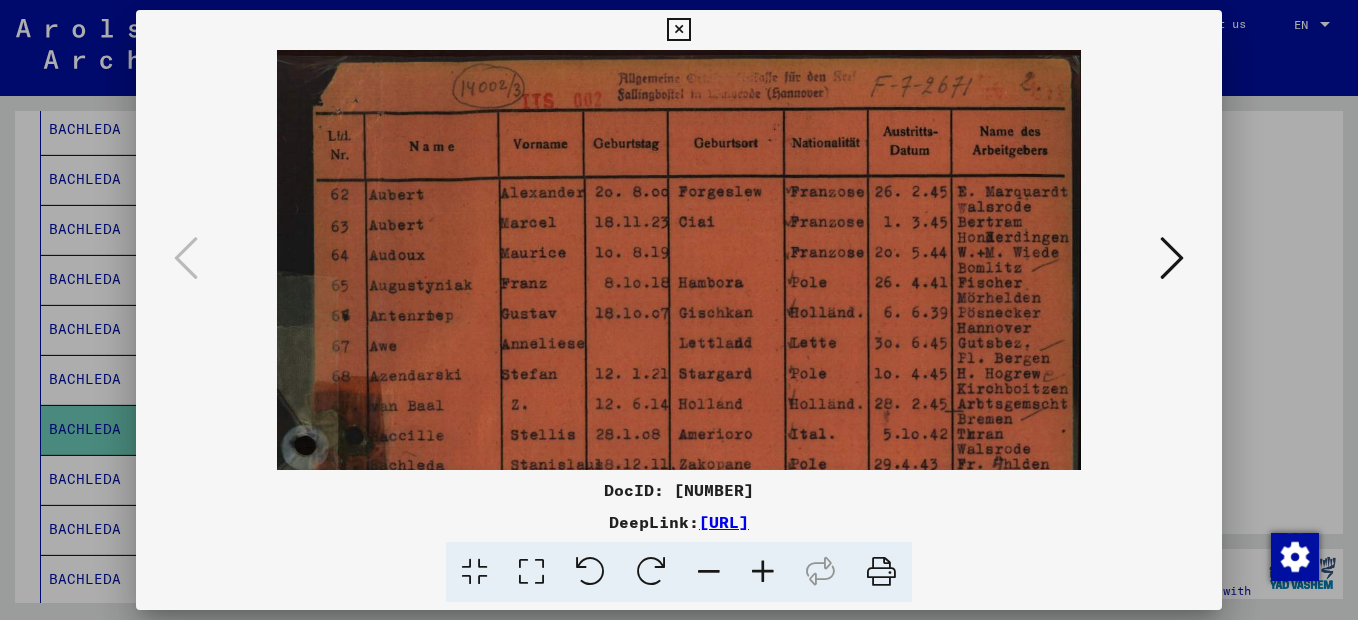 click at bounding box center (763, 572) 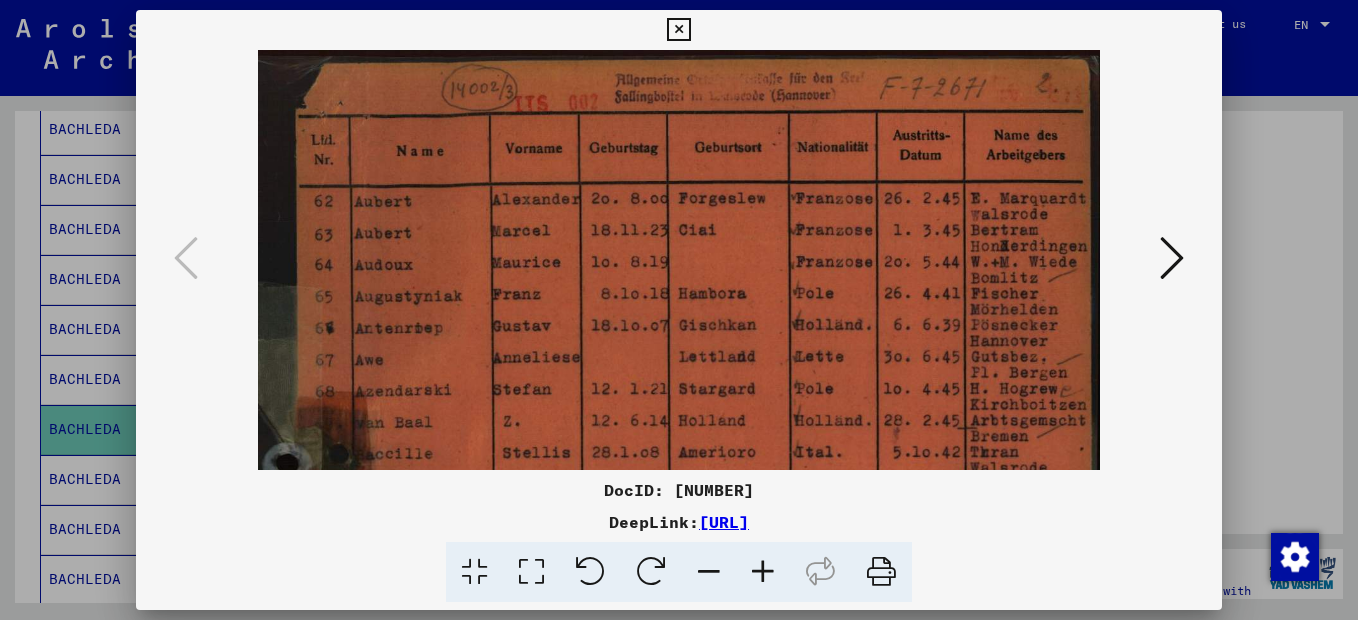 click at bounding box center [763, 572] 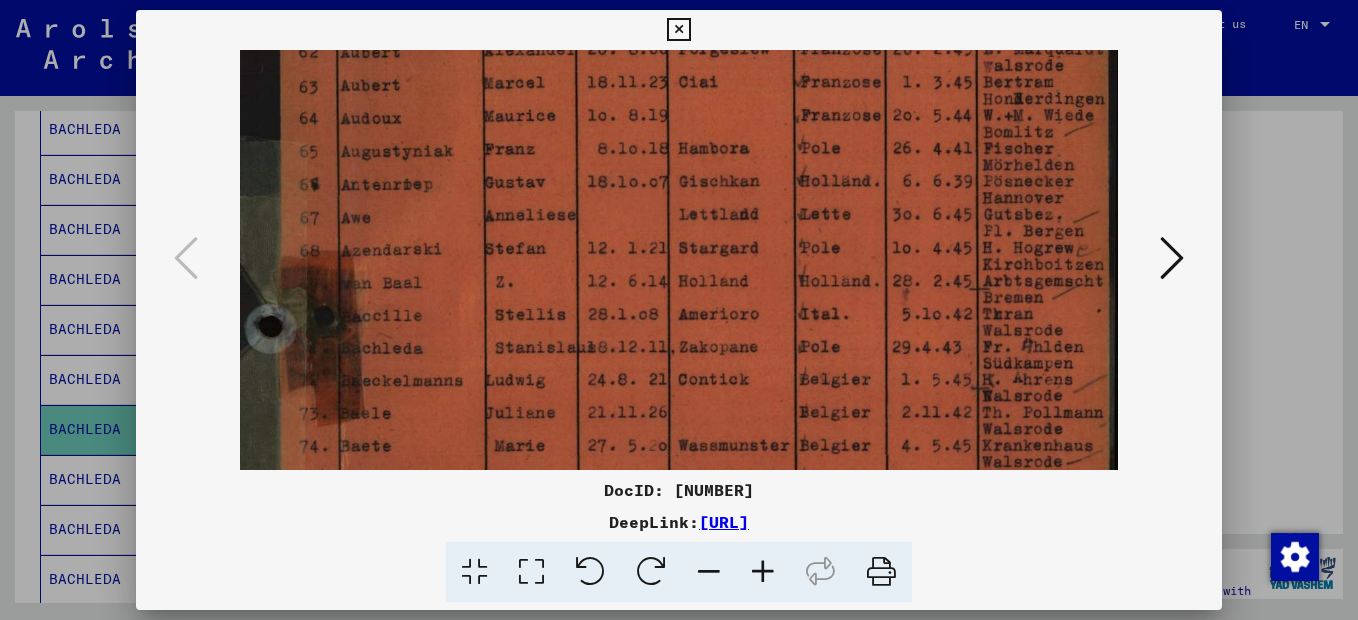 scroll, scrollTop: 184, scrollLeft: 0, axis: vertical 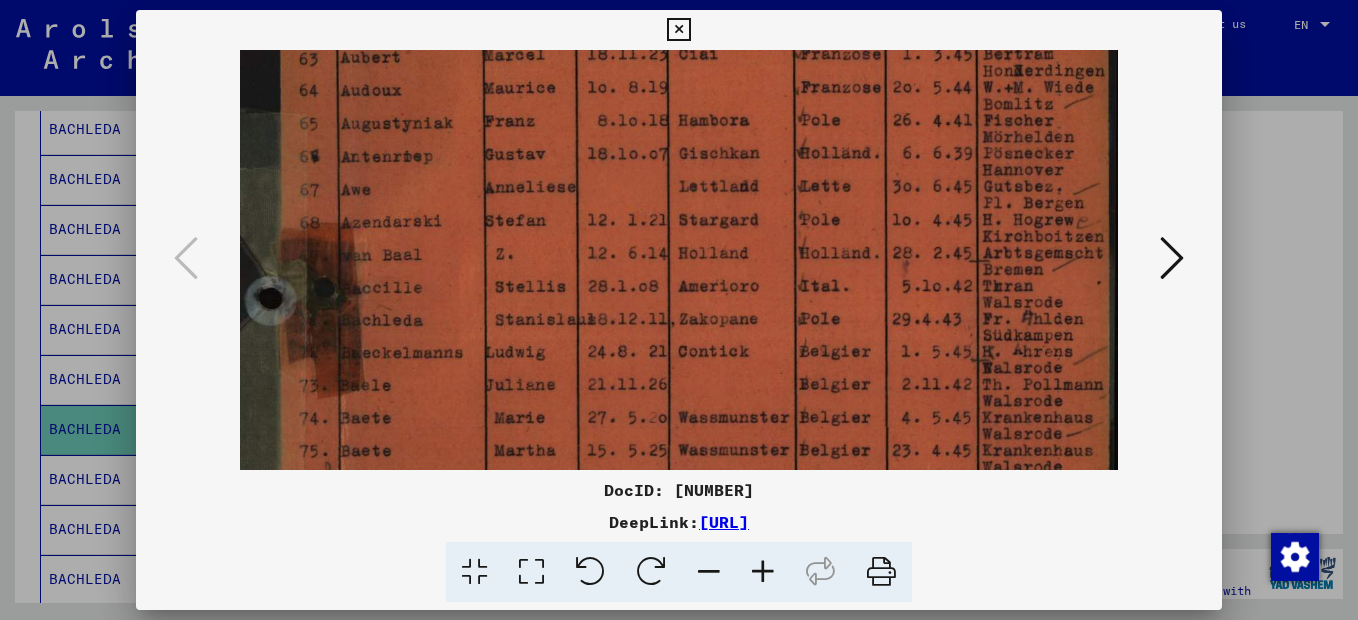 drag, startPoint x: 595, startPoint y: 411, endPoint x: 659, endPoint y: 227, distance: 194.81273 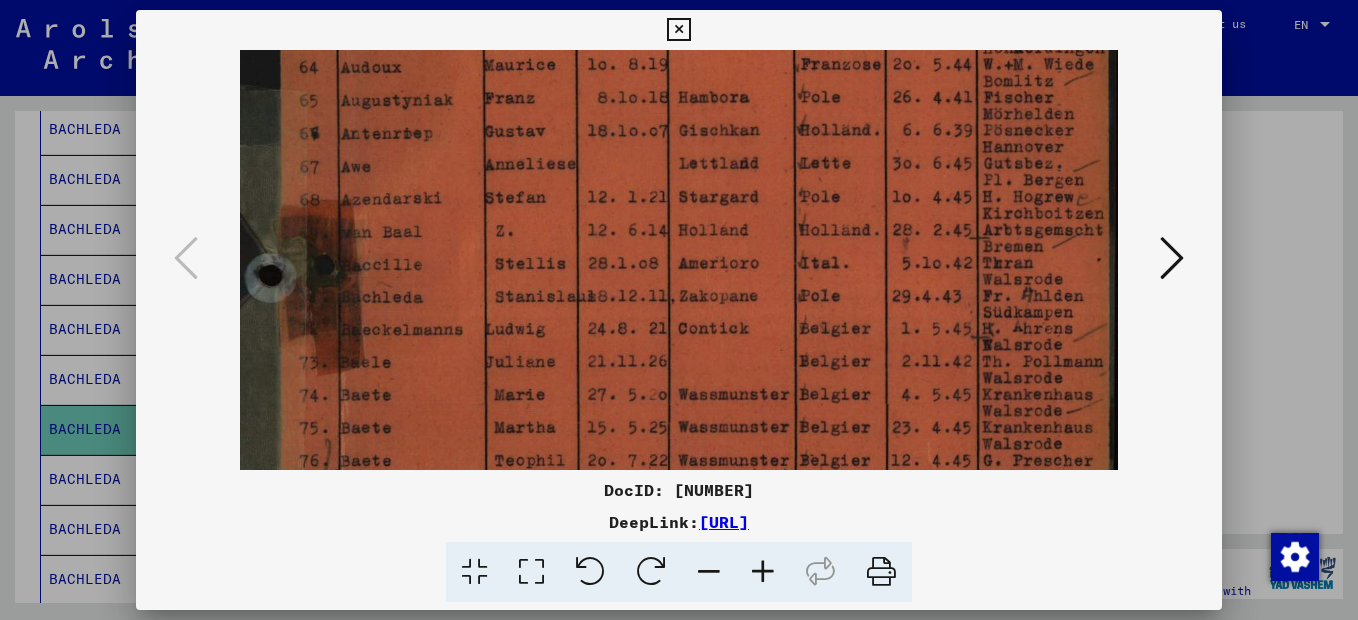 scroll, scrollTop: 208, scrollLeft: 0, axis: vertical 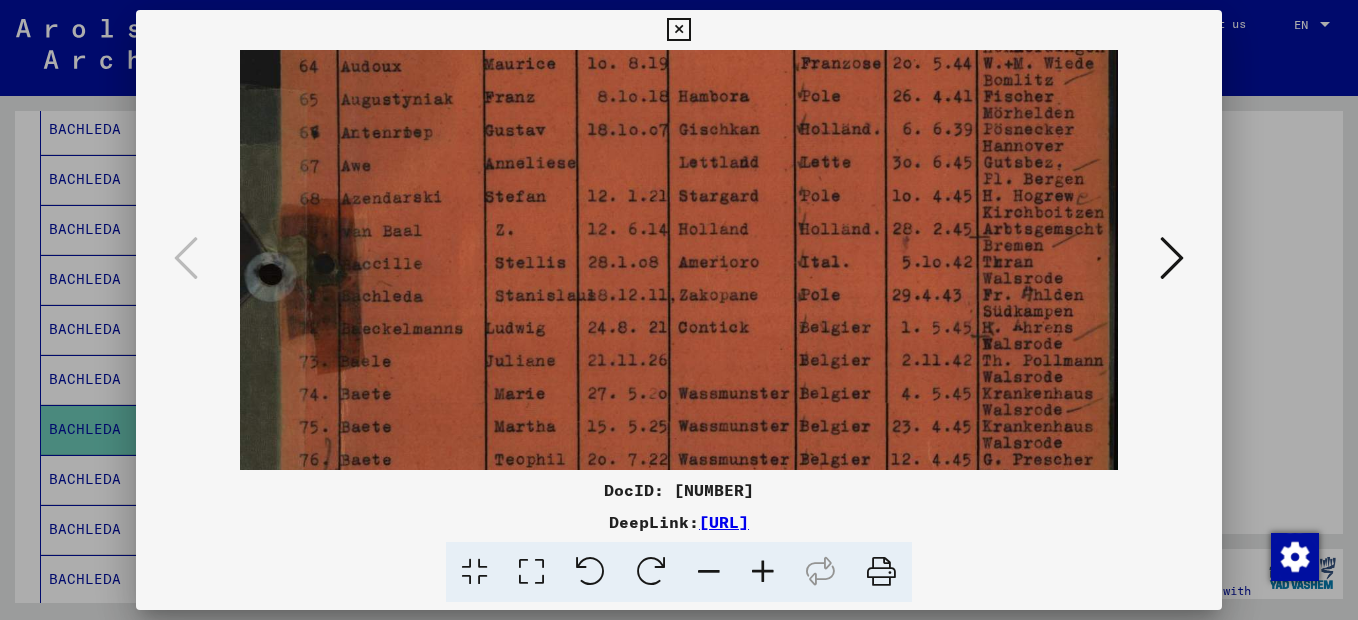 drag, startPoint x: 599, startPoint y: 381, endPoint x: 608, endPoint y: 357, distance: 25.632011 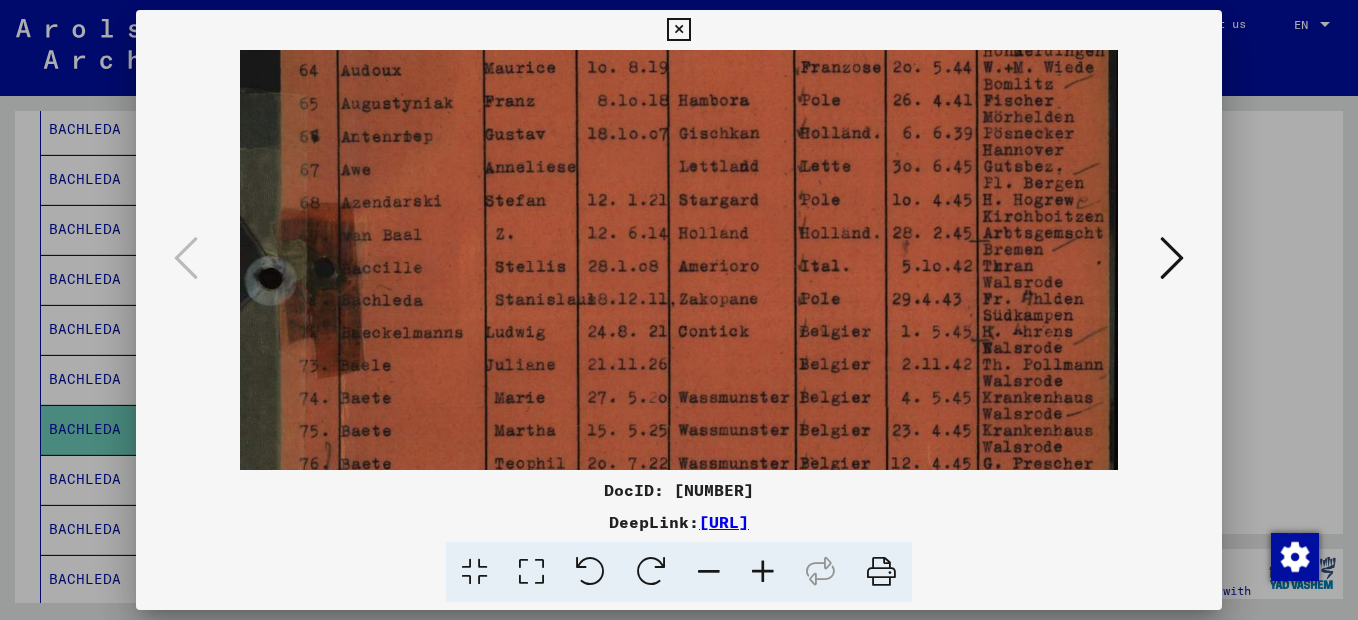 scroll, scrollTop: 210, scrollLeft: 0, axis: vertical 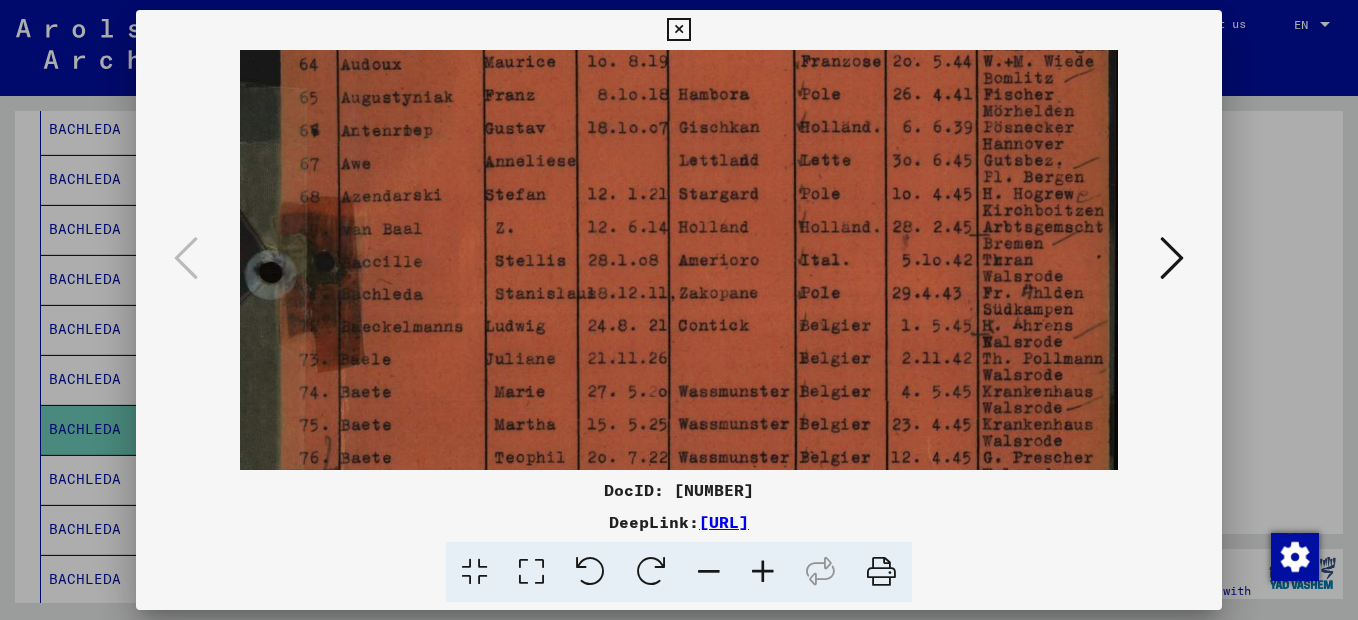 drag, startPoint x: 918, startPoint y: 323, endPoint x: 832, endPoint y: 321, distance: 86.023254 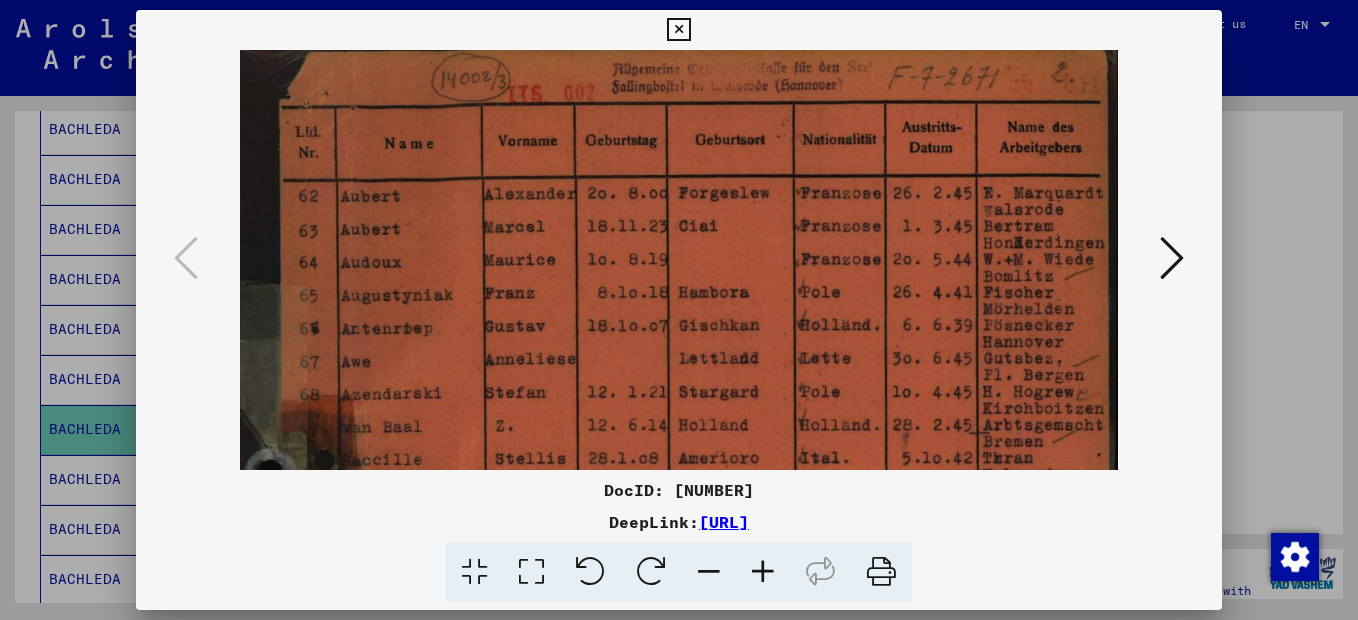 scroll, scrollTop: 2, scrollLeft: 0, axis: vertical 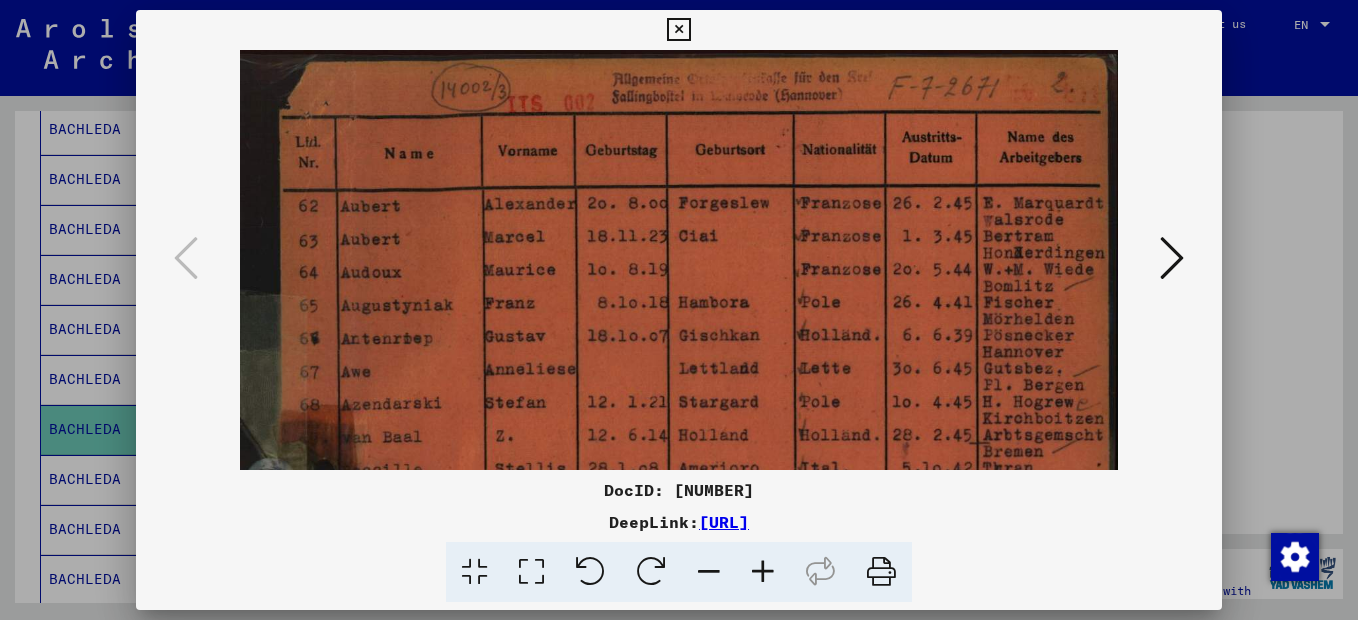 drag, startPoint x: 843, startPoint y: 160, endPoint x: 817, endPoint y: 368, distance: 209.6187 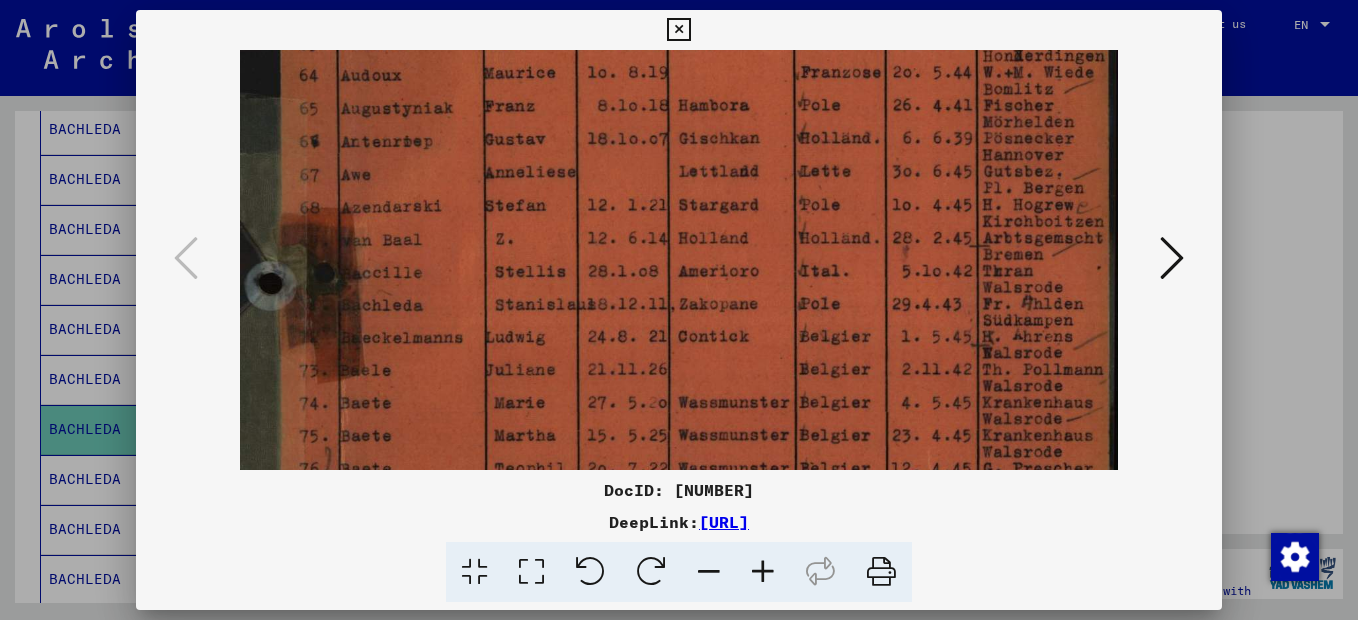 drag, startPoint x: 656, startPoint y: 385, endPoint x: 696, endPoint y: 161, distance: 227.5434 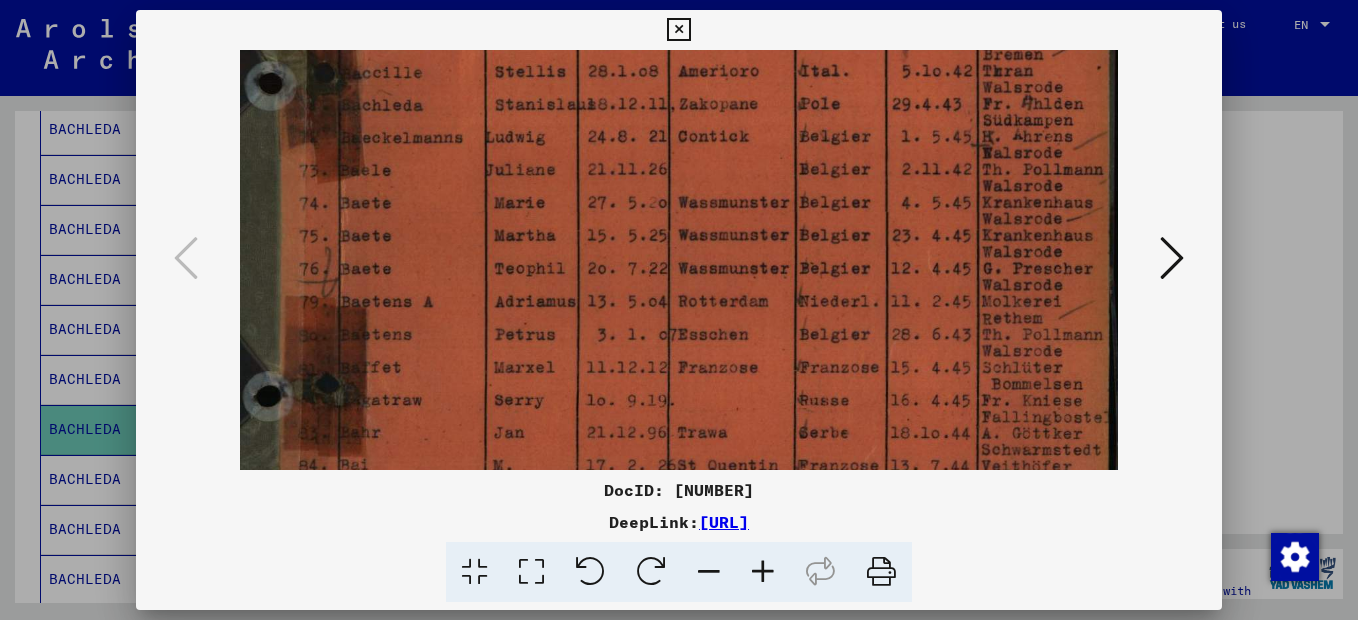 scroll, scrollTop: 406, scrollLeft: 0, axis: vertical 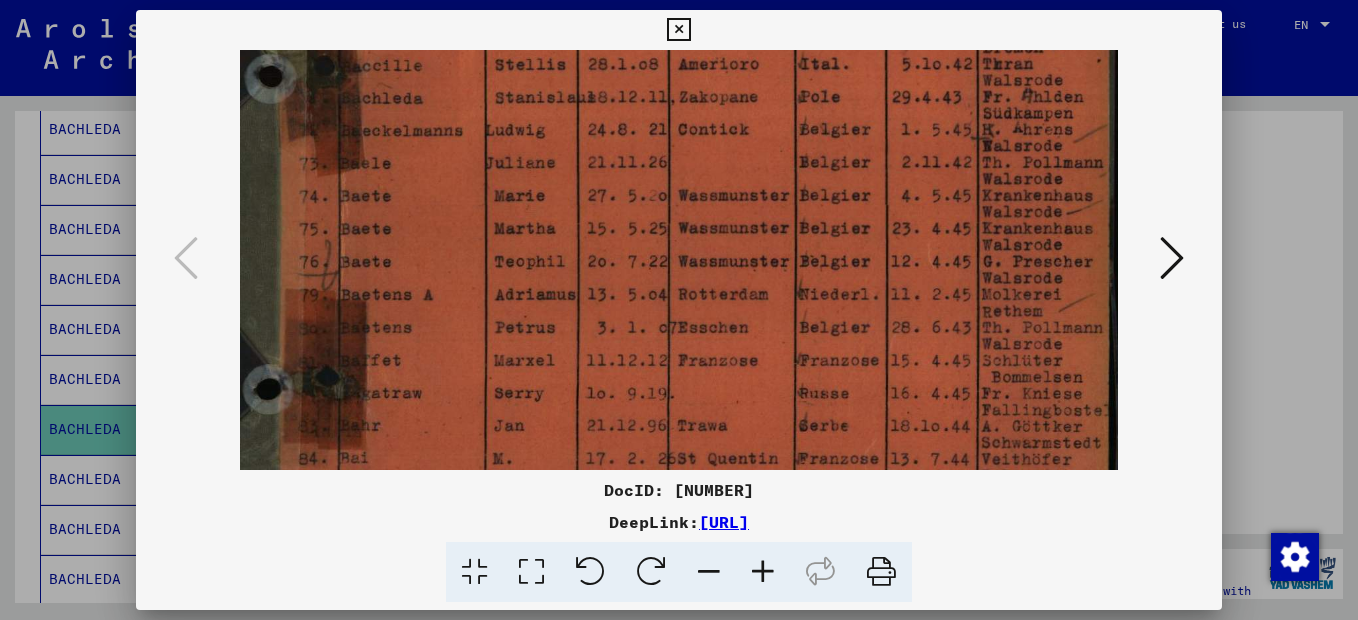 drag, startPoint x: 653, startPoint y: 404, endPoint x: 699, endPoint y: 224, distance: 185.78482 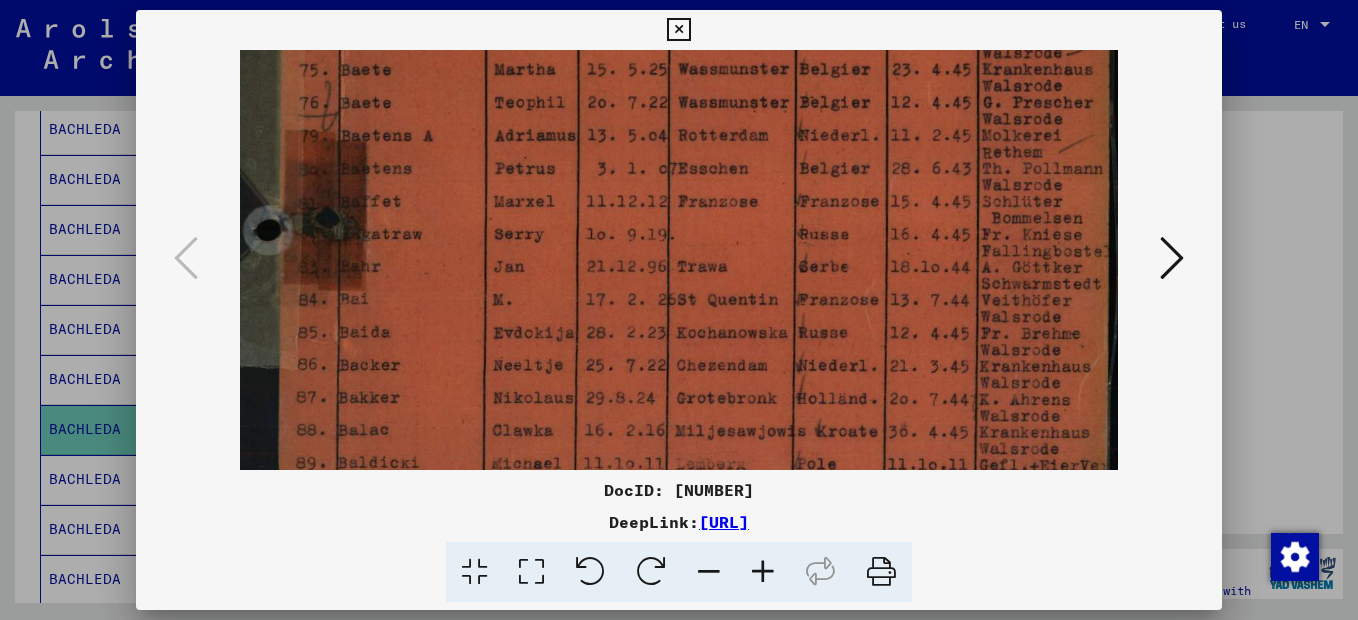 drag, startPoint x: 879, startPoint y: 356, endPoint x: 903, endPoint y: 197, distance: 160.80112 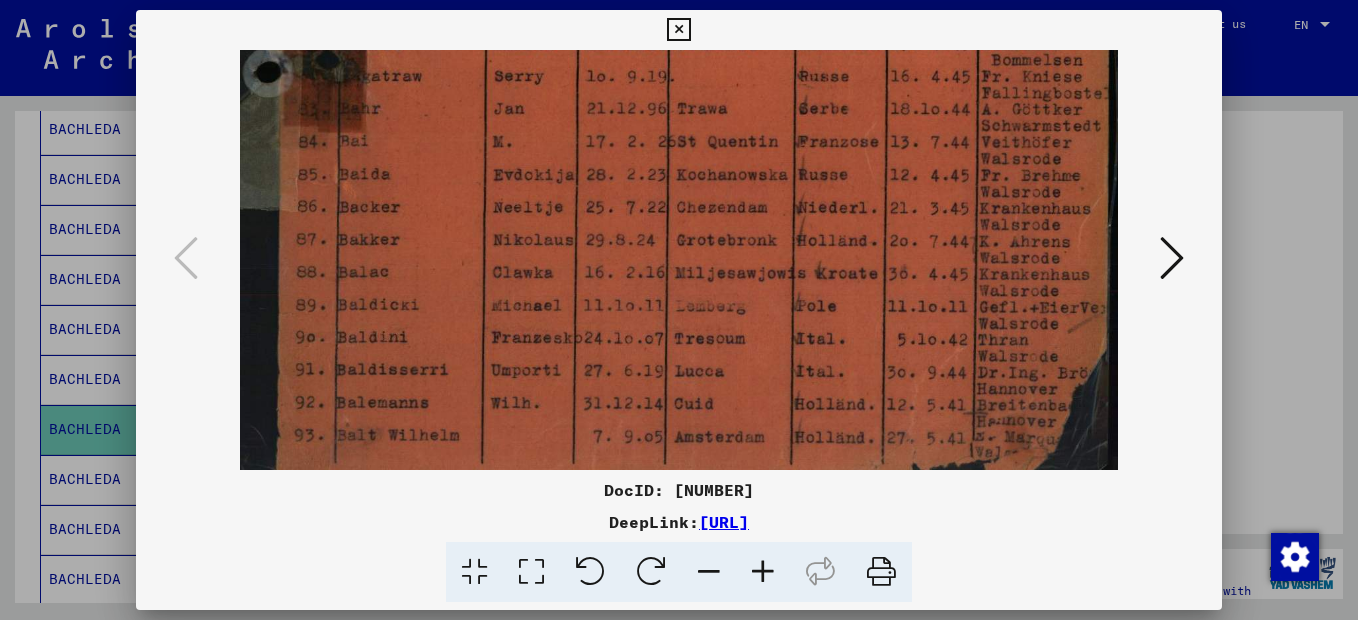 drag, startPoint x: 889, startPoint y: 358, endPoint x: 900, endPoint y: 196, distance: 162.37303 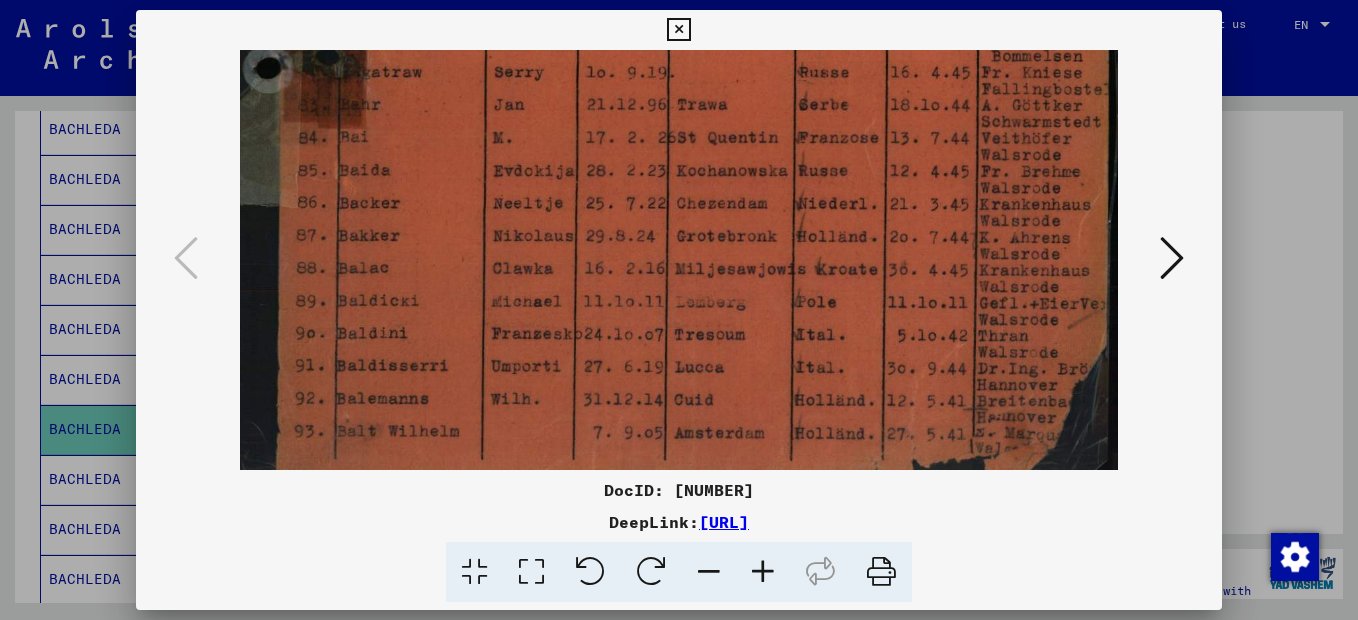 scroll, scrollTop: 750, scrollLeft: 0, axis: vertical 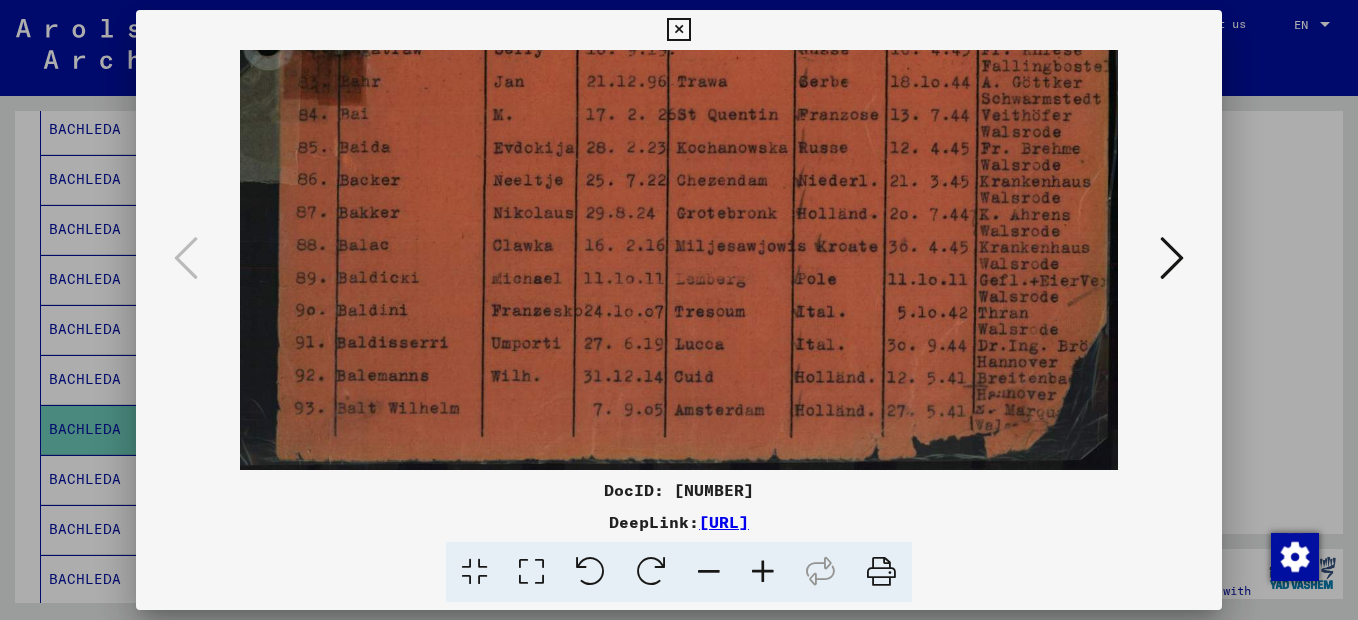 drag, startPoint x: 825, startPoint y: 375, endPoint x: 839, endPoint y: 260, distance: 115.84904 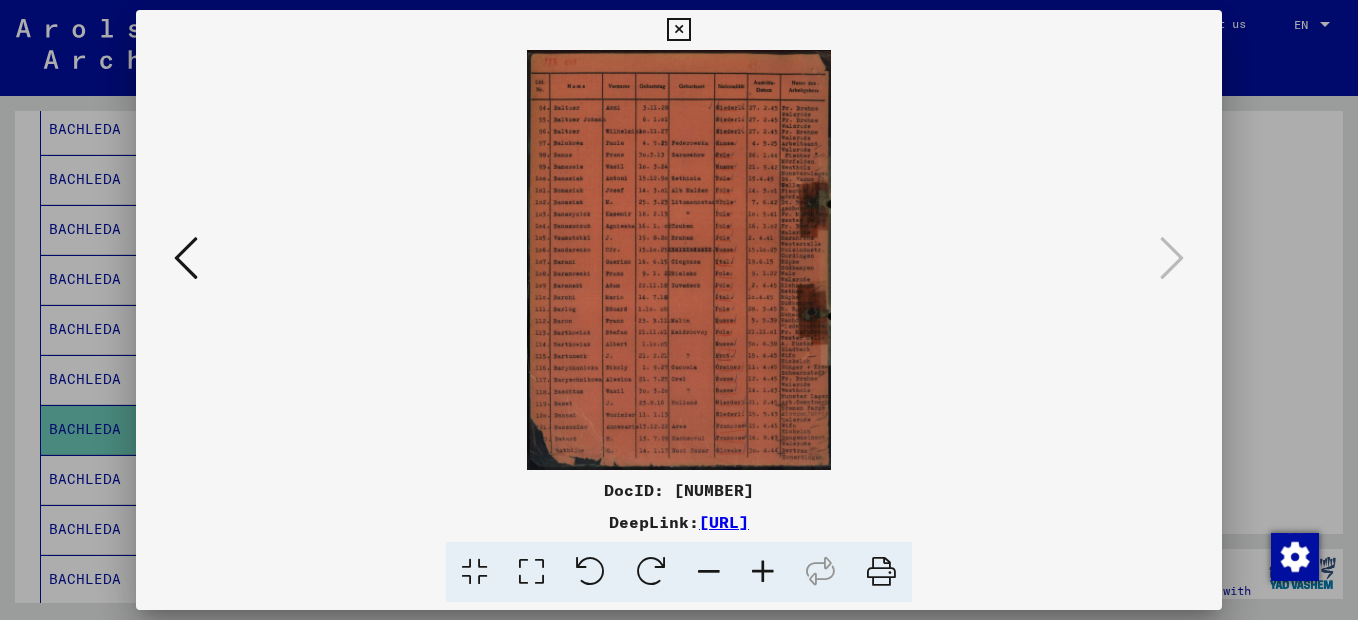 click at bounding box center (763, 572) 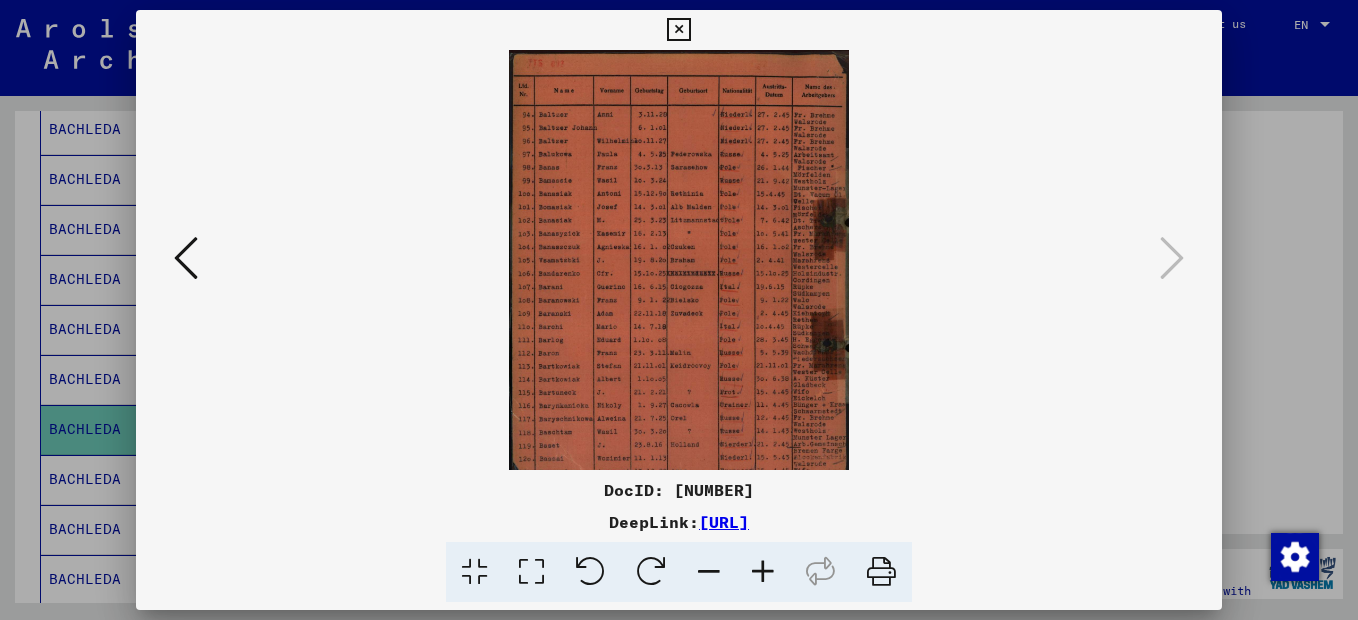 click at bounding box center (763, 572) 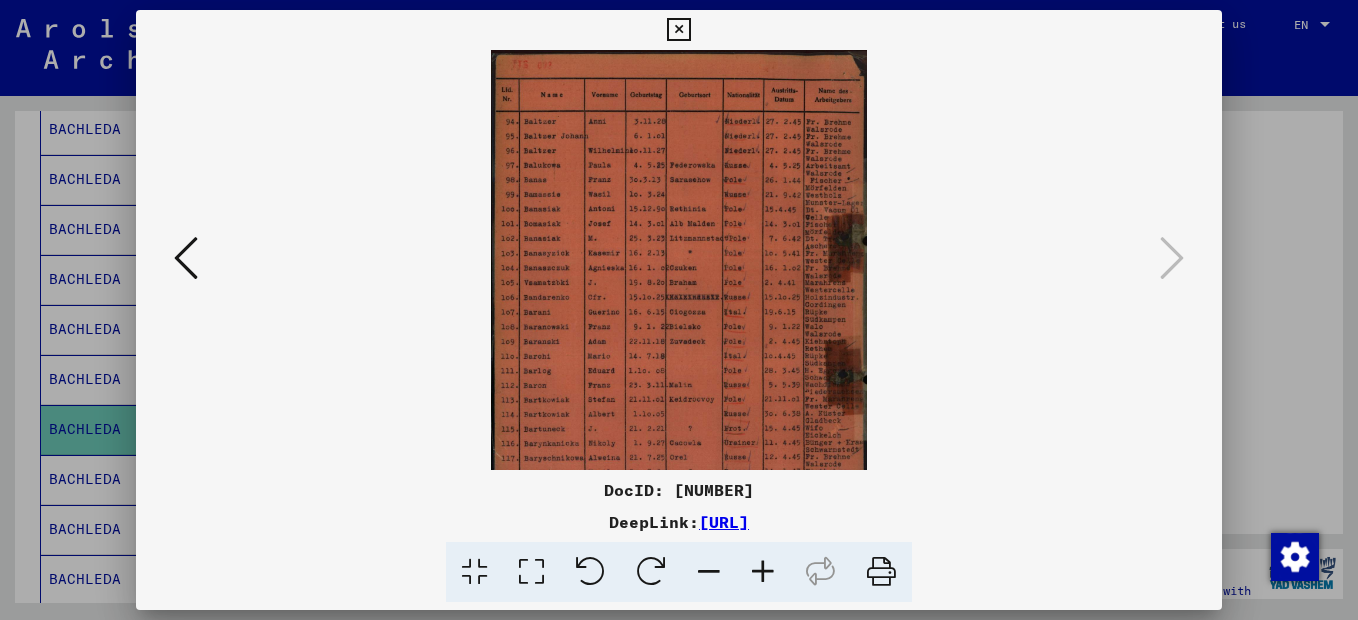 click at bounding box center [763, 572] 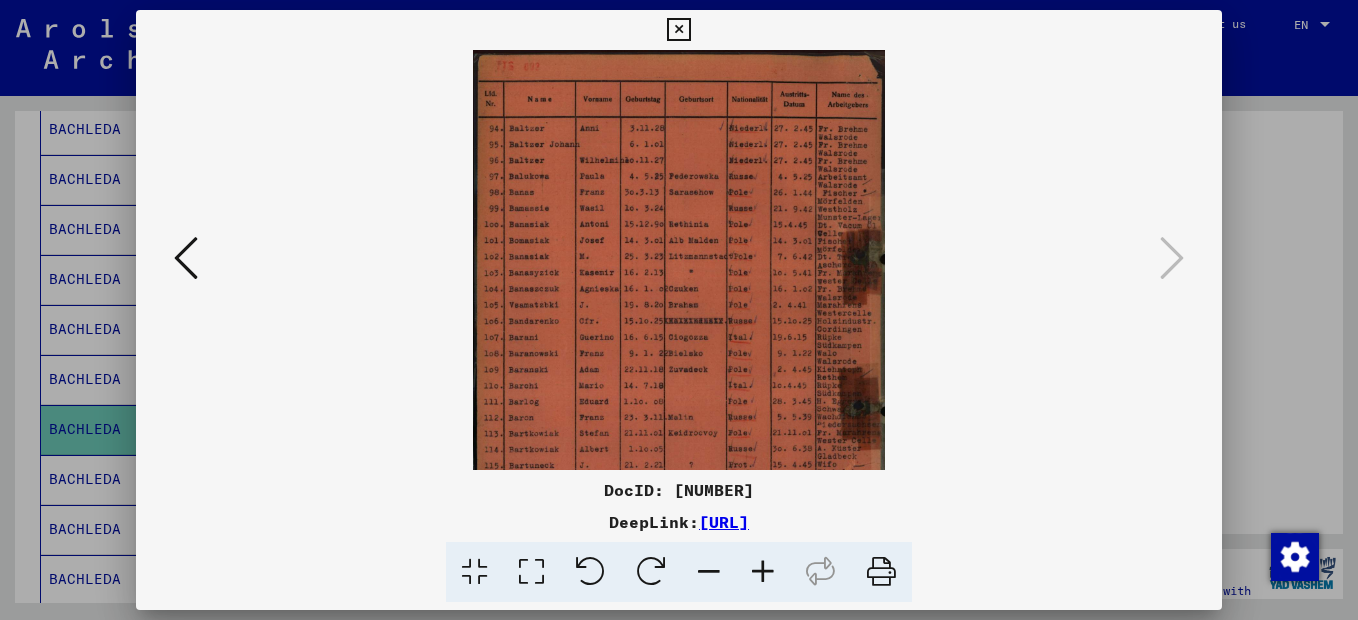 click at bounding box center [763, 572] 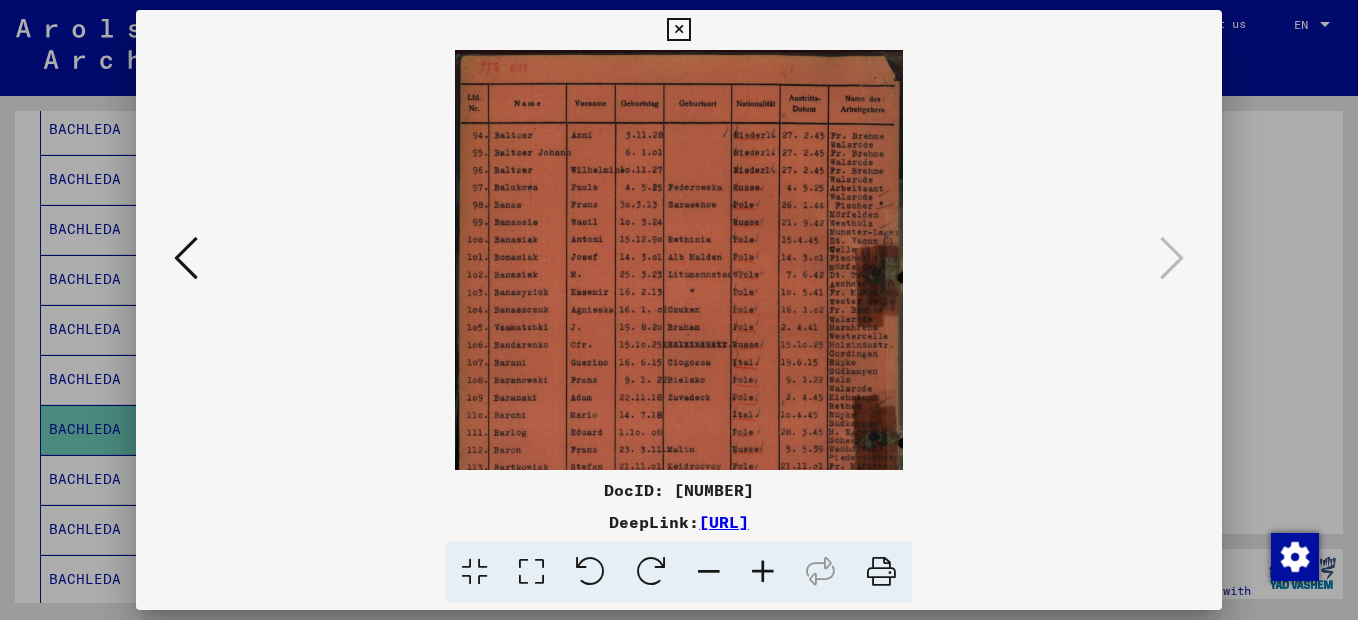 click at bounding box center [763, 572] 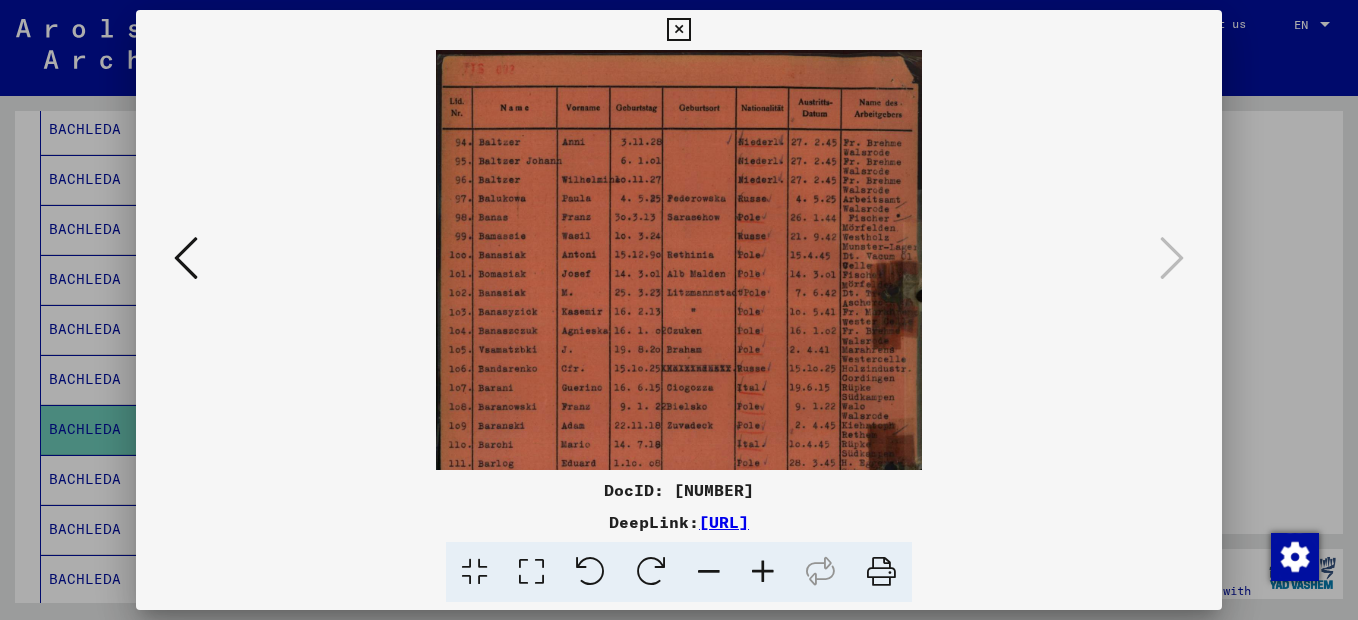 click at bounding box center (763, 572) 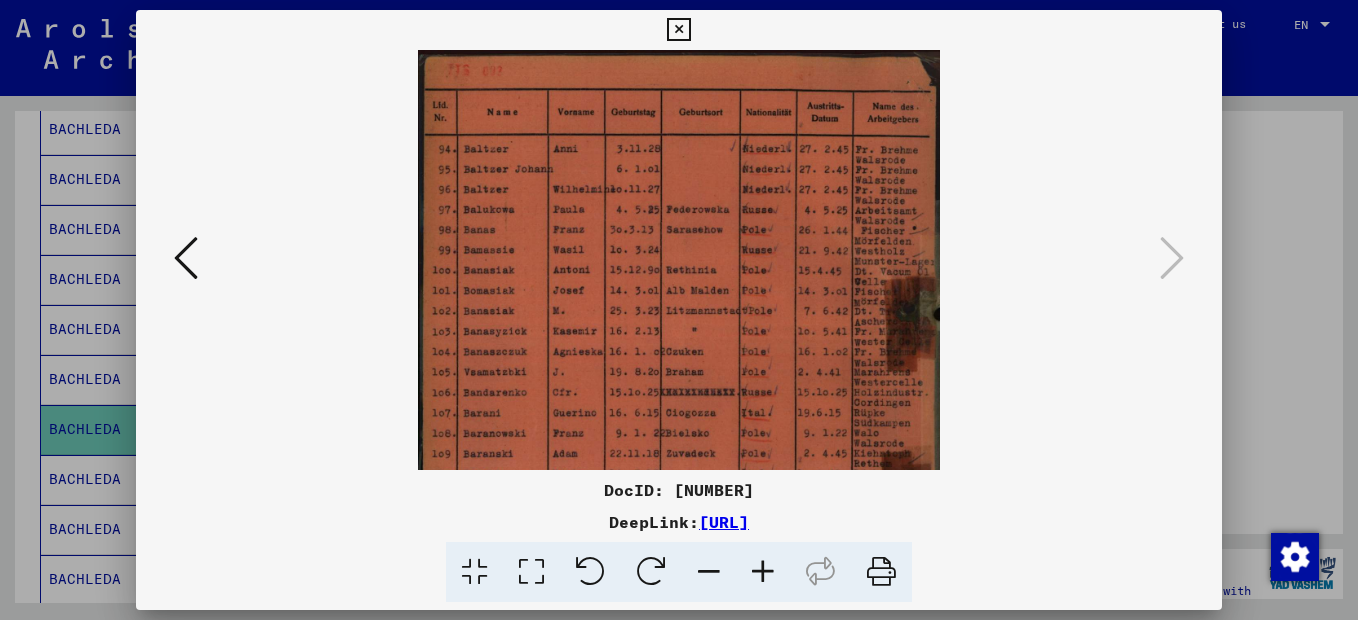 click at bounding box center (763, 572) 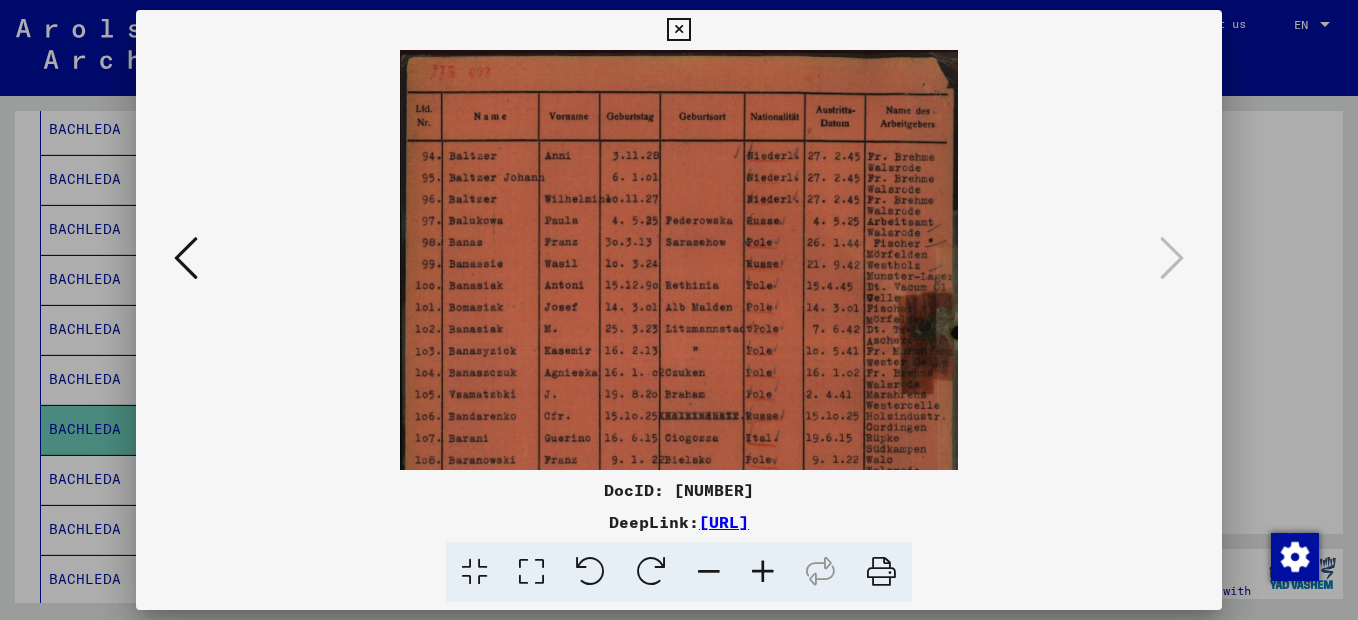 click at bounding box center (763, 572) 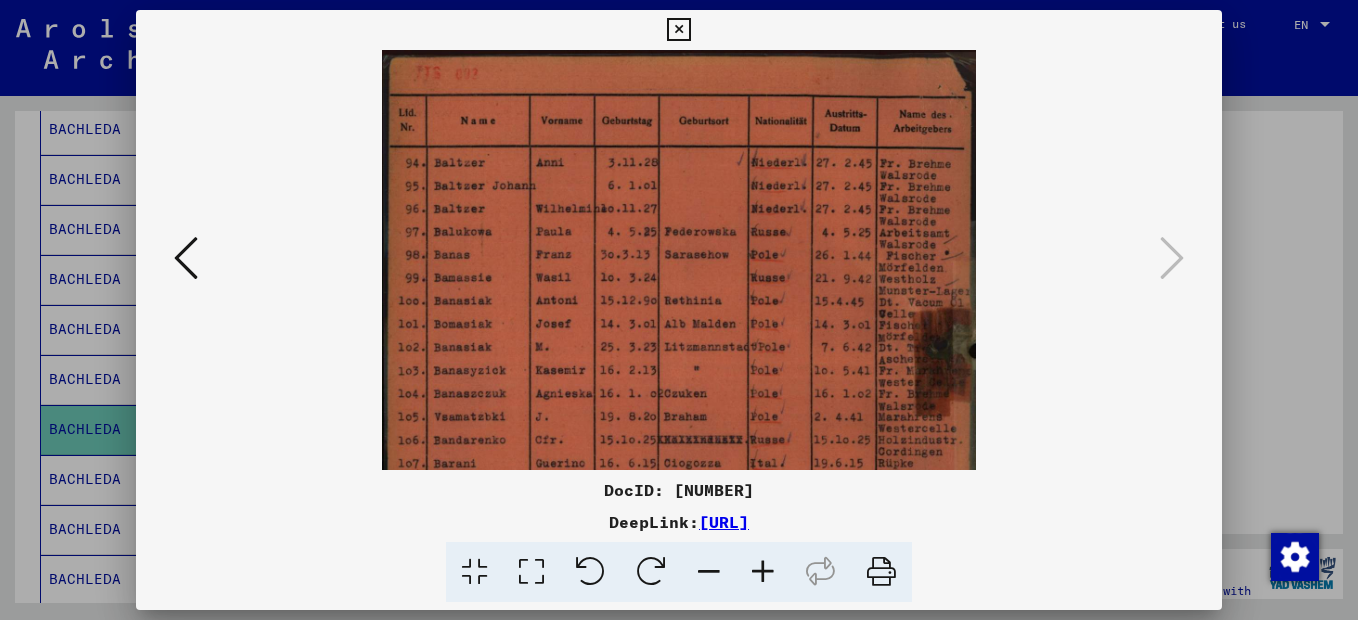 click at bounding box center (763, 572) 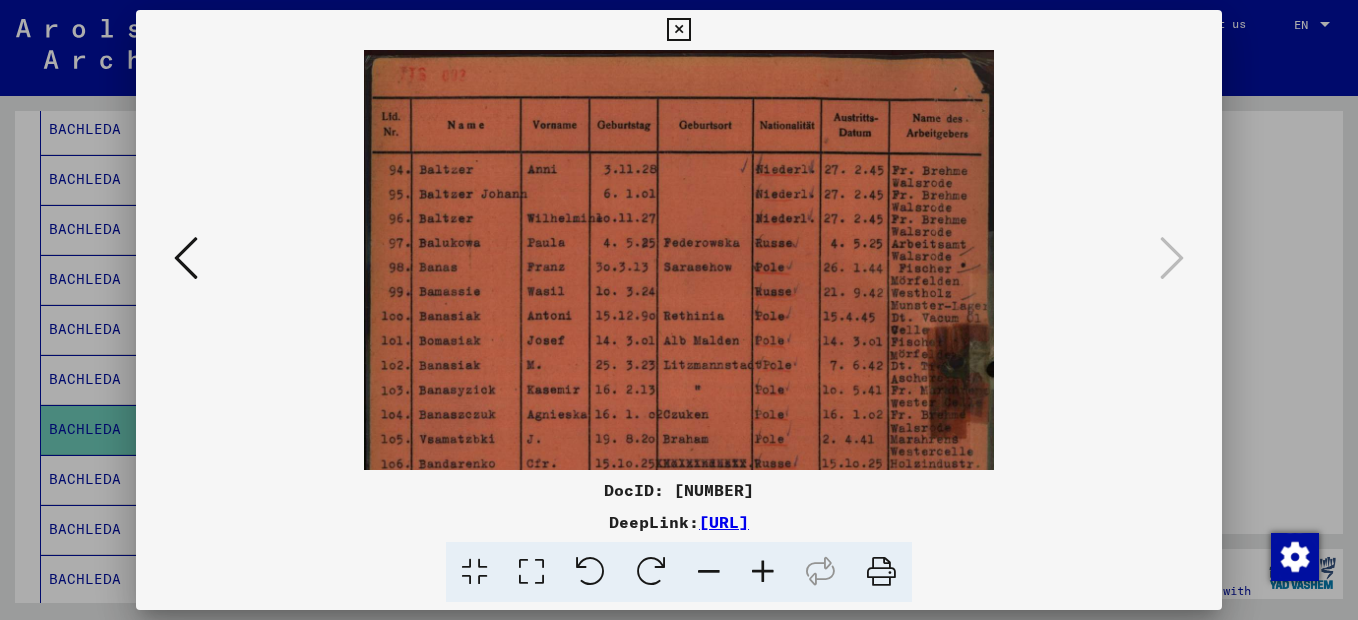 click at bounding box center (763, 572) 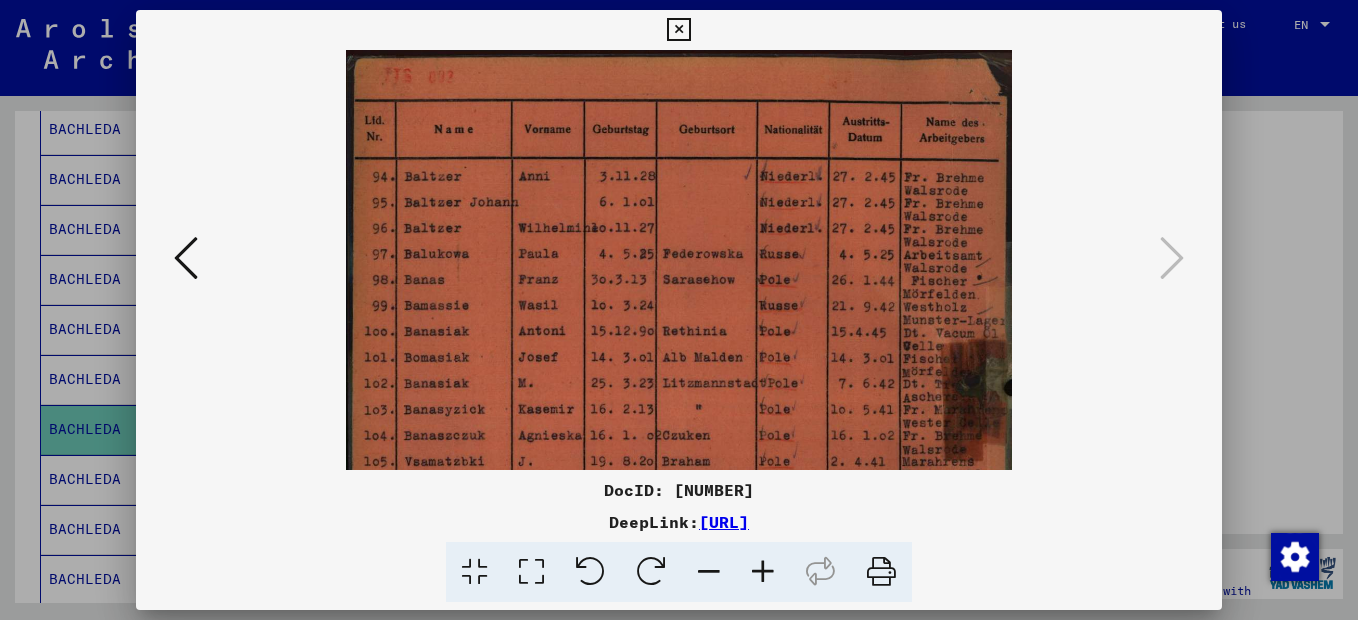 click at bounding box center [763, 572] 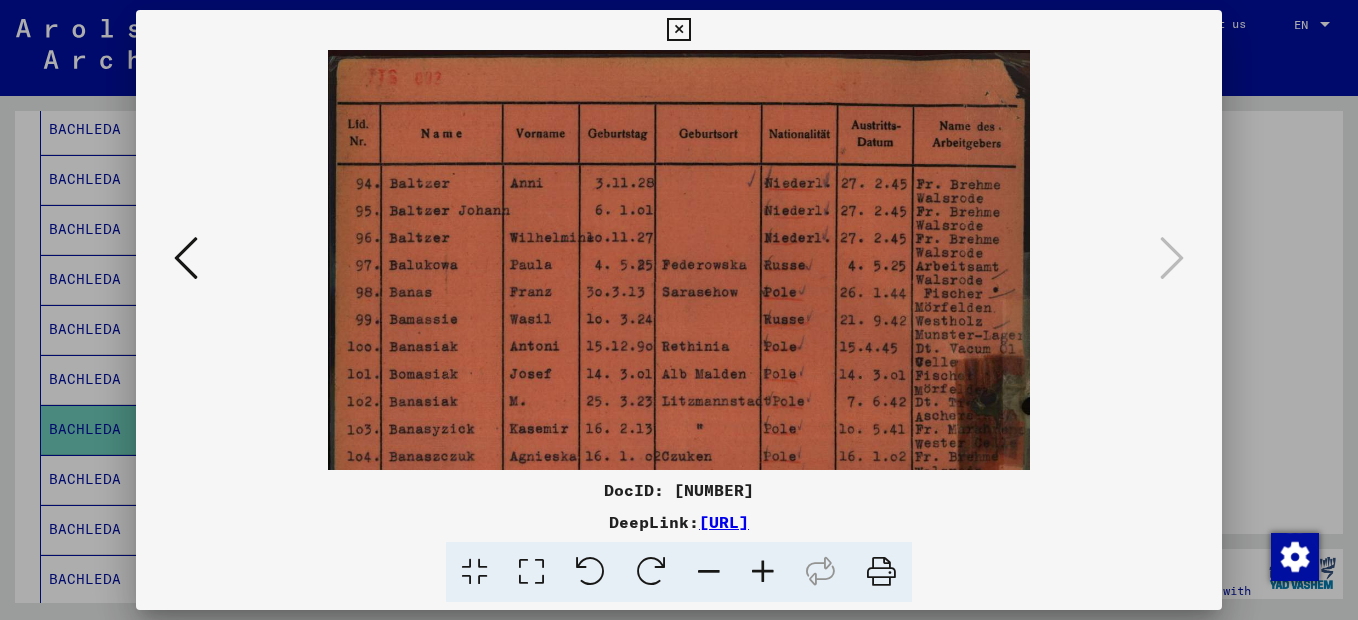 click at bounding box center (763, 572) 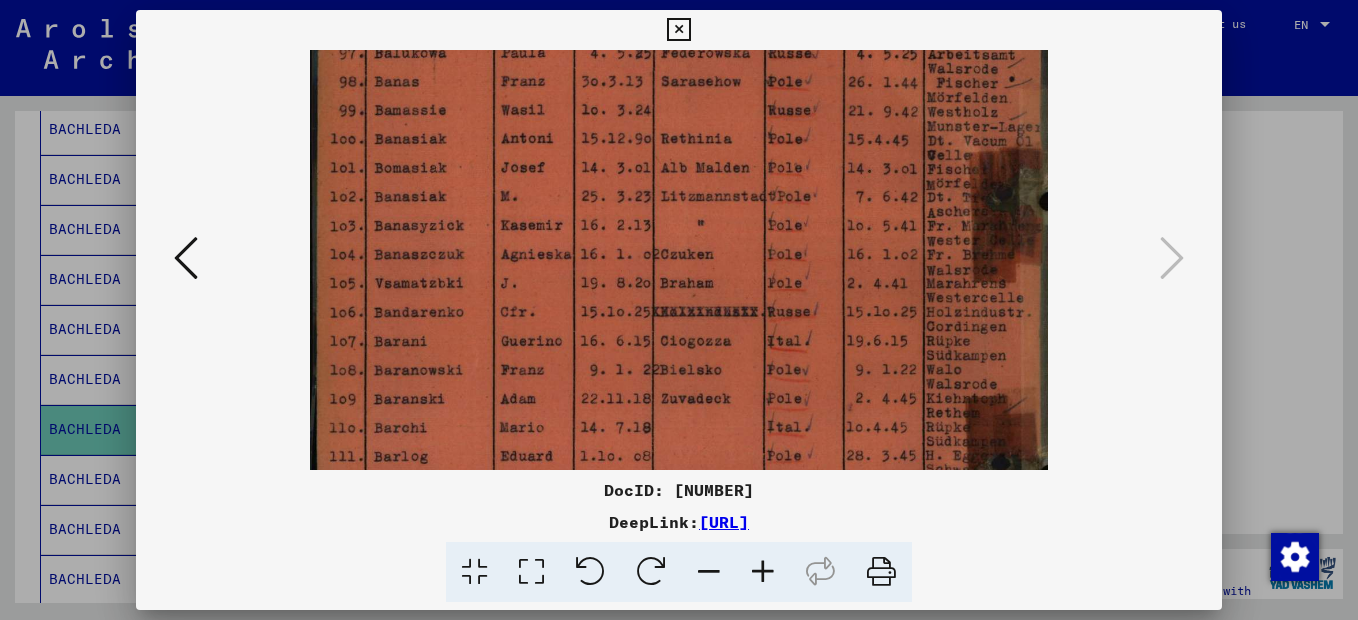 drag, startPoint x: 623, startPoint y: 407, endPoint x: 690, endPoint y: 182, distance: 234.76372 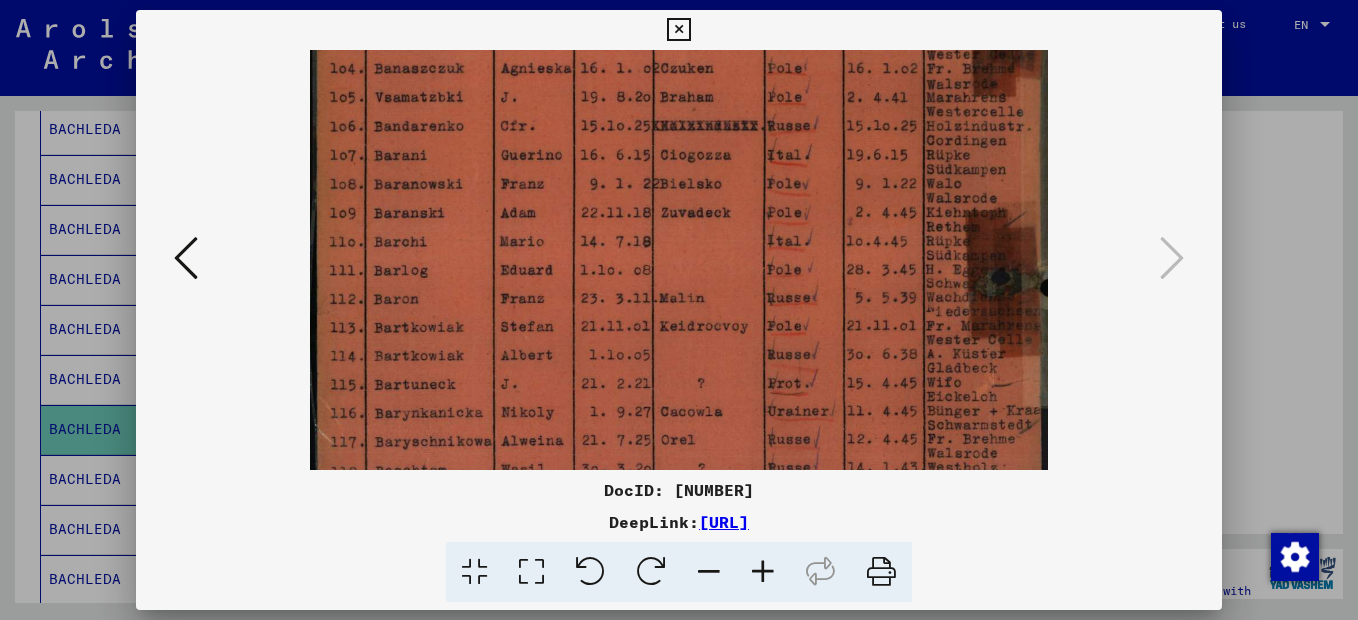 drag, startPoint x: 555, startPoint y: 395, endPoint x: 586, endPoint y: 211, distance: 186.59314 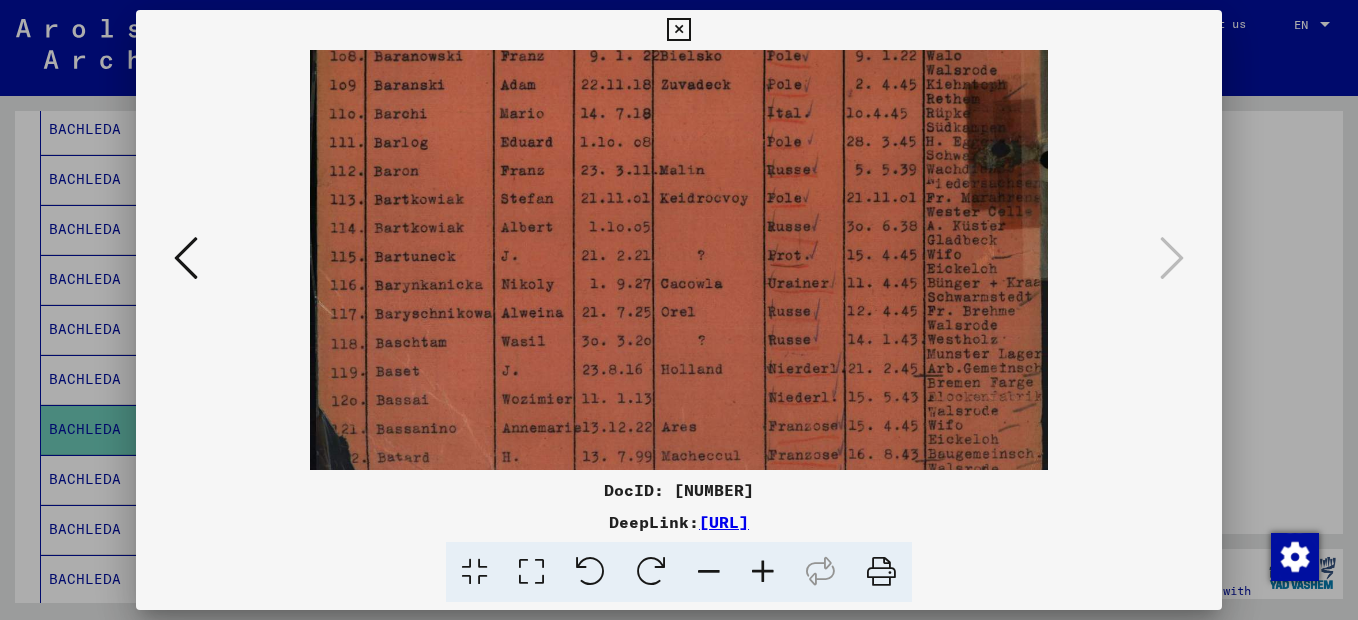 scroll, scrollTop: 581, scrollLeft: 0, axis: vertical 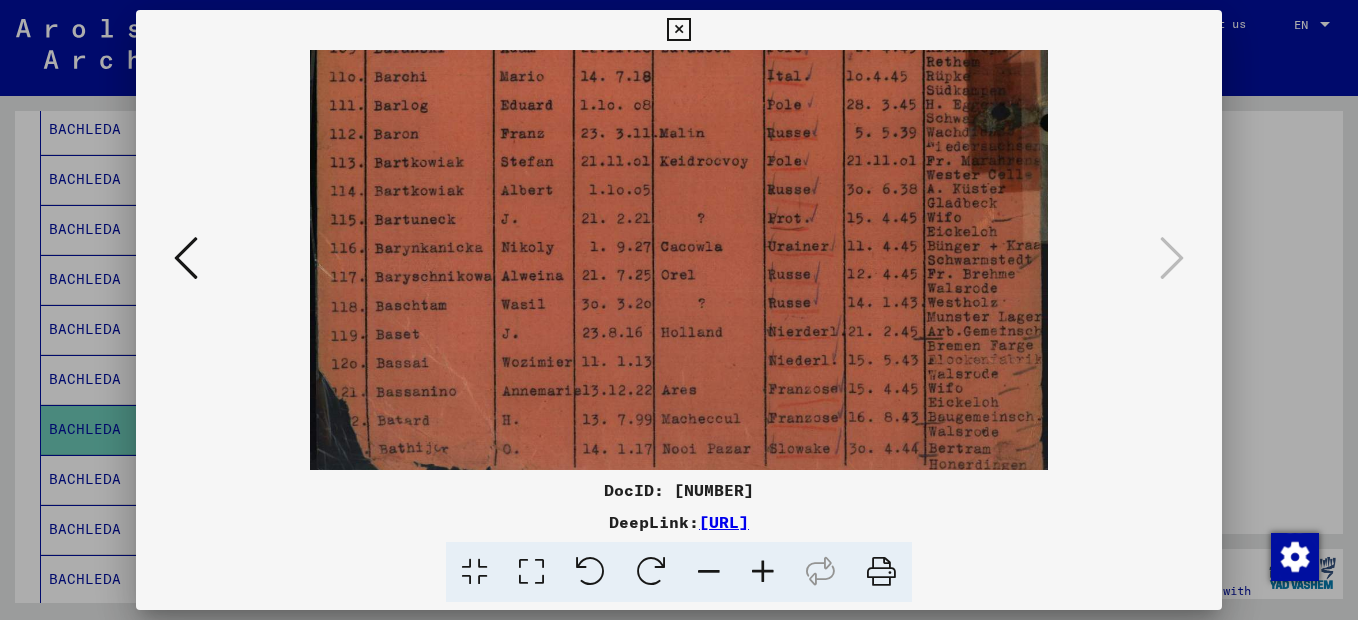 drag, startPoint x: 598, startPoint y: 401, endPoint x: 610, endPoint y: 223, distance: 178.40404 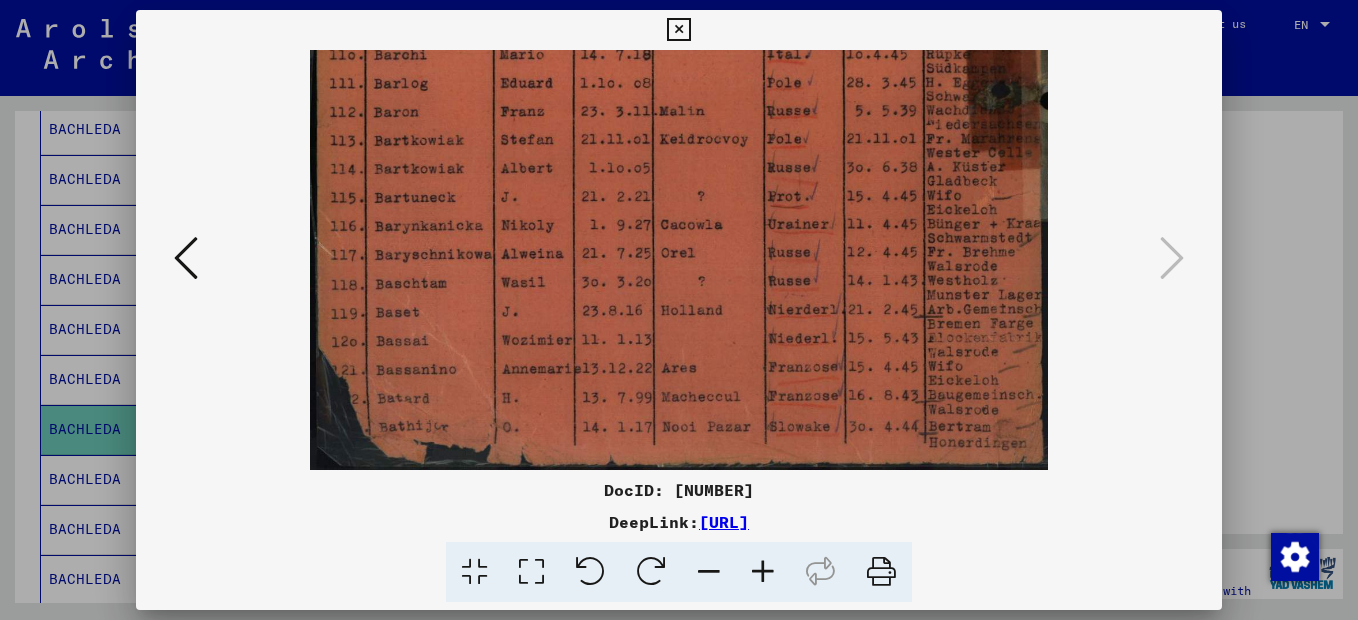 scroll, scrollTop: 600, scrollLeft: 0, axis: vertical 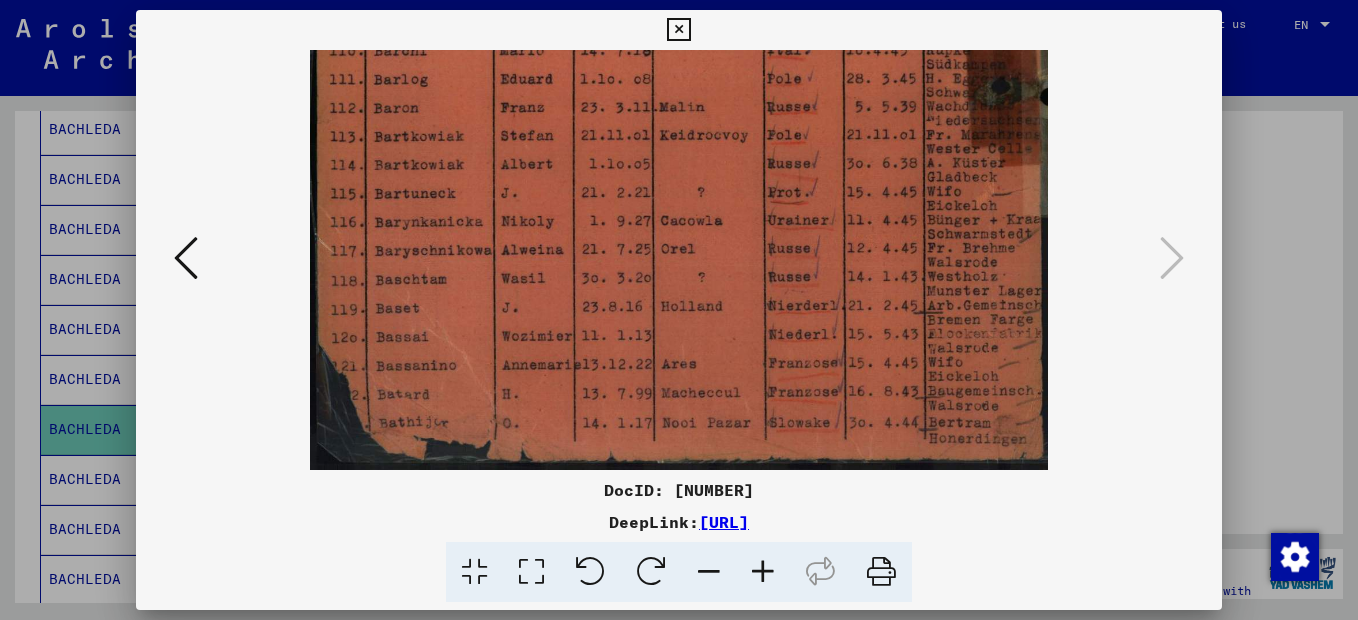 drag, startPoint x: 583, startPoint y: 391, endPoint x: 605, endPoint y: 321, distance: 73.37575 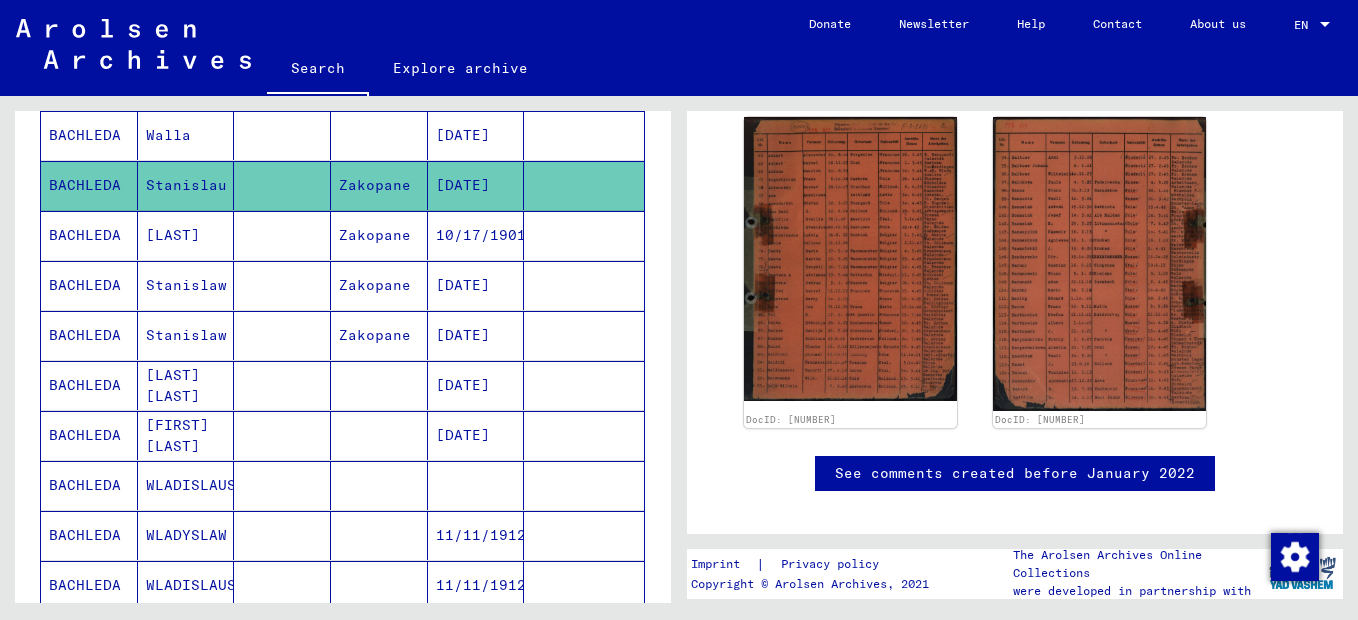 scroll, scrollTop: 600, scrollLeft: 0, axis: vertical 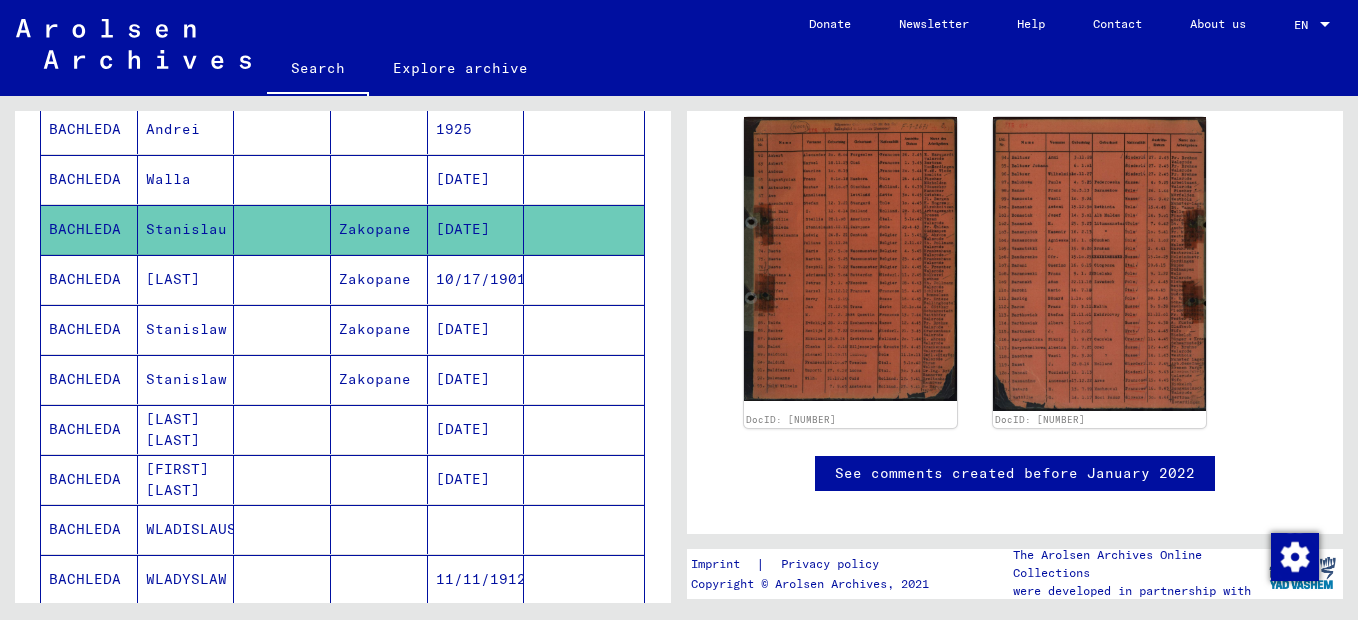 click at bounding box center (282, 329) 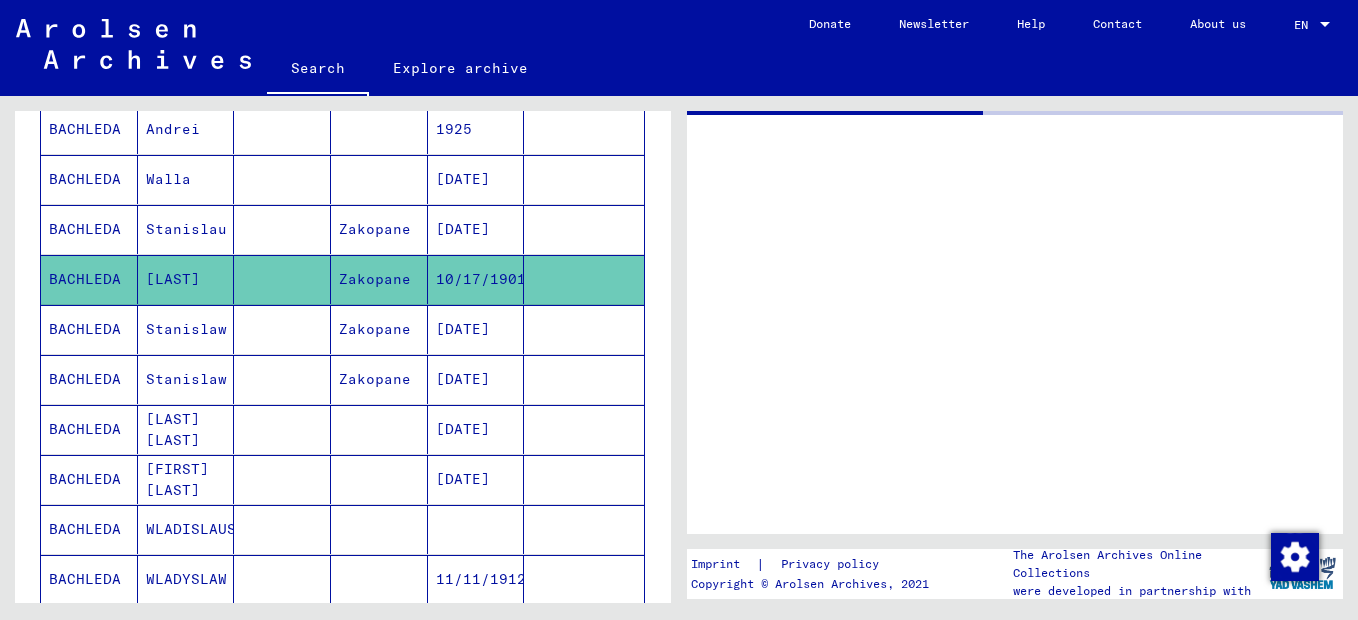 scroll, scrollTop: 0, scrollLeft: 0, axis: both 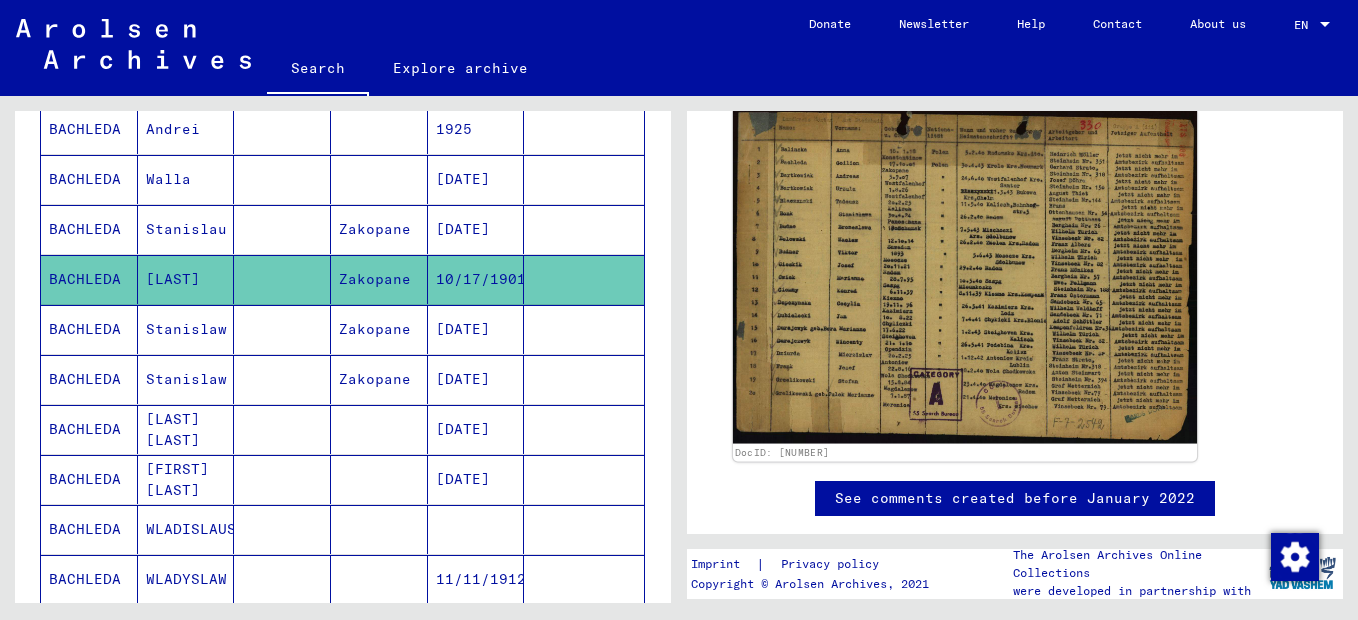 click 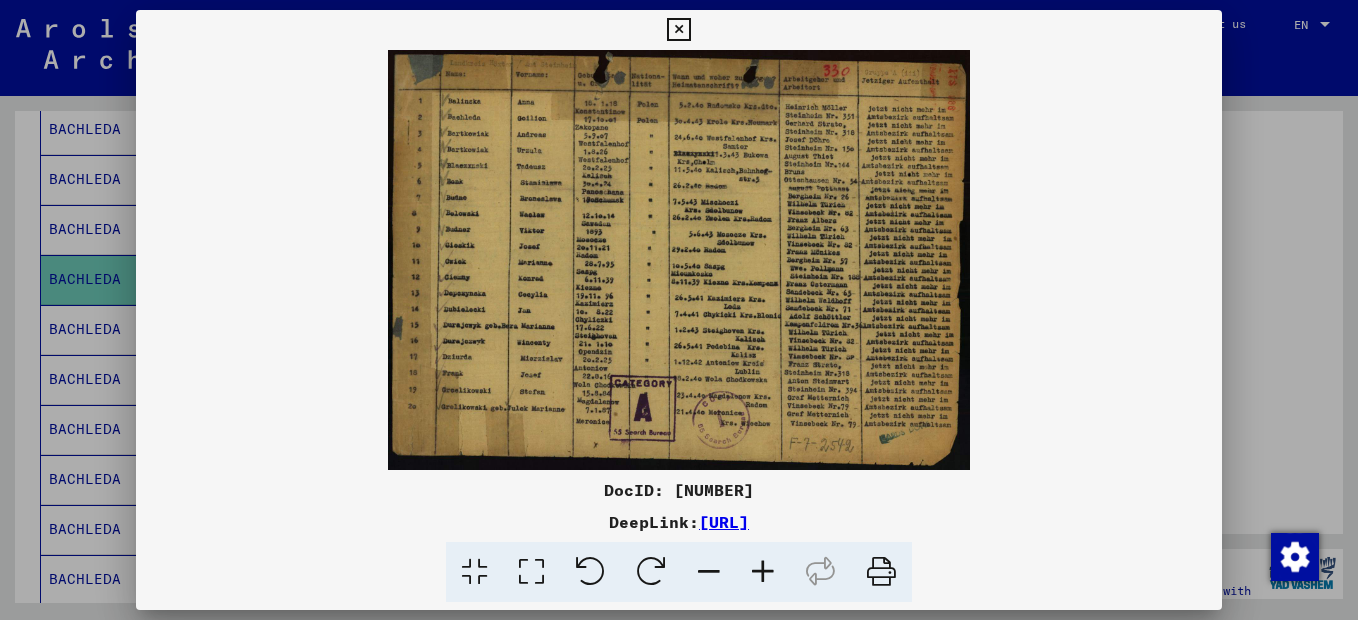 click at bounding box center [763, 572] 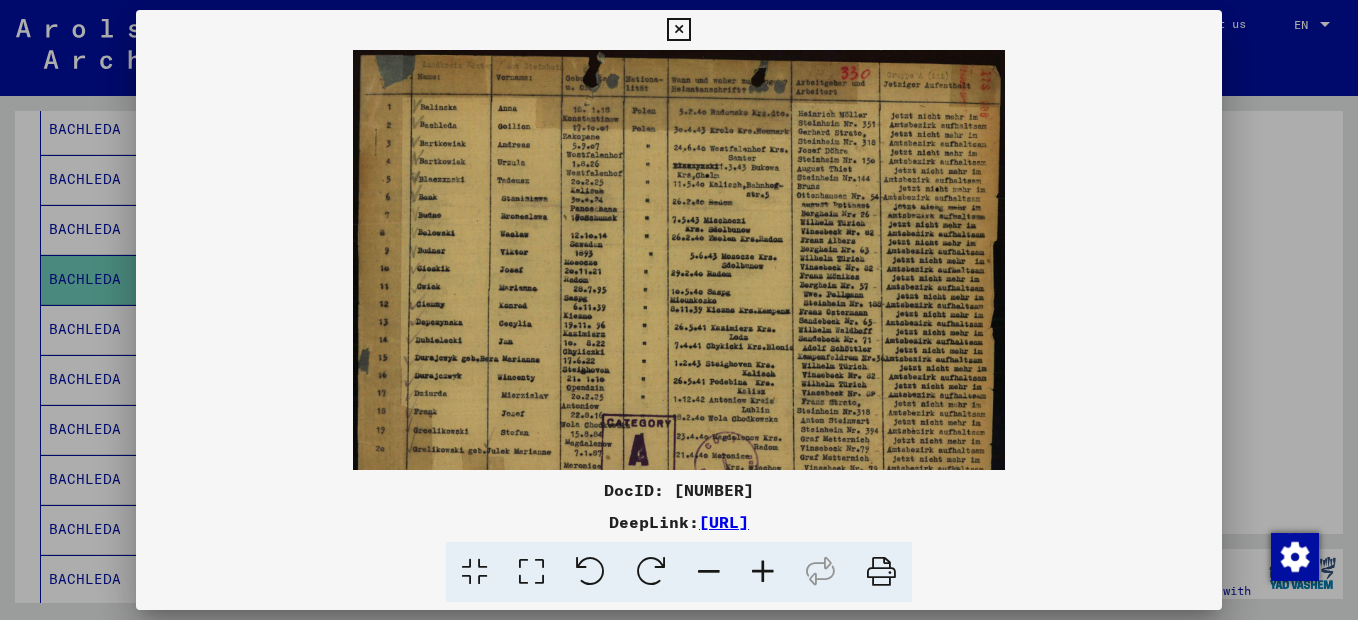 click at bounding box center (763, 572) 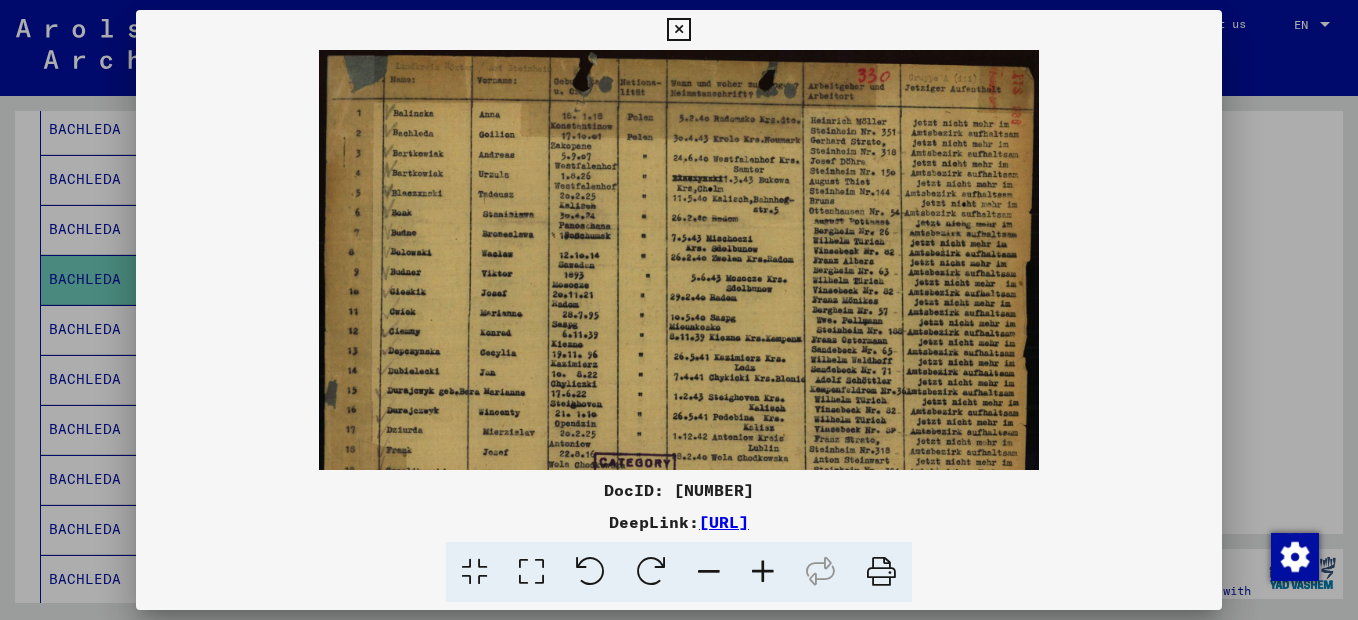 click at bounding box center [763, 572] 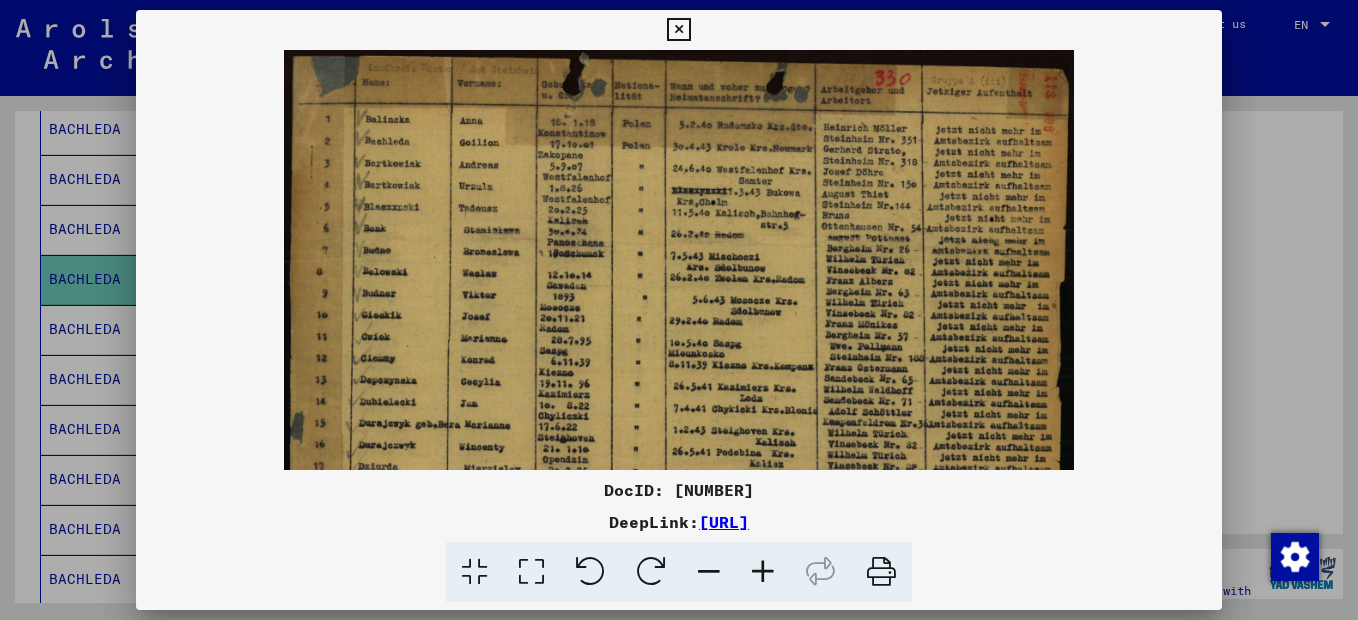 click at bounding box center (763, 572) 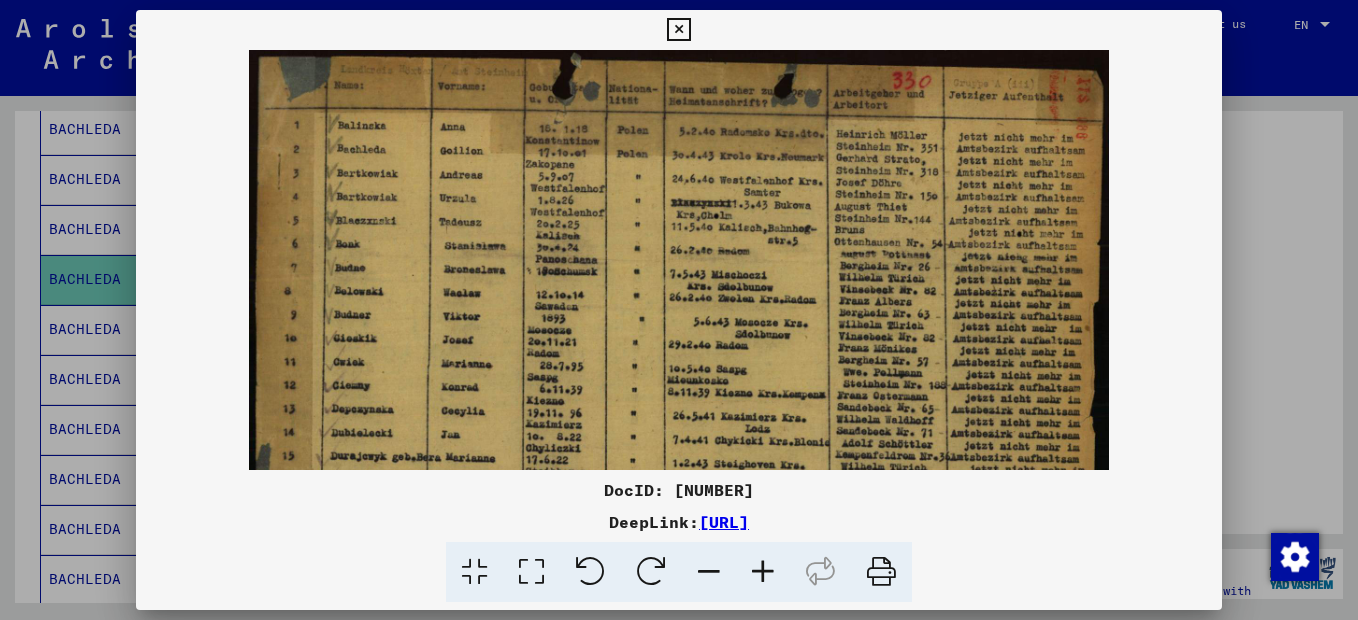 click at bounding box center (763, 572) 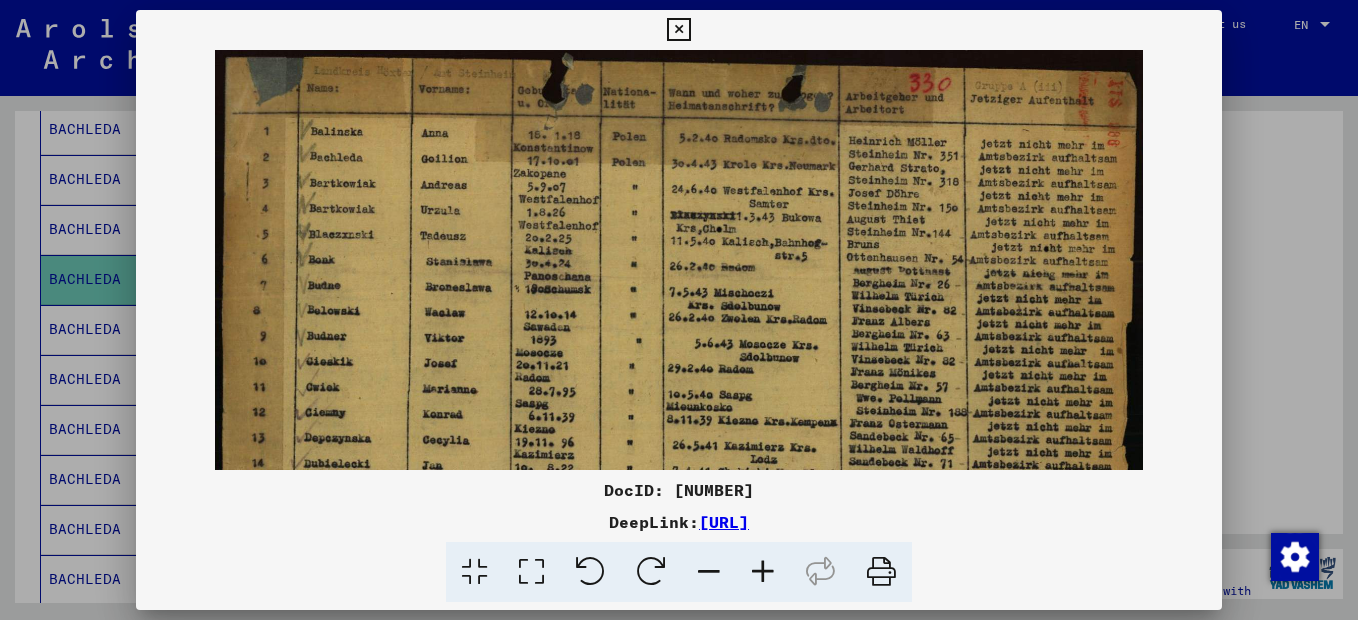 click at bounding box center [763, 572] 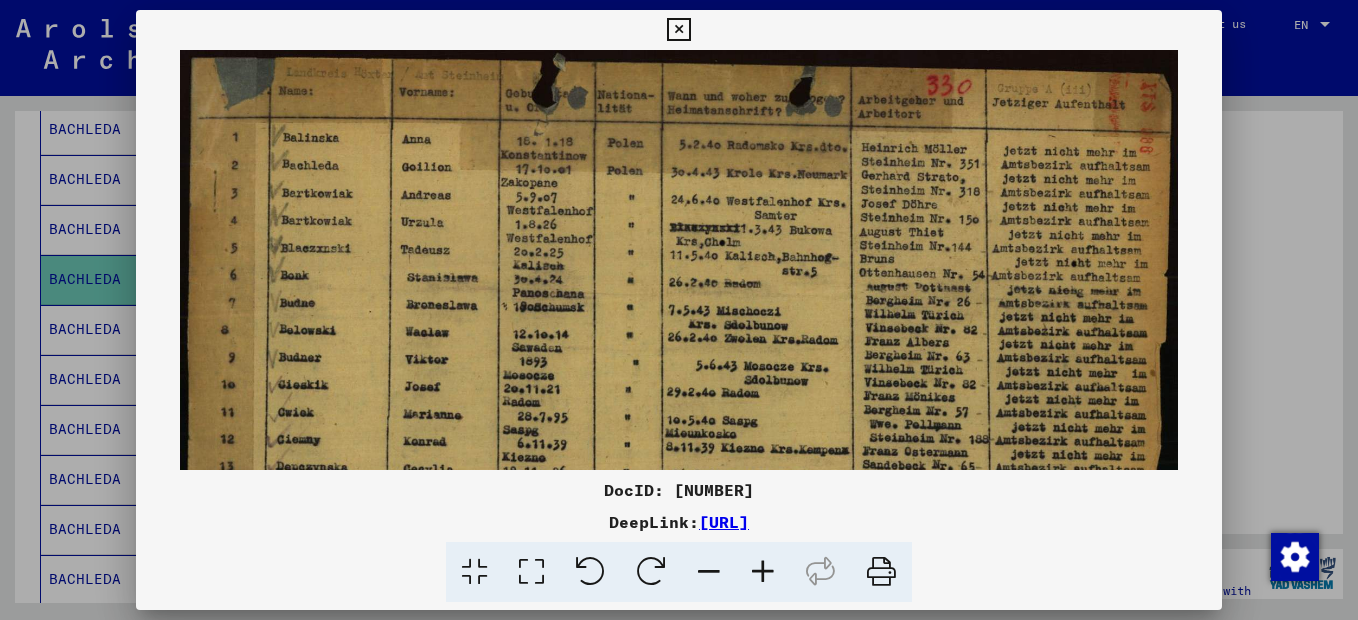 click at bounding box center [763, 572] 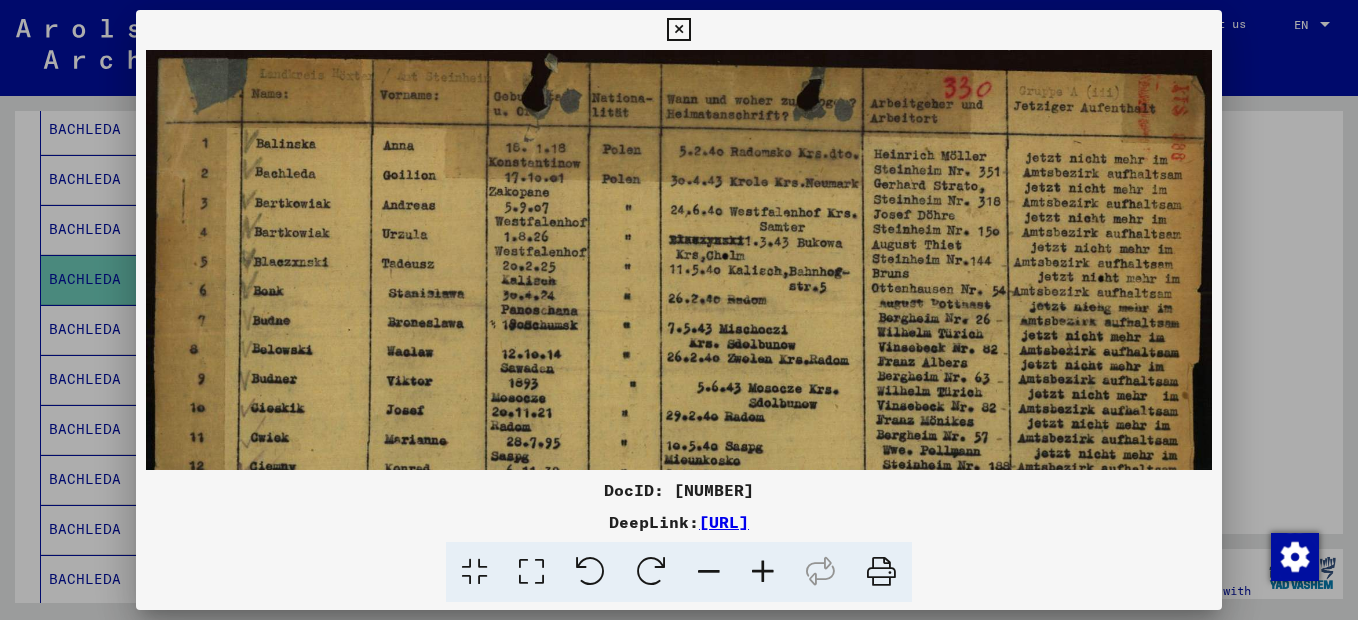 click at bounding box center (763, 572) 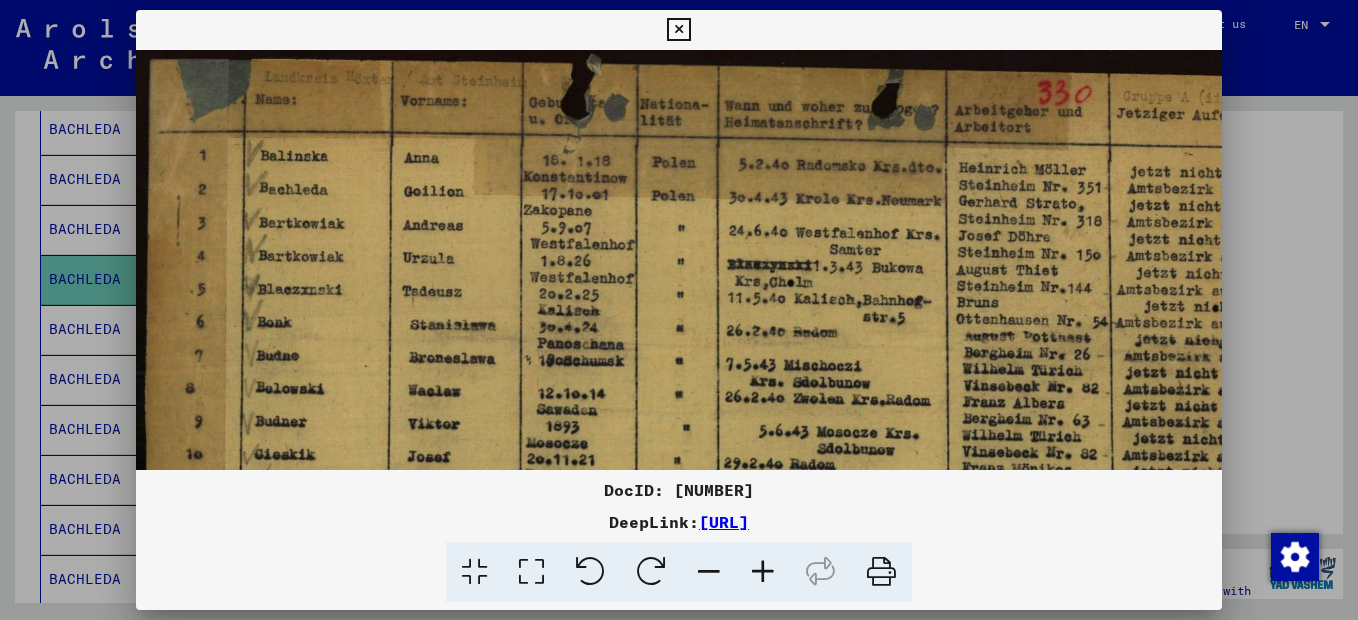 click at bounding box center [763, 572] 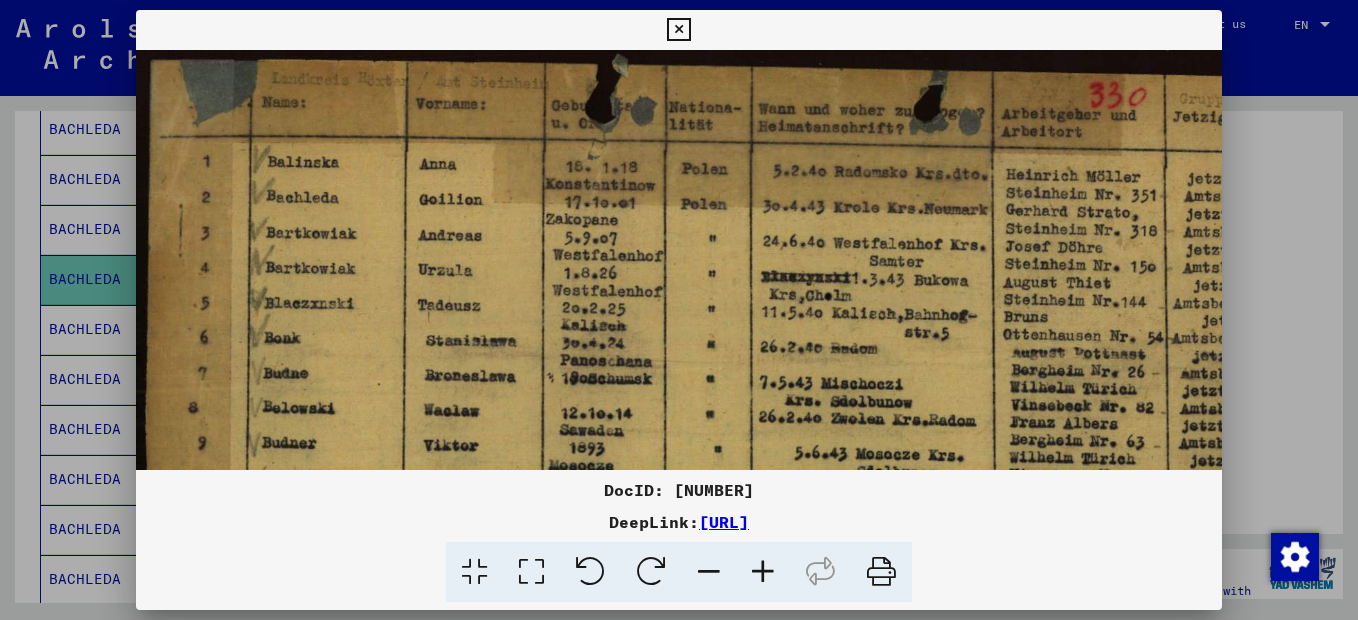 click at bounding box center (763, 572) 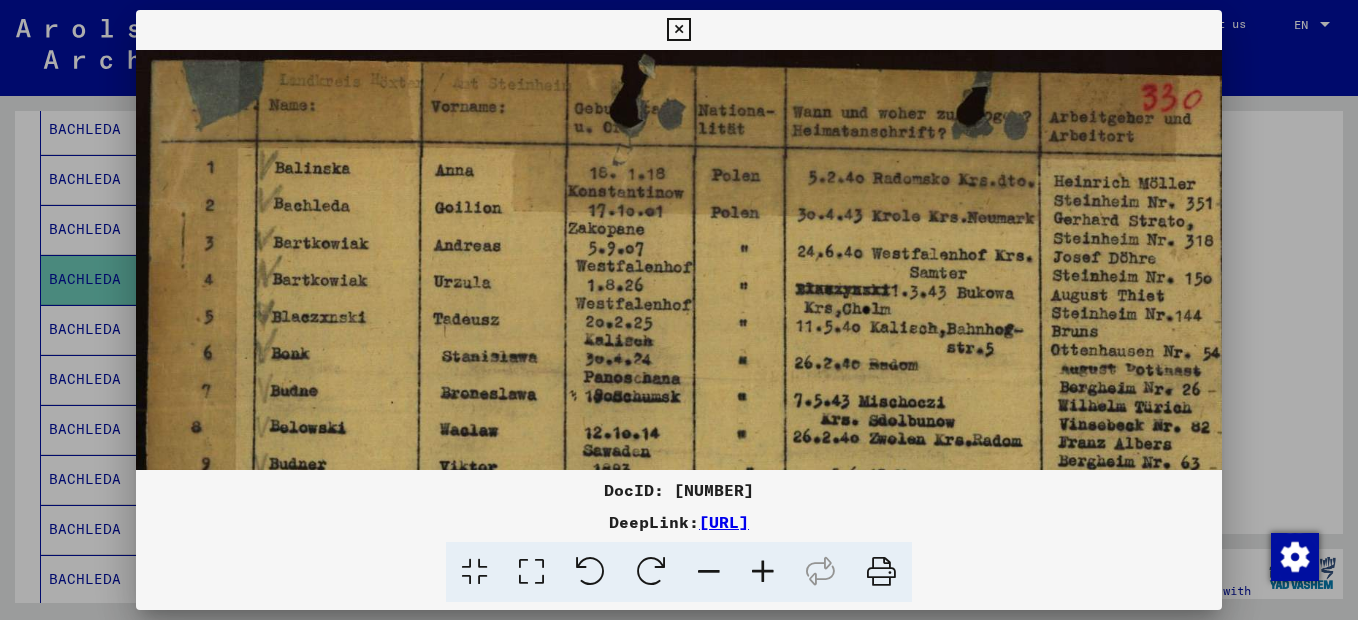 drag, startPoint x: 563, startPoint y: 360, endPoint x: 587, endPoint y: 364, distance: 24.33105 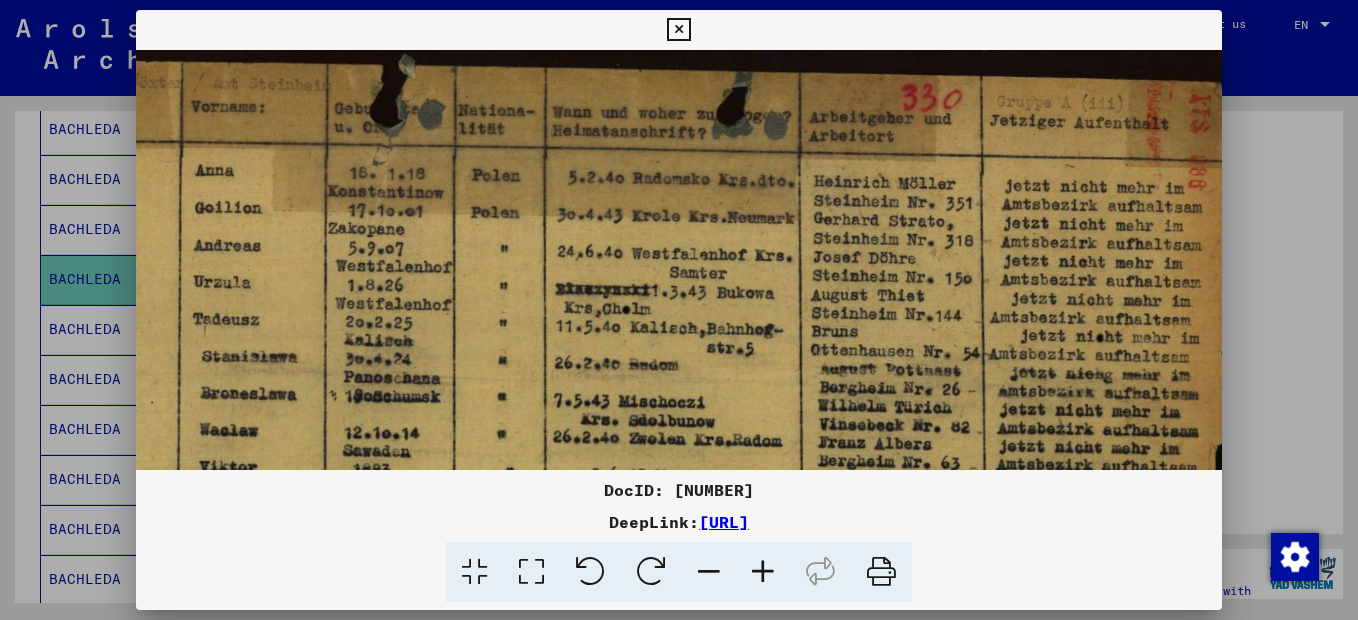 scroll, scrollTop: 1, scrollLeft: 258, axis: both 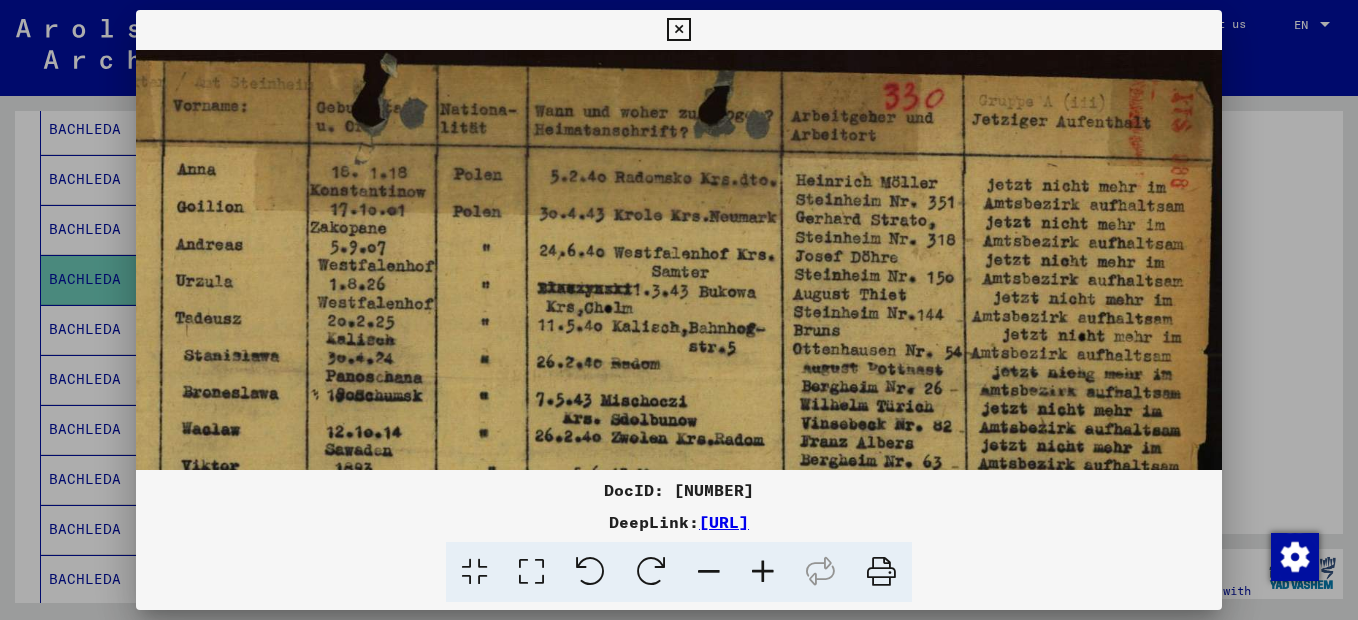 drag, startPoint x: 931, startPoint y: 247, endPoint x: 626, endPoint y: 248, distance: 305.00165 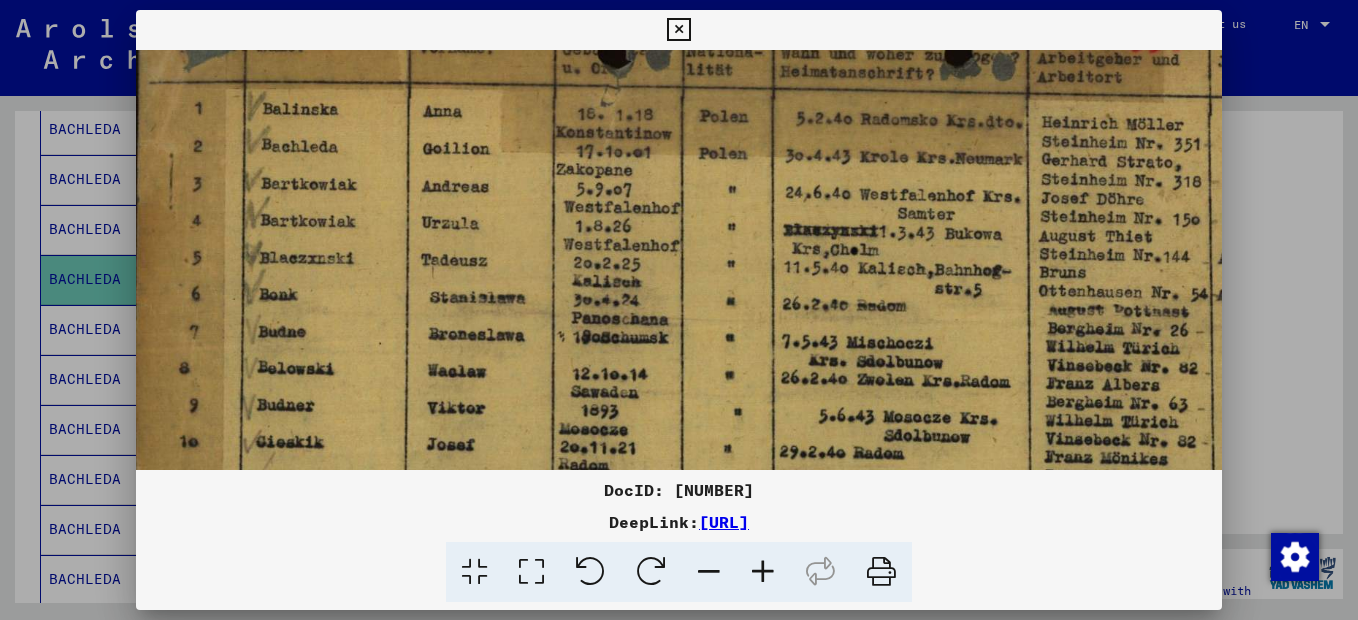 scroll, scrollTop: 82, scrollLeft: 5, axis: both 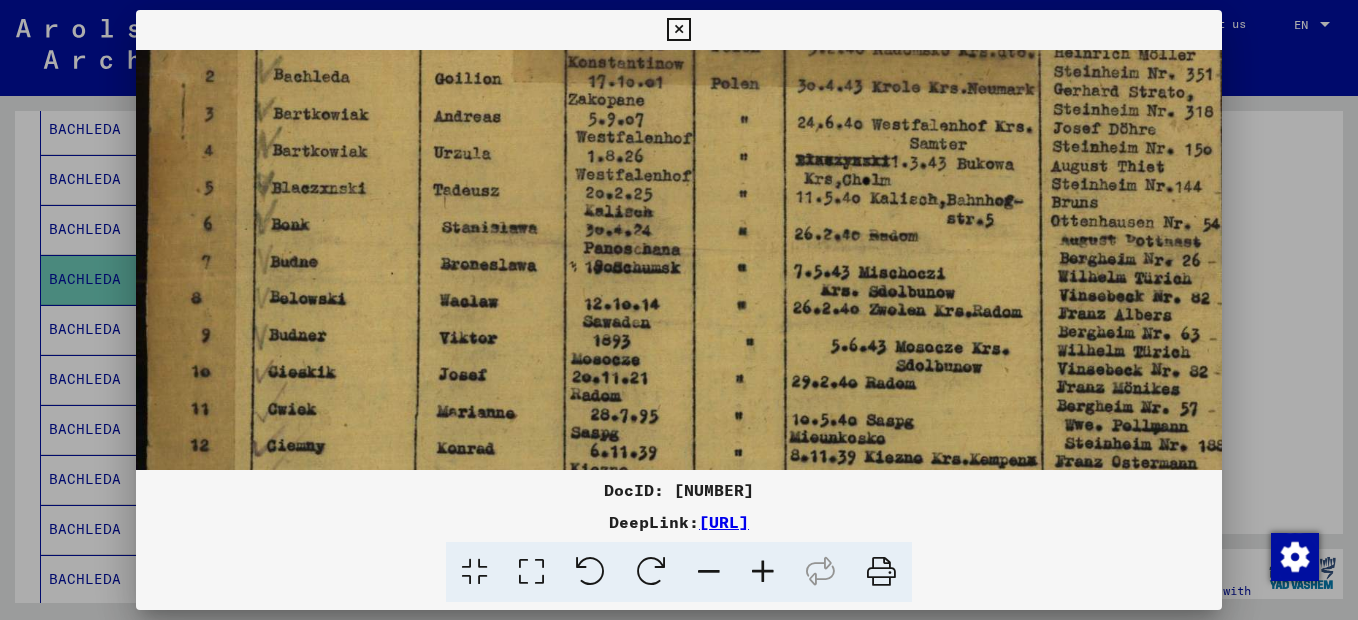 drag, startPoint x: 434, startPoint y: 356, endPoint x: 712, endPoint y: 243, distance: 300.08832 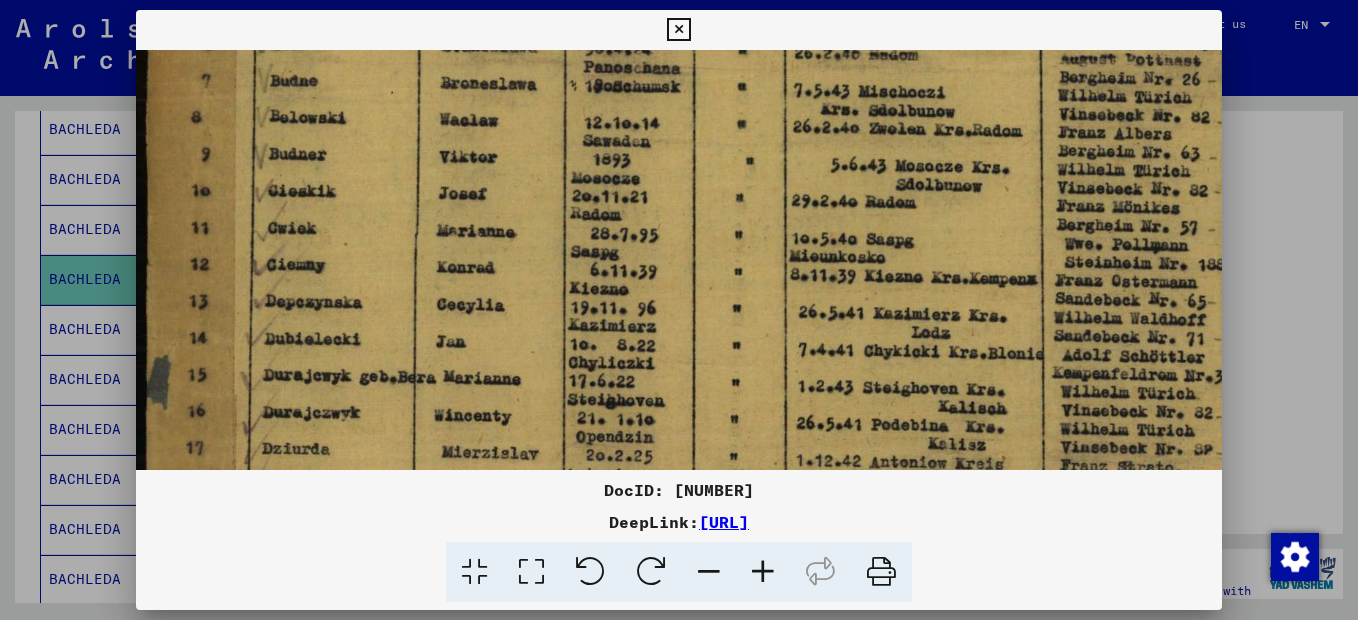 drag, startPoint x: 441, startPoint y: 388, endPoint x: 544, endPoint y: 207, distance: 208.25465 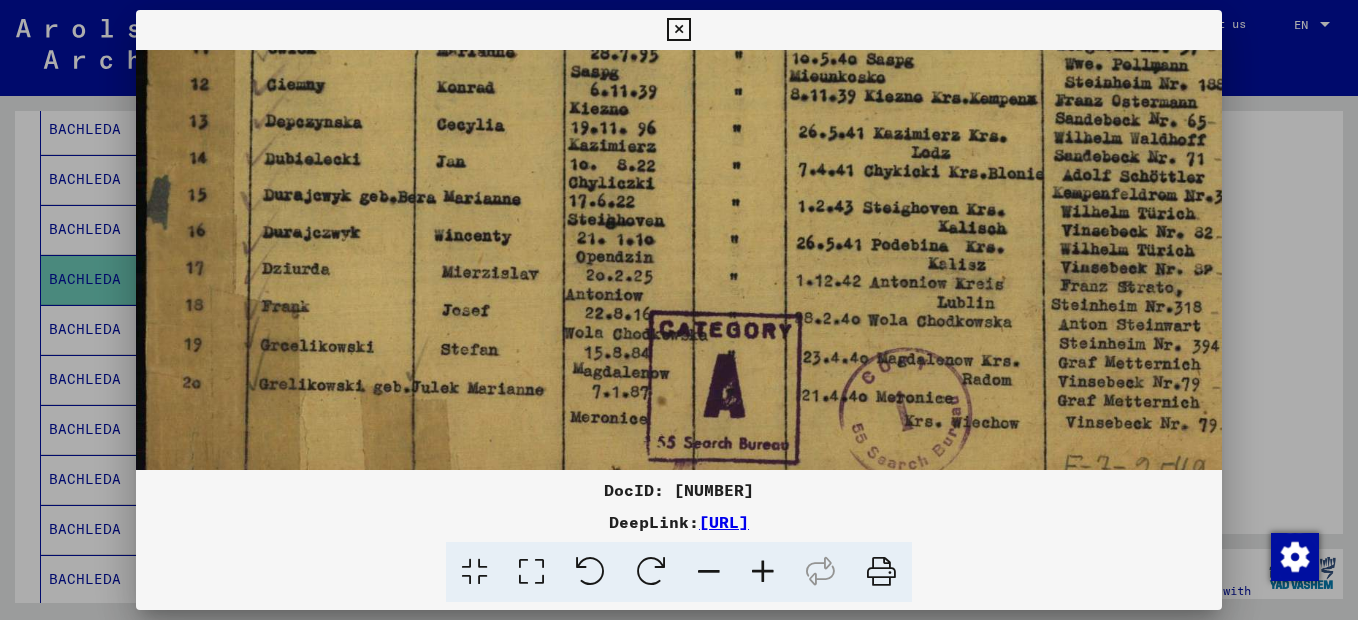 drag, startPoint x: 434, startPoint y: 310, endPoint x: 487, endPoint y: 181, distance: 139.46326 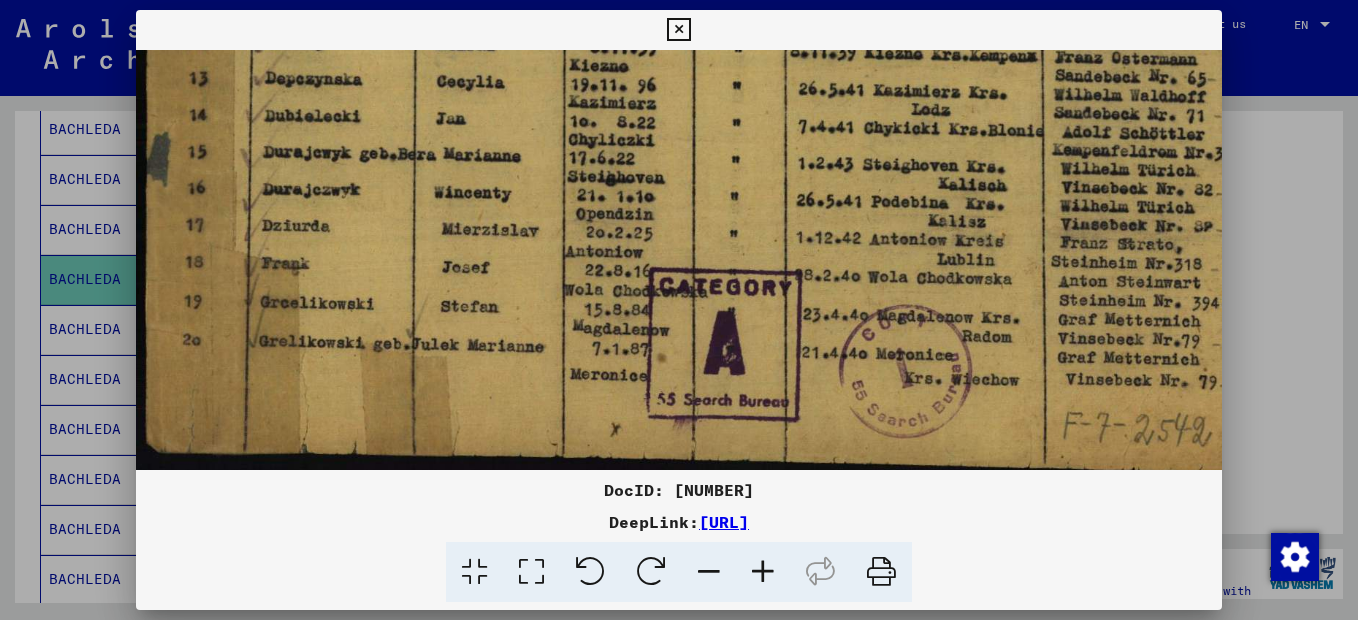 scroll, scrollTop: 550, scrollLeft: 0, axis: vertical 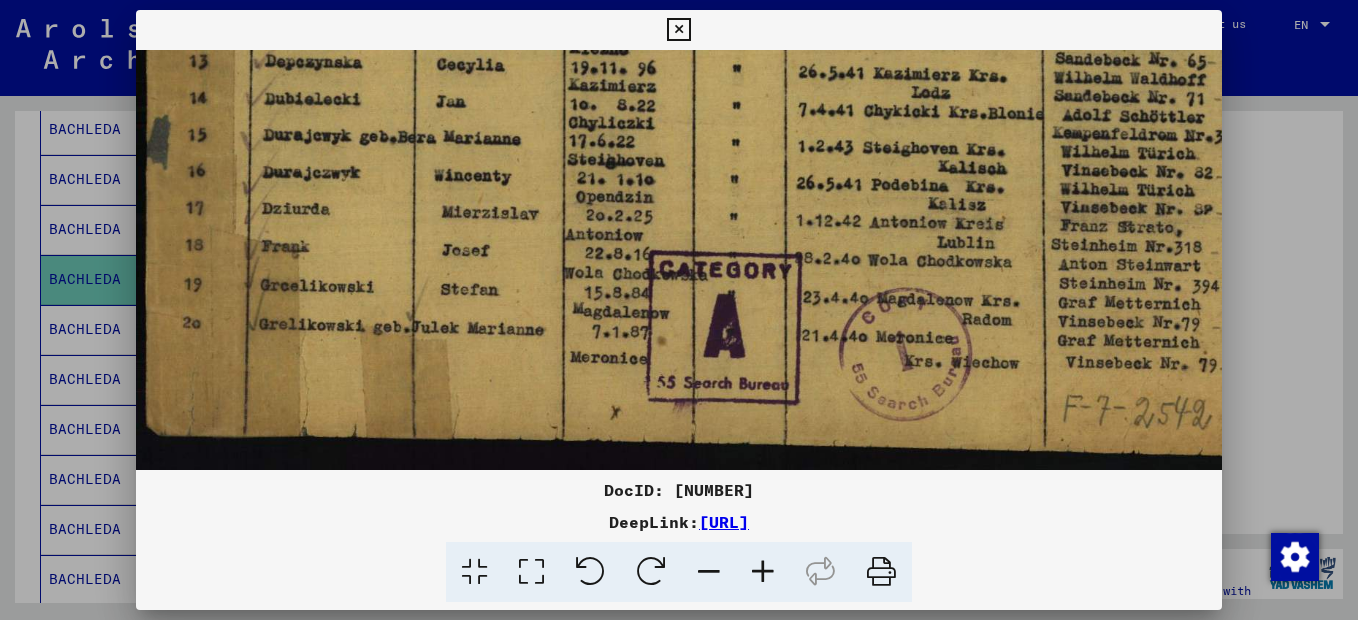 drag, startPoint x: 427, startPoint y: 315, endPoint x: 448, endPoint y: 261, distance: 57.939625 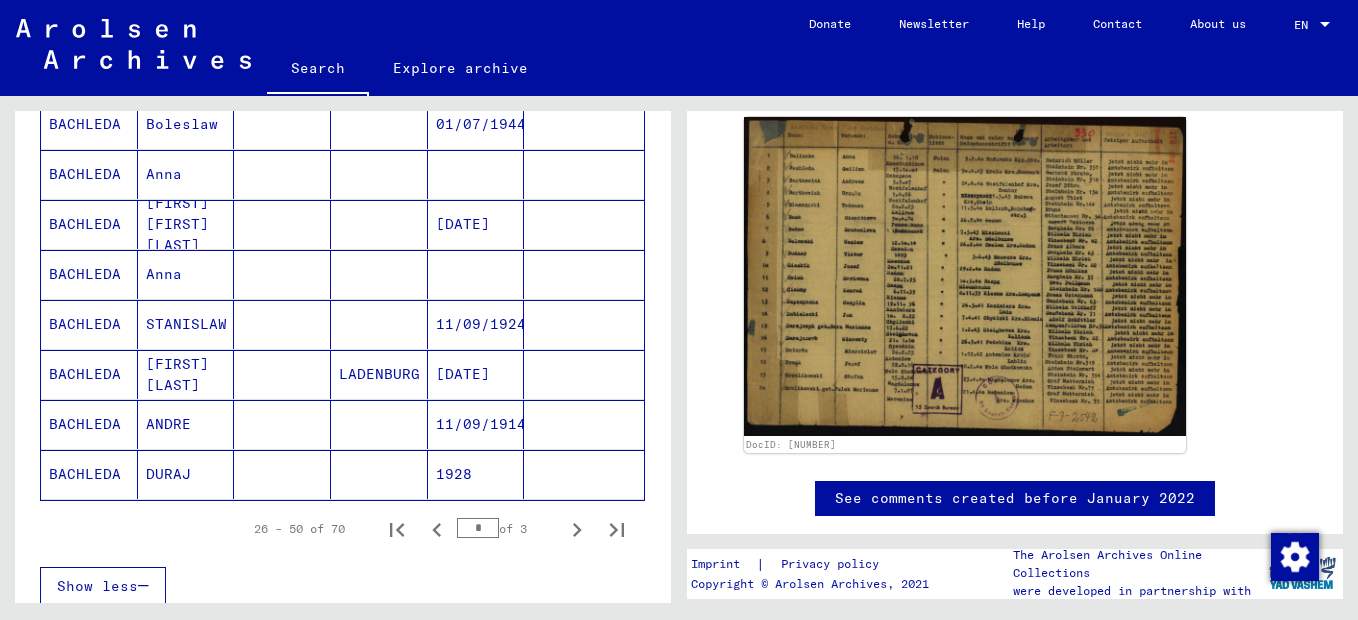 scroll, scrollTop: 1200, scrollLeft: 0, axis: vertical 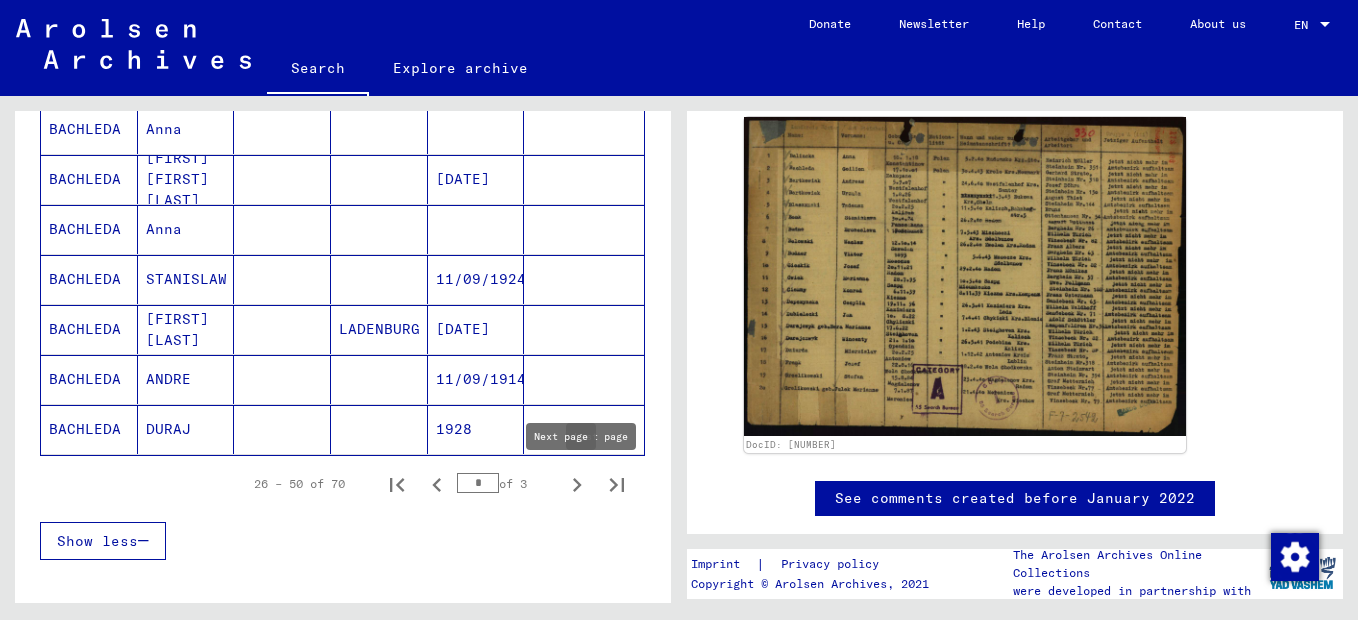 click 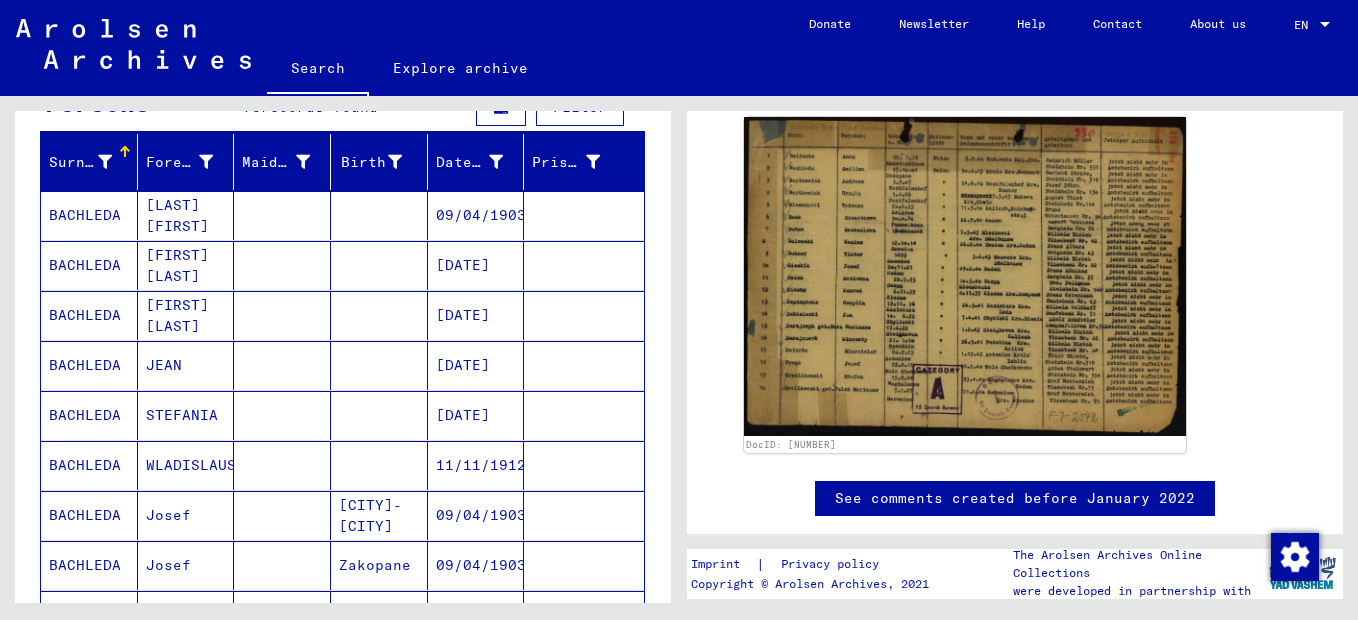 scroll, scrollTop: 0, scrollLeft: 0, axis: both 